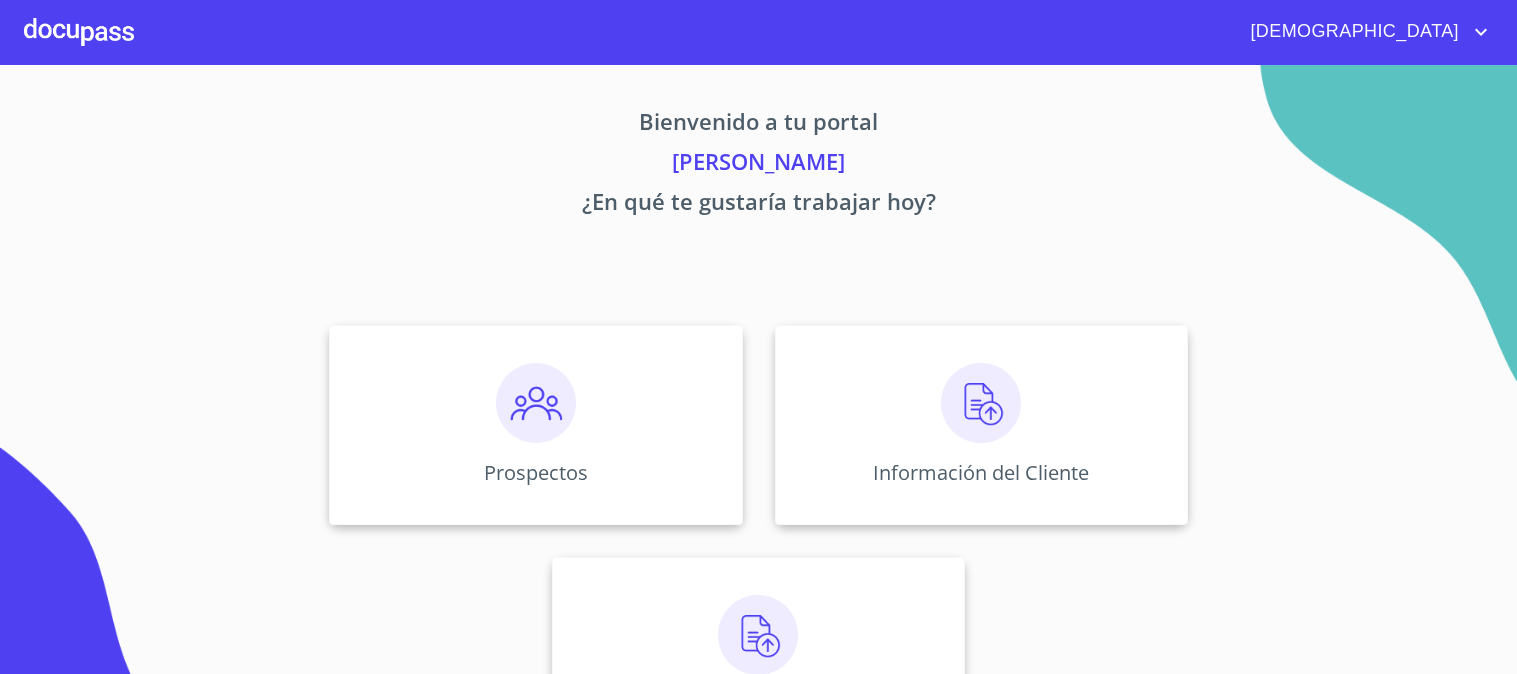 scroll, scrollTop: 0, scrollLeft: 0, axis: both 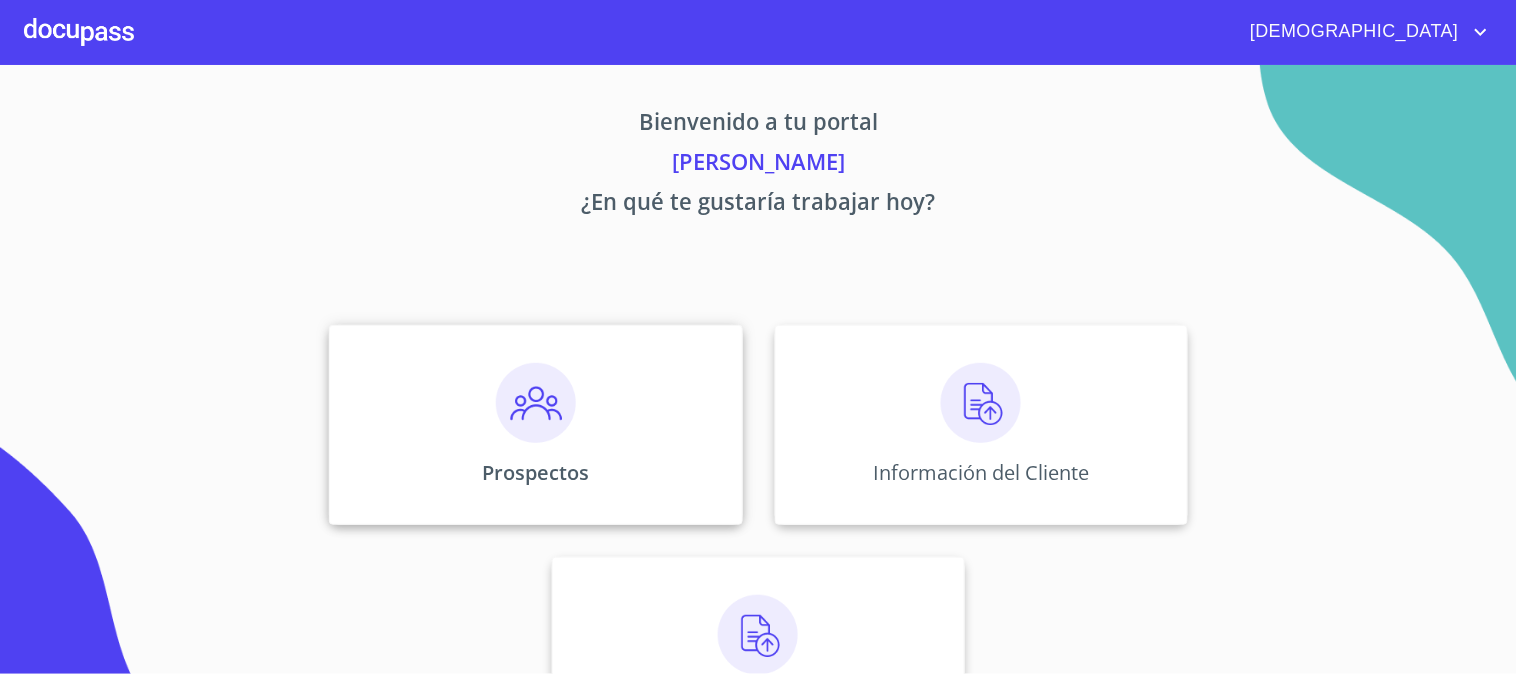 click at bounding box center [536, 403] 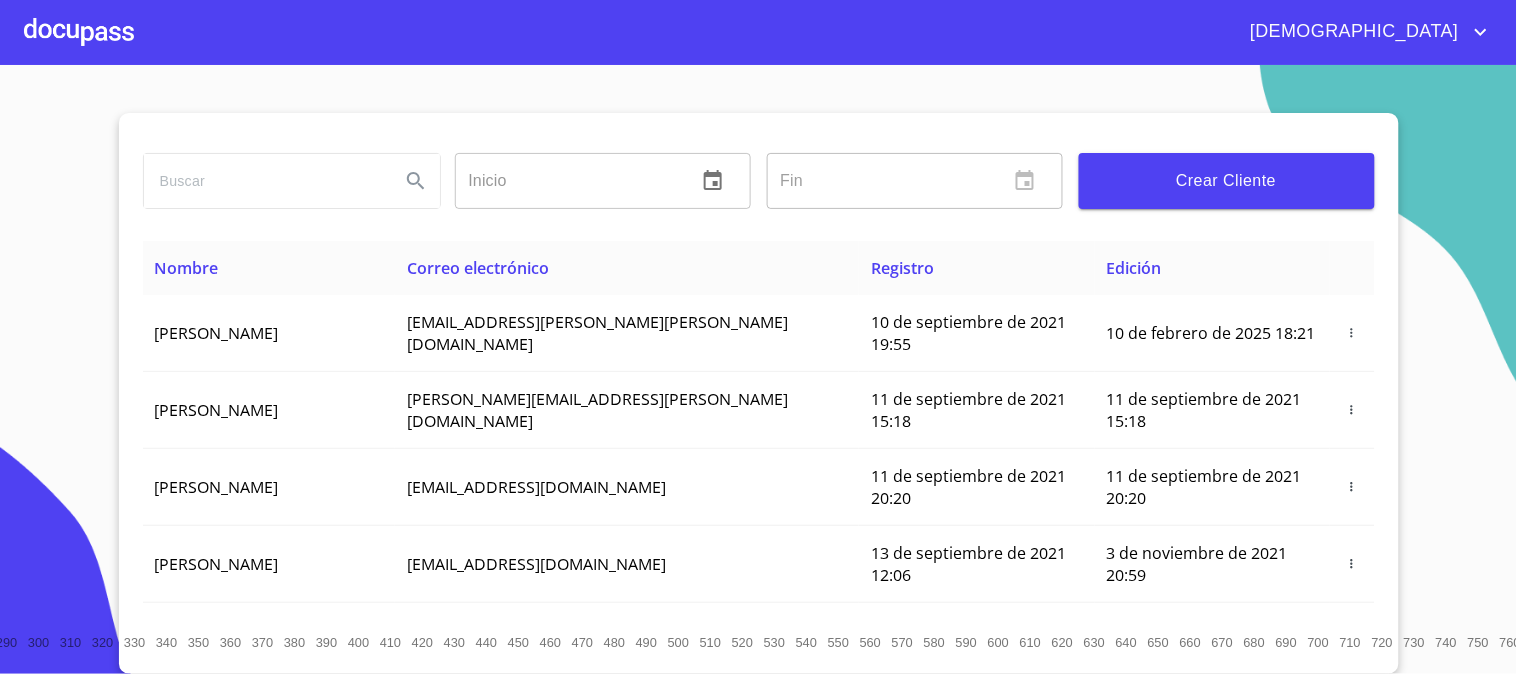 click on "Crear Cliente" at bounding box center (1227, 181) 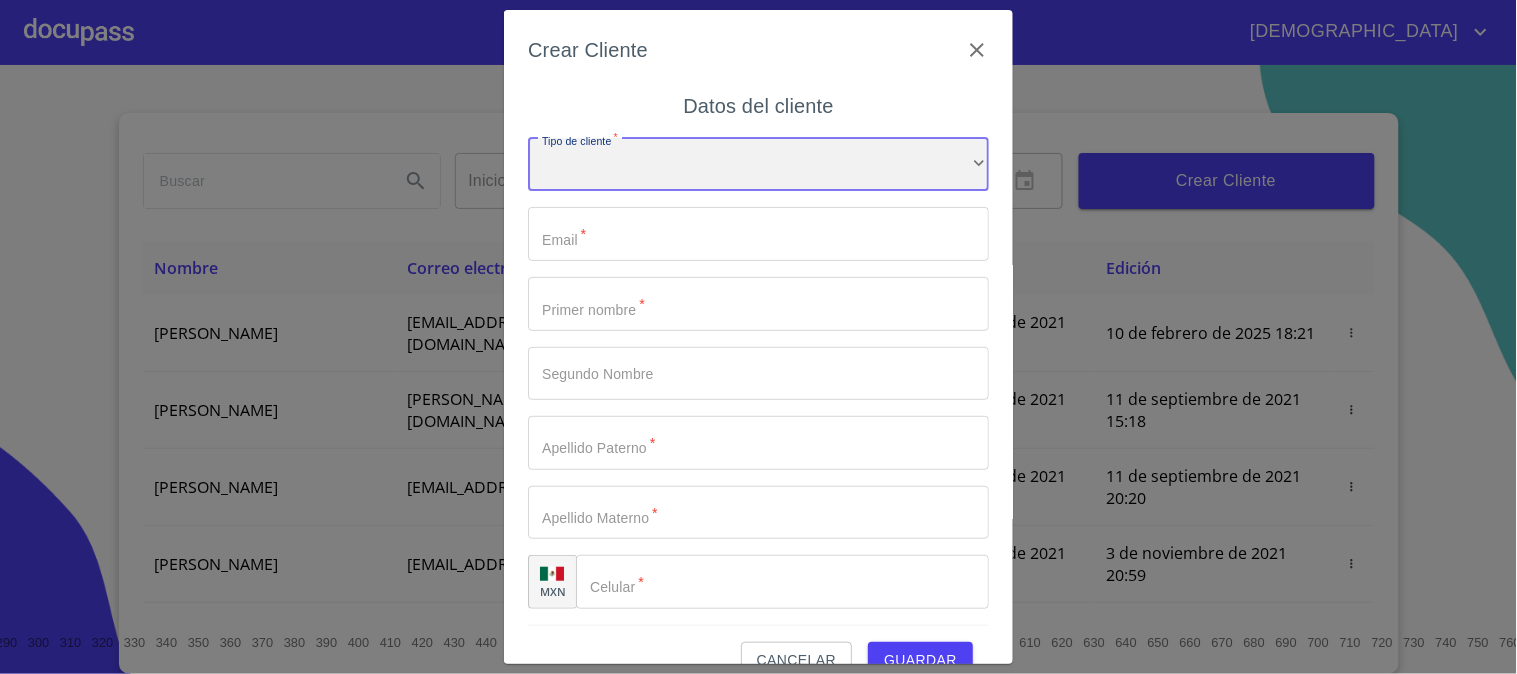 click on "​" at bounding box center (758, 165) 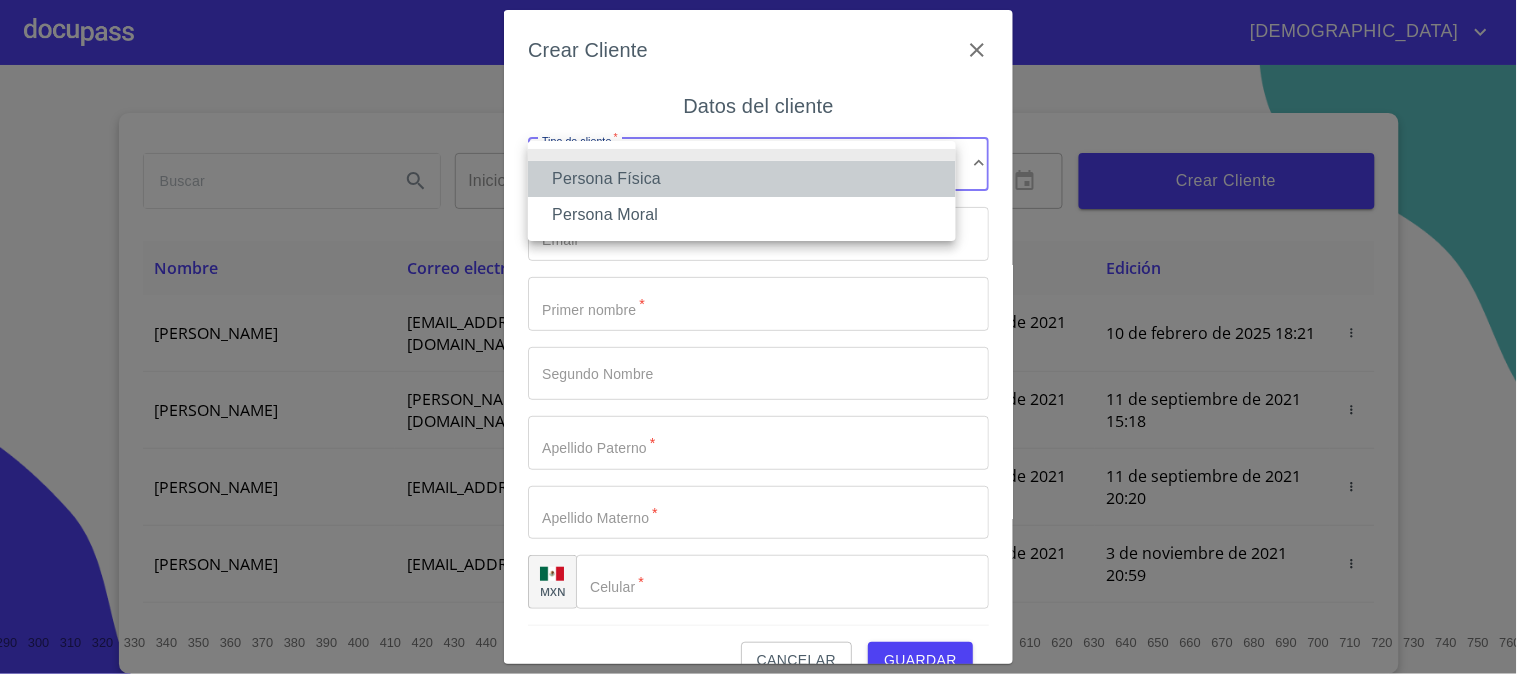 click on "Persona Física" at bounding box center (742, 179) 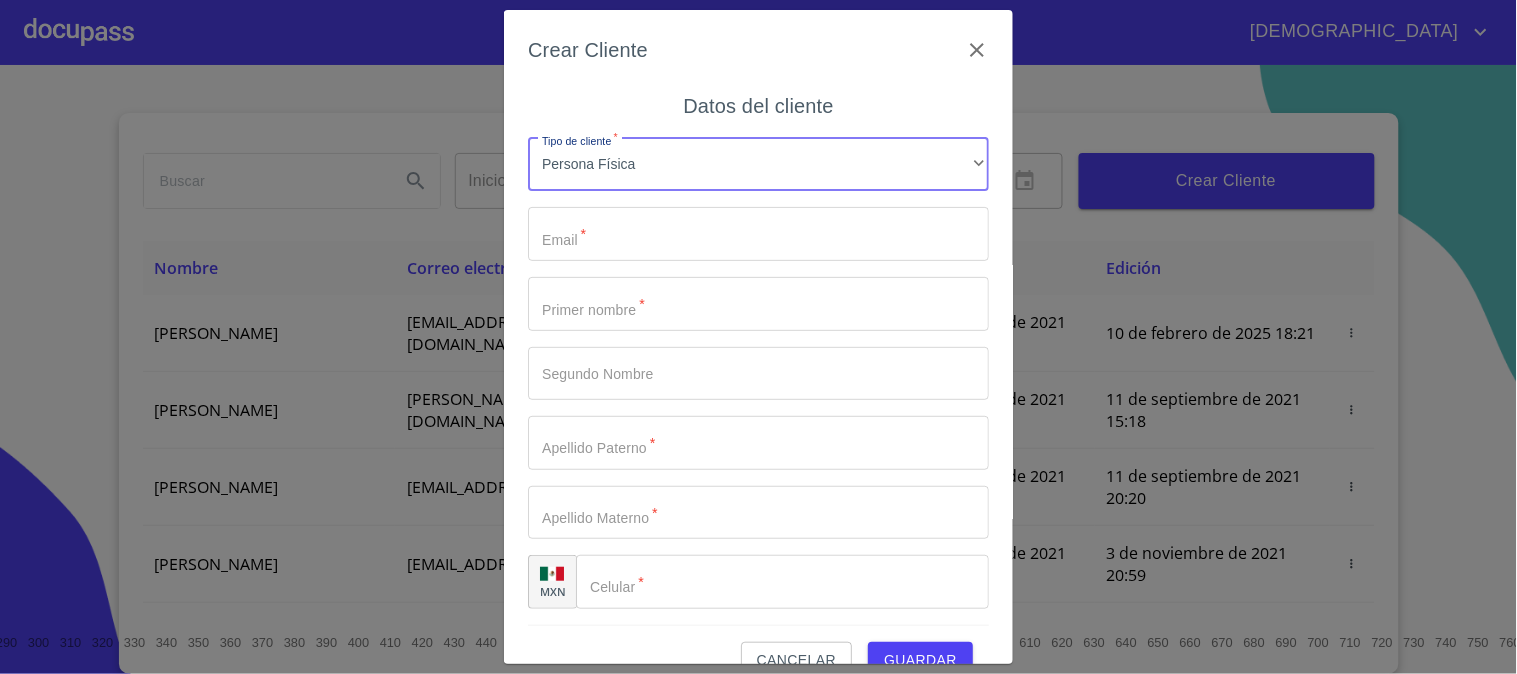 click on "Tipo de cliente   *" at bounding box center (758, 234) 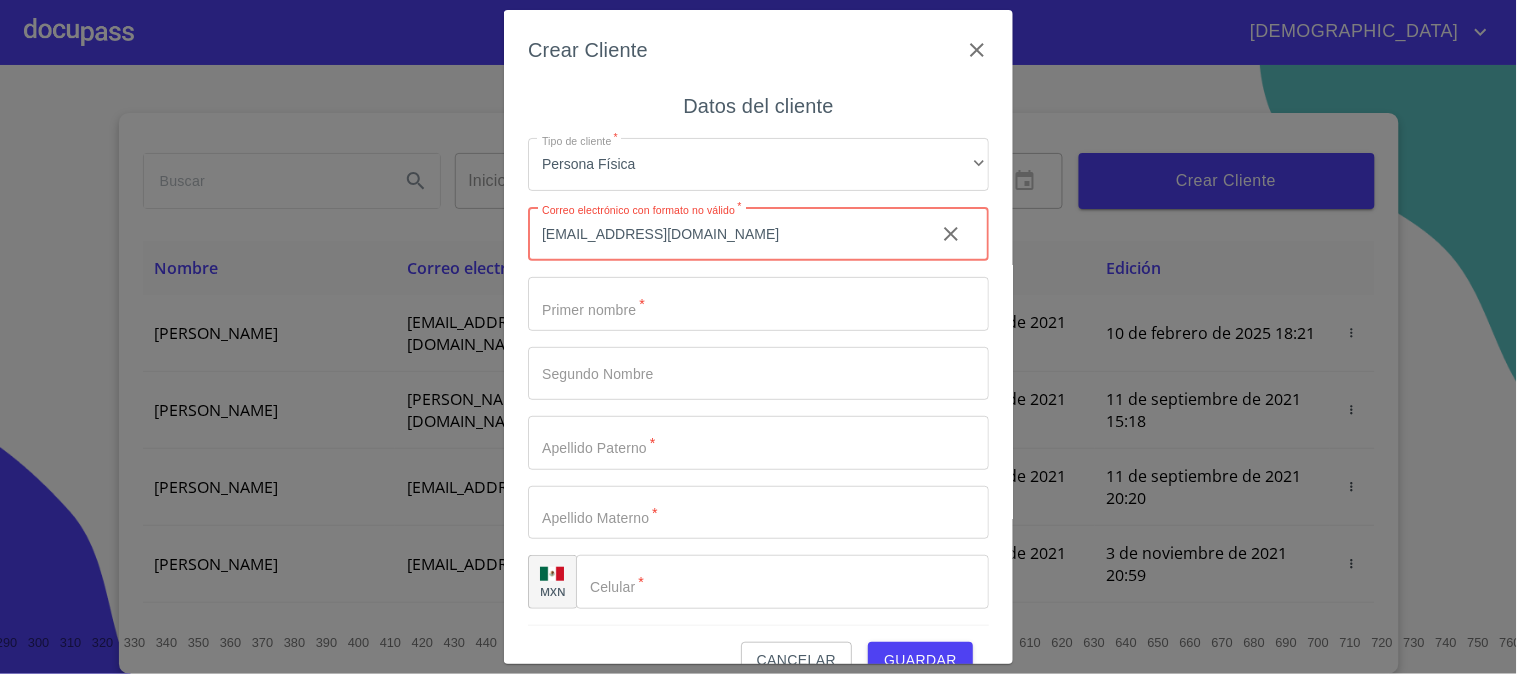 type on "isabellacarbajal53@gmail.com" 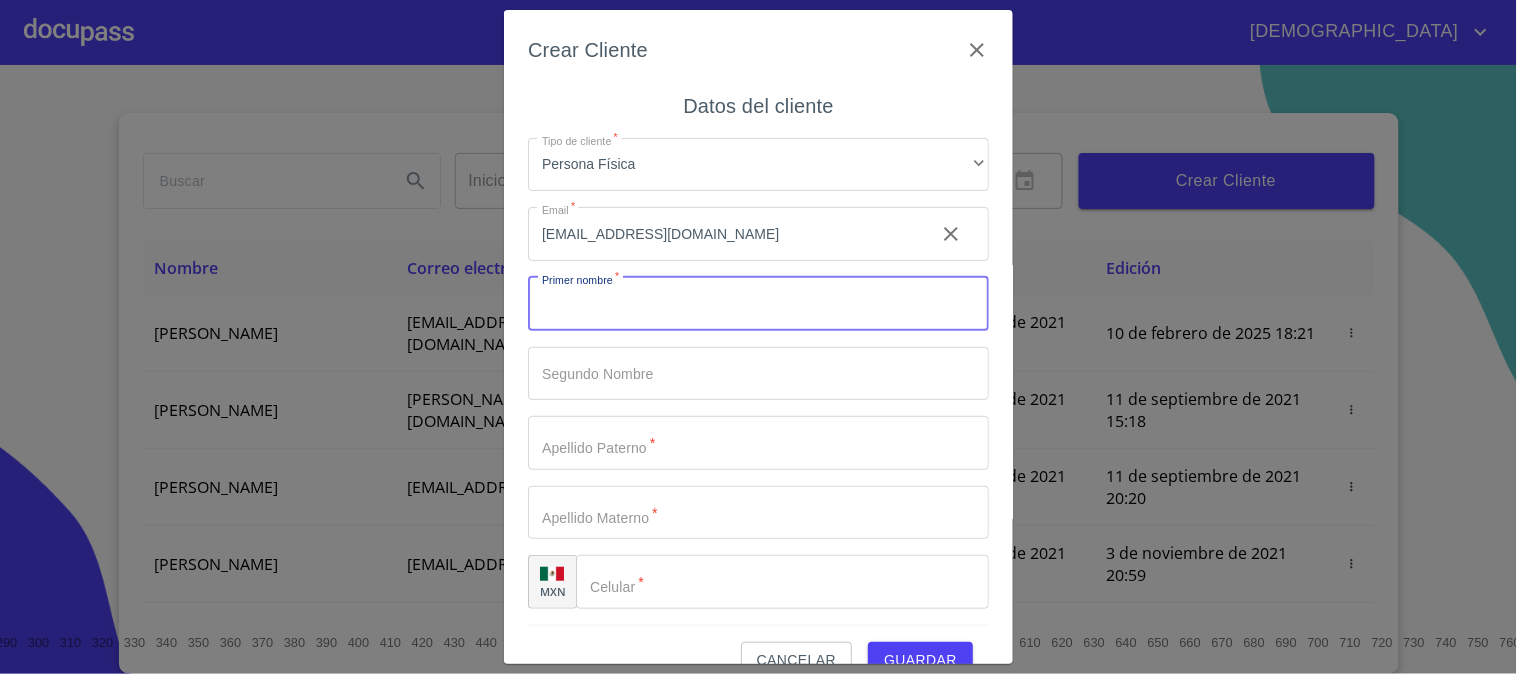 click on "Tipo de cliente   *" at bounding box center [758, 304] 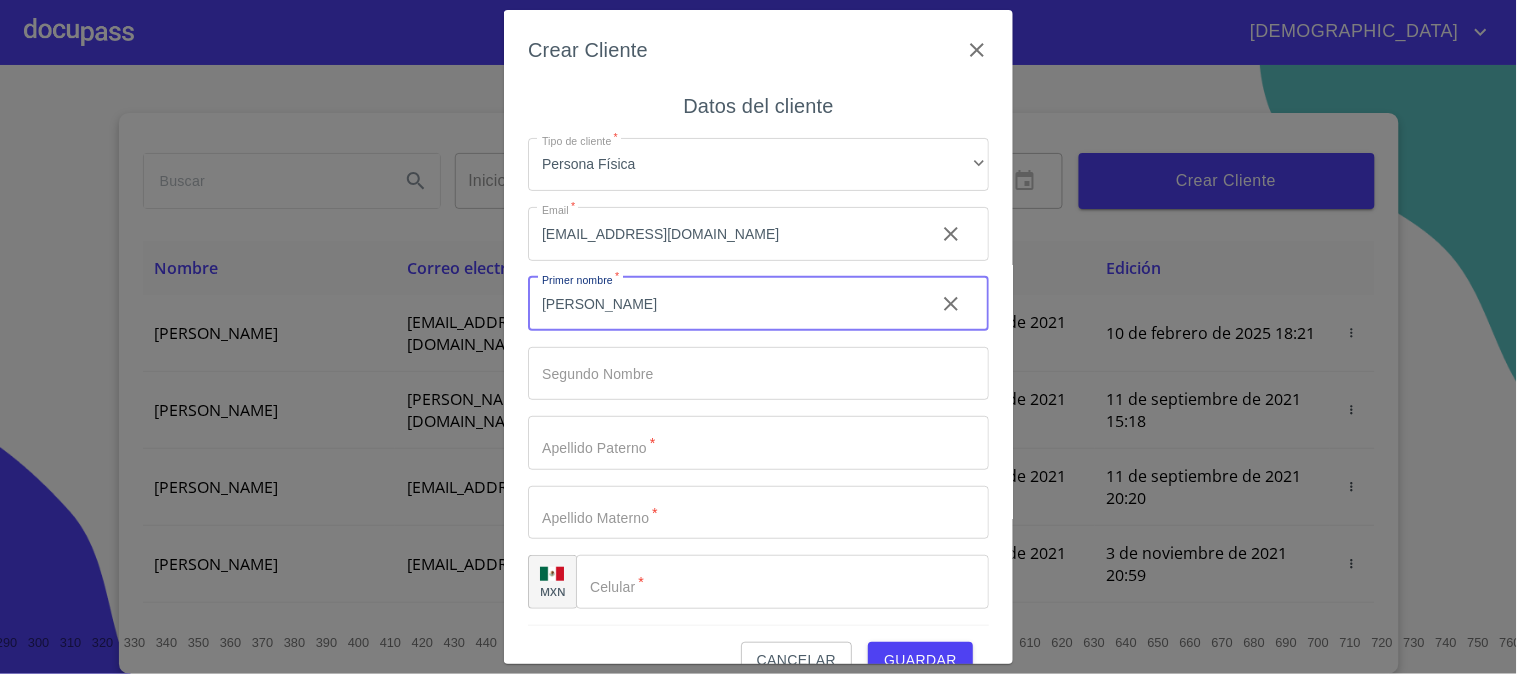 type on "[PERSON_NAME]" 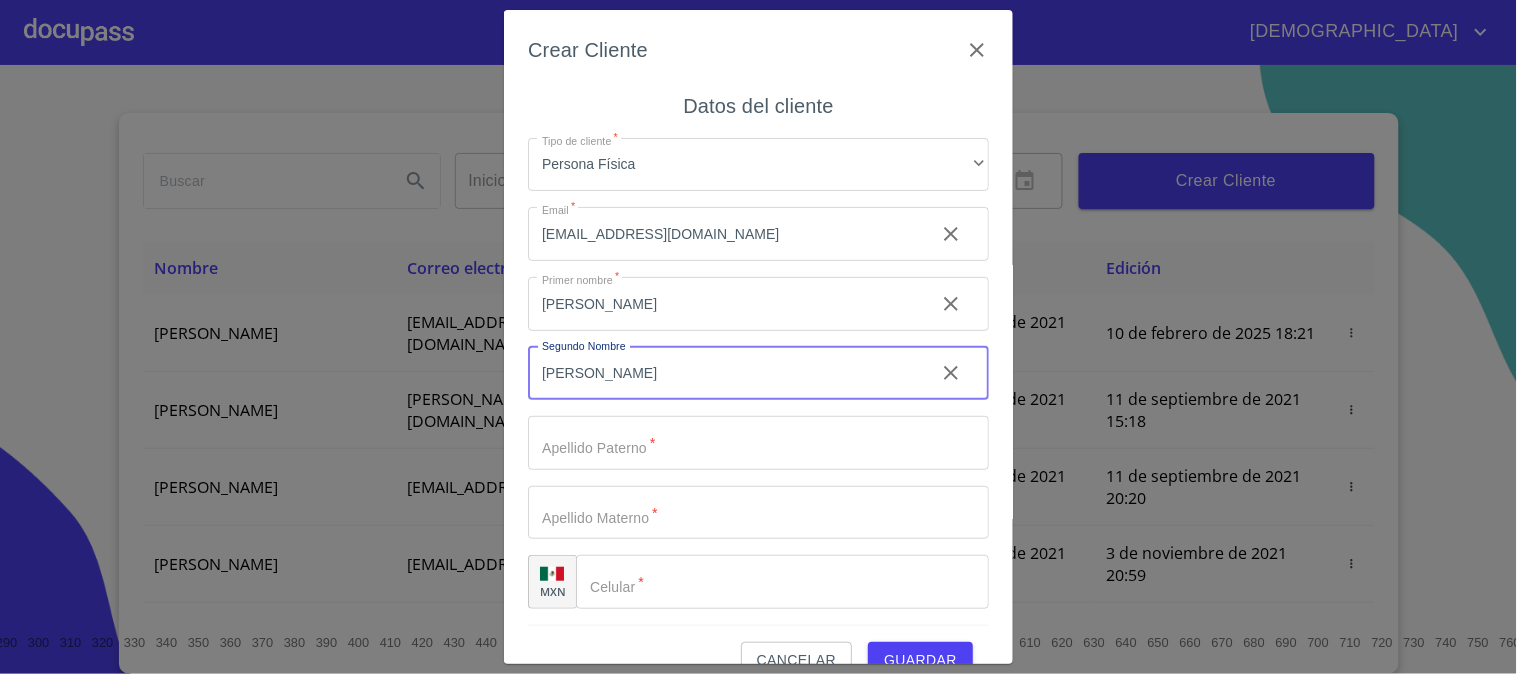type on "[PERSON_NAME]" 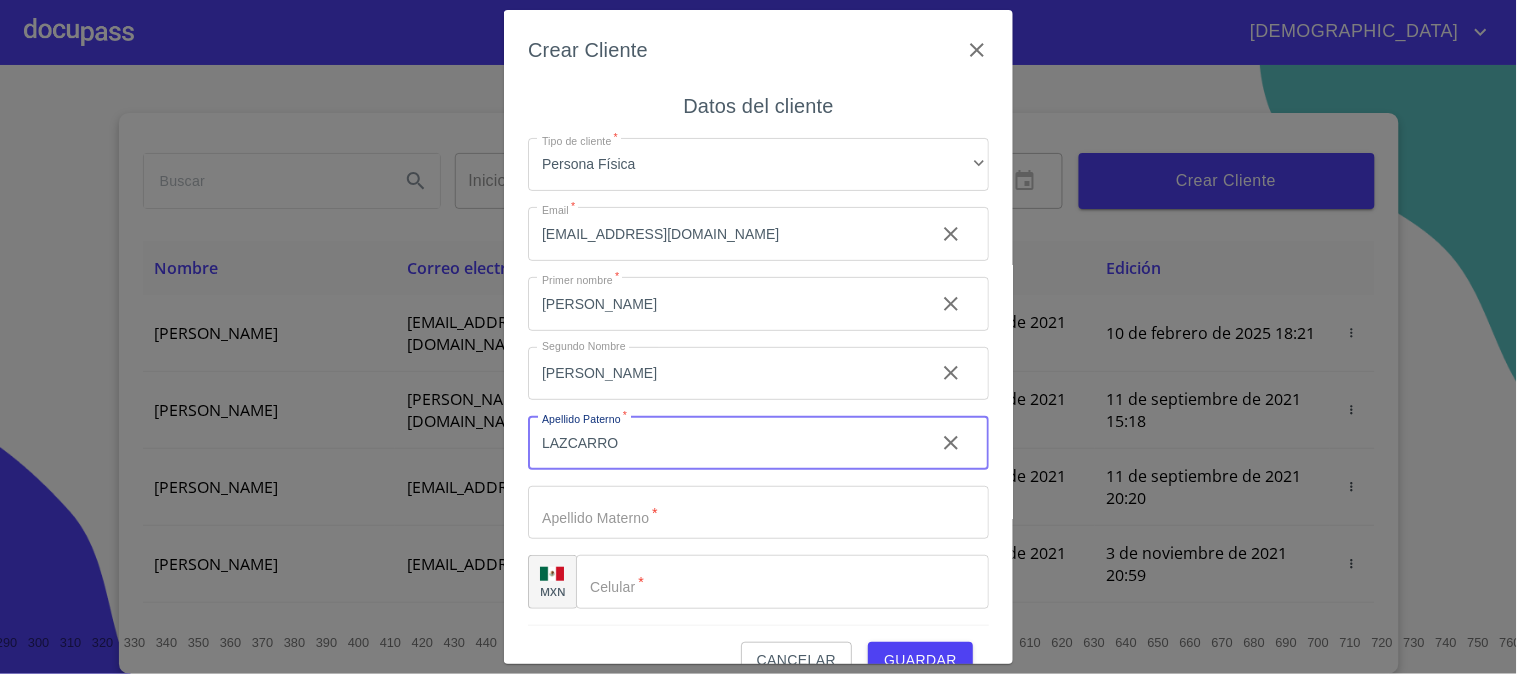 type on "[PERSON_NAME]" 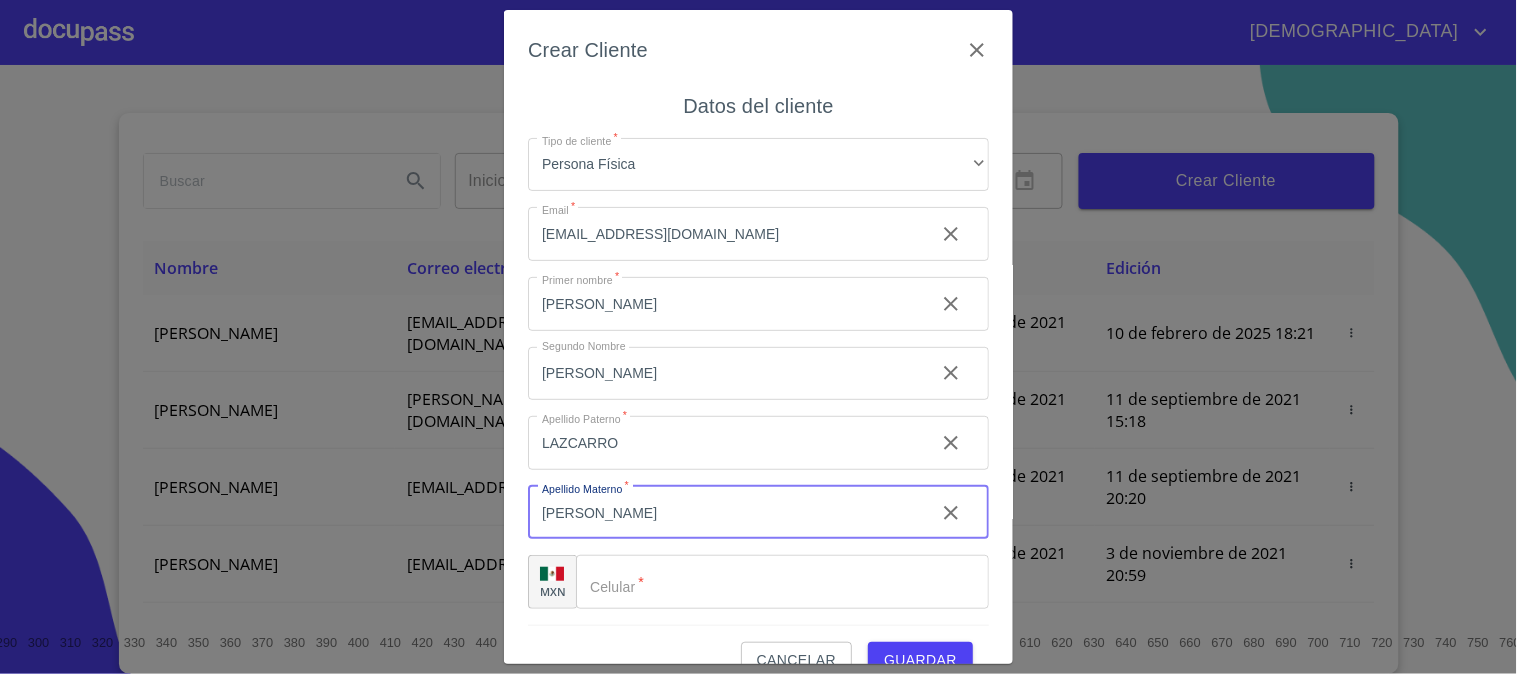 type on "[PERSON_NAME]" 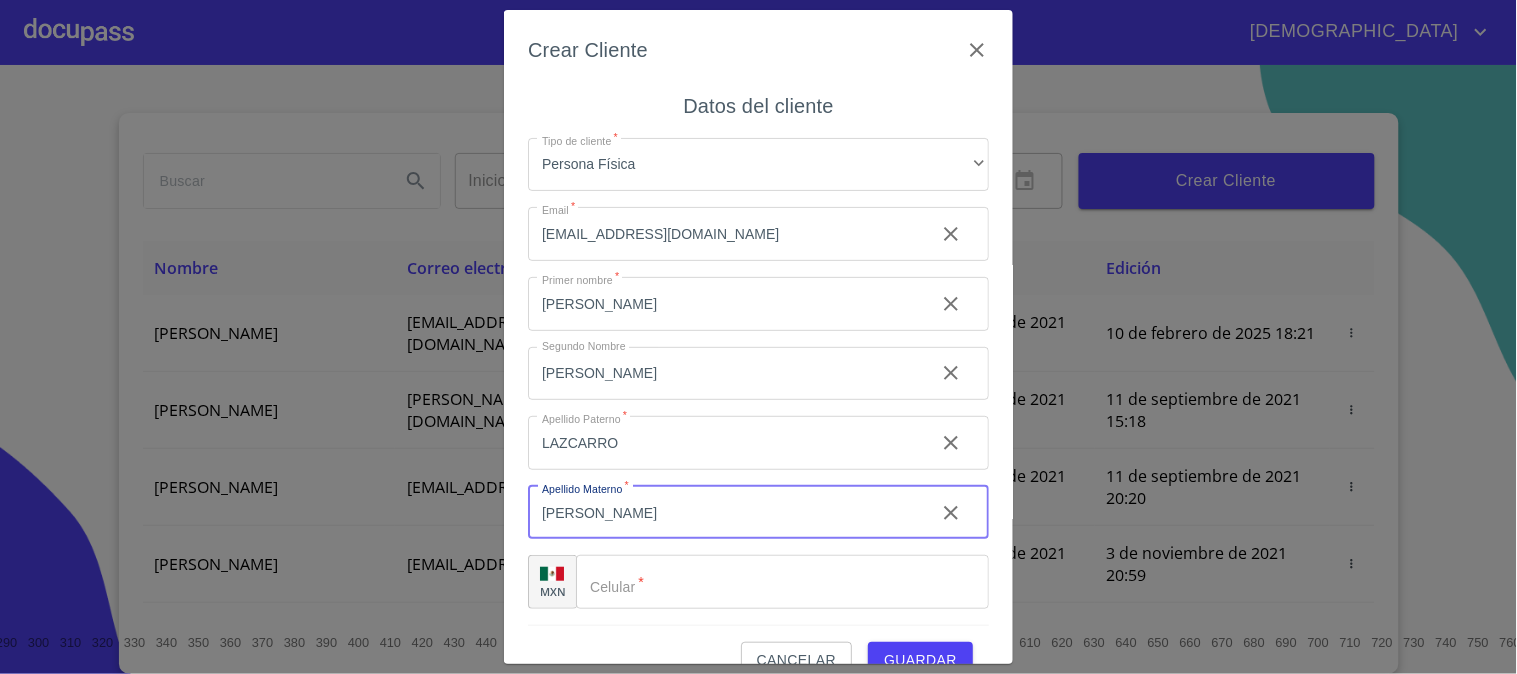 click on "Tipo de cliente   *" 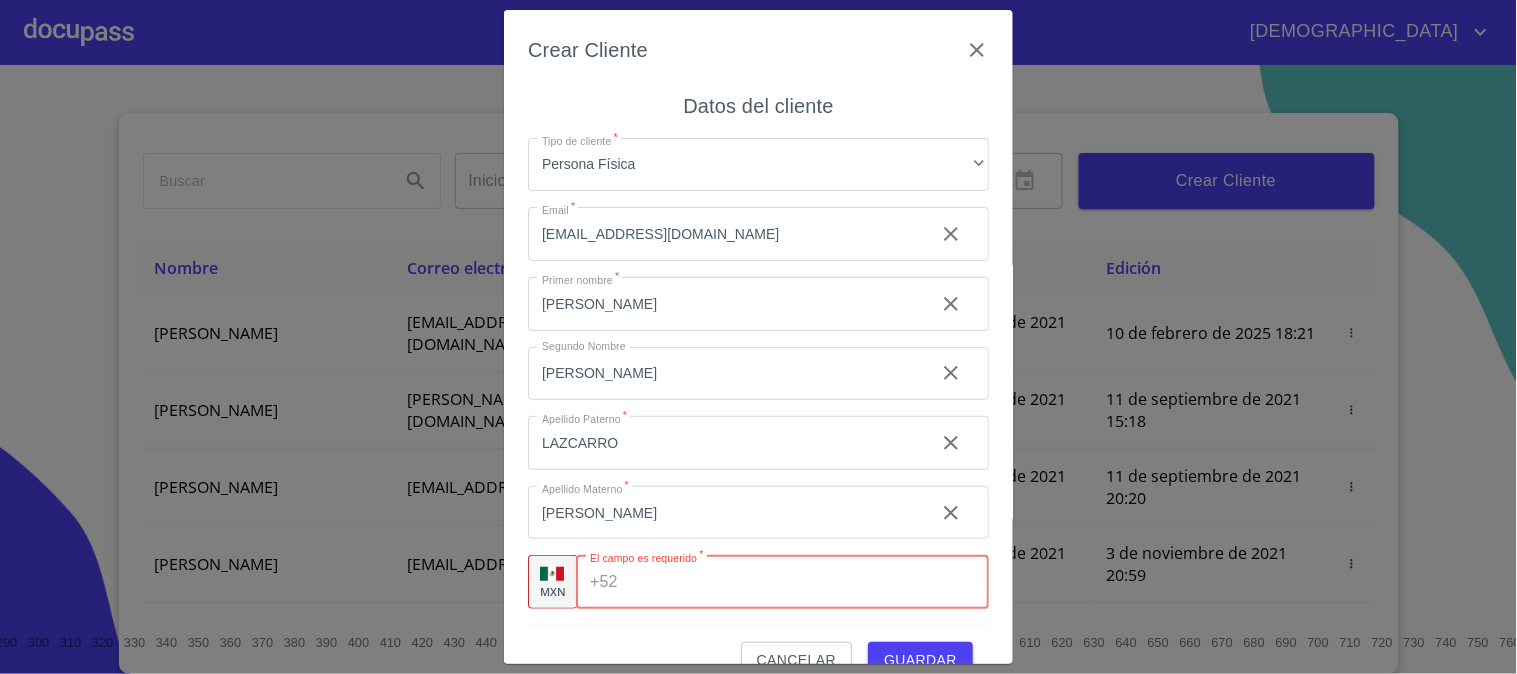 paste on "[PHONE_NUMBER]" 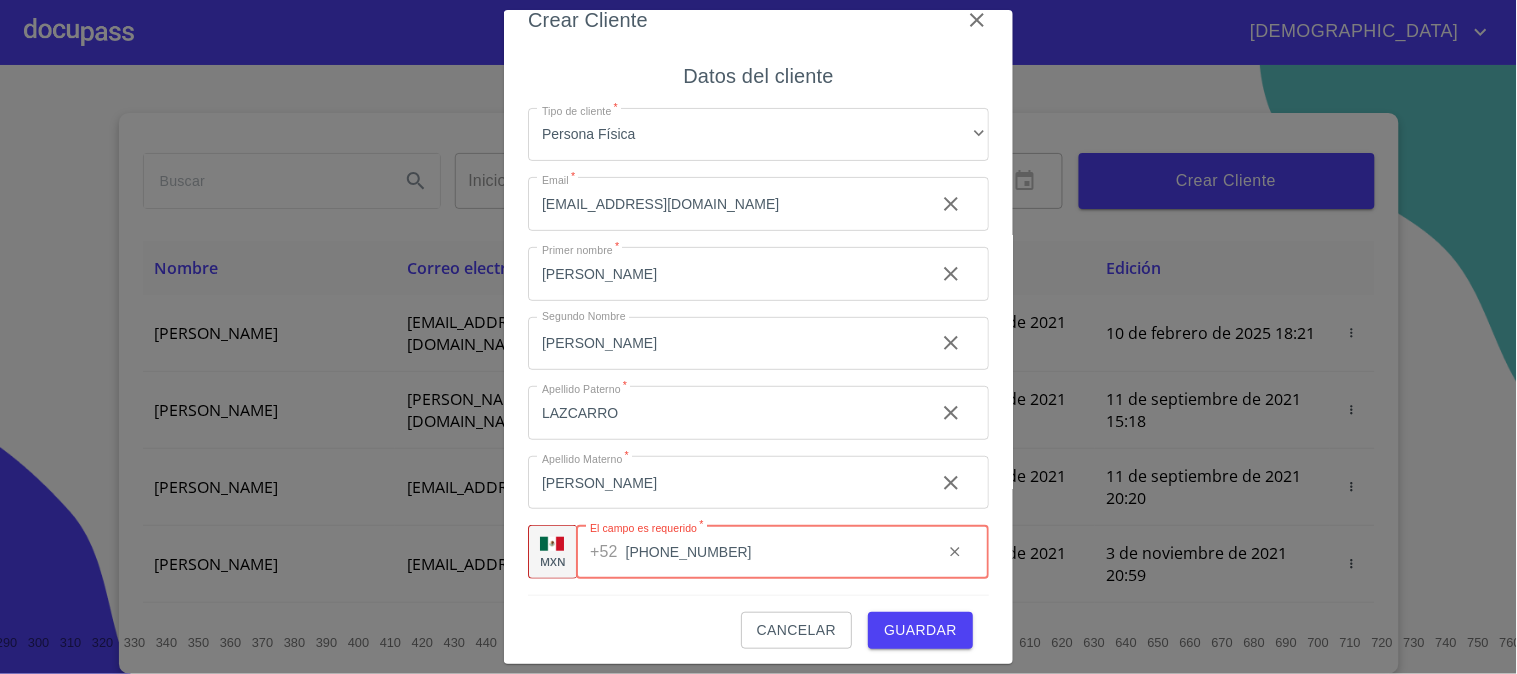 scroll, scrollTop: 38, scrollLeft: 0, axis: vertical 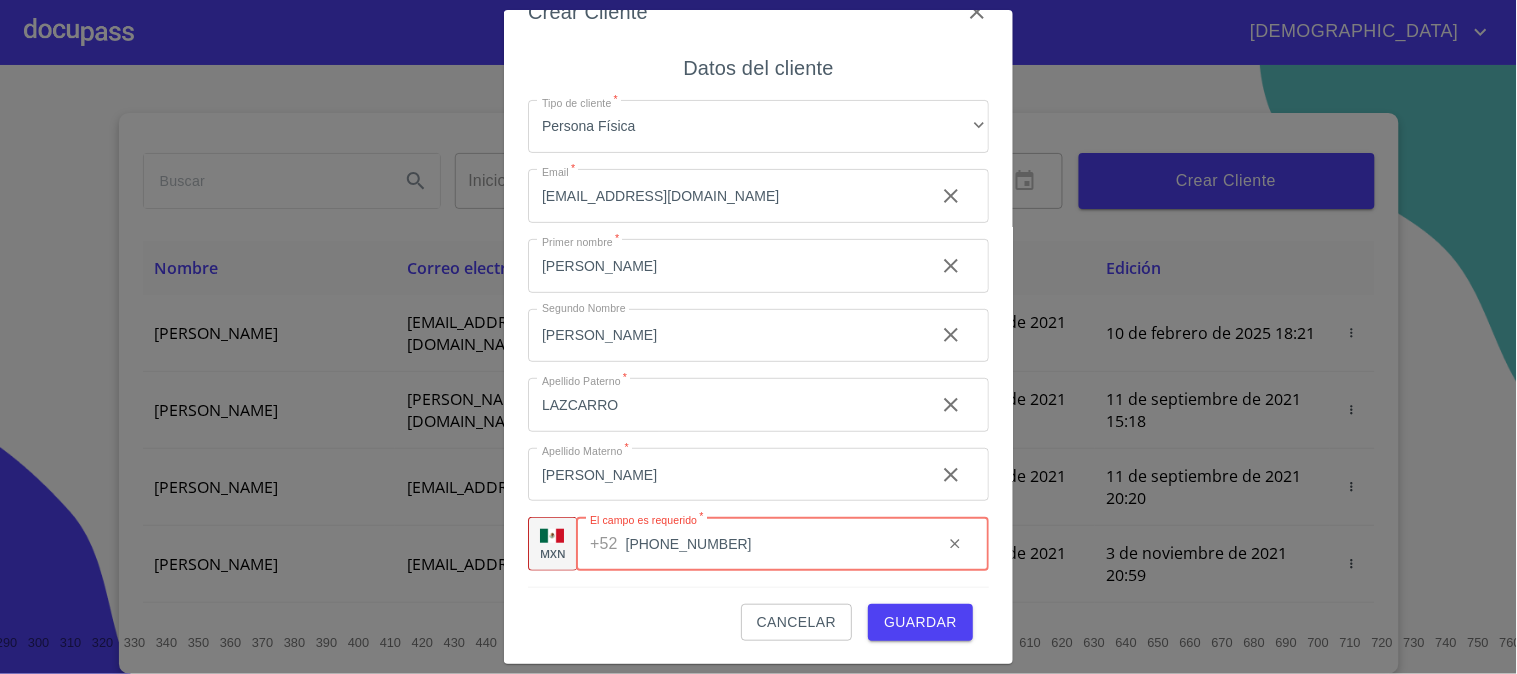 type on "[PHONE_NUMBER]" 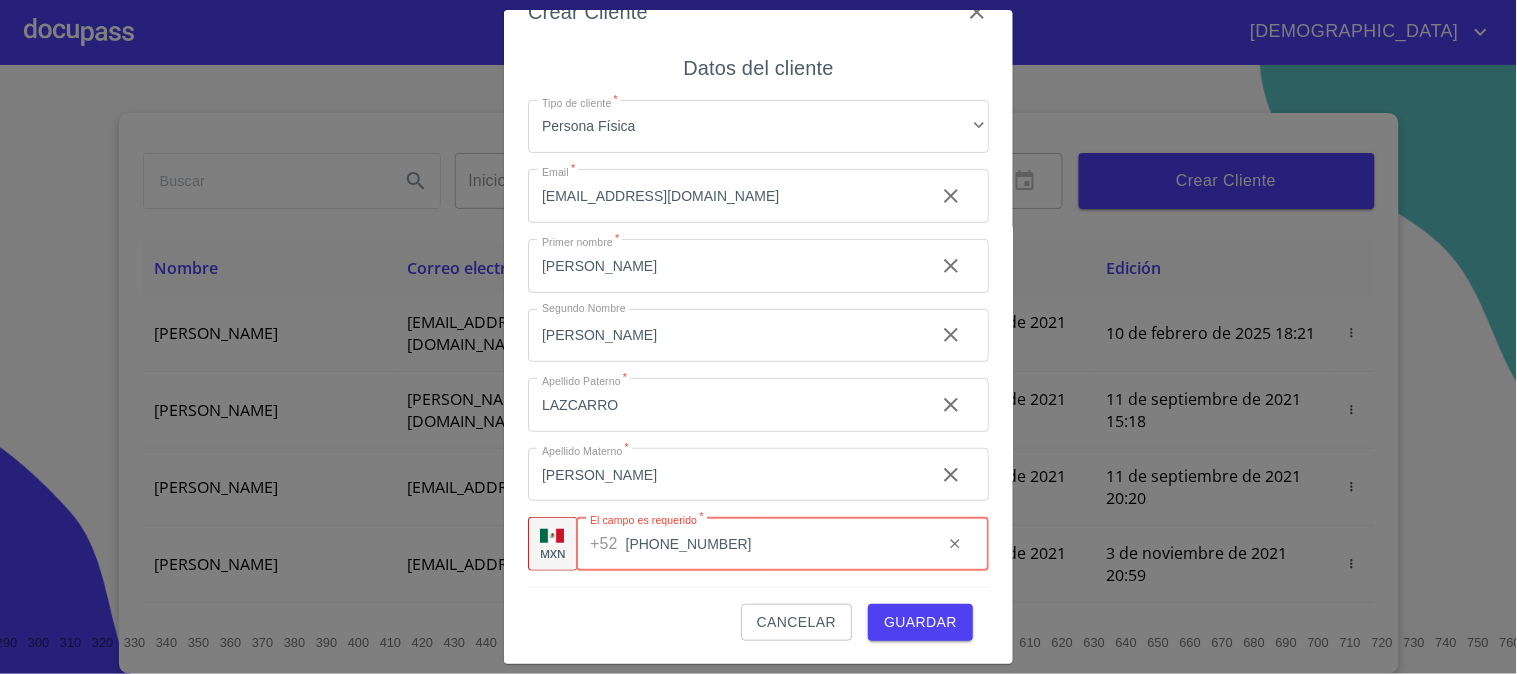 type 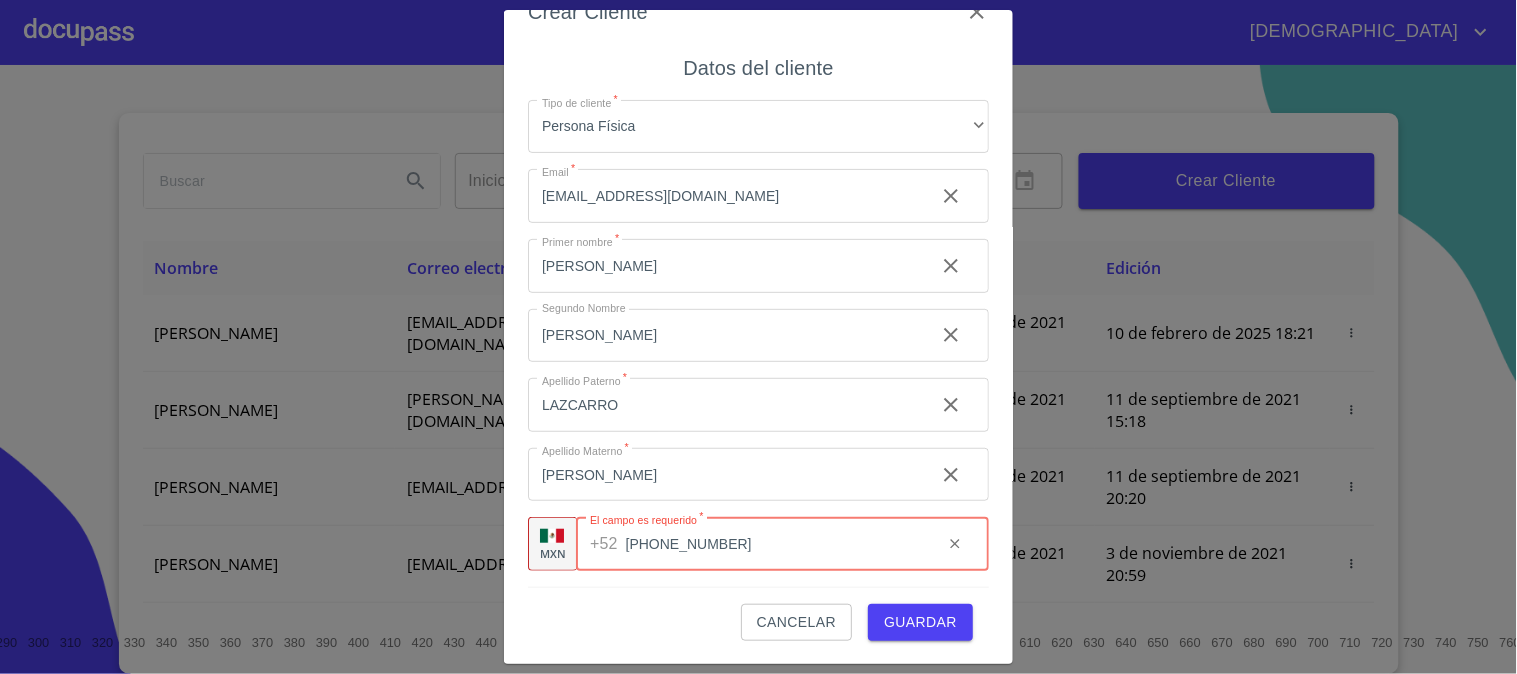 type 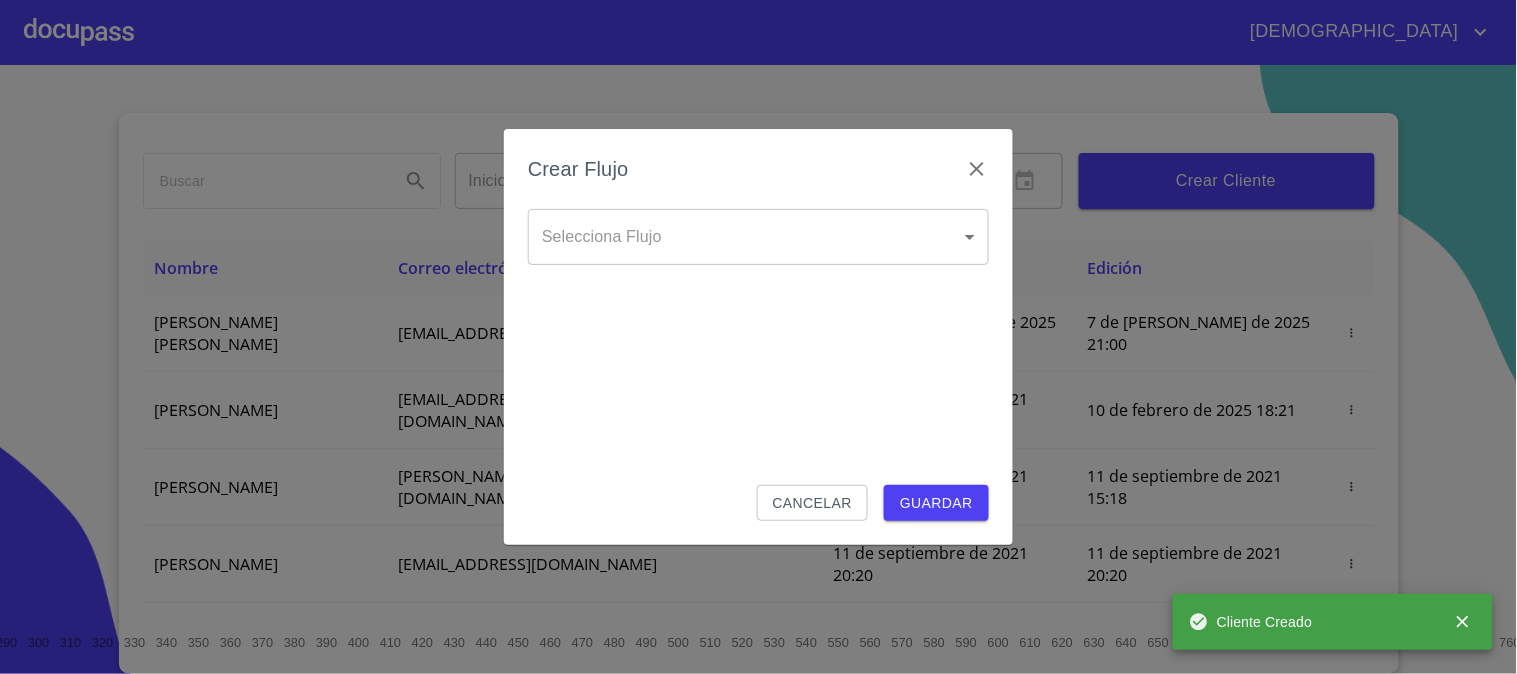 click on "Jesus Inicio ​ Fin ​ Crear Cliente Nombre   Correo electrónico   Registro   Edición     MARIA  ISABEL LAZCARRO  ZEPEDA isabellacarbajal53@gmail.com 7 de julio de 2025 21:00 7 de julio de 2025 21:00 DIEGO ANCIRA GROVER diego.ancira.grover@gmail.com 10 de septiembre de 2021 19:55 10 de febrero de 2025 18:21 LUIS FERNANDO CELIS  luis.celis@live.com.mx 11 de septiembre de 2021 15:18 11 de septiembre de 2021 15:18 MAYRA  GONZALEZ mayragl@hotmail.com 11 de septiembre de 2021 20:20 11 de septiembre de 2021 20:20 MANUEL BRAVO manbrv_072@yahoo.com.mx 13 de septiembre de 2021 12:06 3 de noviembre de 2021 20:59 JUAN CARLOS BAUTISTA 123bautistas@gmail.com 14 de septiembre de 2021 13:26 14 de septiembre de 2021 13:26 MERCEDES GUTIERREZ juanmontiel626@gmail.com 14 de septiembre de 2021 17:35 14 de septiembre de 2021 17:35 JUAN ANTONIO CRUZ maliachi_7@hotmail.com 14 de septiembre de 2021 19:24 14 de septiembre de 2021 19:24 JAIME  GONZALEZ  jaimeglez2103@gmail.com 15 de septiembre de 2021 14:18 1 2 3 4 5 6 7 8 9" at bounding box center (758, 337) 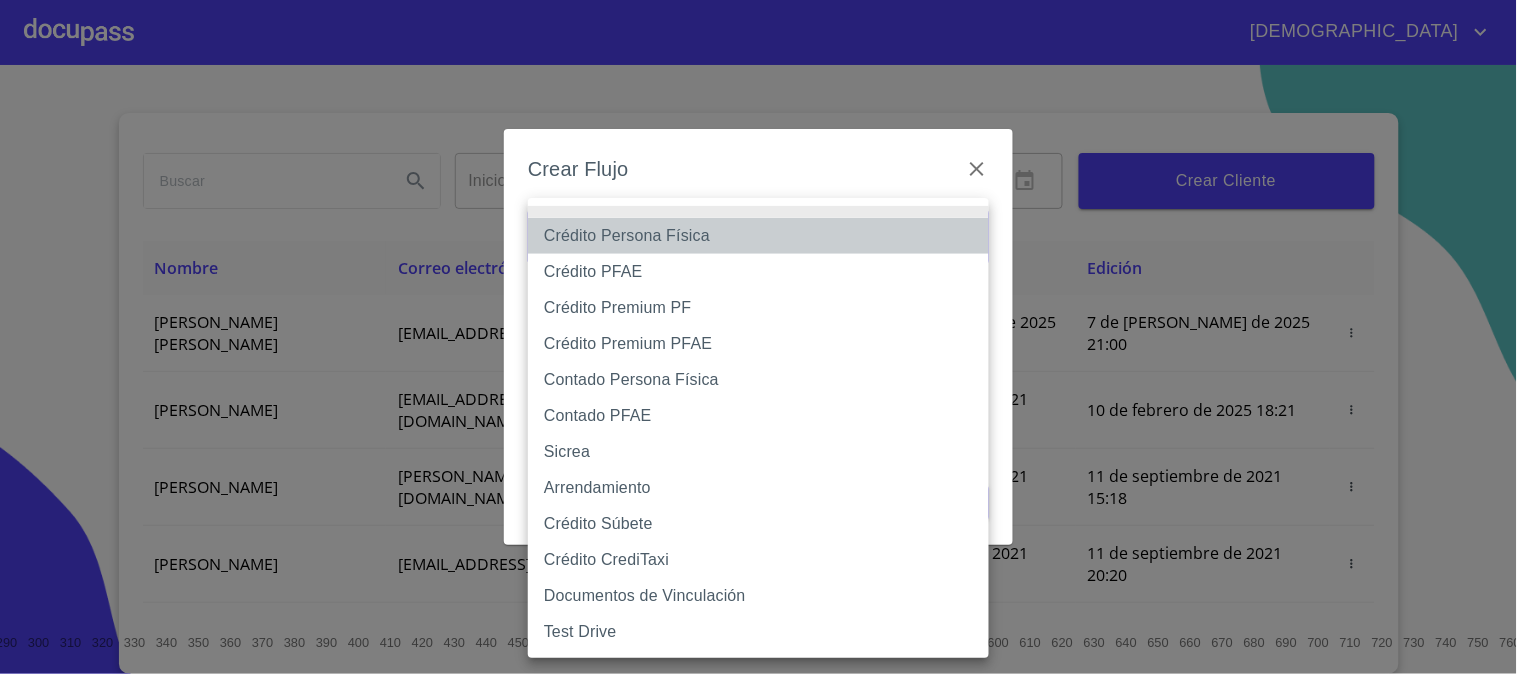 click on "Crédito Persona Física" at bounding box center (758, 236) 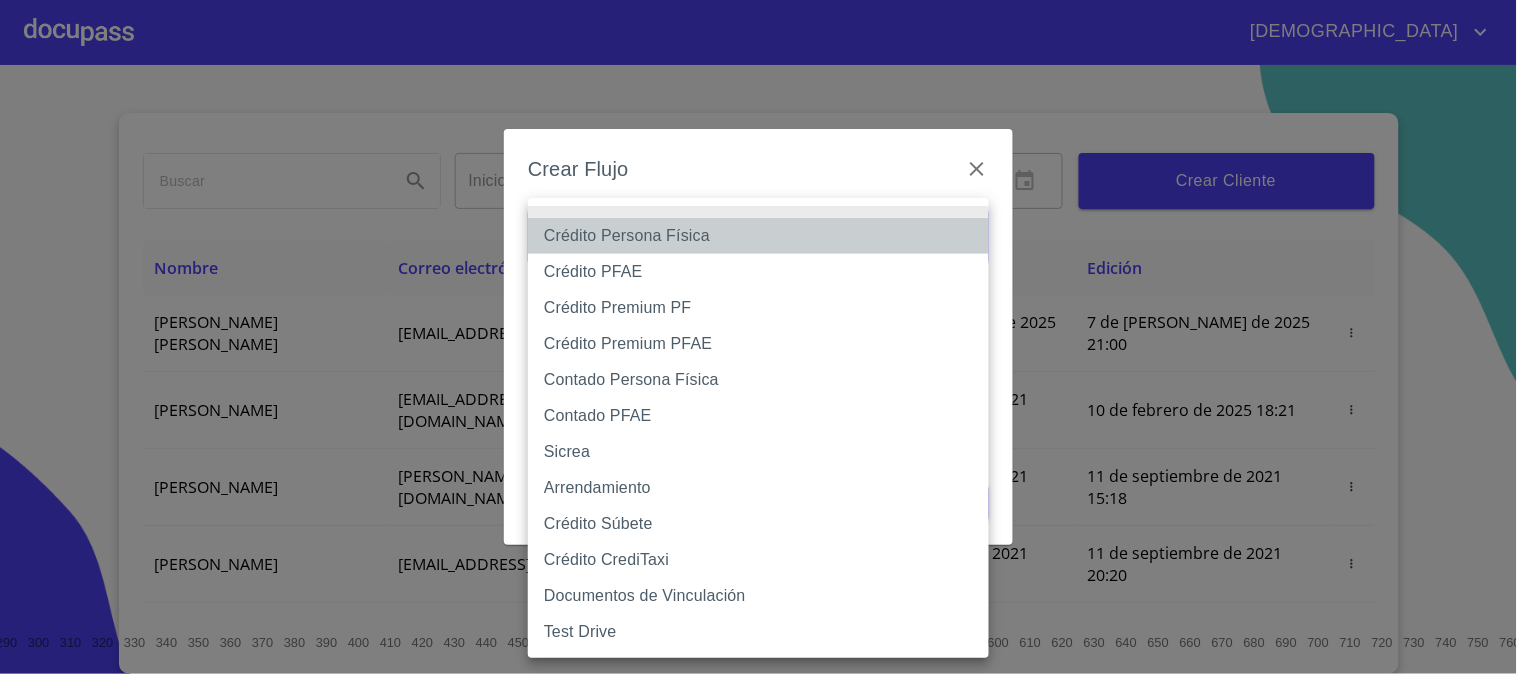 type on "6009fb3c7d1714eb8809aa97" 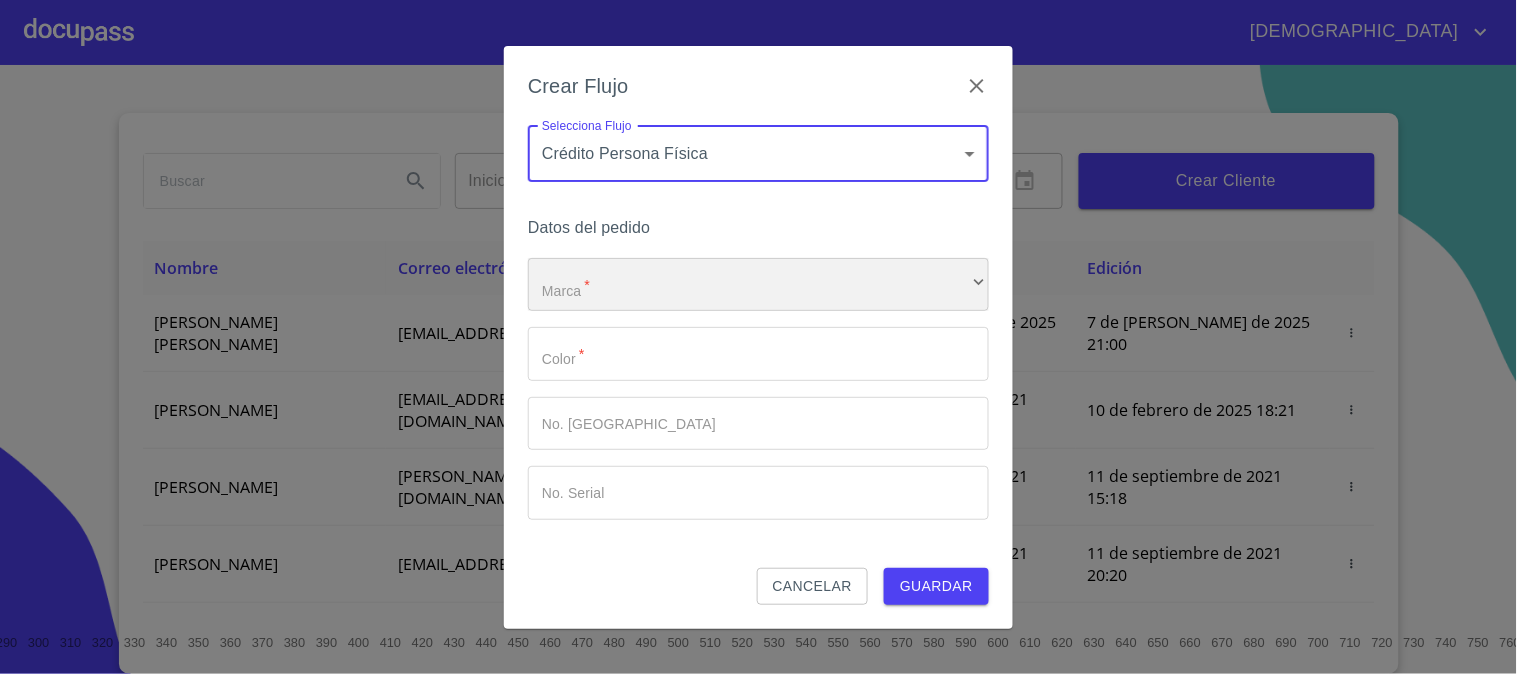 click on "​" at bounding box center (758, 285) 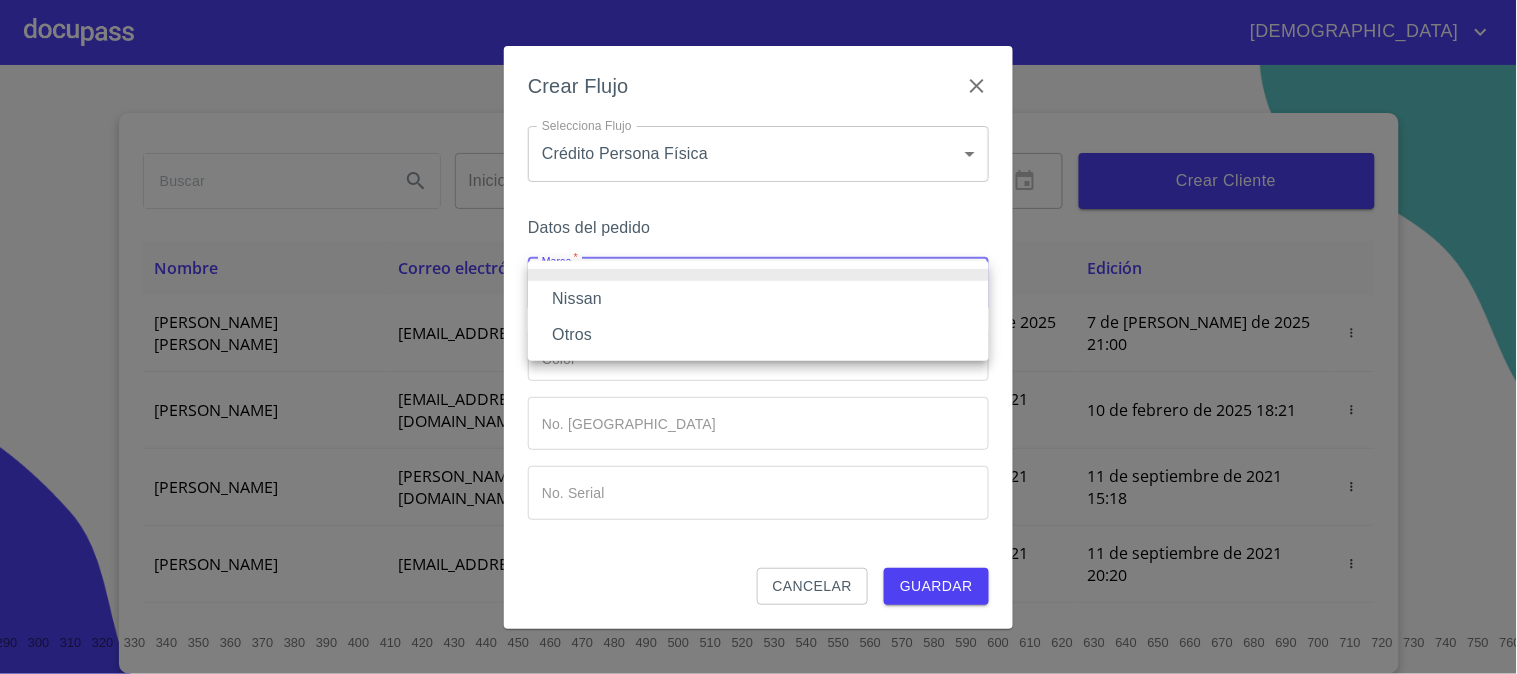 click on "Nissan" at bounding box center [758, 299] 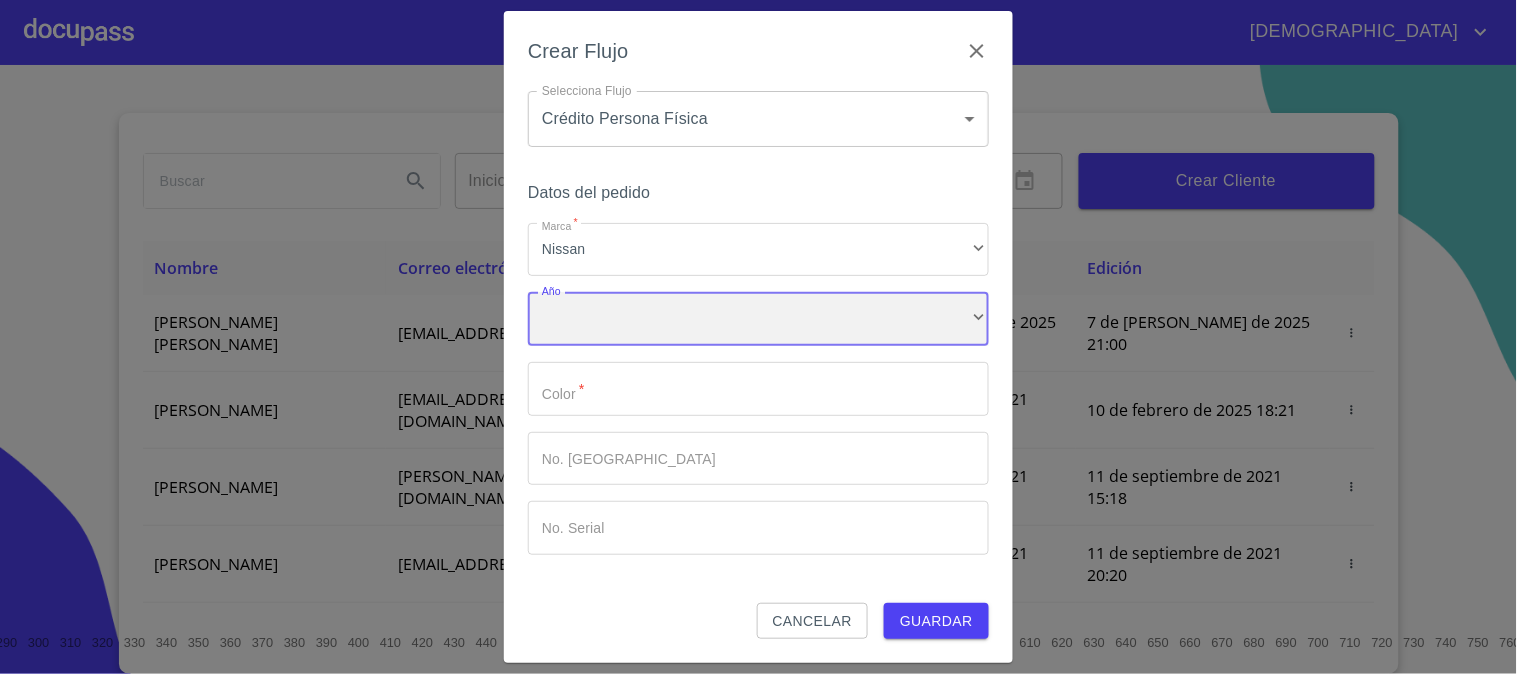 click on "​" at bounding box center (758, 319) 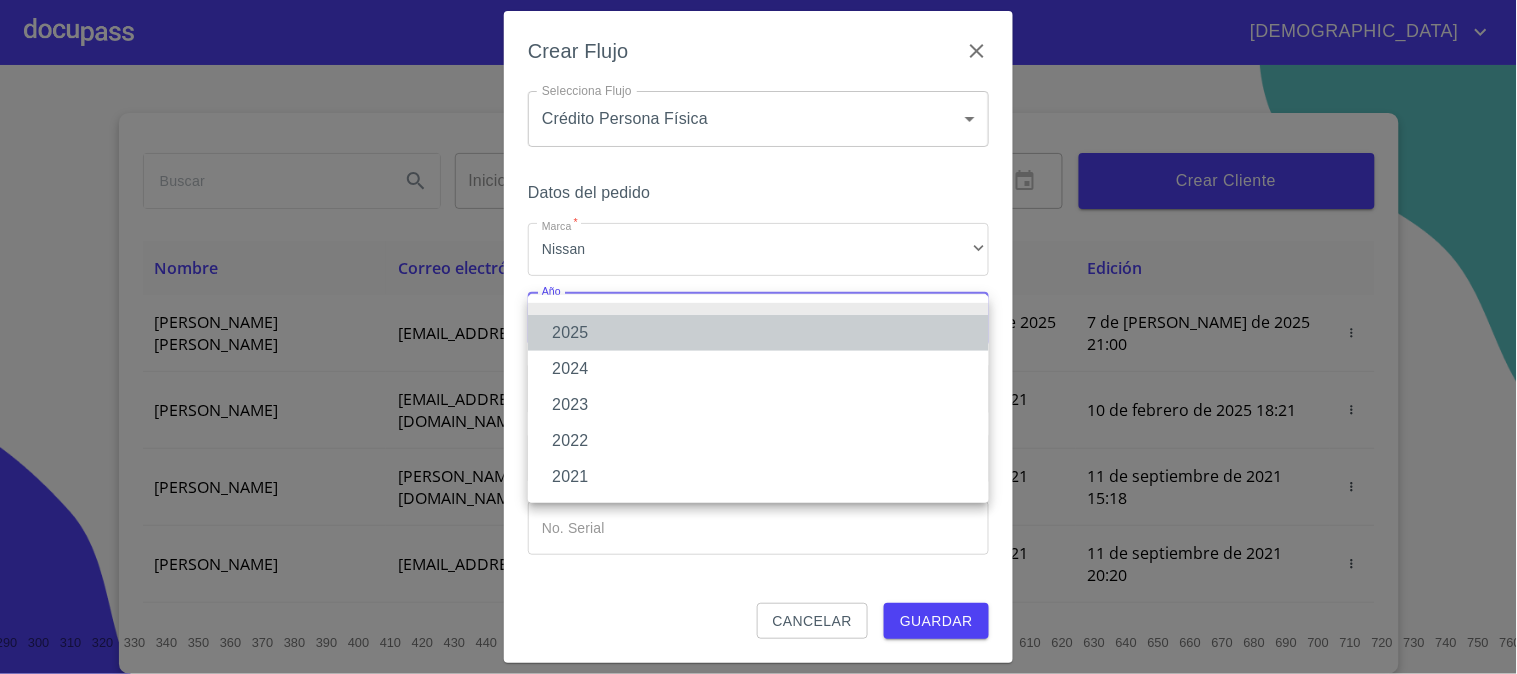 click on "2025" at bounding box center (758, 333) 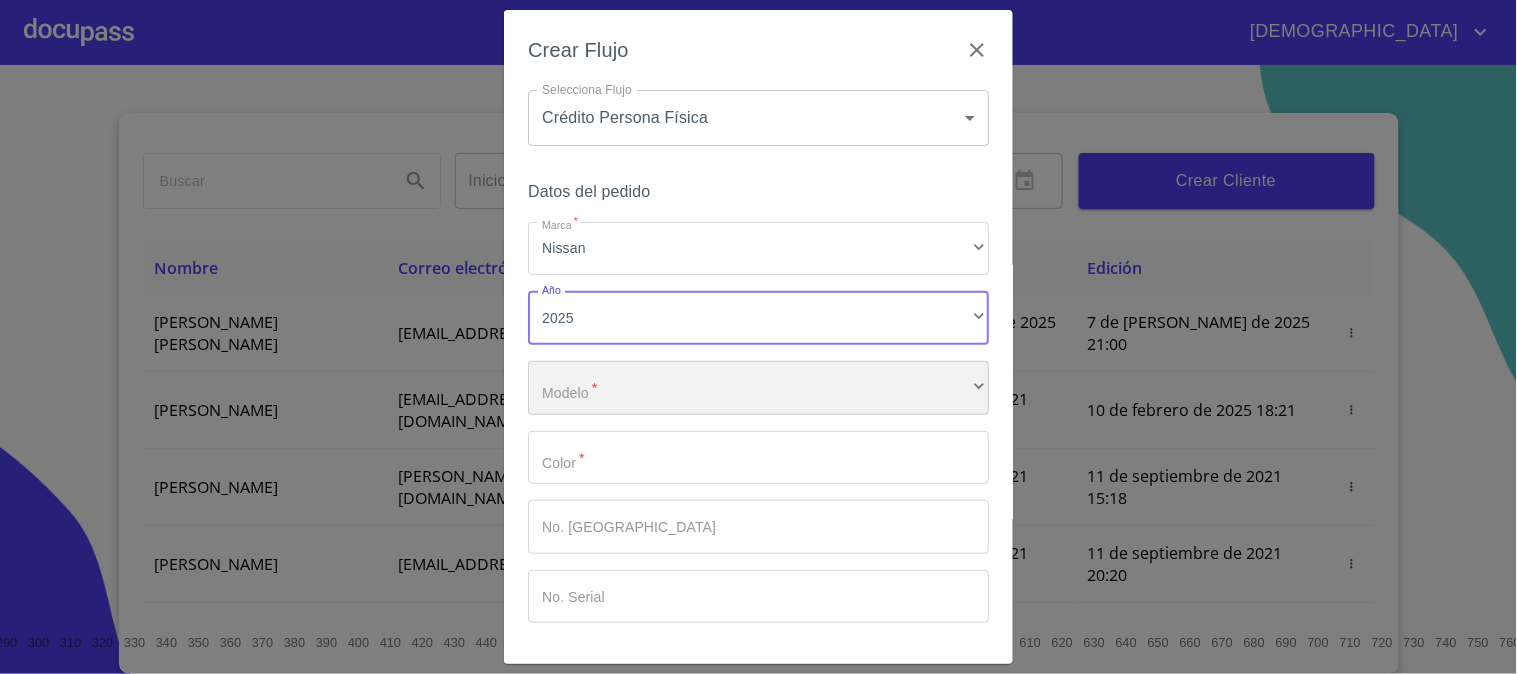 click on "​" at bounding box center [758, 388] 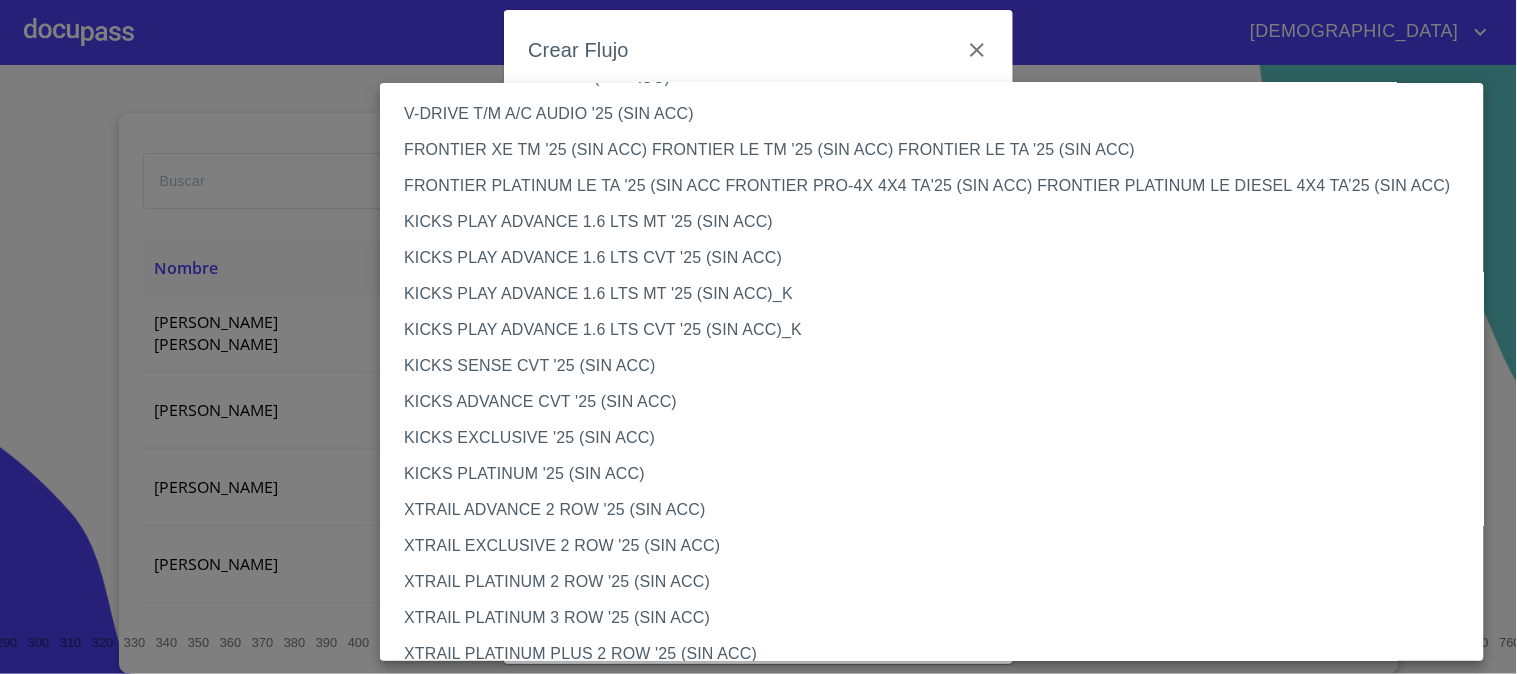 scroll, scrollTop: 1608, scrollLeft: 0, axis: vertical 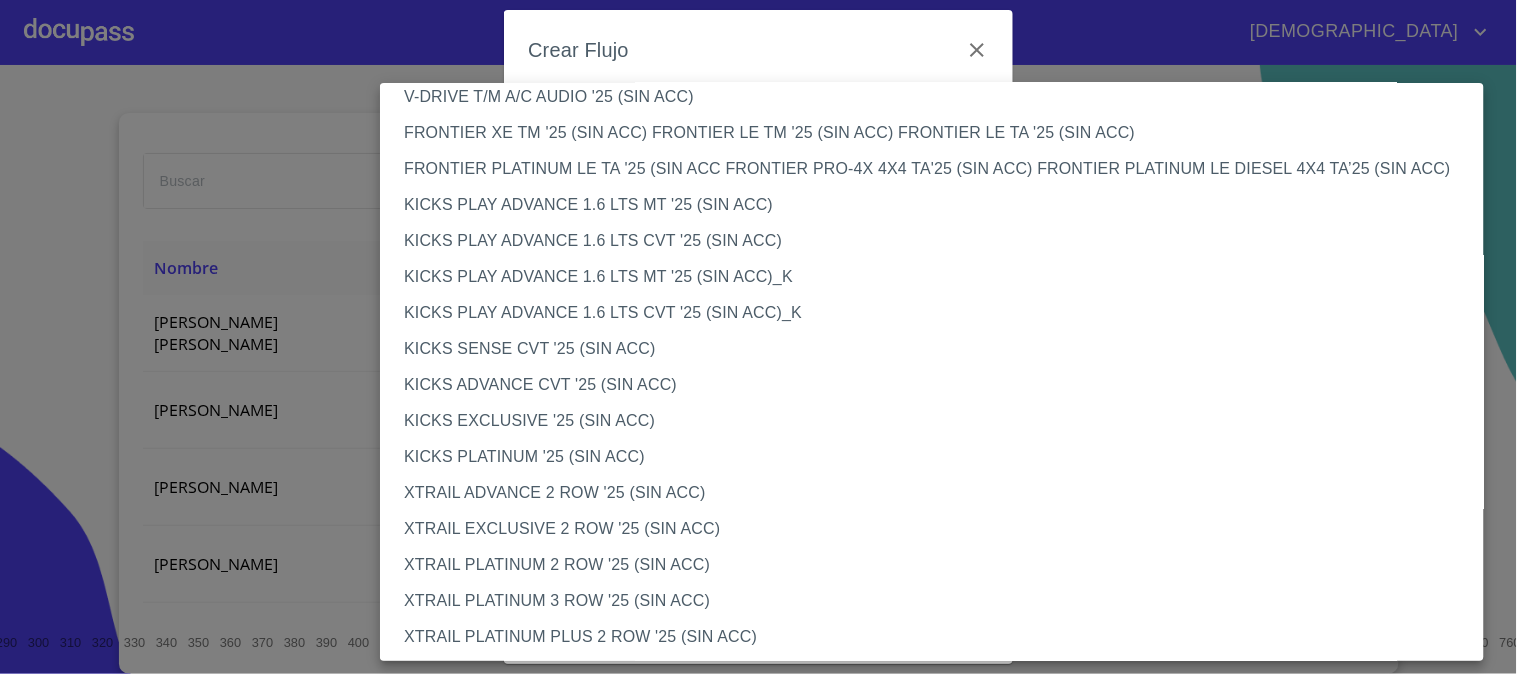 type 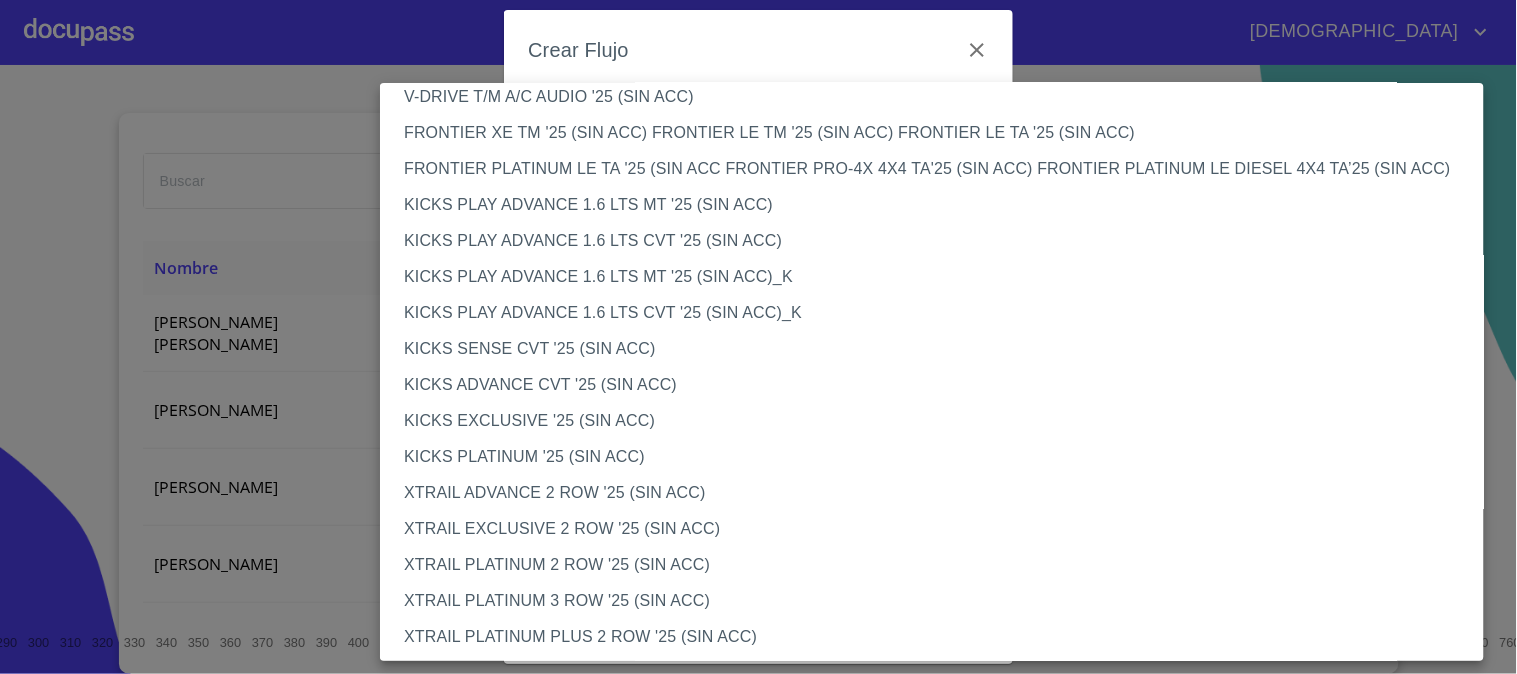 scroll, scrollTop: 1, scrollLeft: 0, axis: vertical 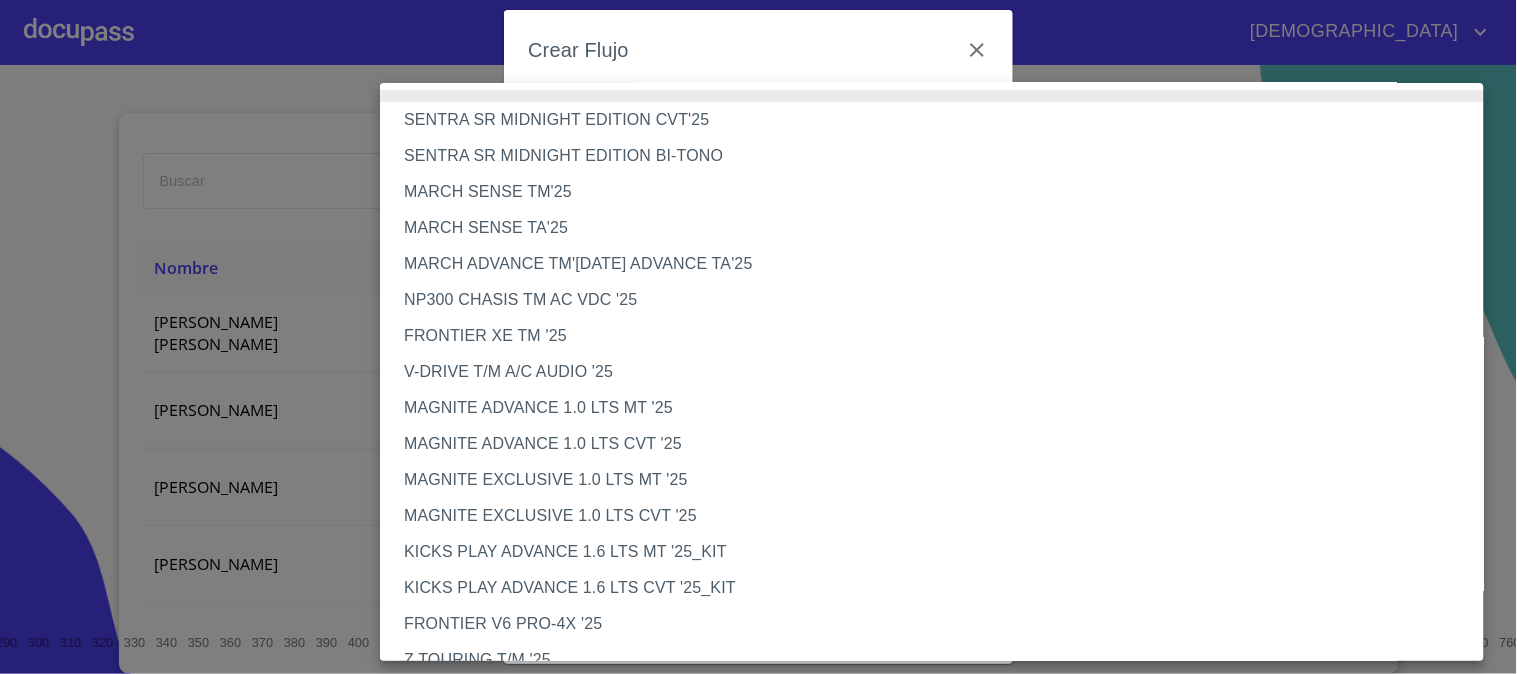 type 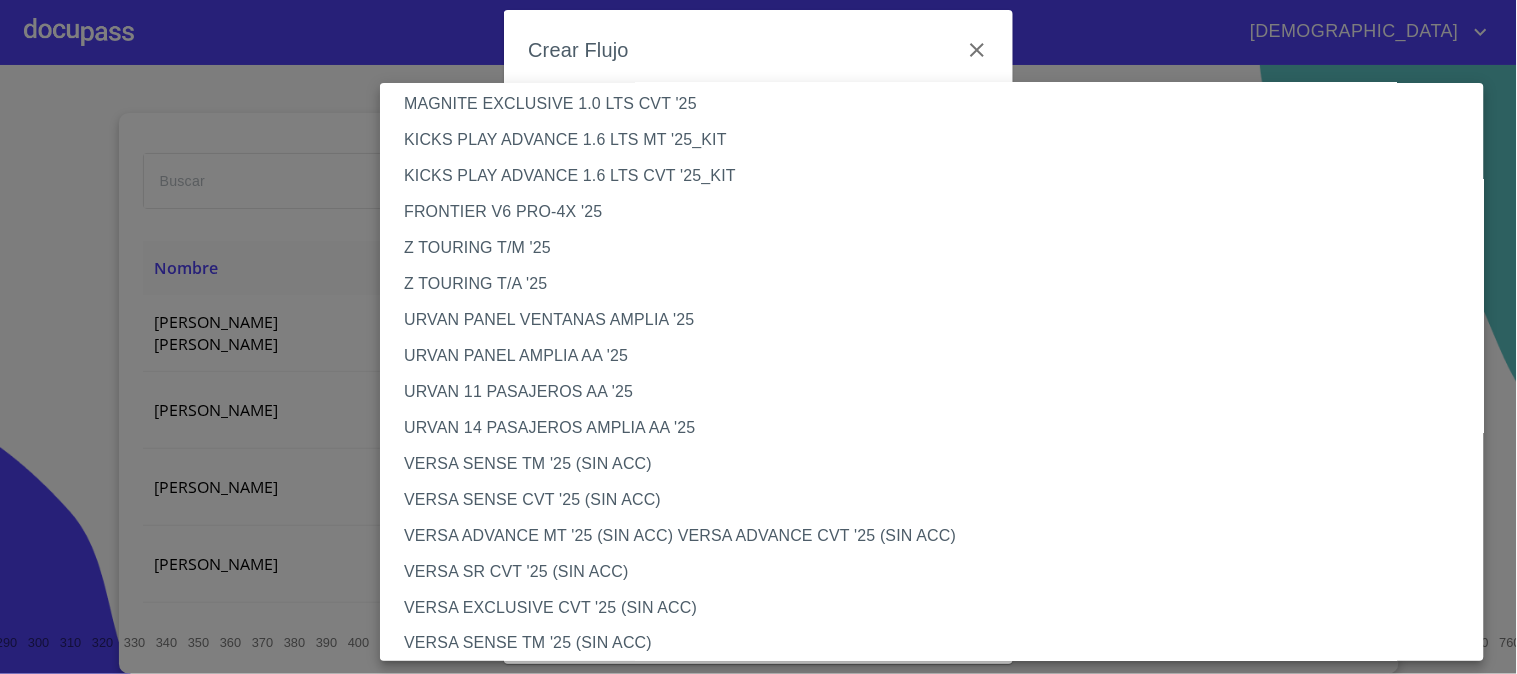 scroll, scrollTop: 445, scrollLeft: 0, axis: vertical 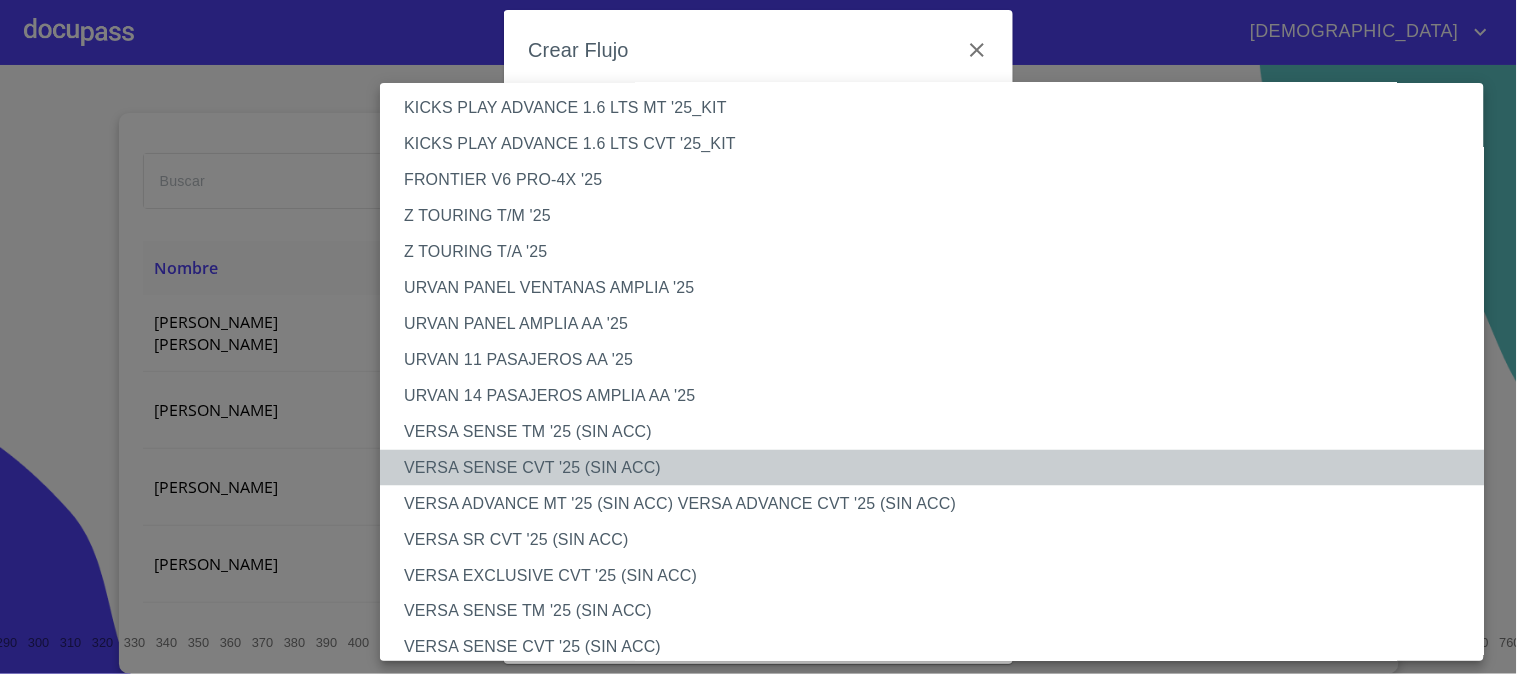 click on "VERSA SENSE CVT '25 (SIN ACC)" at bounding box center [940, 468] 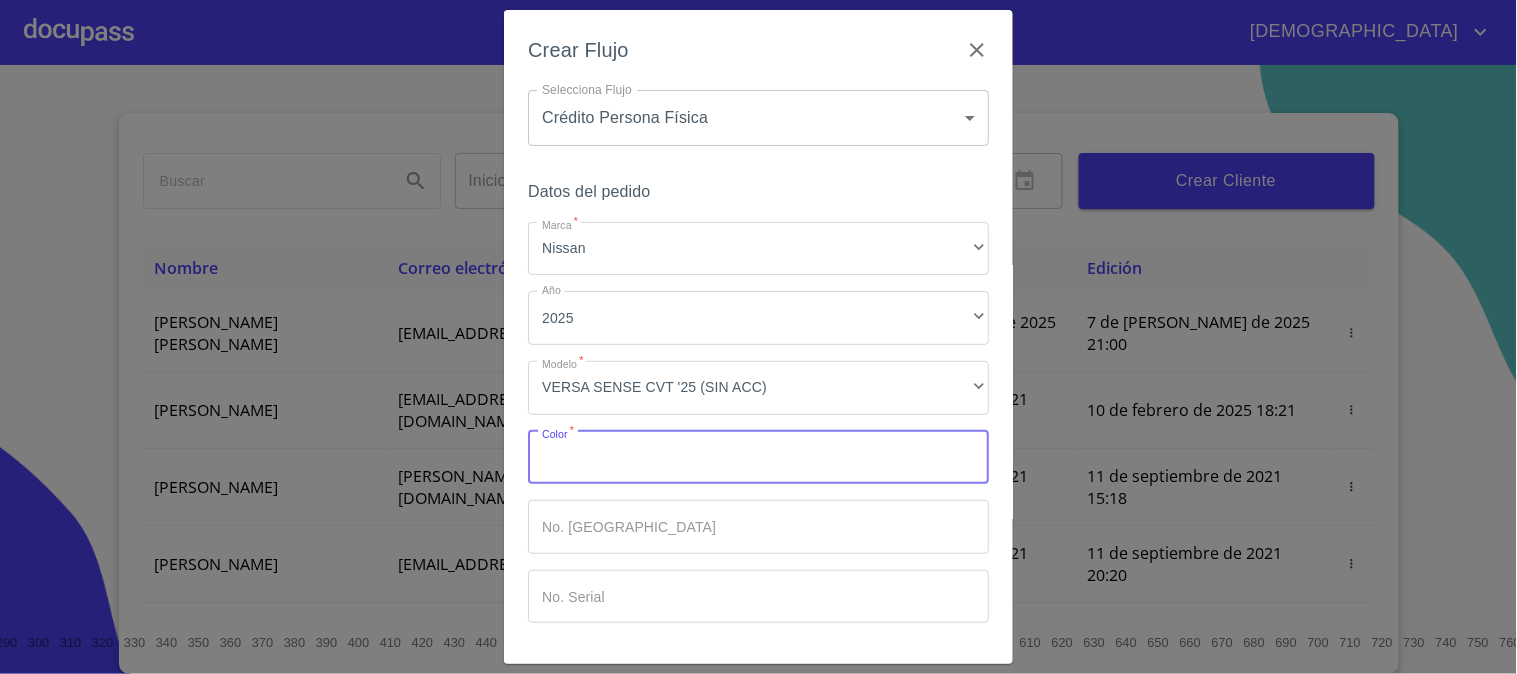 click on "Marca   *" at bounding box center (758, 458) 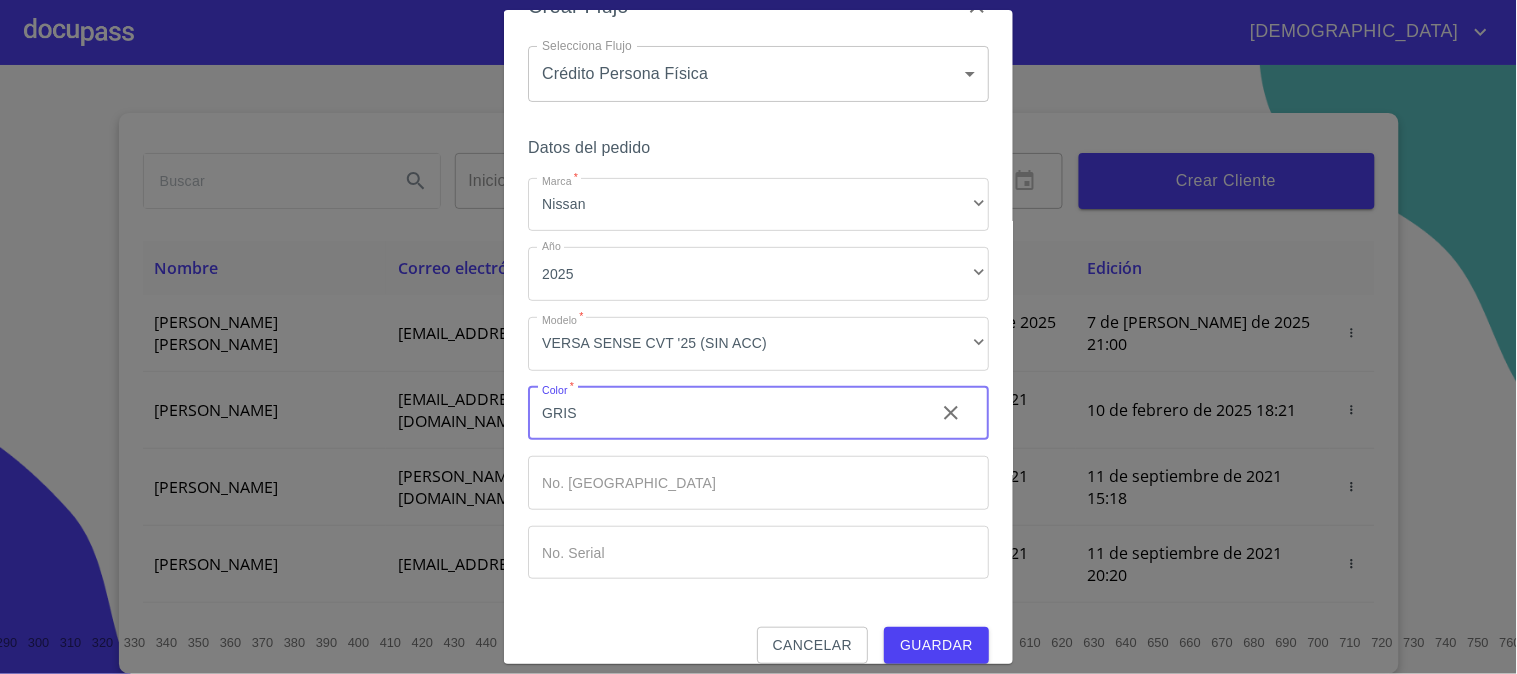 scroll, scrollTop: 67, scrollLeft: 0, axis: vertical 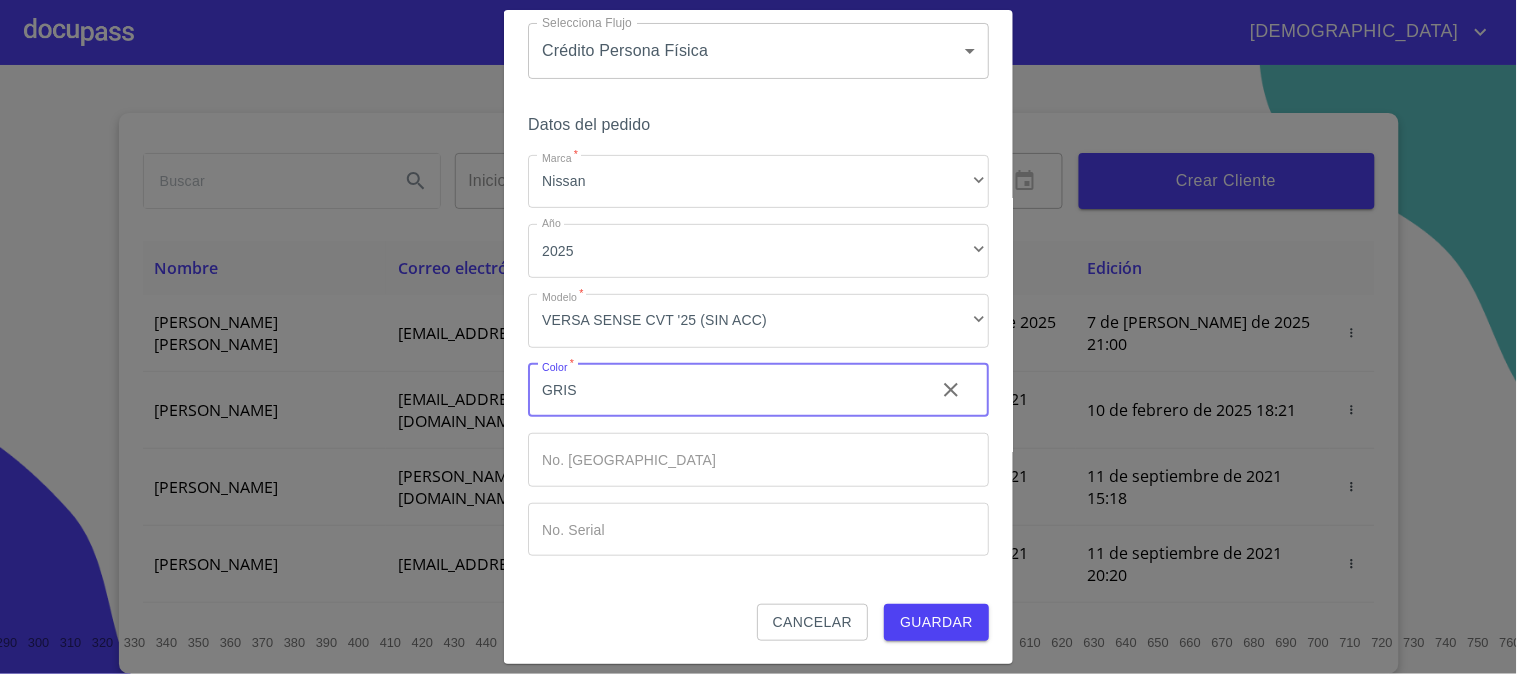 type on "GRIS" 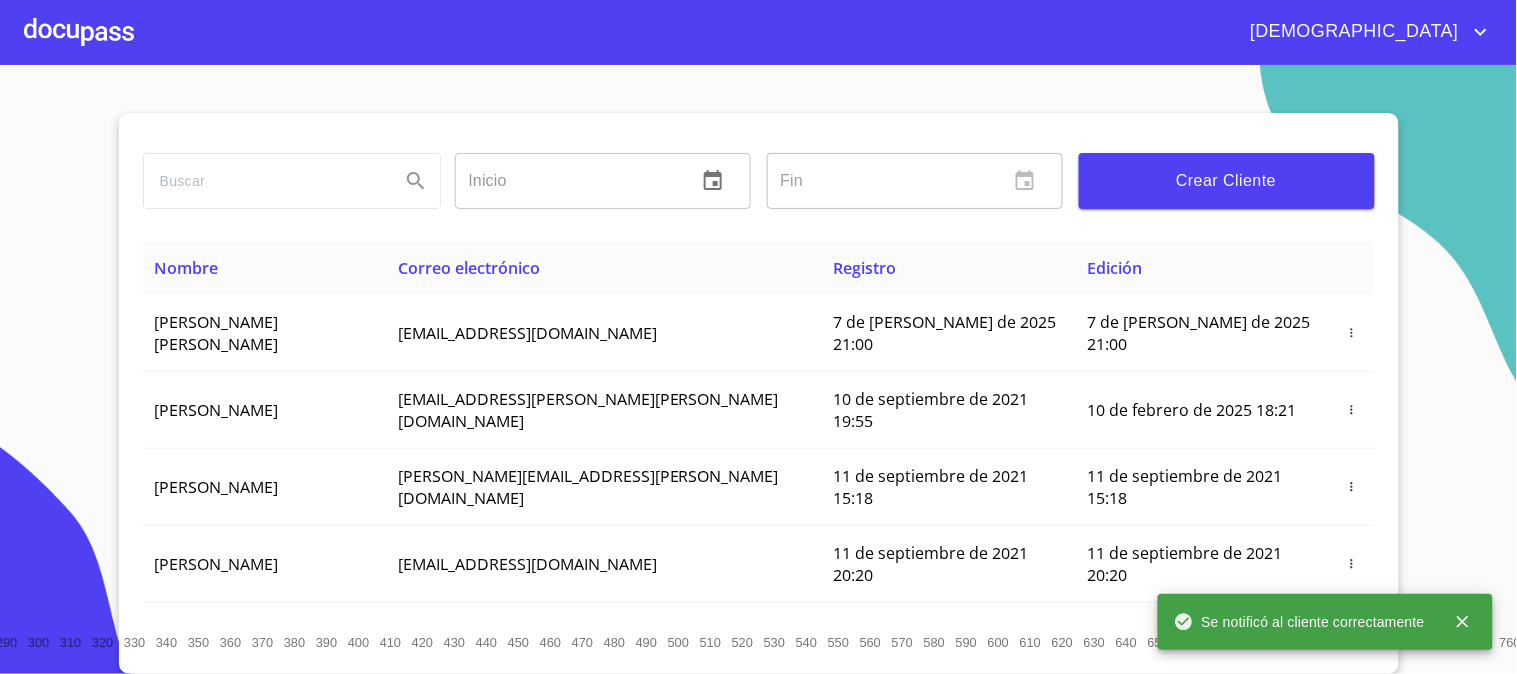 click at bounding box center [79, 32] 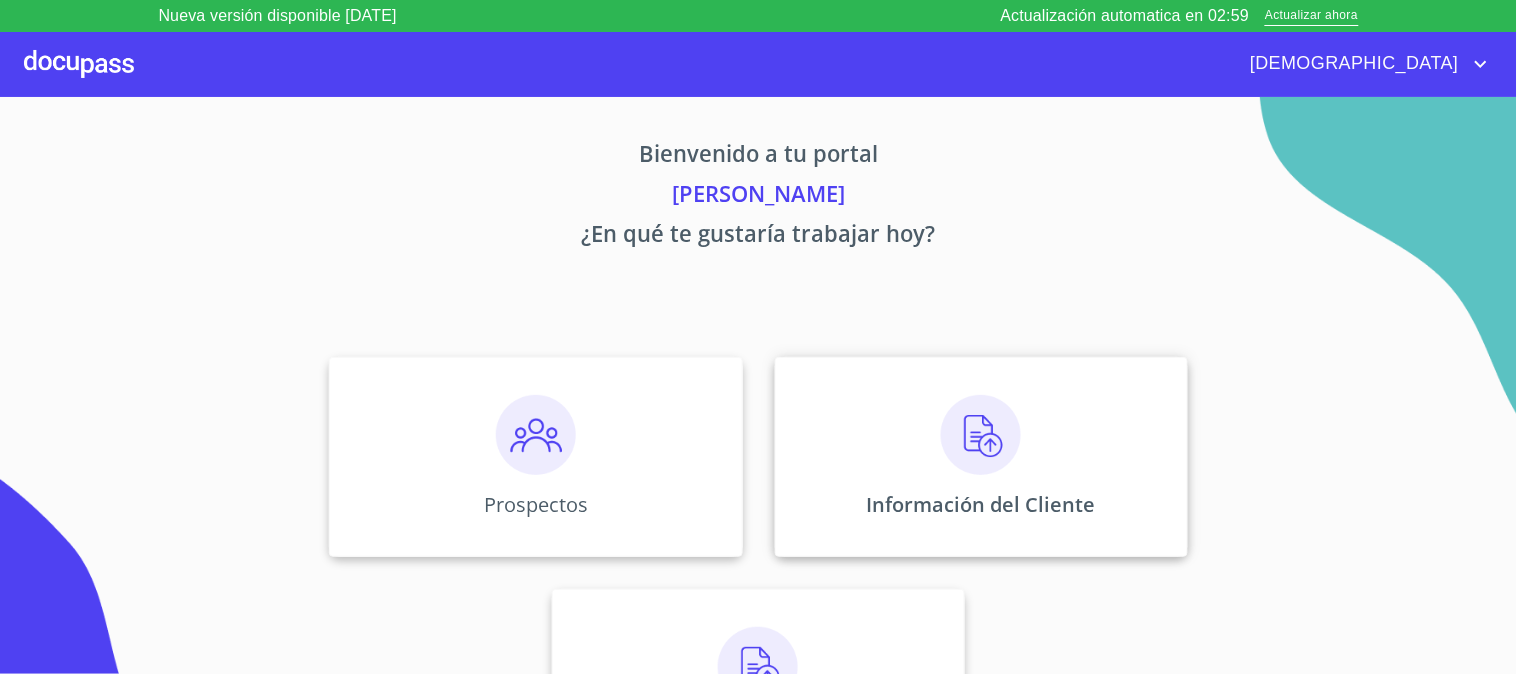 click at bounding box center [981, 435] 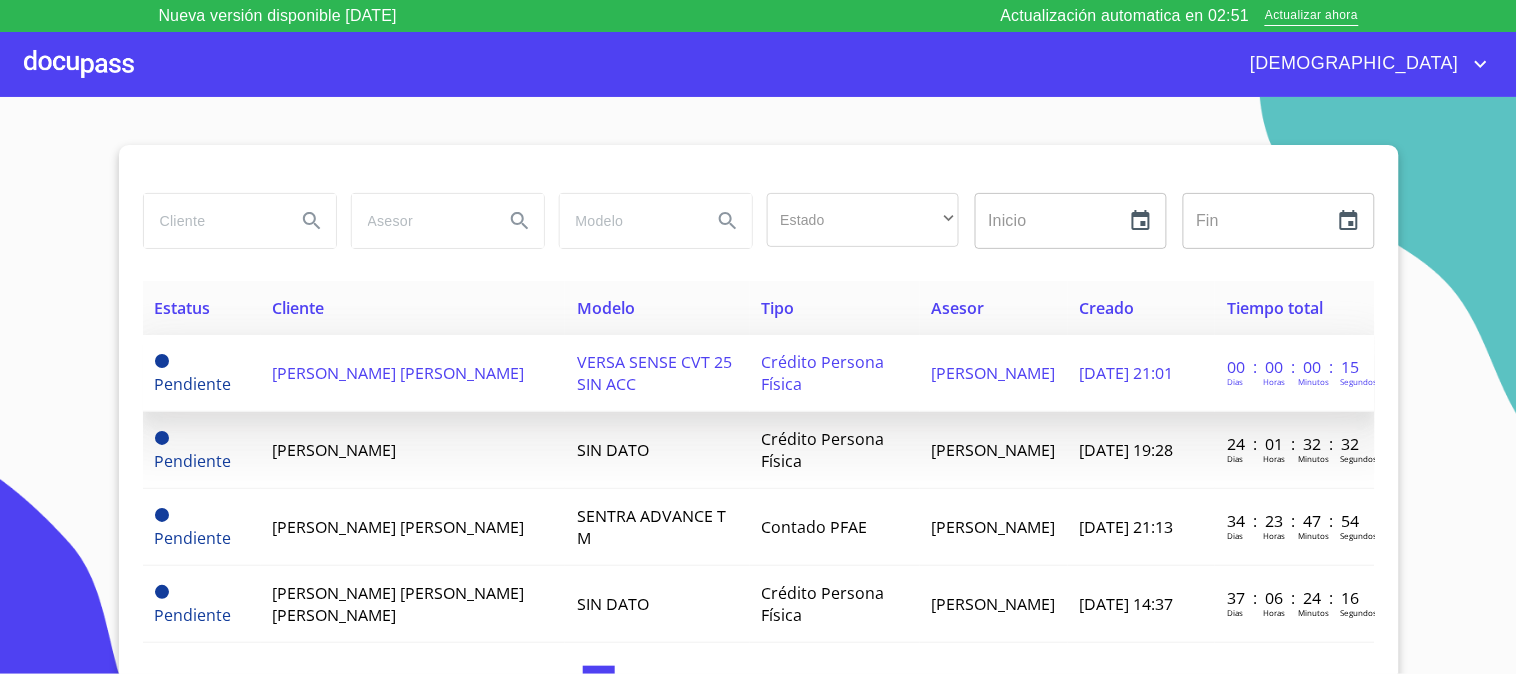 click on "[PERSON_NAME]" at bounding box center (399, 373) 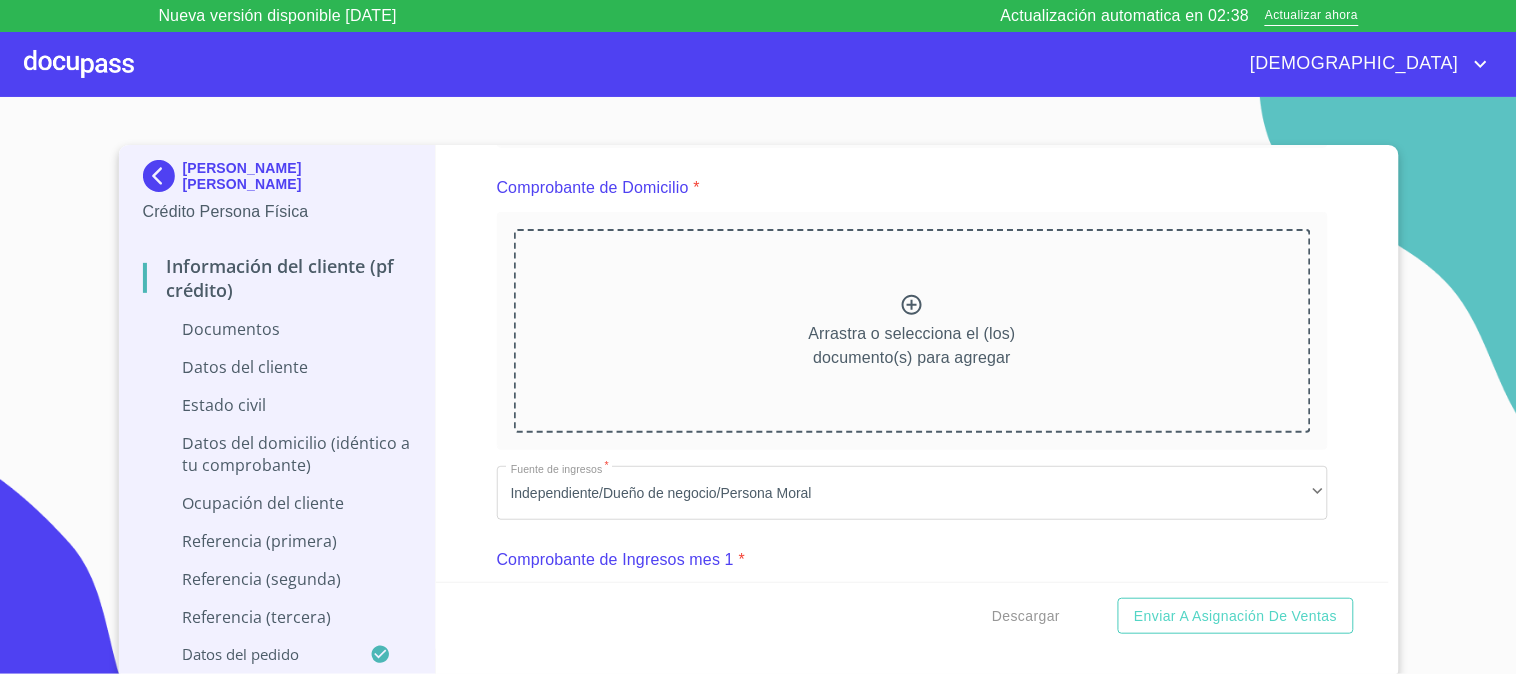 scroll, scrollTop: 666, scrollLeft: 0, axis: vertical 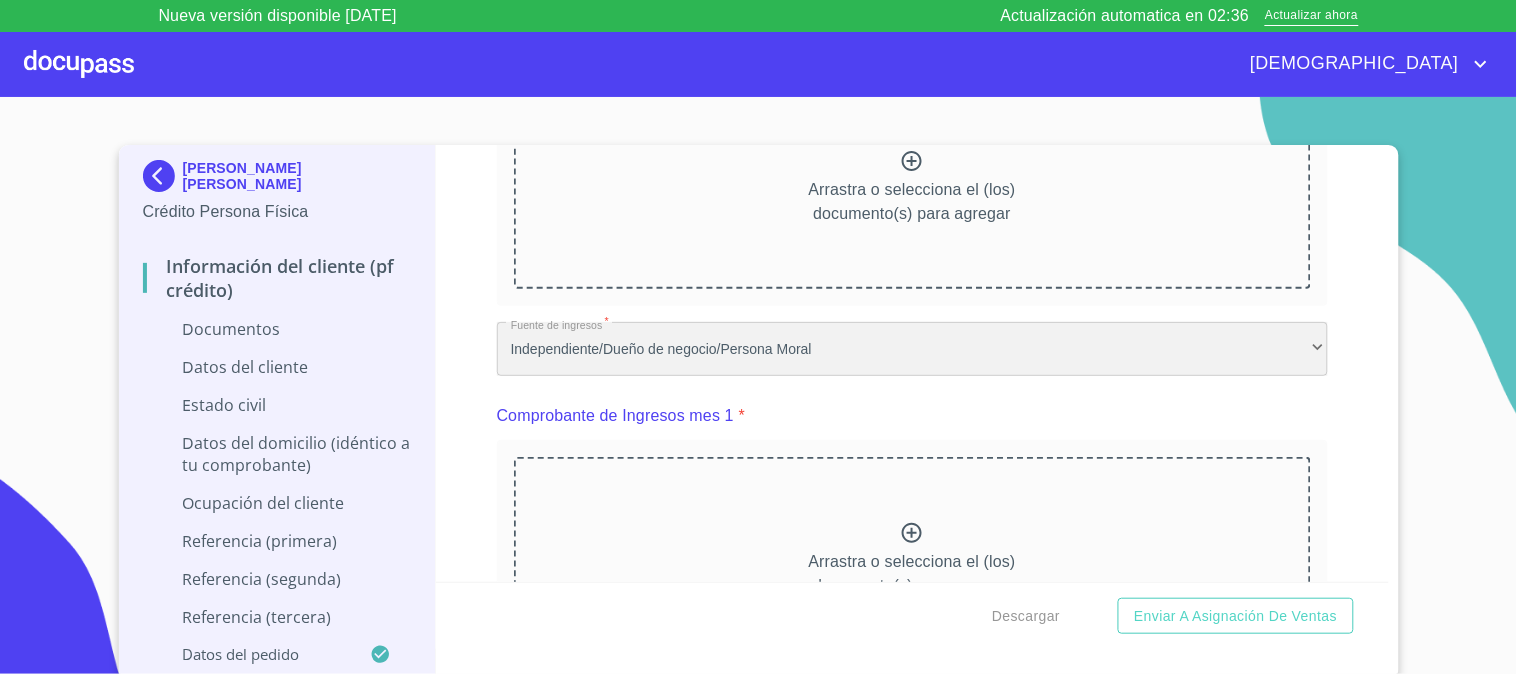 click on "Independiente/Dueño de negocio/Persona Moral" at bounding box center (912, 349) 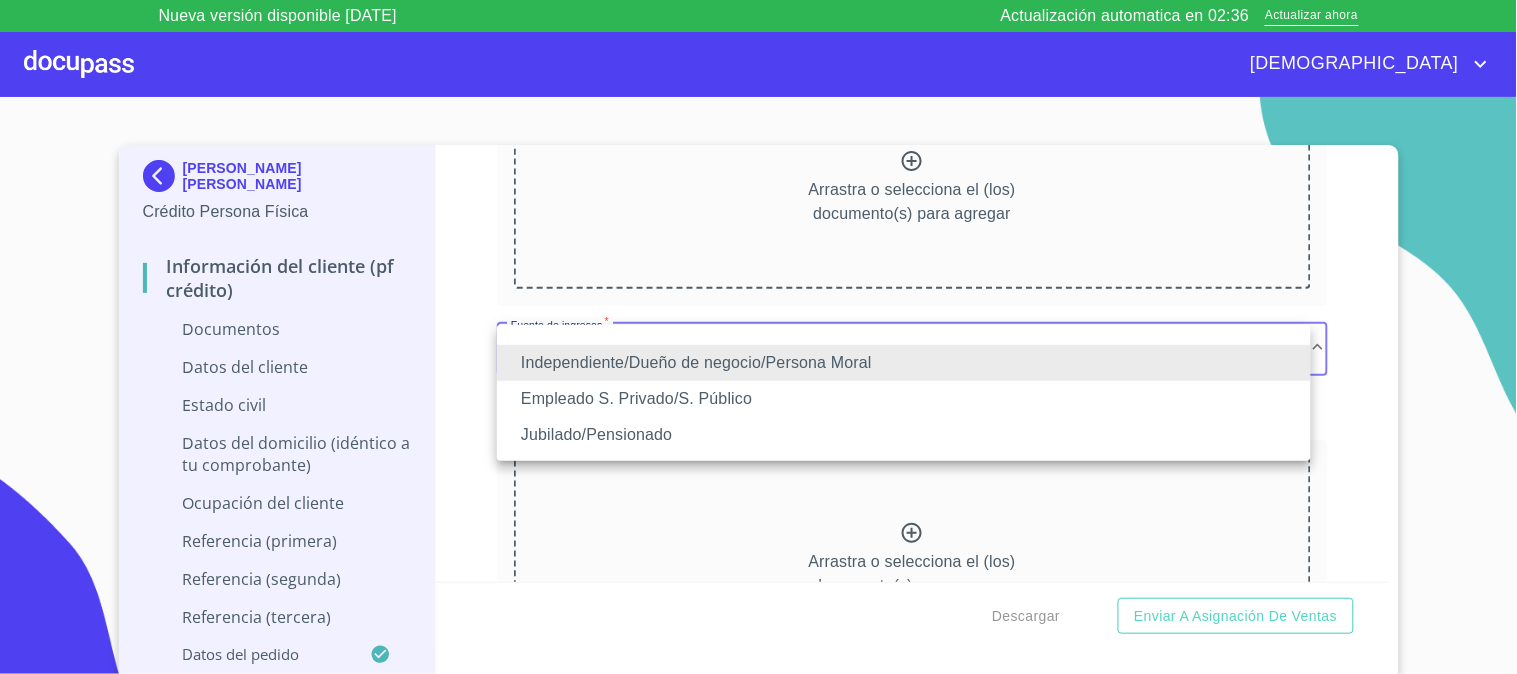 click on "Independiente/Dueño de negocio/Persona Moral" at bounding box center [904, 363] 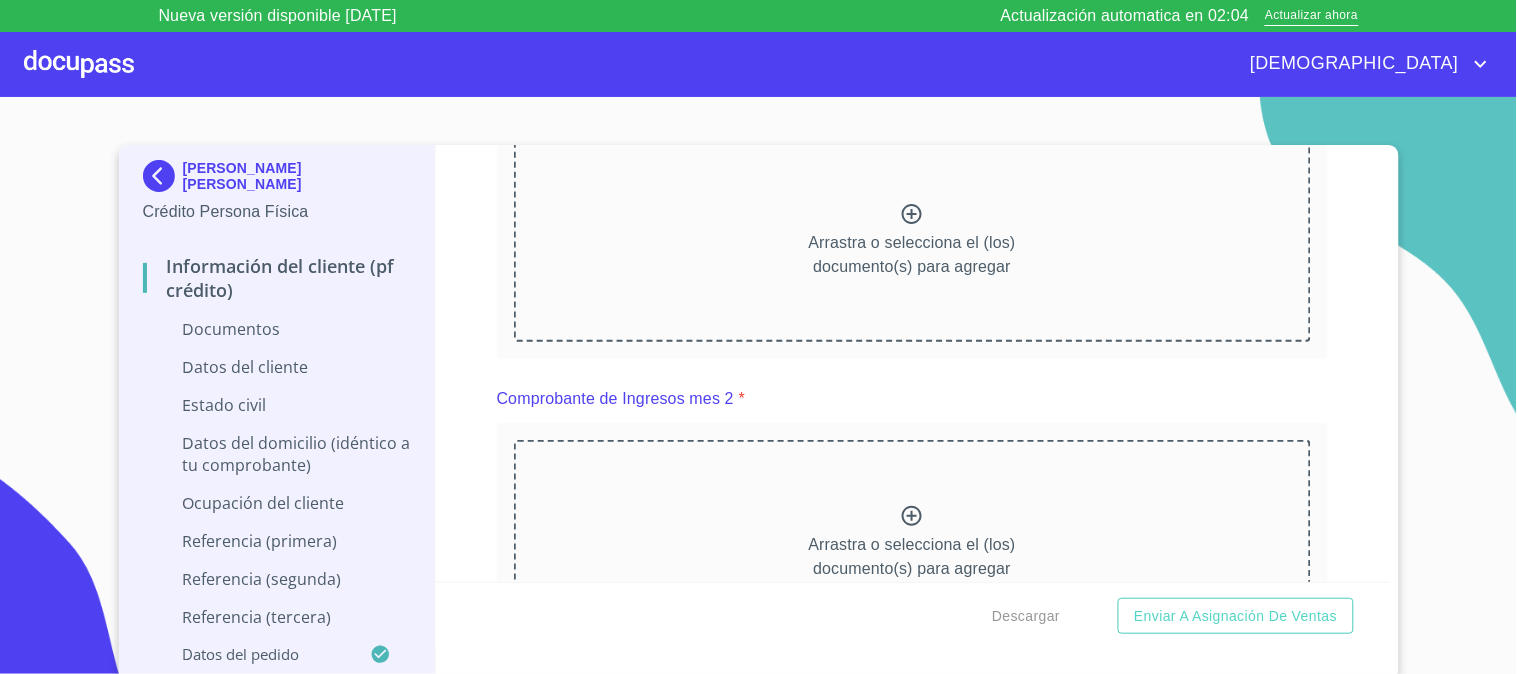 scroll, scrollTop: 1000, scrollLeft: 0, axis: vertical 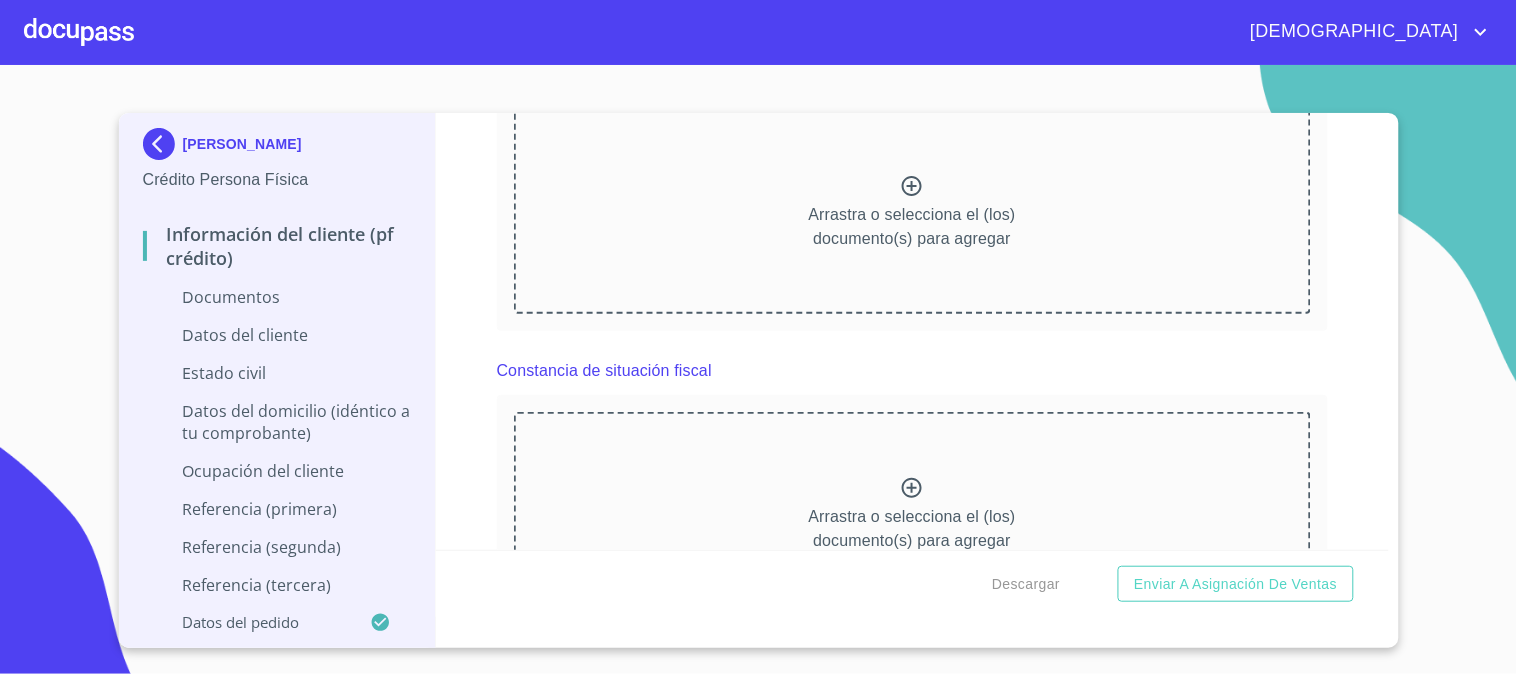 click on "Arrastra o selecciona el (los) documento(s) para agregar" at bounding box center [912, 227] 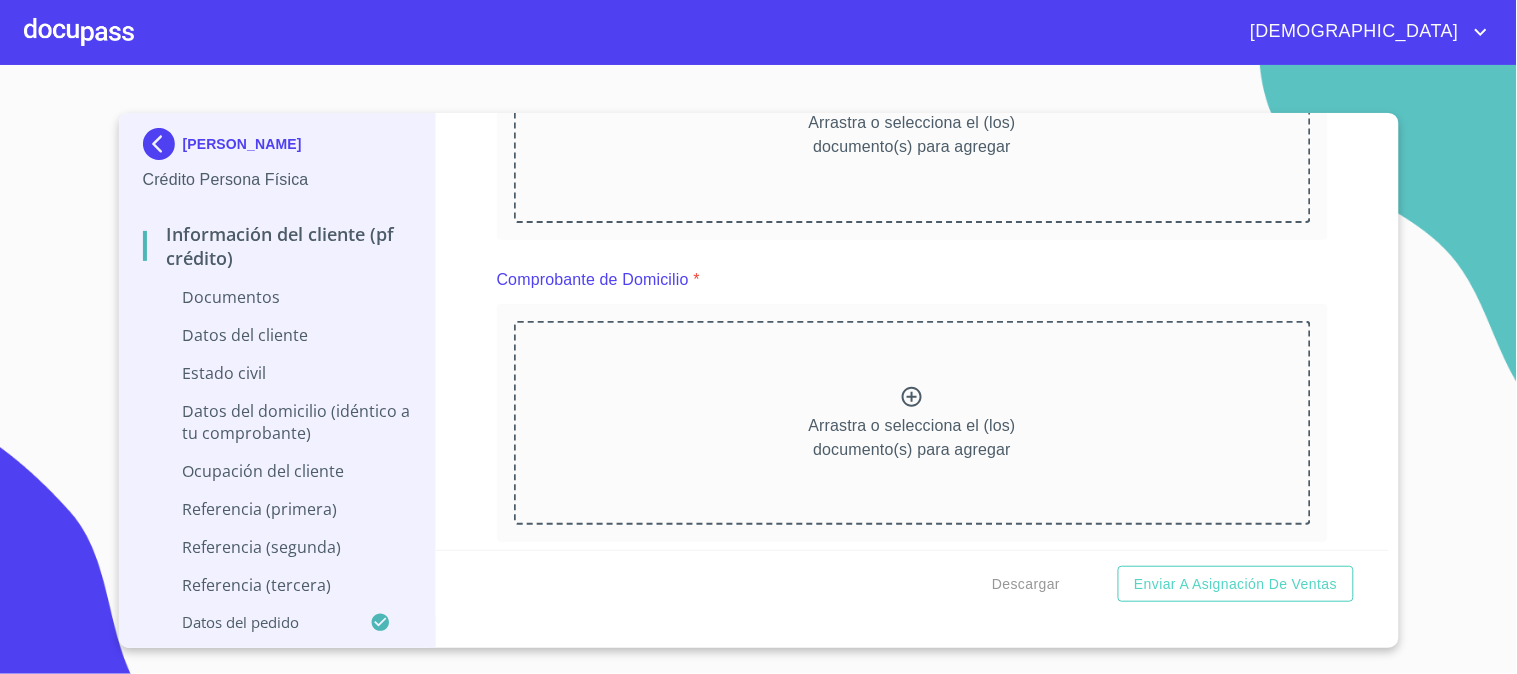 scroll, scrollTop: 444, scrollLeft: 0, axis: vertical 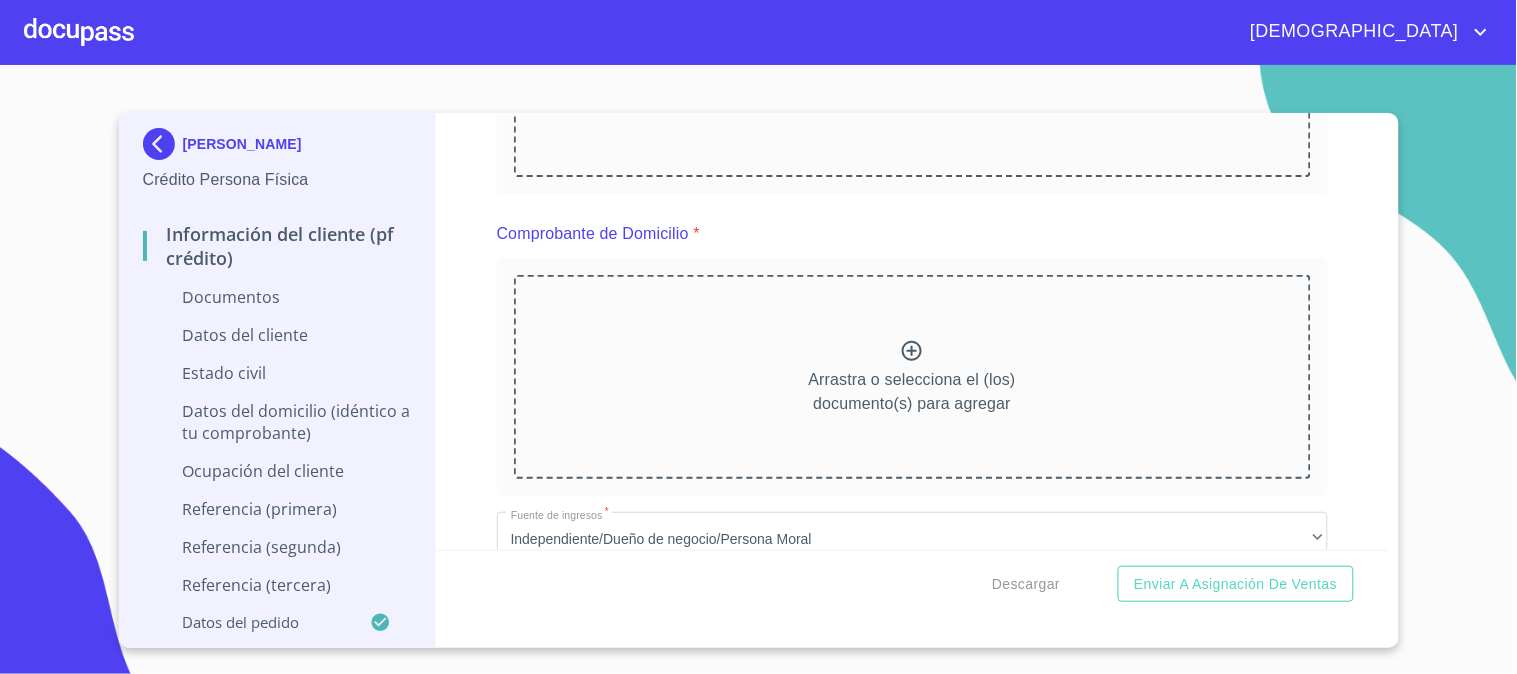click 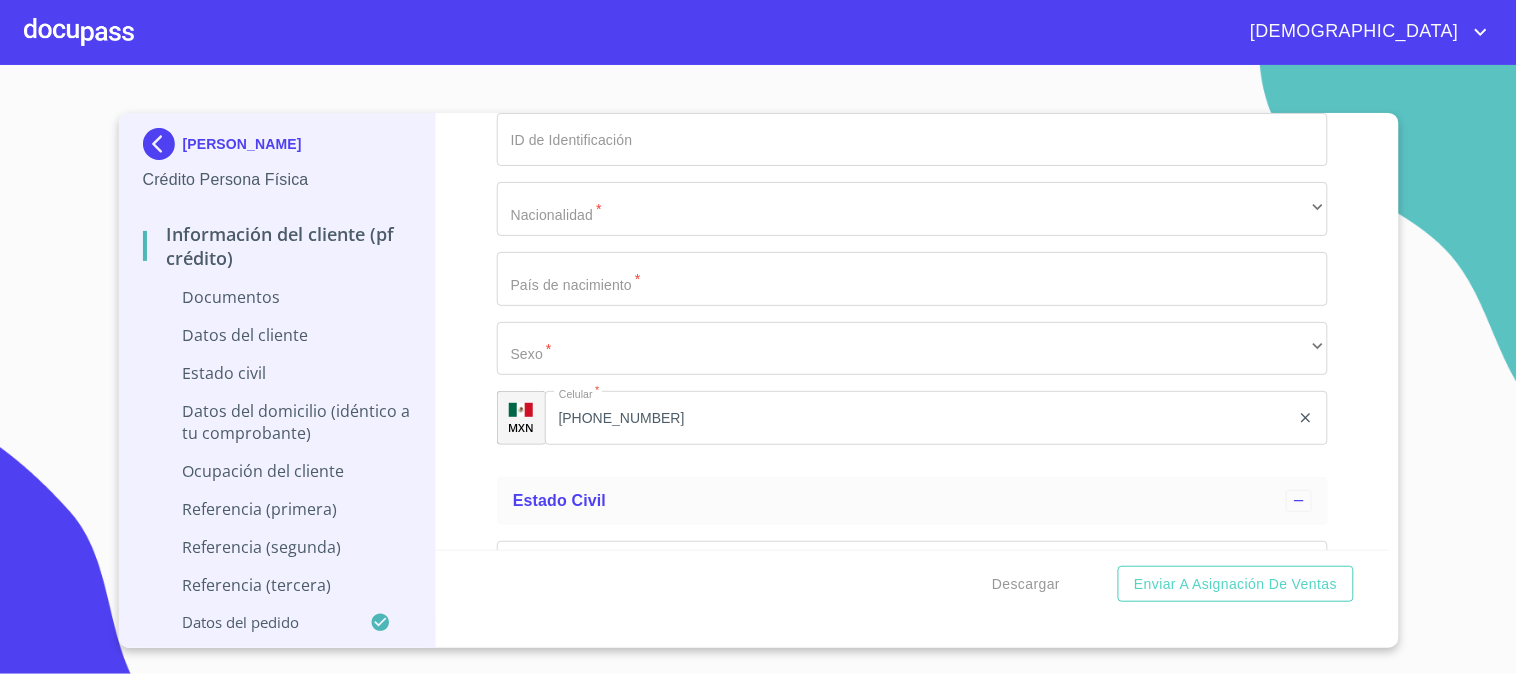 scroll, scrollTop: 3777, scrollLeft: 0, axis: vertical 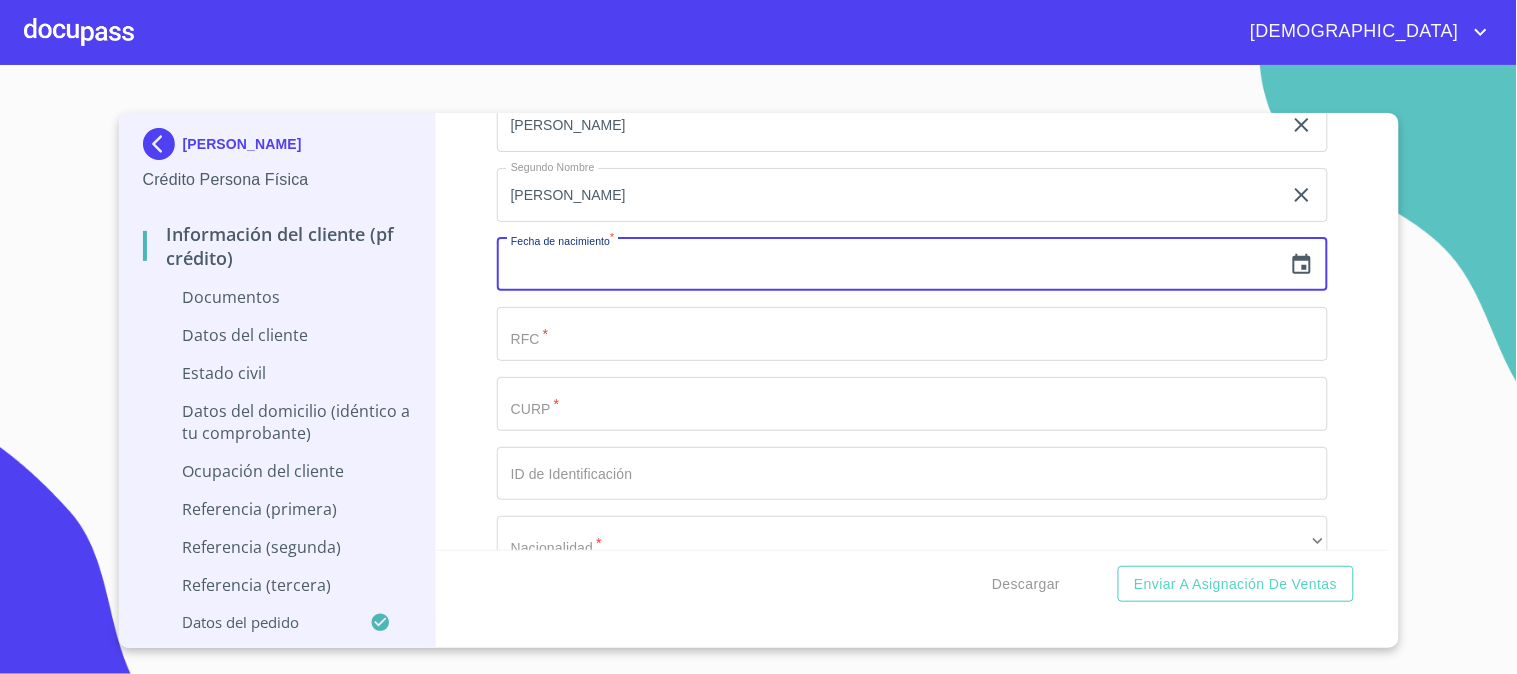 click at bounding box center [889, 265] 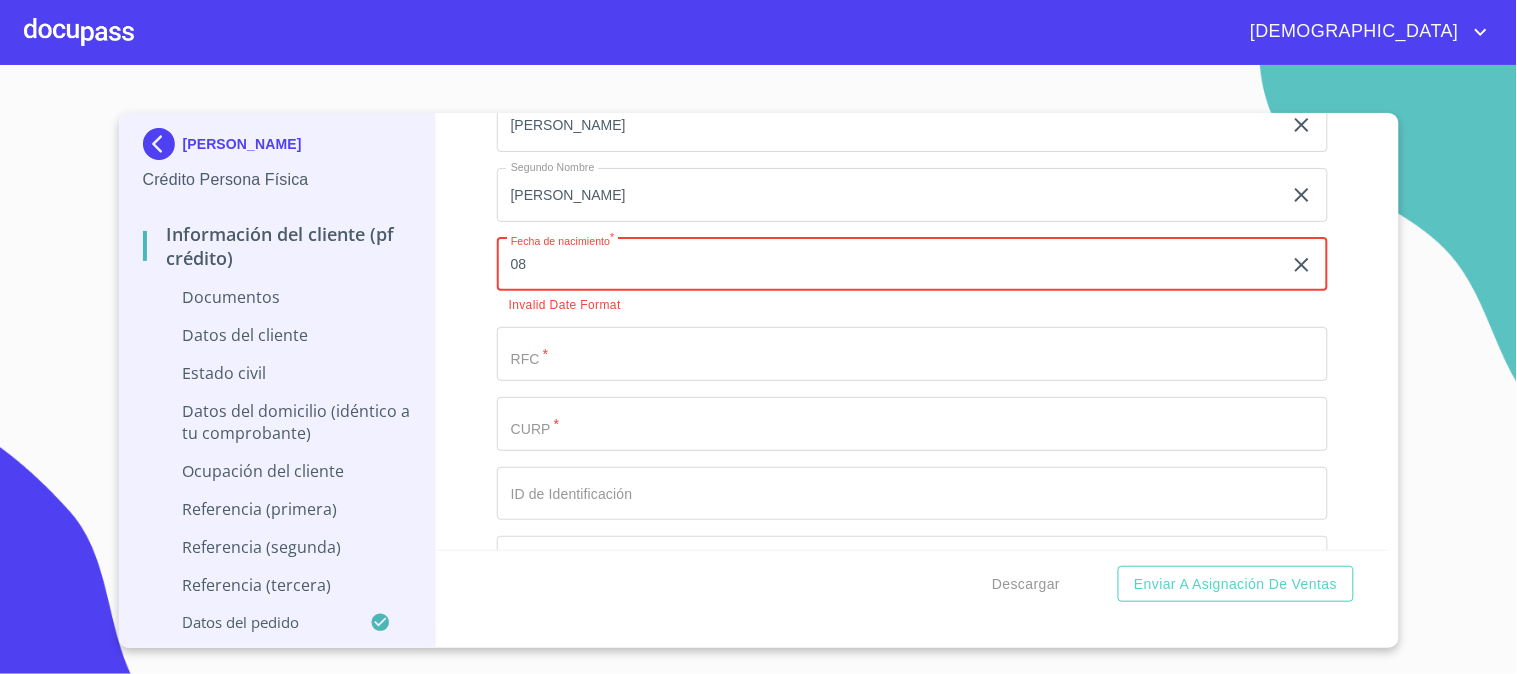 click on "08" at bounding box center [893, 265] 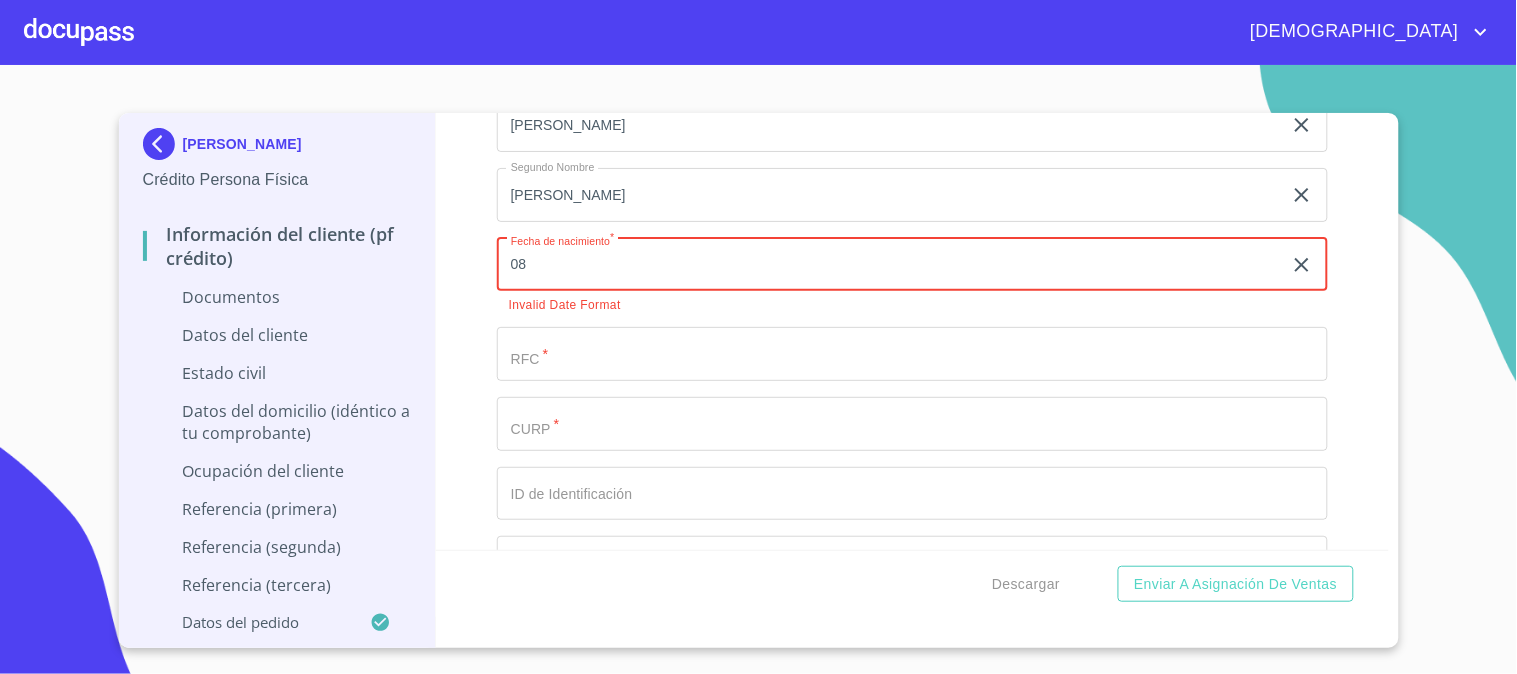 type on "08" 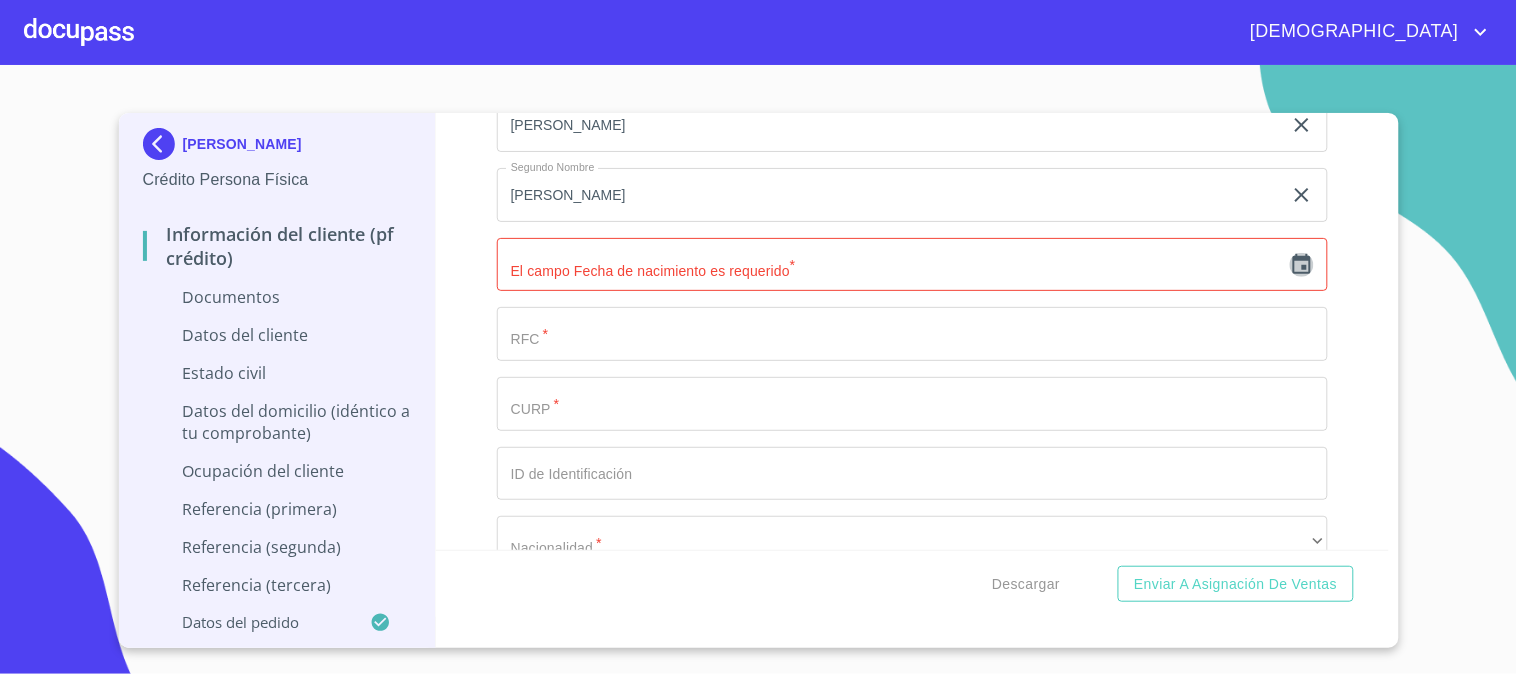 click 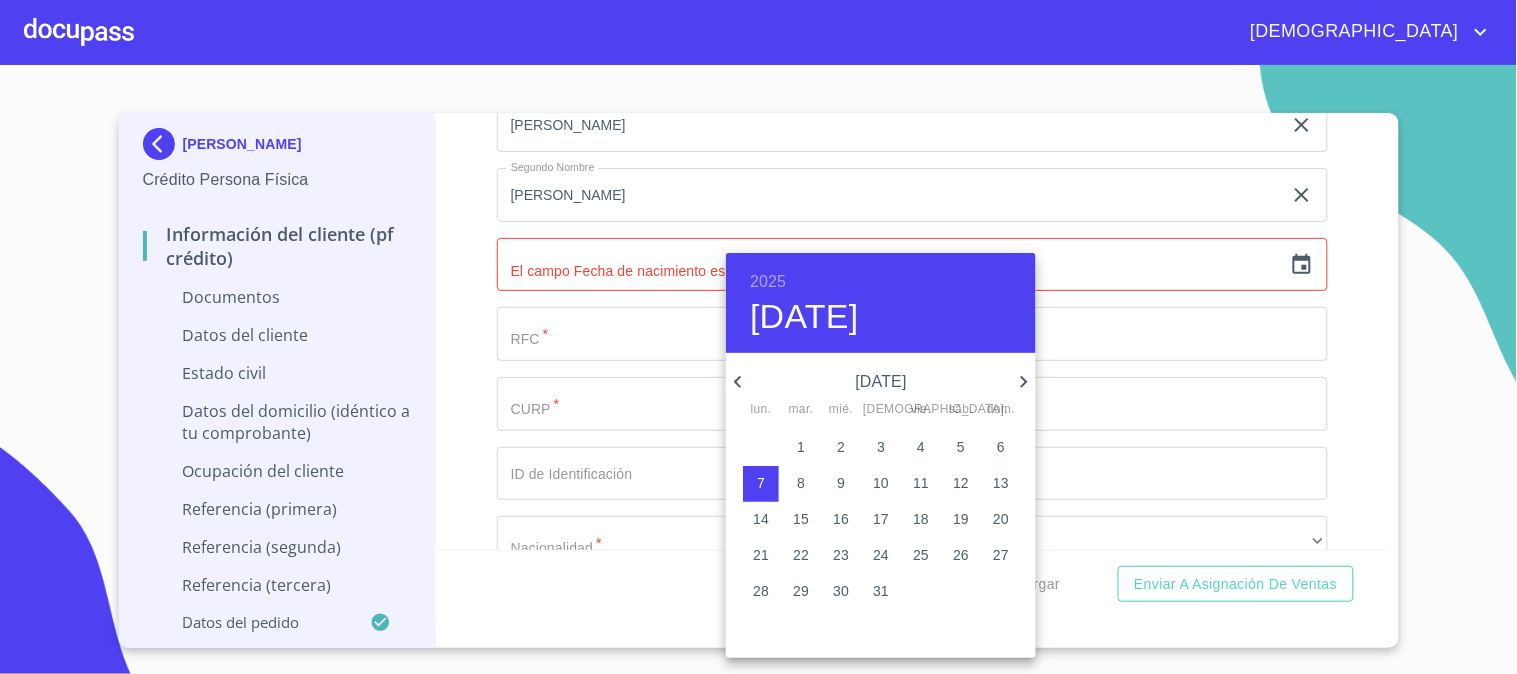 click on "[DATE]" at bounding box center [881, 382] 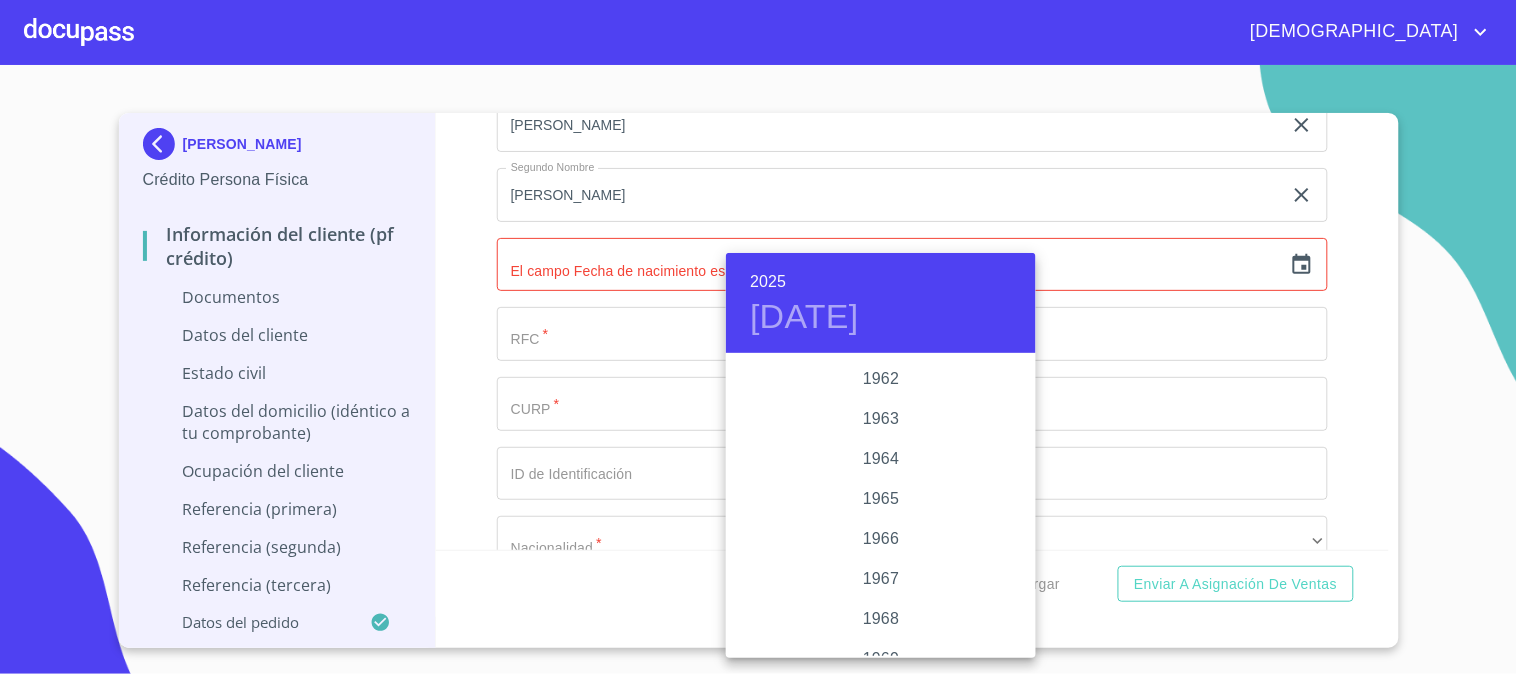 scroll, scrollTop: 1435, scrollLeft: 0, axis: vertical 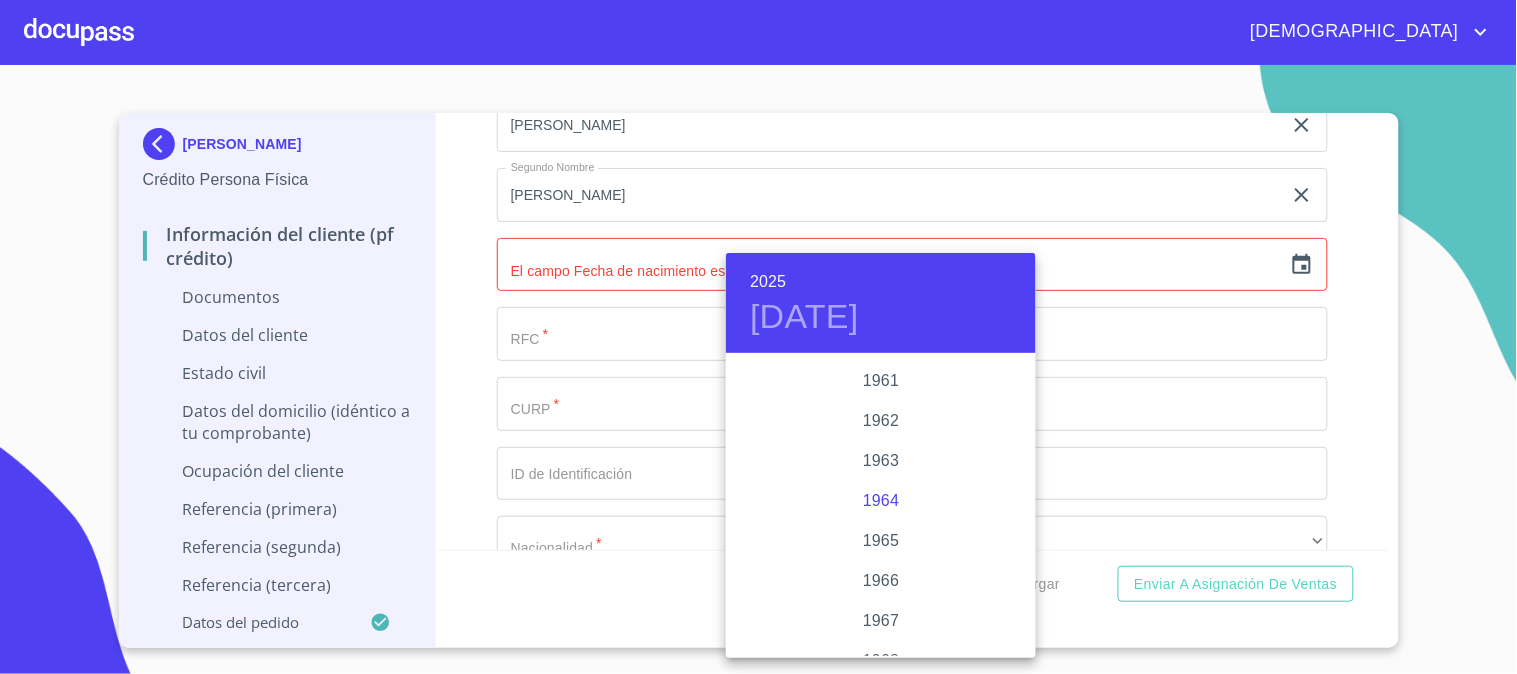 click on "1964" at bounding box center [881, 501] 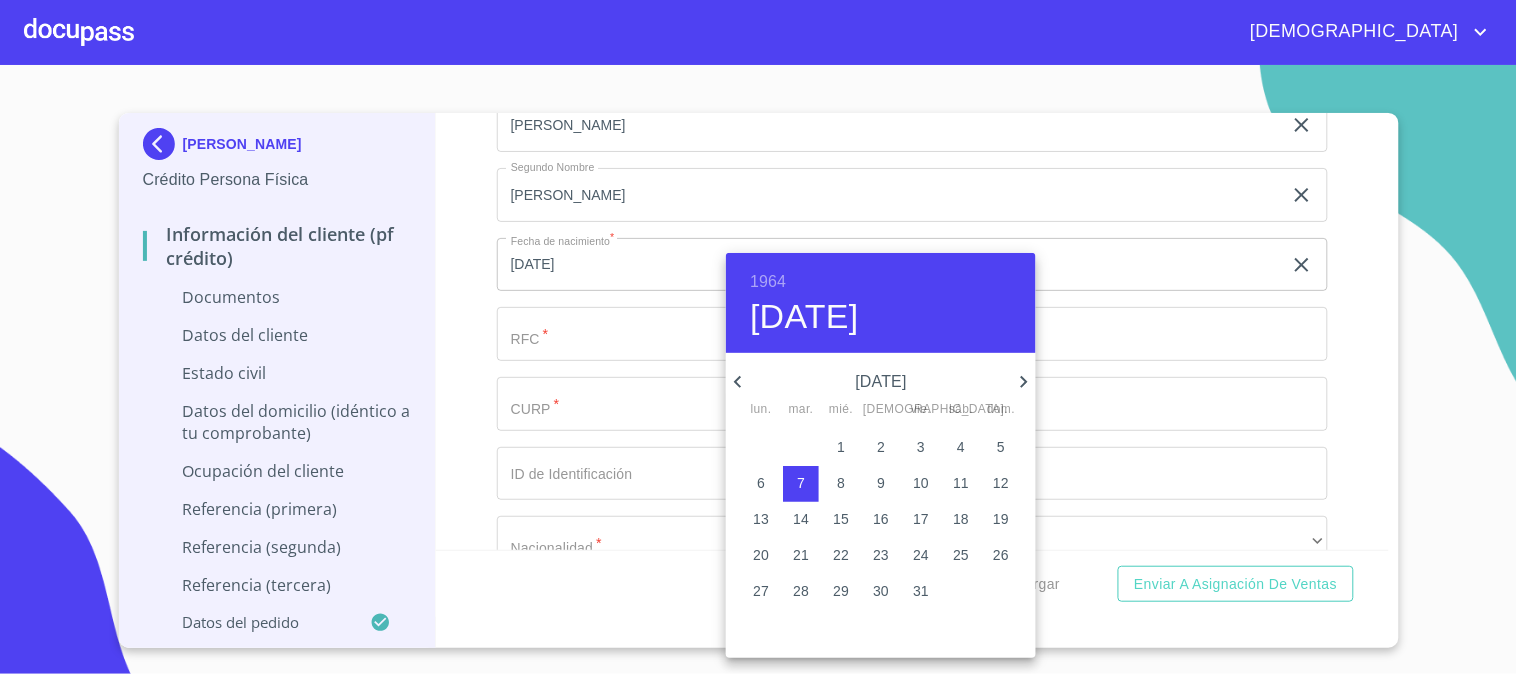click 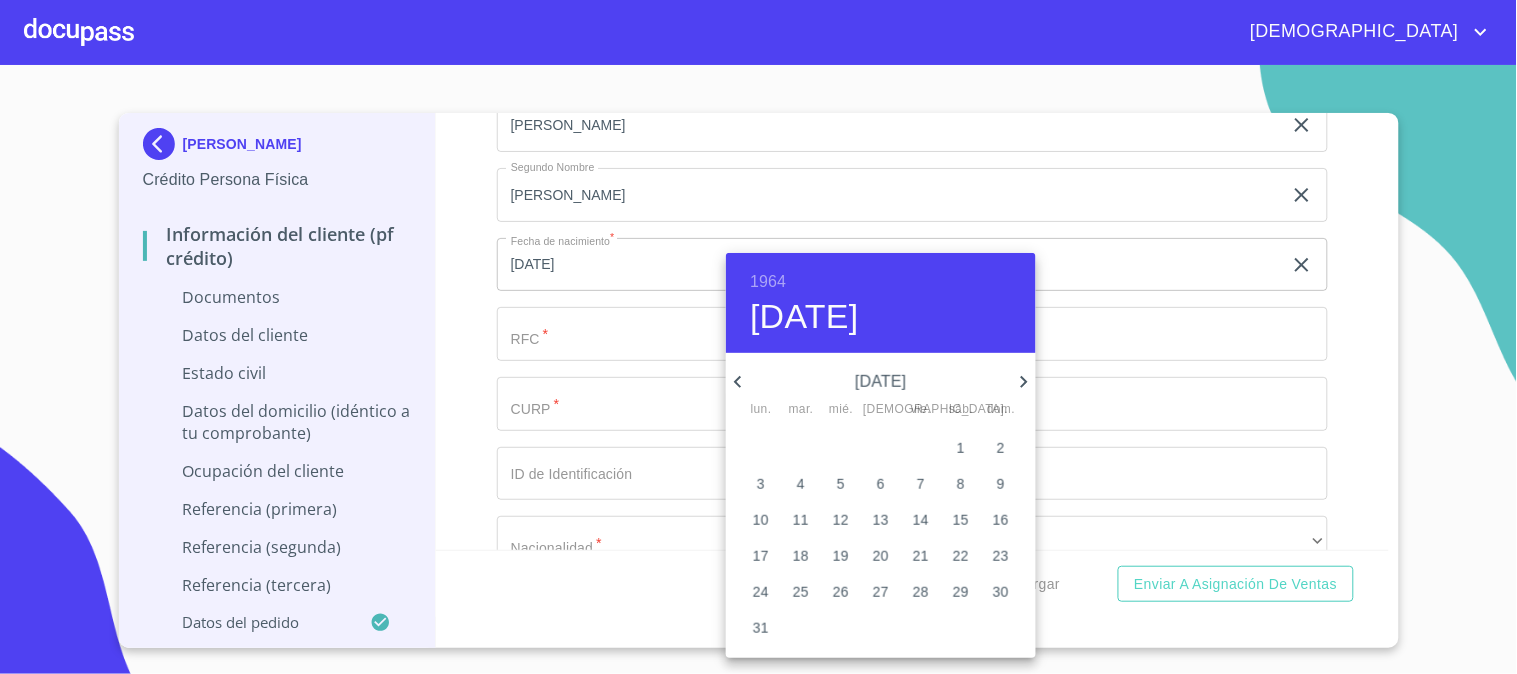 click 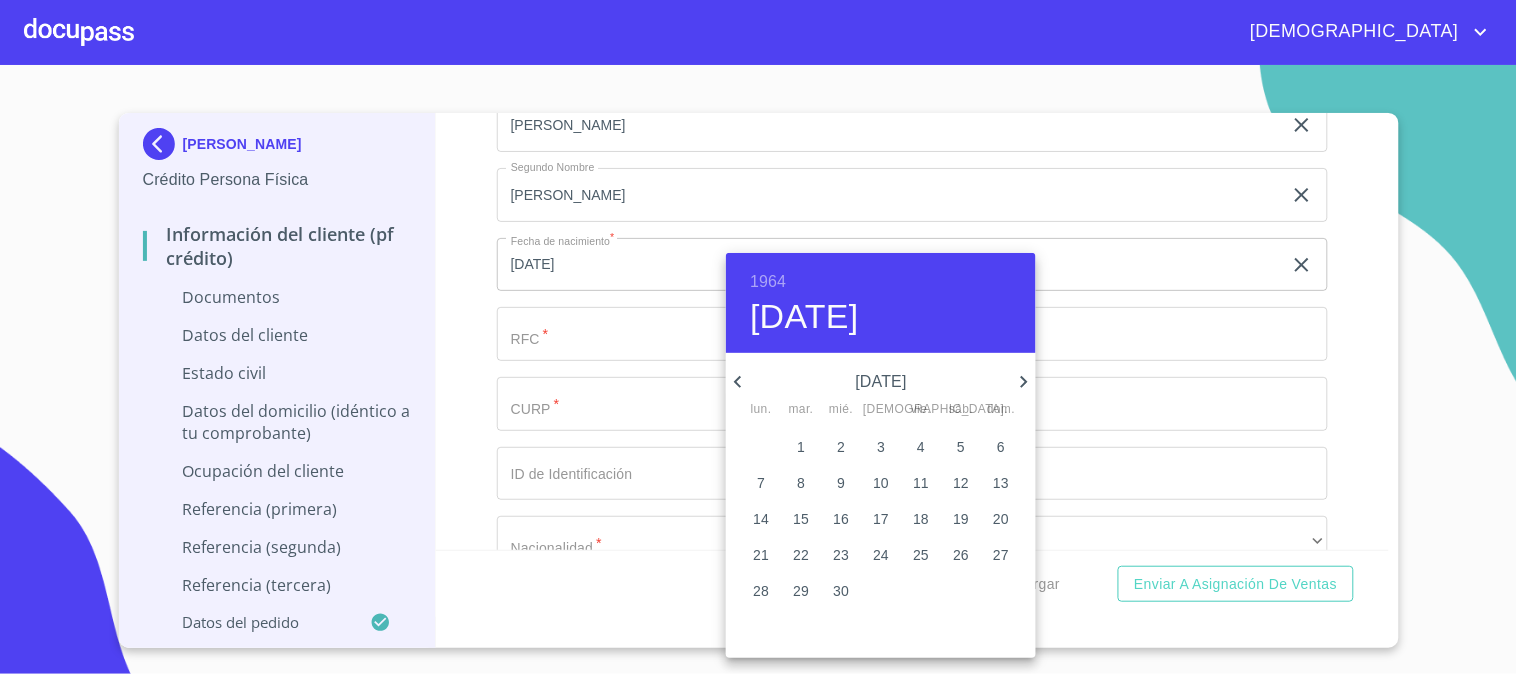 click 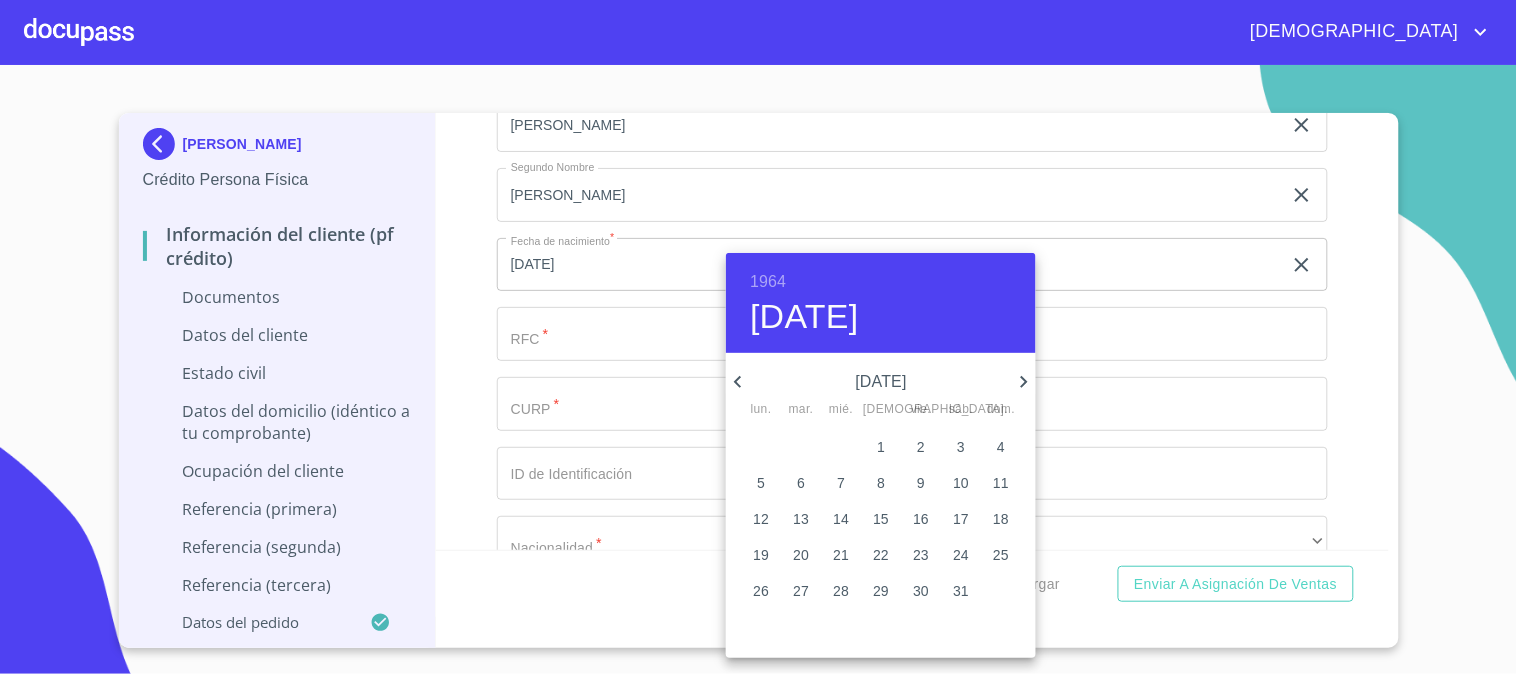 click on "8" at bounding box center (881, 483) 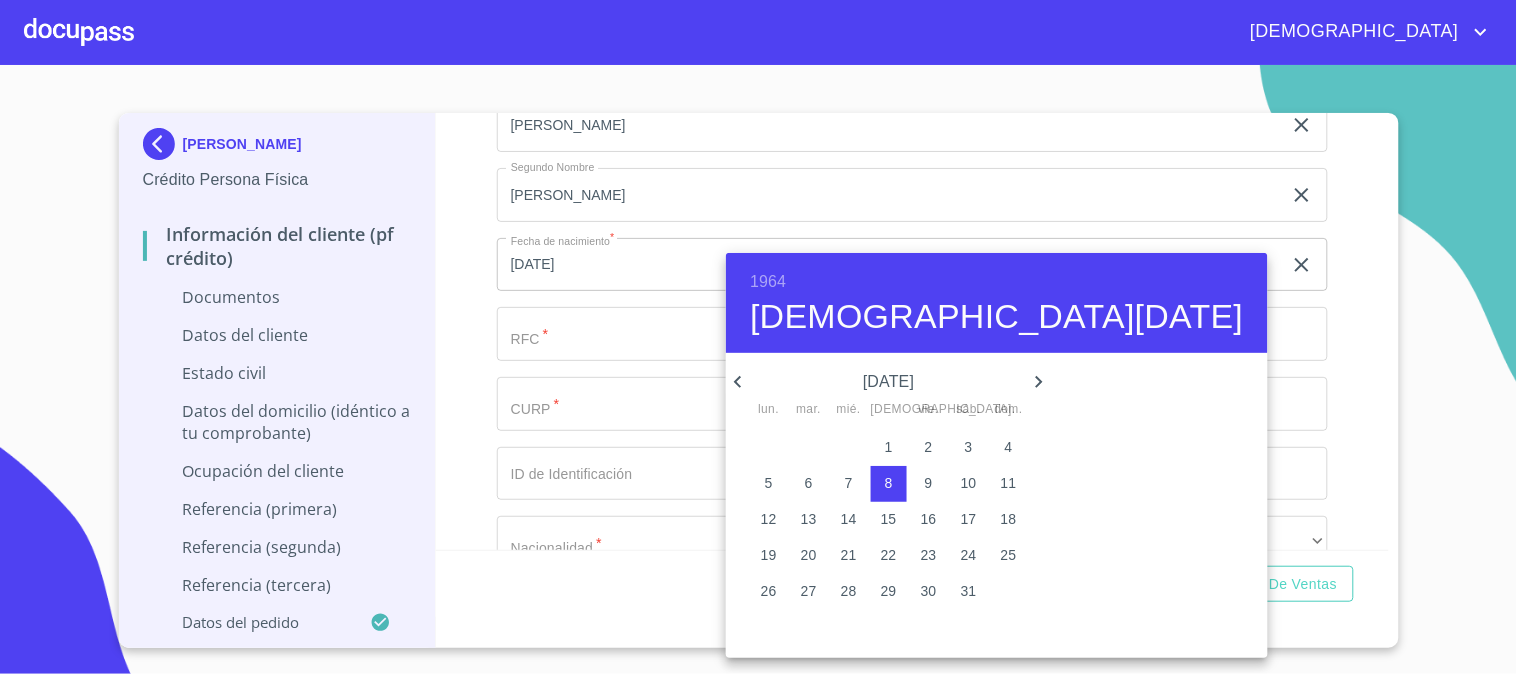 click on "8" at bounding box center (889, 483) 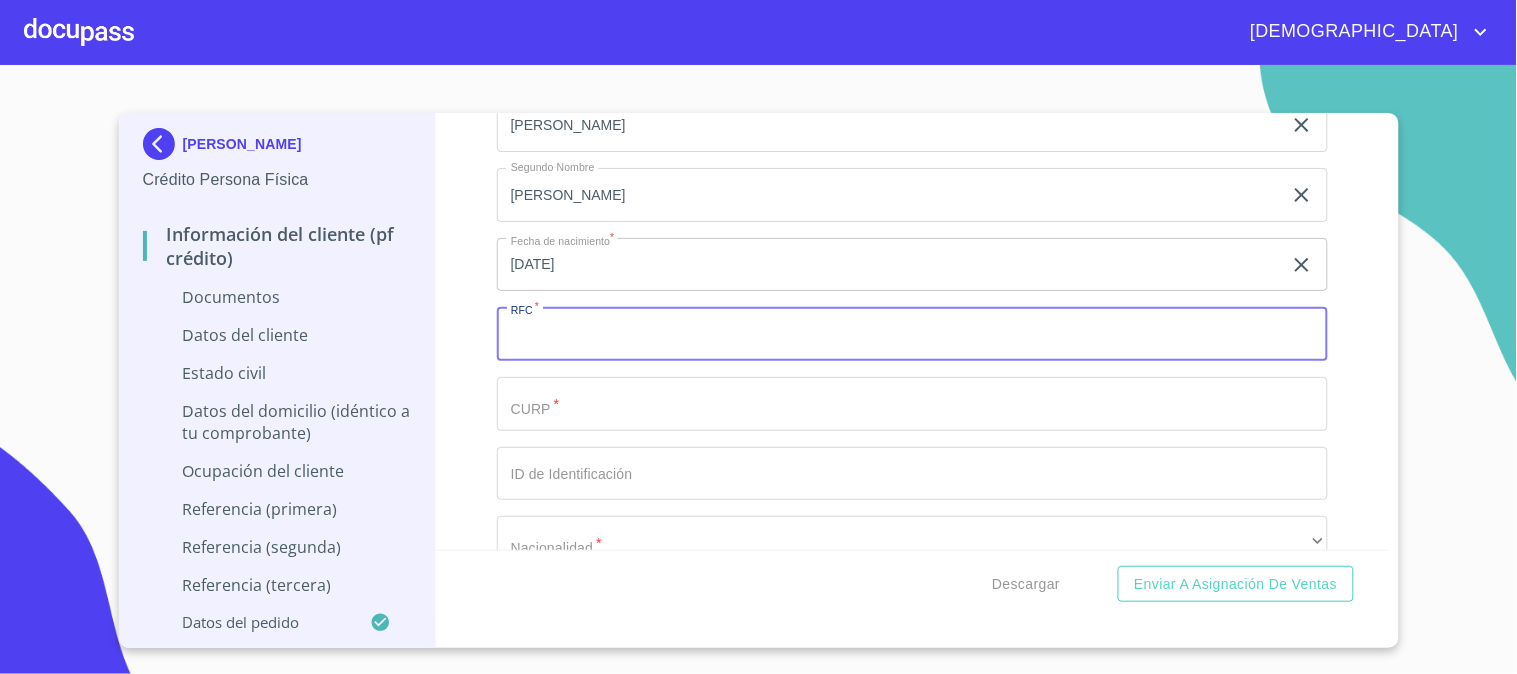 click on "Documento de identificación.   *" at bounding box center [912, 334] 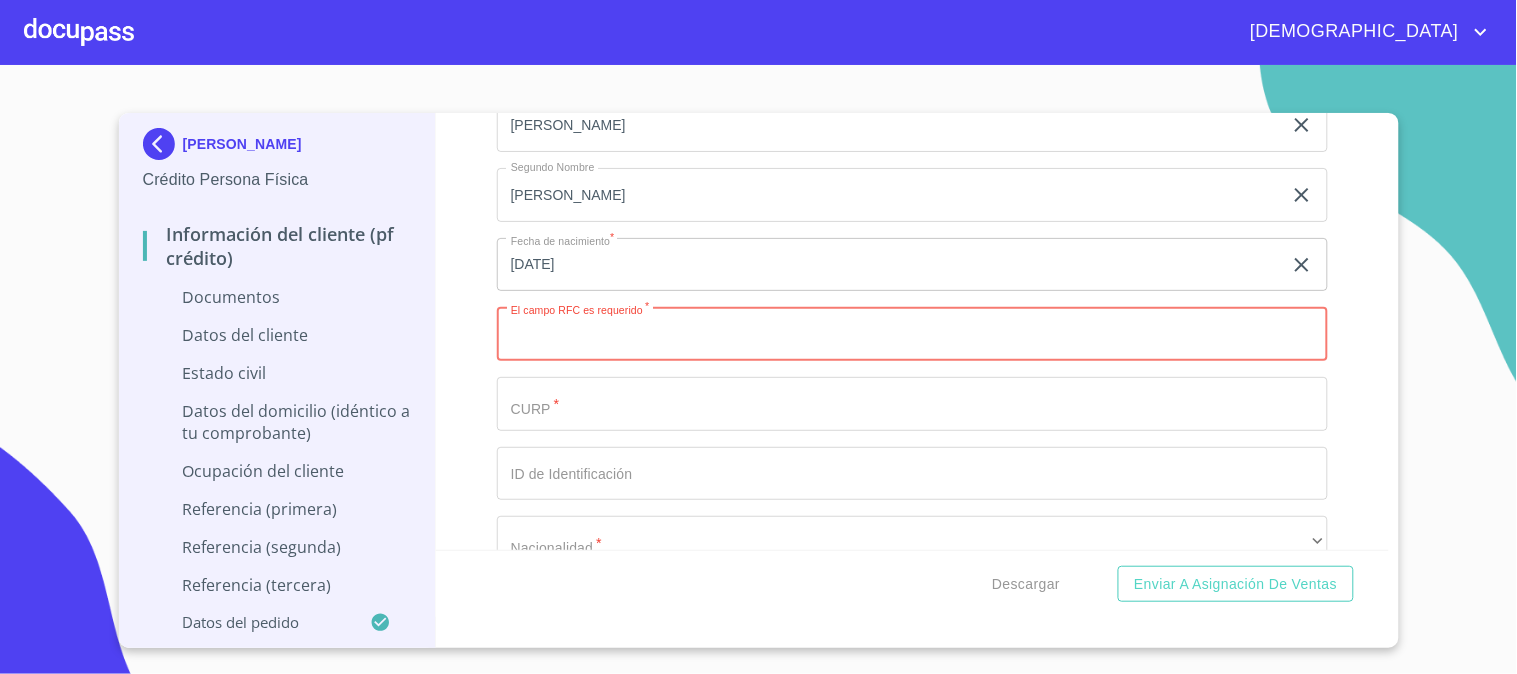 paste on "LAZI641008GE7" 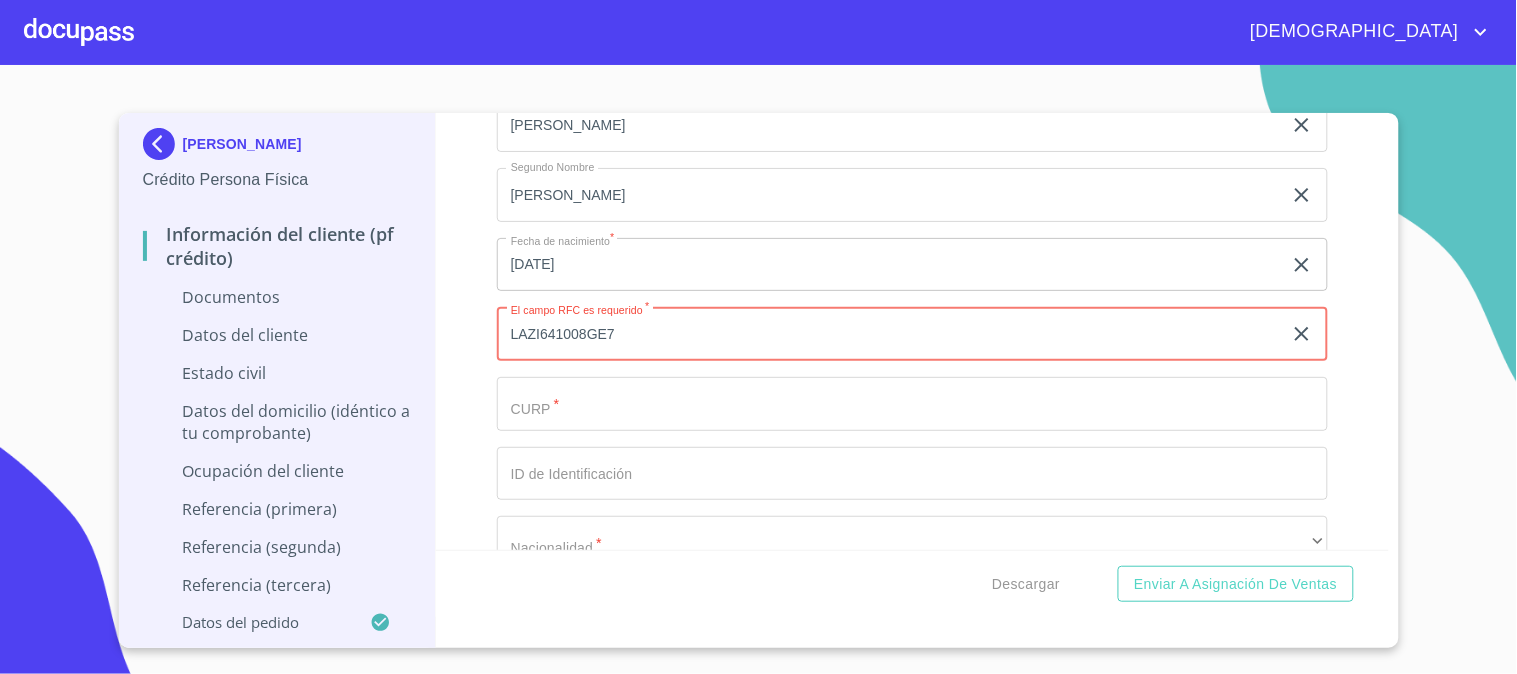 type on "LAZI641008GE7" 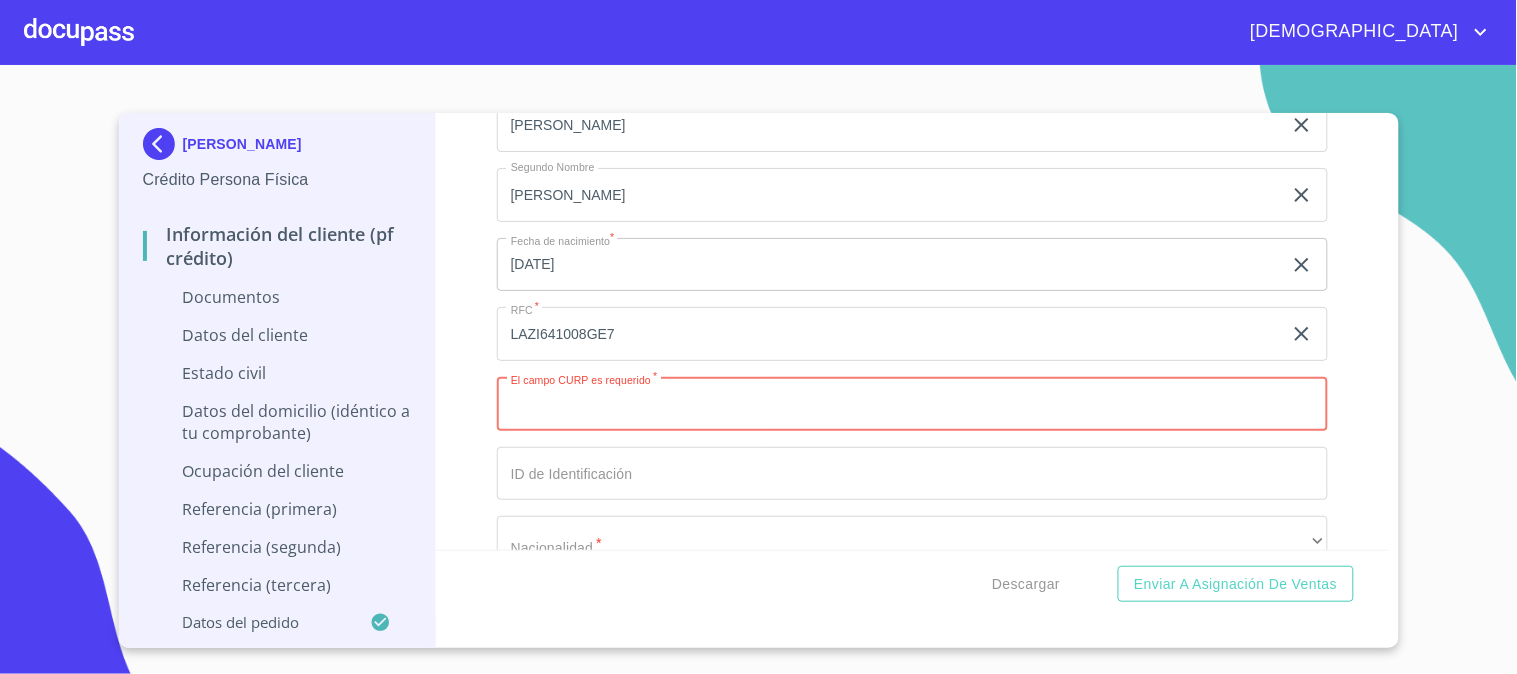 paste on "LAZI641008MJCZPS04" 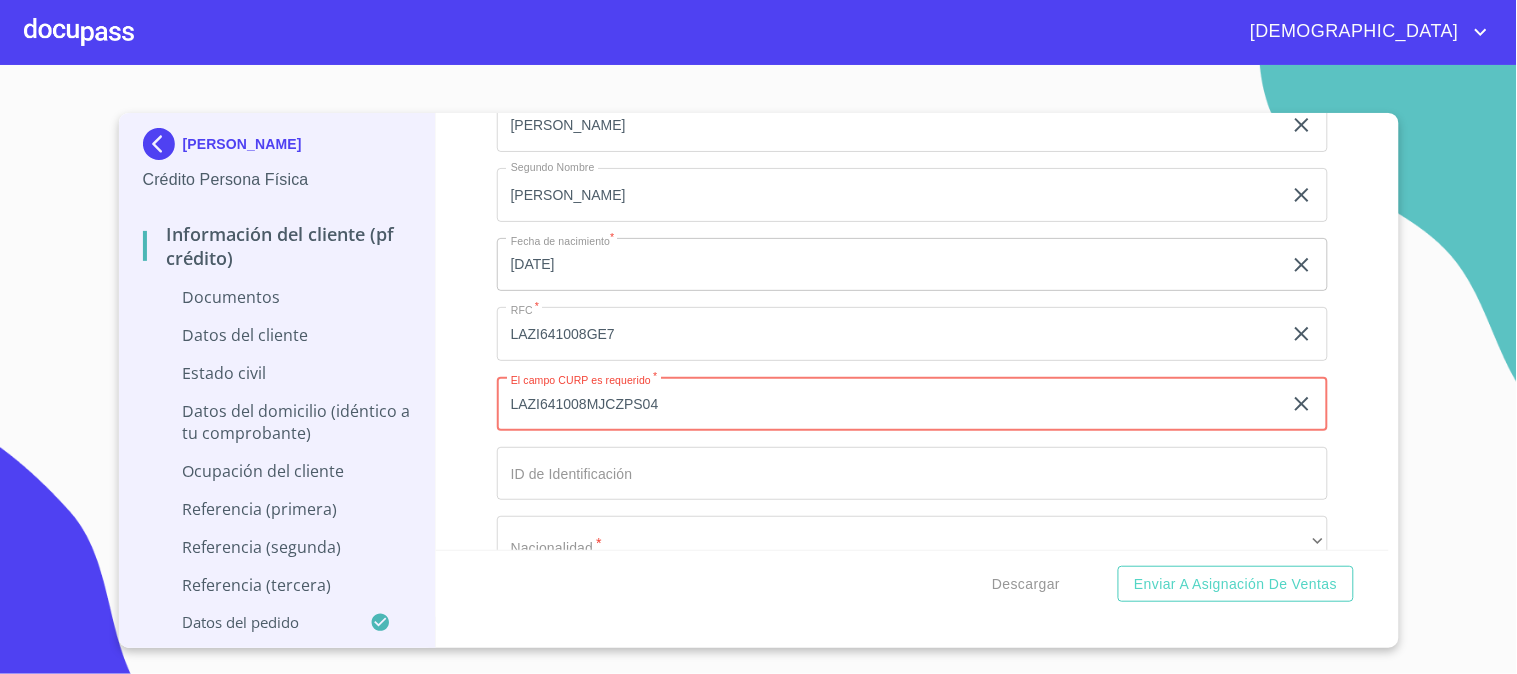 type on "LAZI641008MJCZPS04" 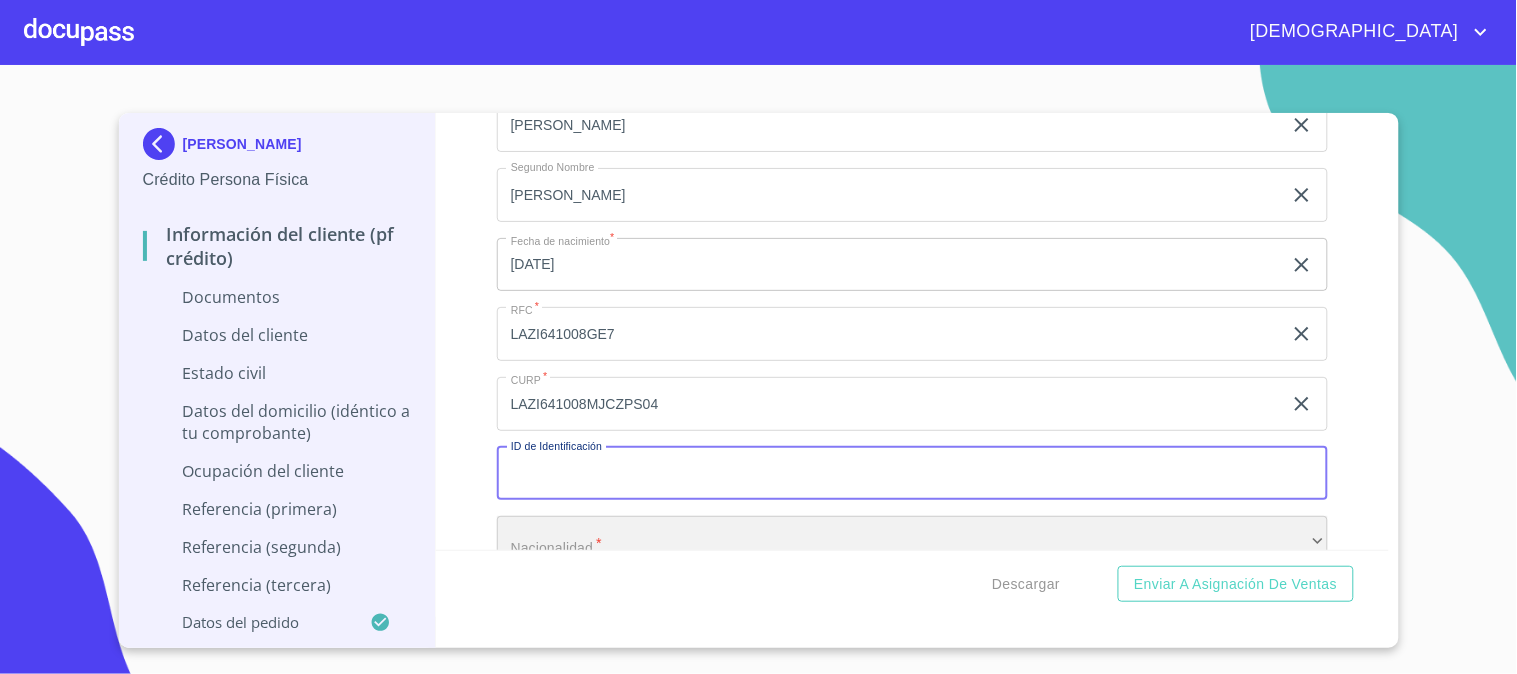 click on "​" at bounding box center (912, 543) 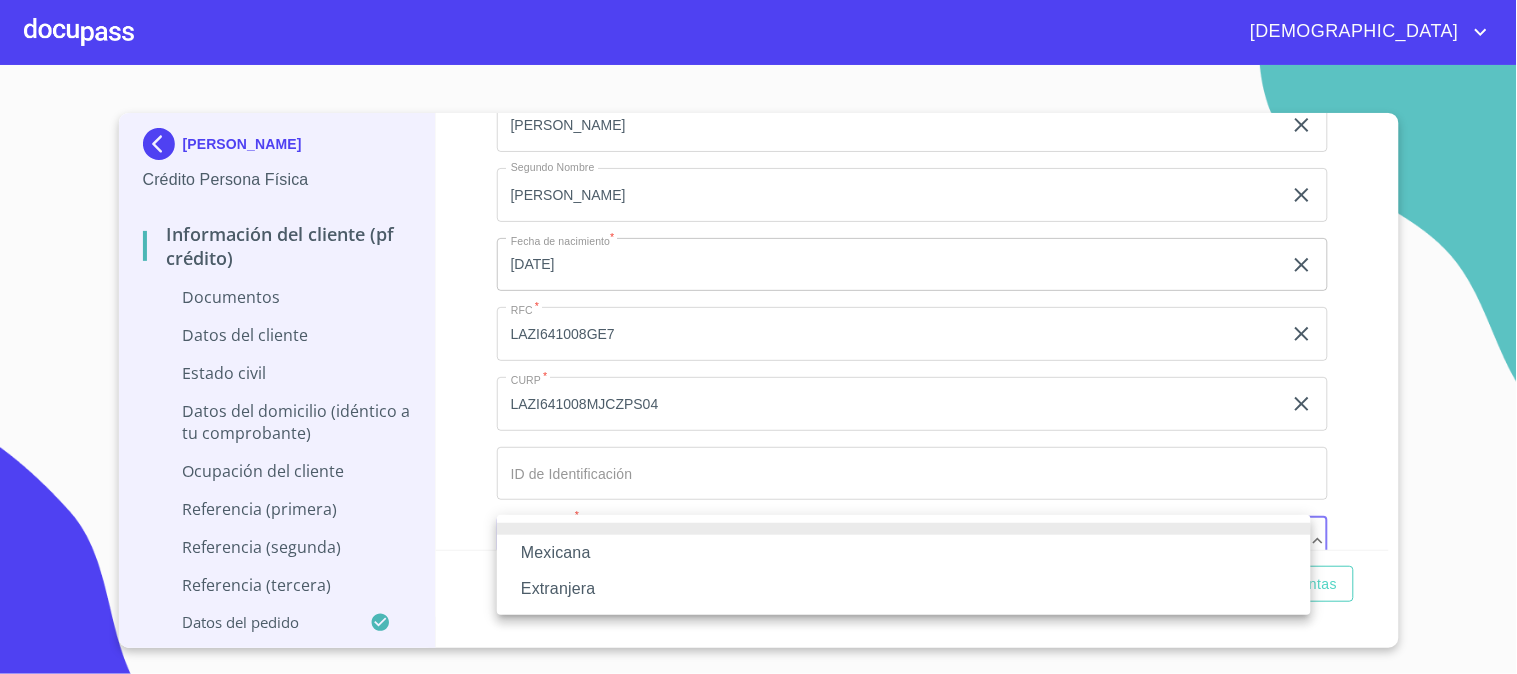 click on "Mexicana" at bounding box center [904, 553] 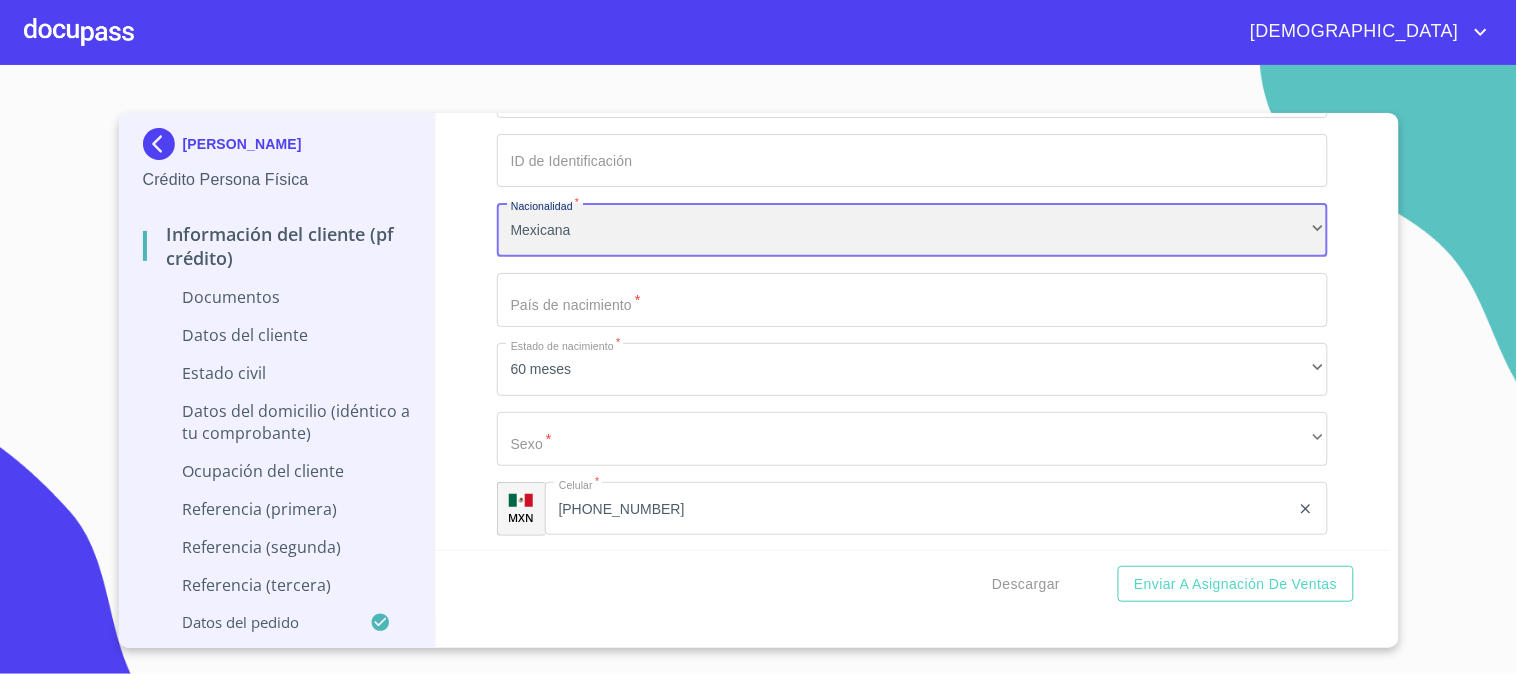 scroll, scrollTop: 4127, scrollLeft: 0, axis: vertical 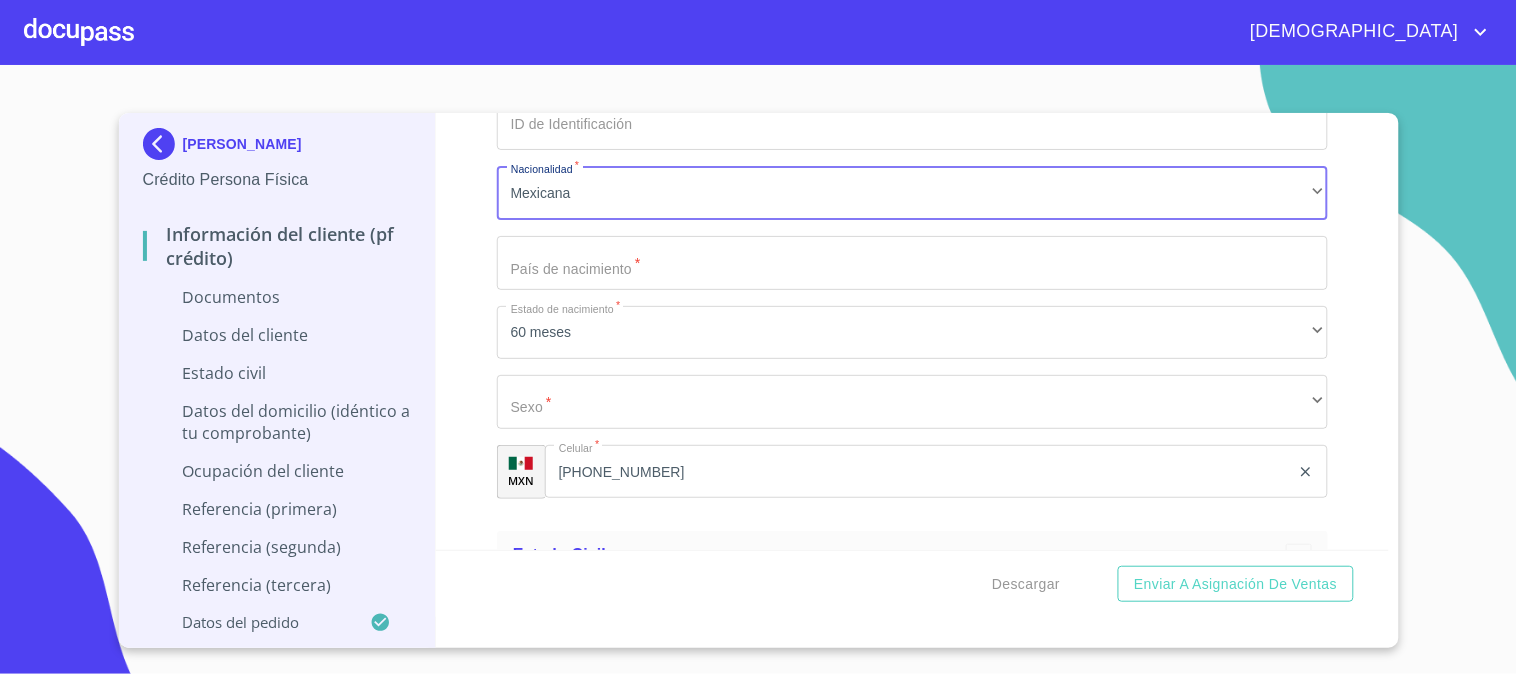 click on "Documento de identificación.   *" at bounding box center [889, -364] 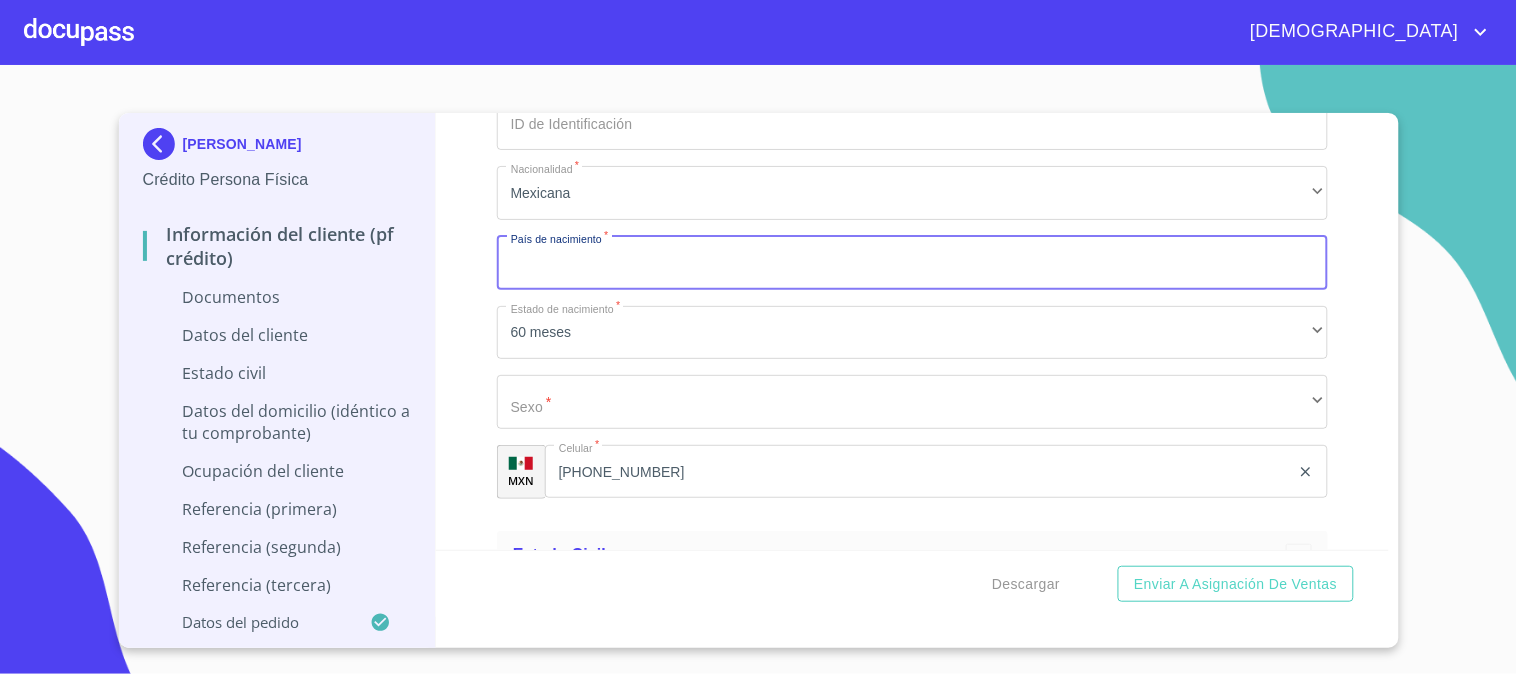 type on "," 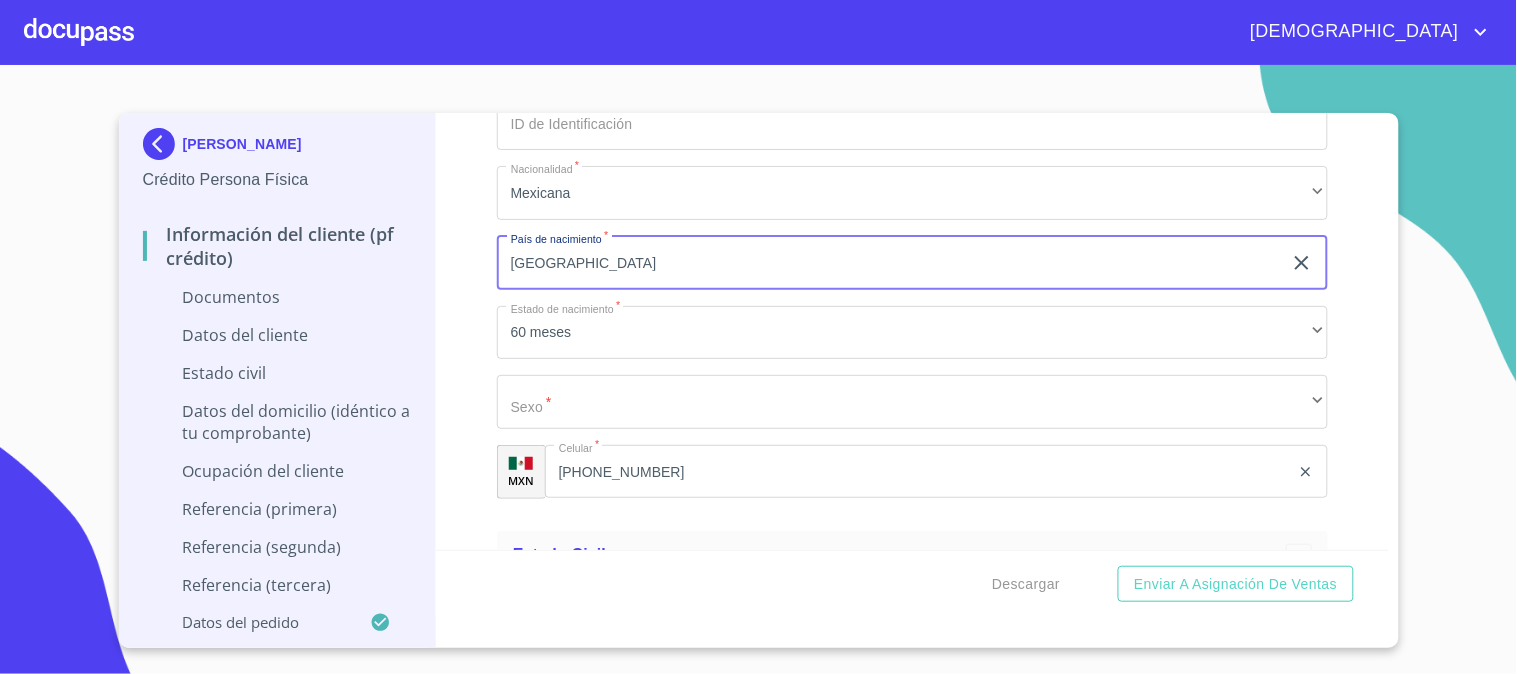 type on "[GEOGRAPHIC_DATA]" 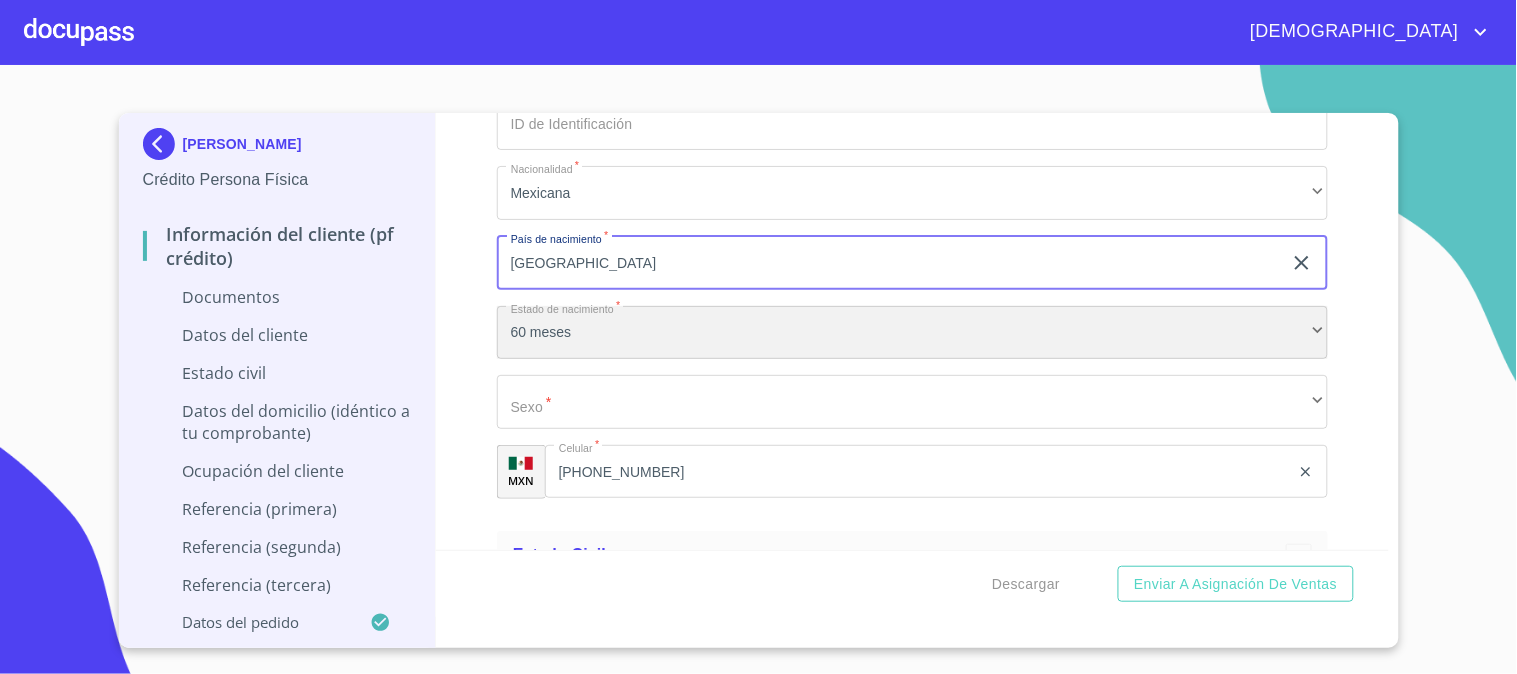 click on "60 meses" at bounding box center (912, 333) 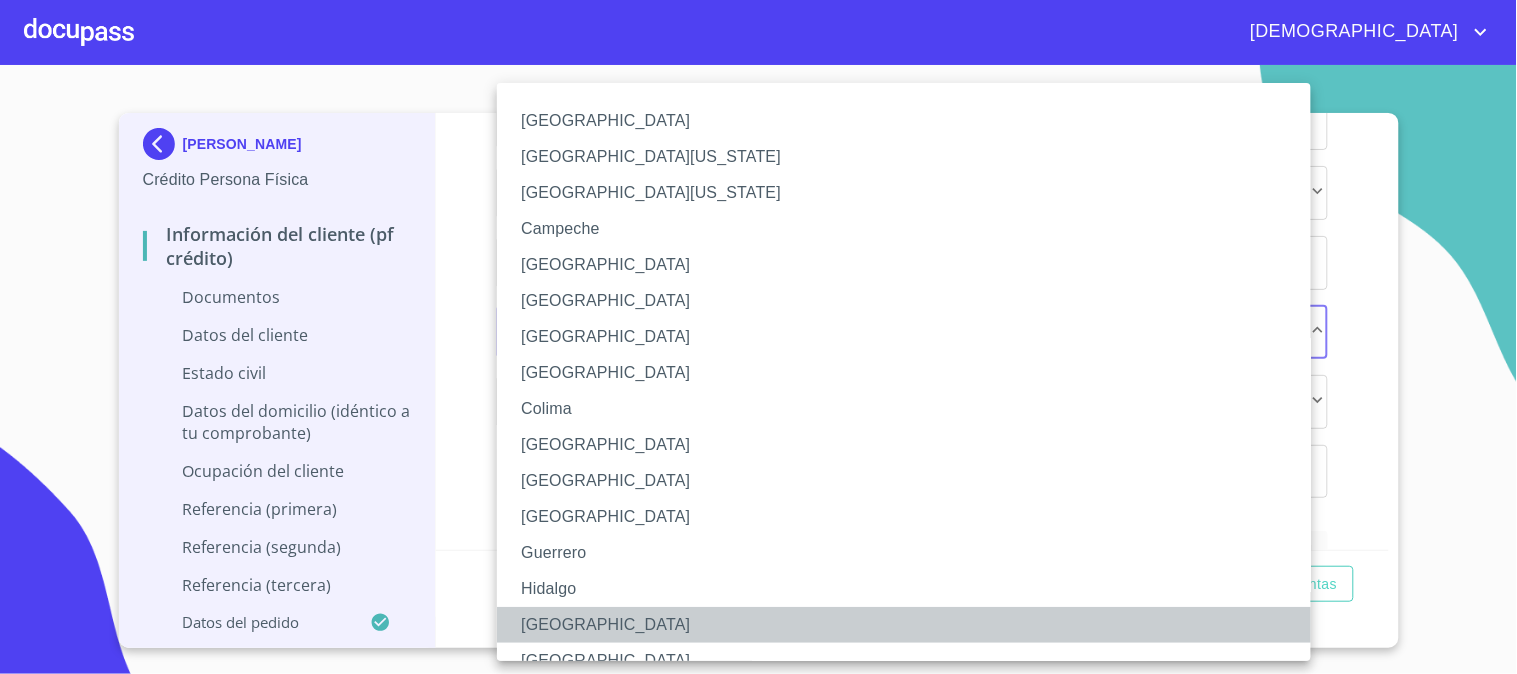 click on "[GEOGRAPHIC_DATA]" at bounding box center [912, 625] 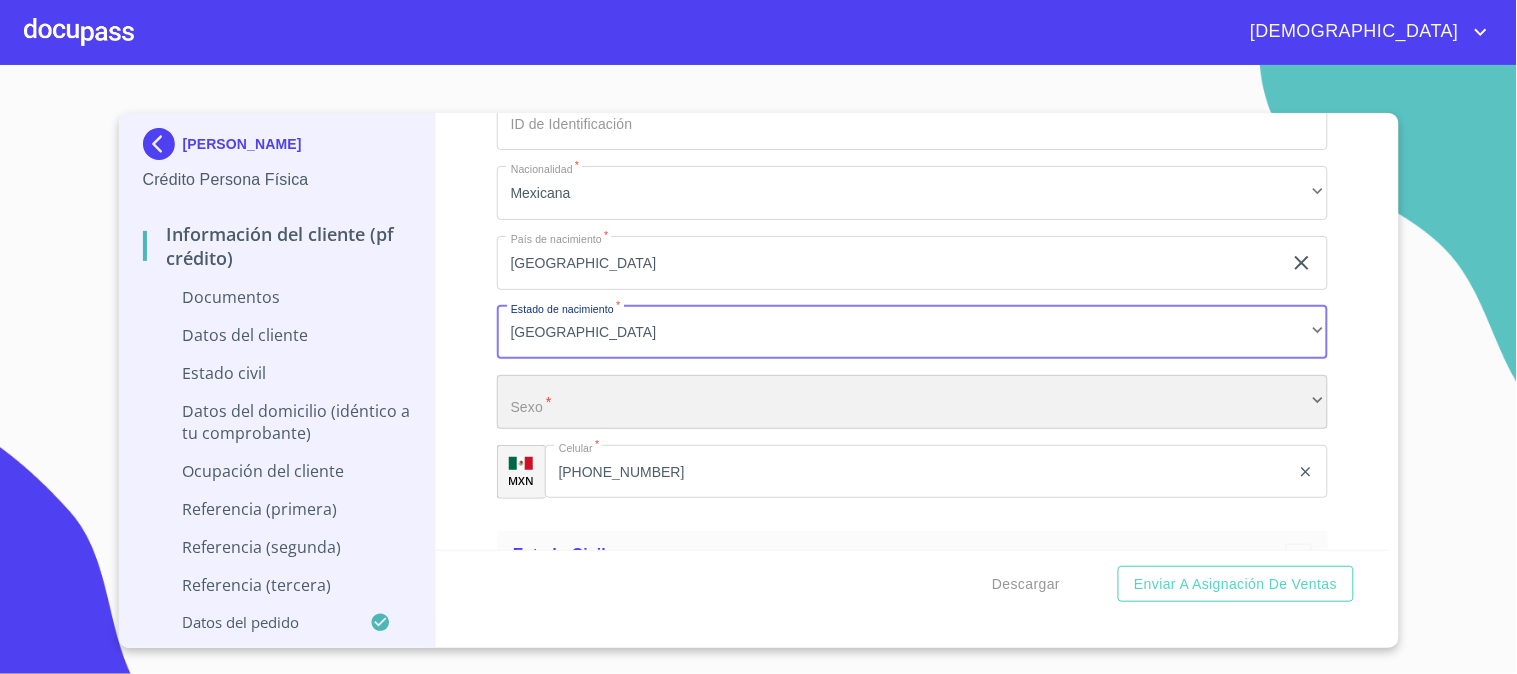 click on "​" at bounding box center (912, 402) 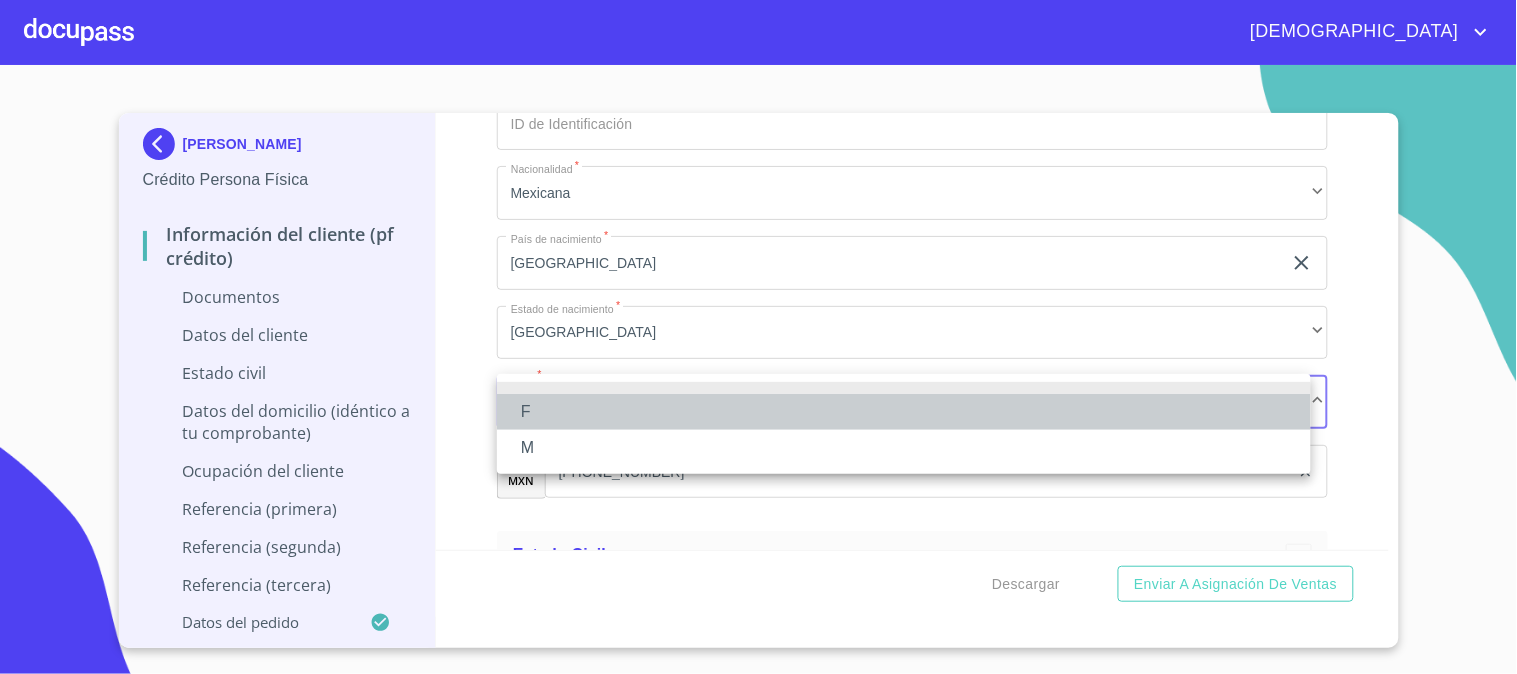 click on "F" at bounding box center (904, 412) 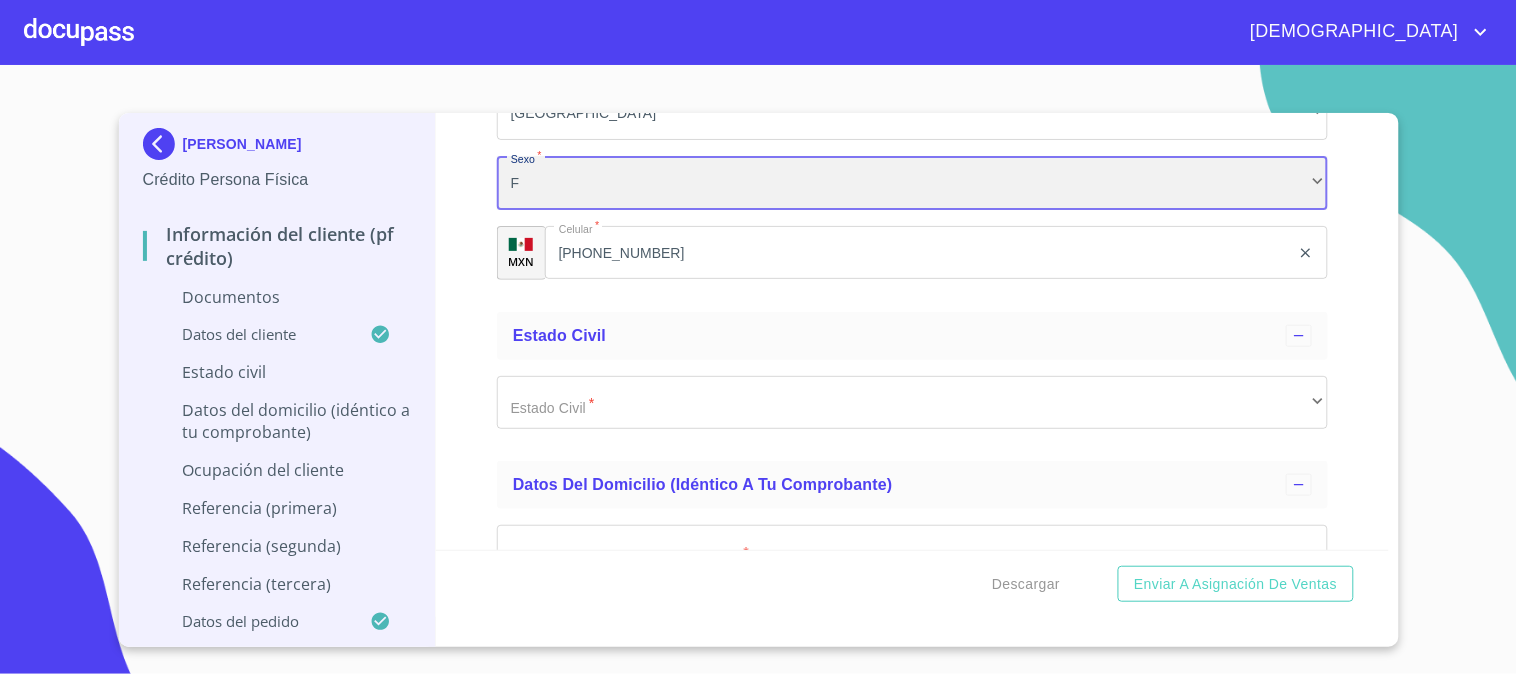 scroll, scrollTop: 4350, scrollLeft: 0, axis: vertical 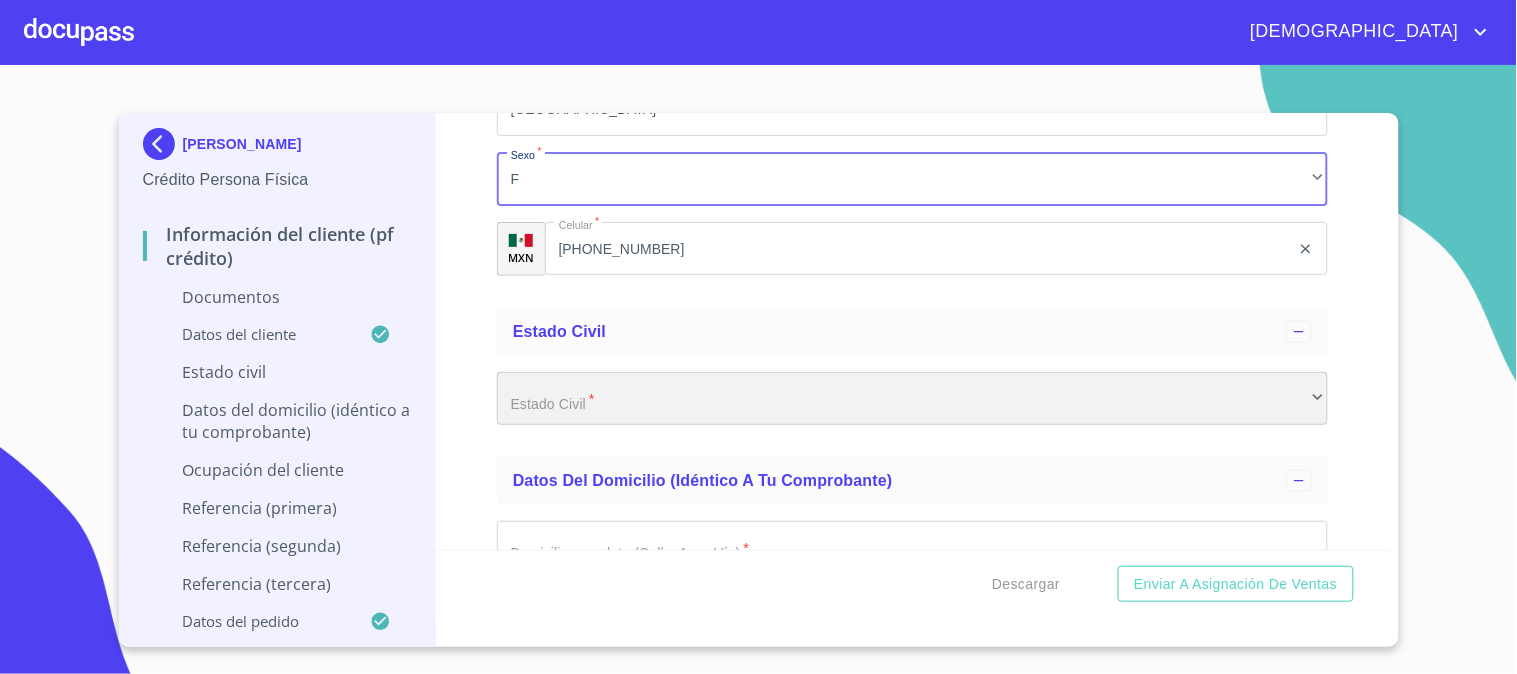 click on "​" at bounding box center [912, 399] 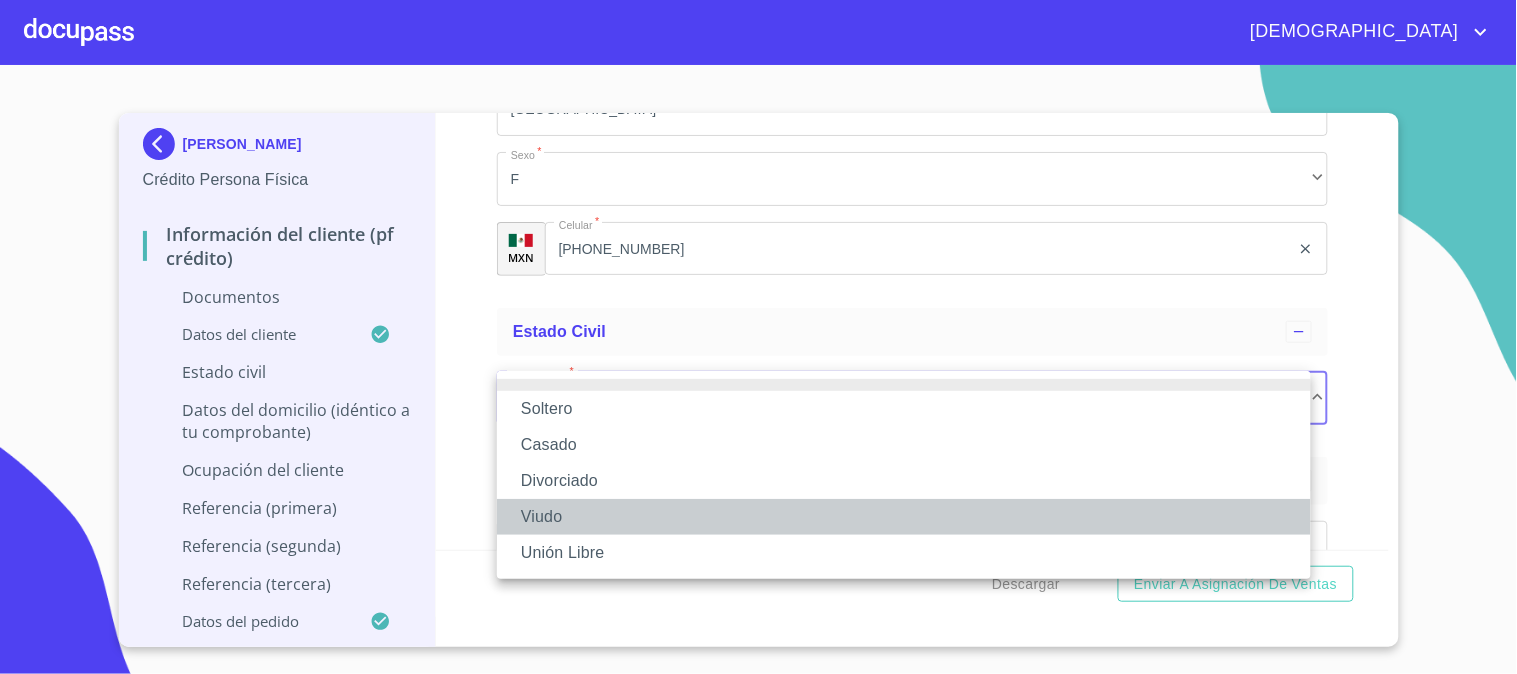 click on "Viudo" at bounding box center (904, 517) 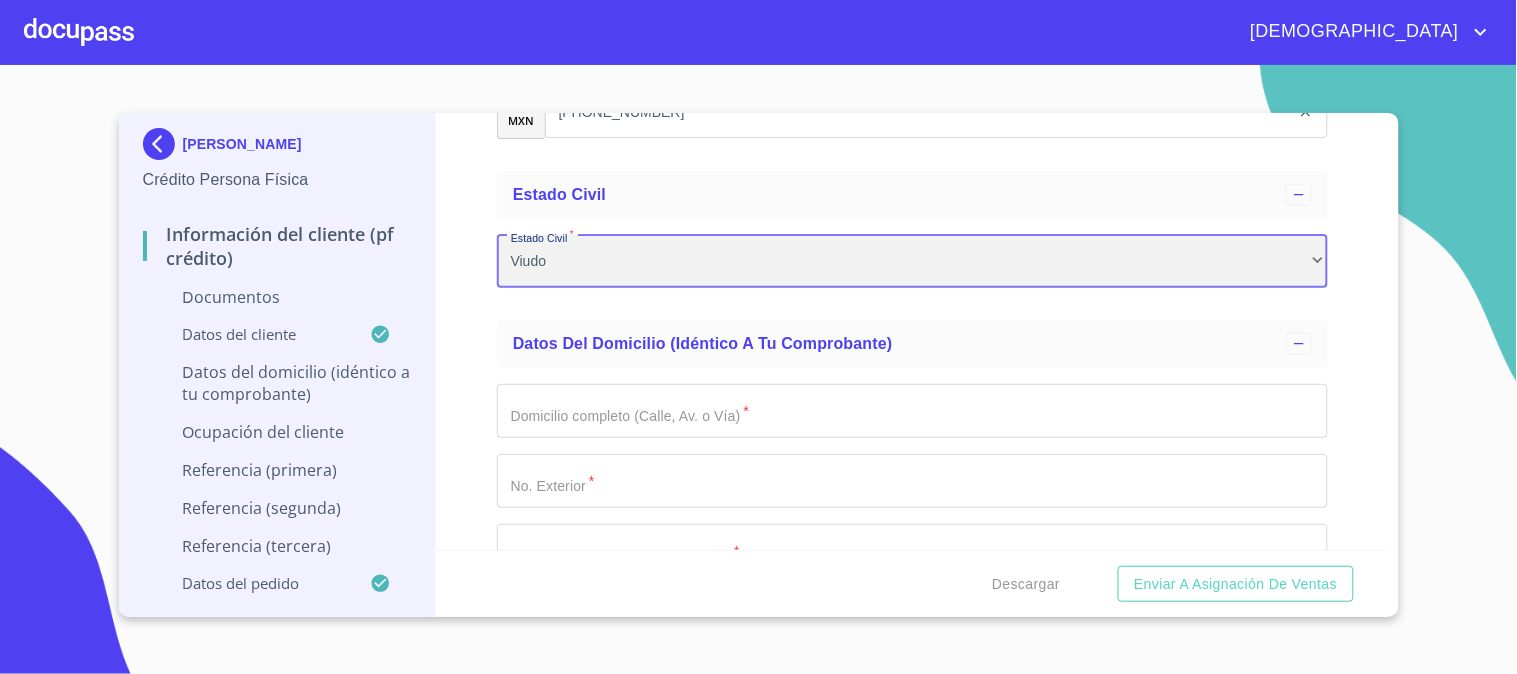 scroll, scrollTop: 4572, scrollLeft: 0, axis: vertical 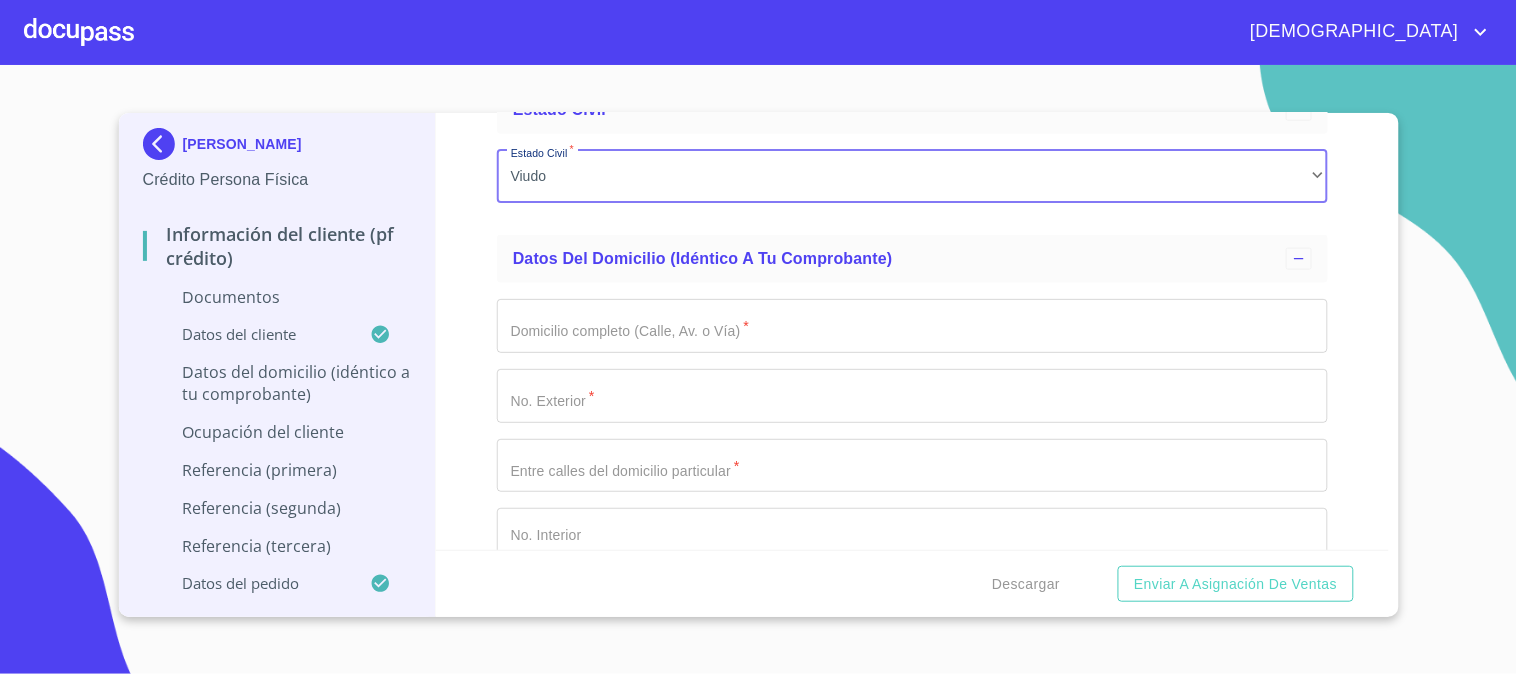 click on "Documento de identificación.   *" at bounding box center (889, -809) 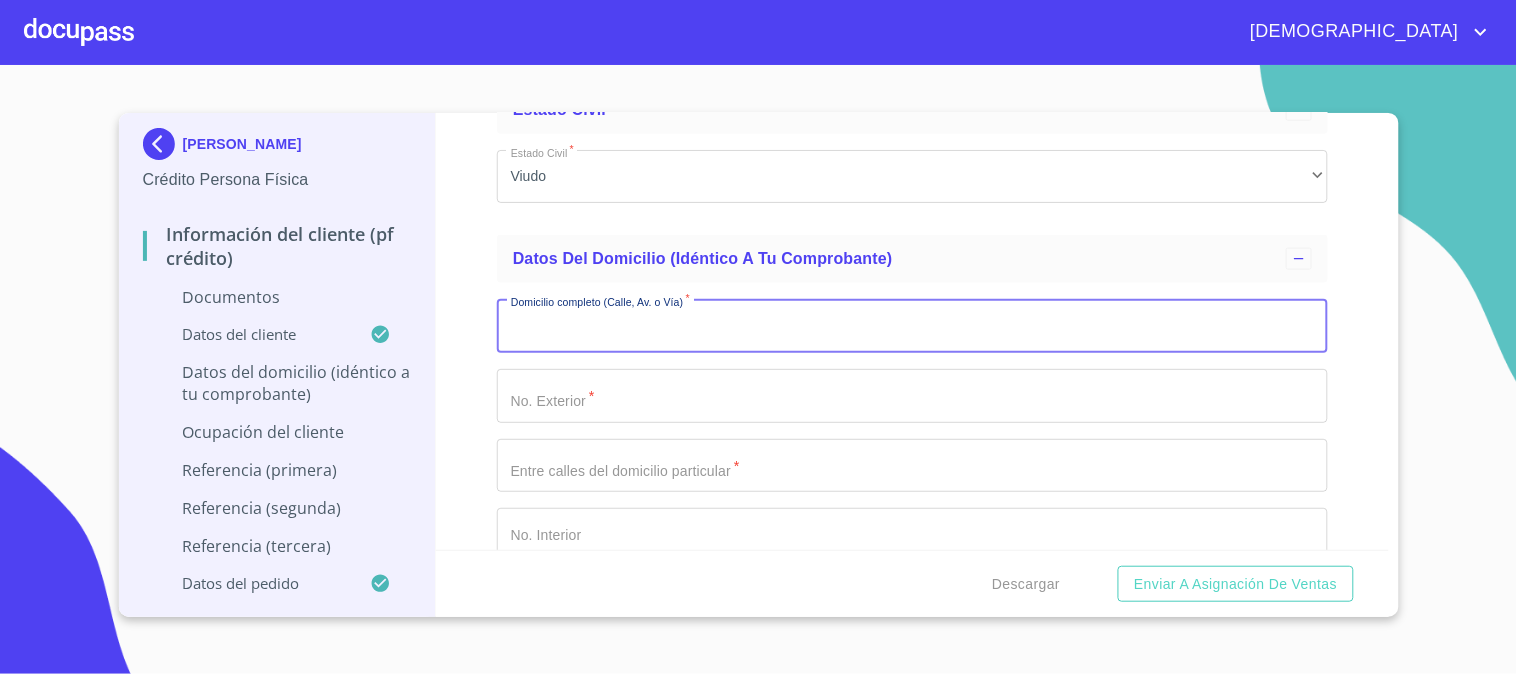 scroll, scrollTop: 4683, scrollLeft: 0, axis: vertical 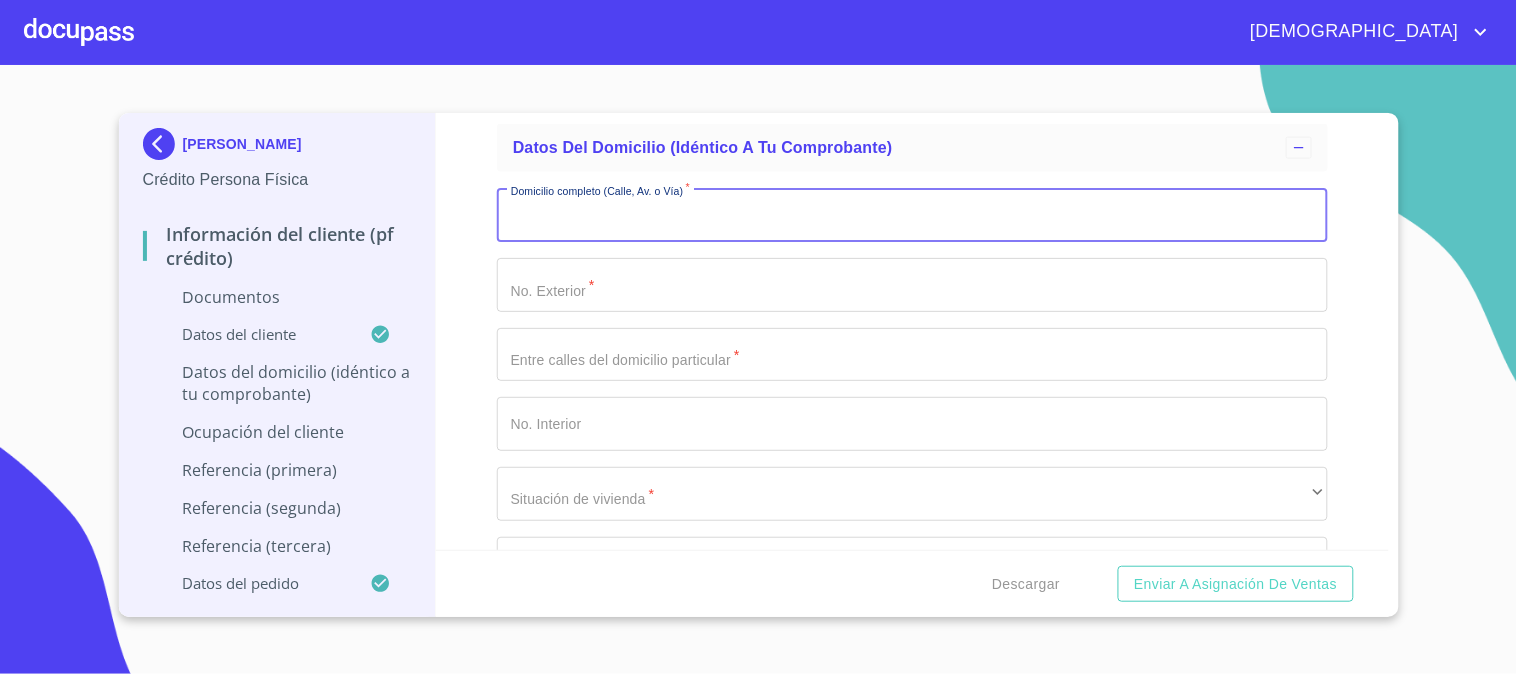 click on "Documento de identificación.   *" at bounding box center [912, 215] 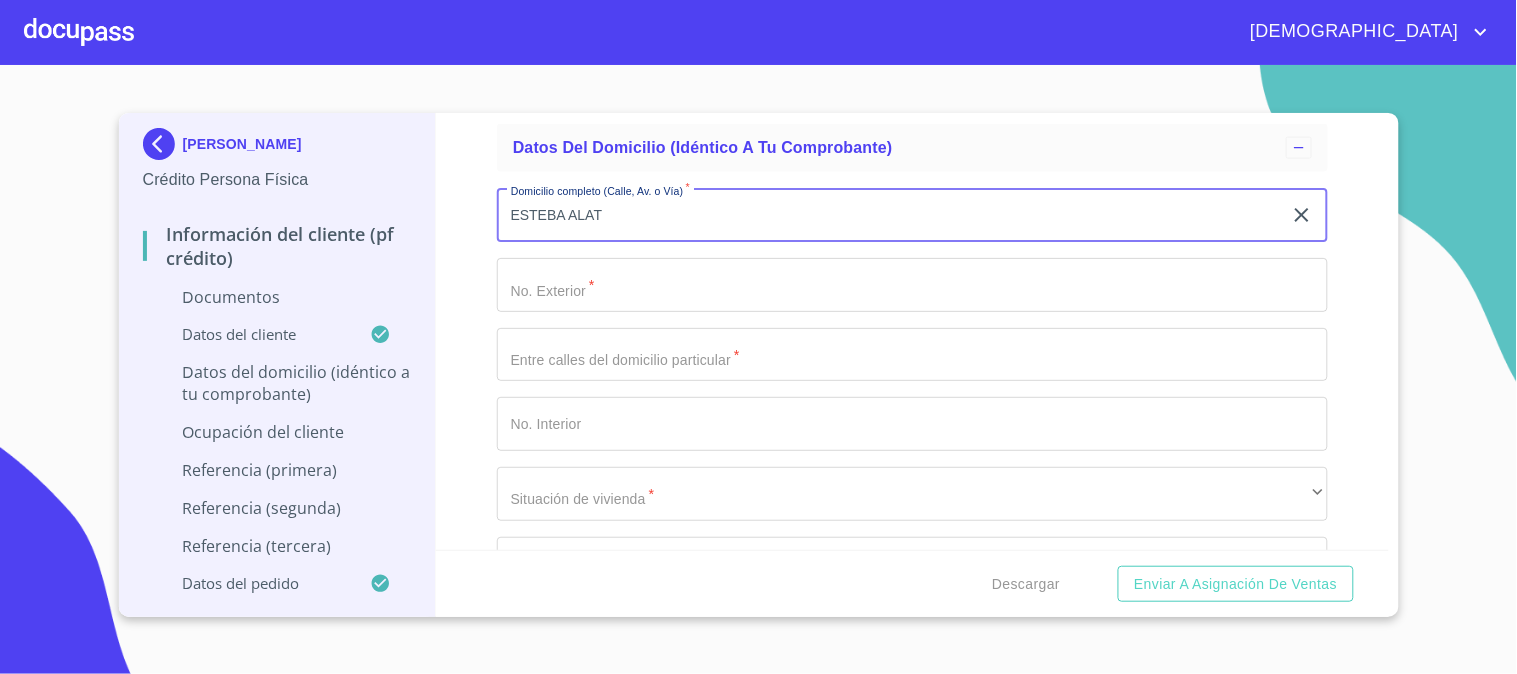 click on "ESTEBA ALAT" at bounding box center (889, 215) 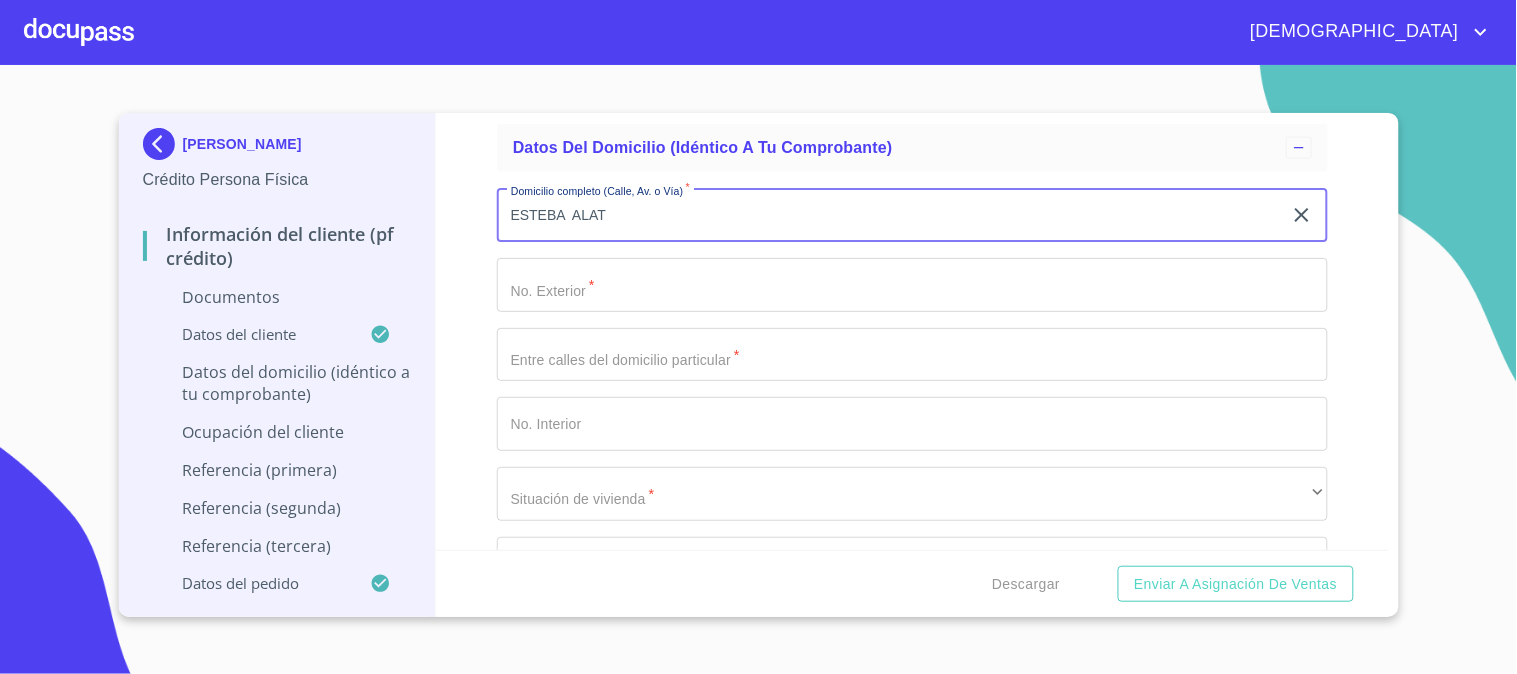 click on "ESTEBA  ALAT" at bounding box center [889, 215] 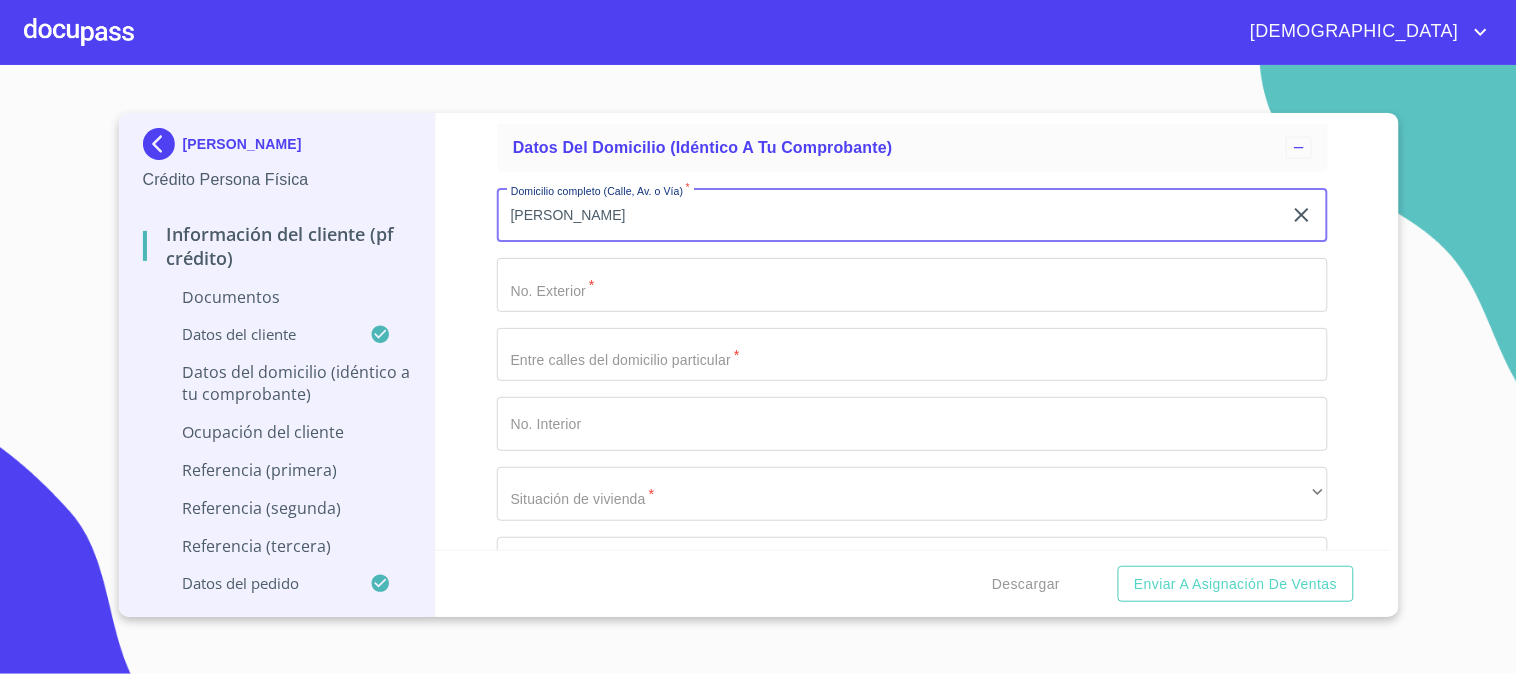 type on "[PERSON_NAME]" 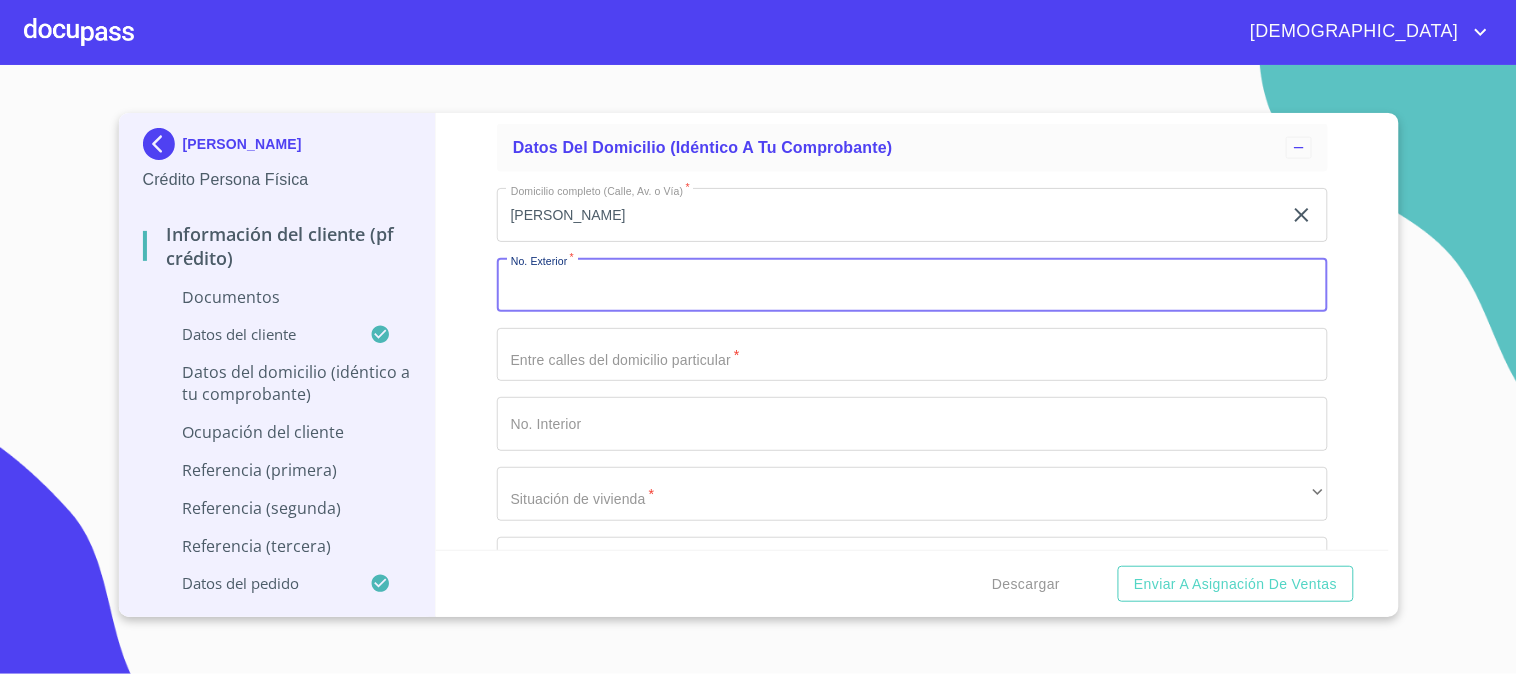 click on "Documento de identificación.   *" at bounding box center [912, 285] 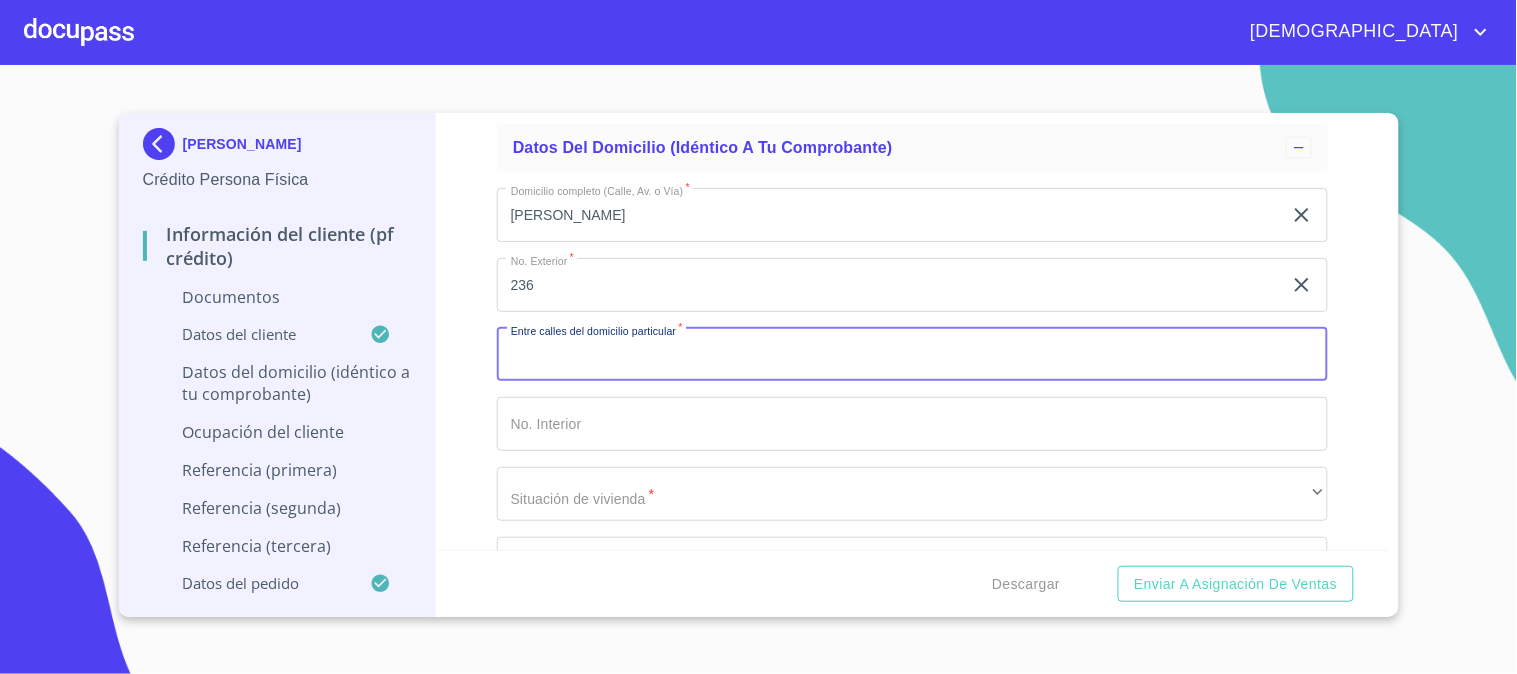click on "Documento de identificación.   *" at bounding box center (912, 355) 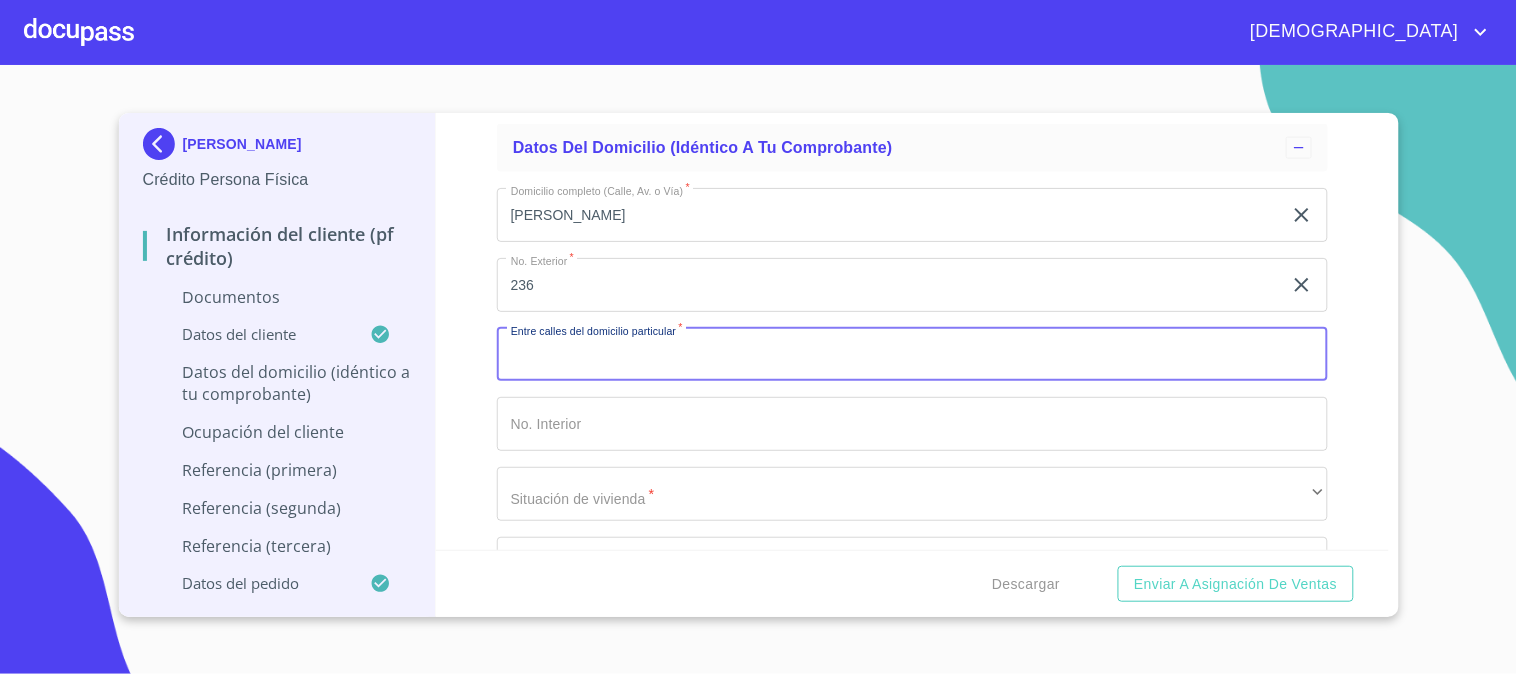 click on "236" at bounding box center (889, -920) 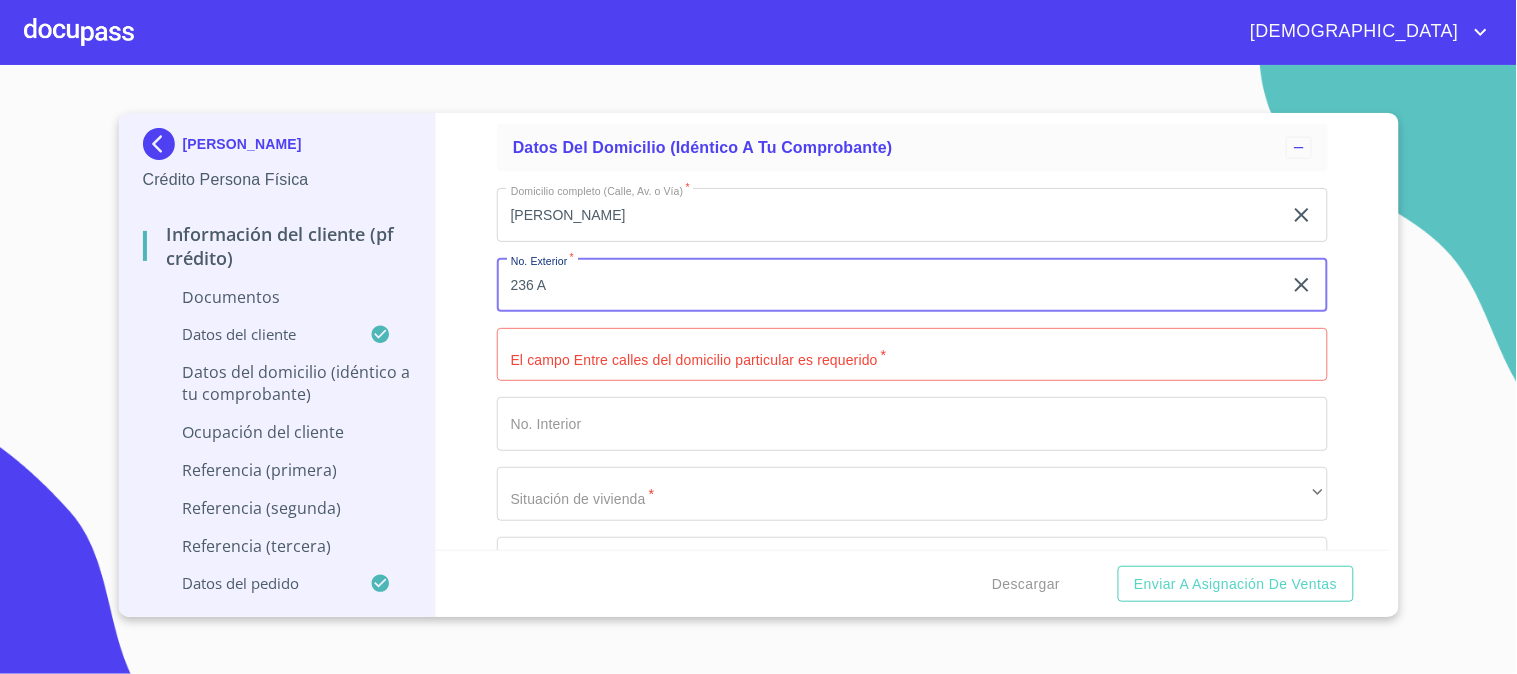 type on "236 A" 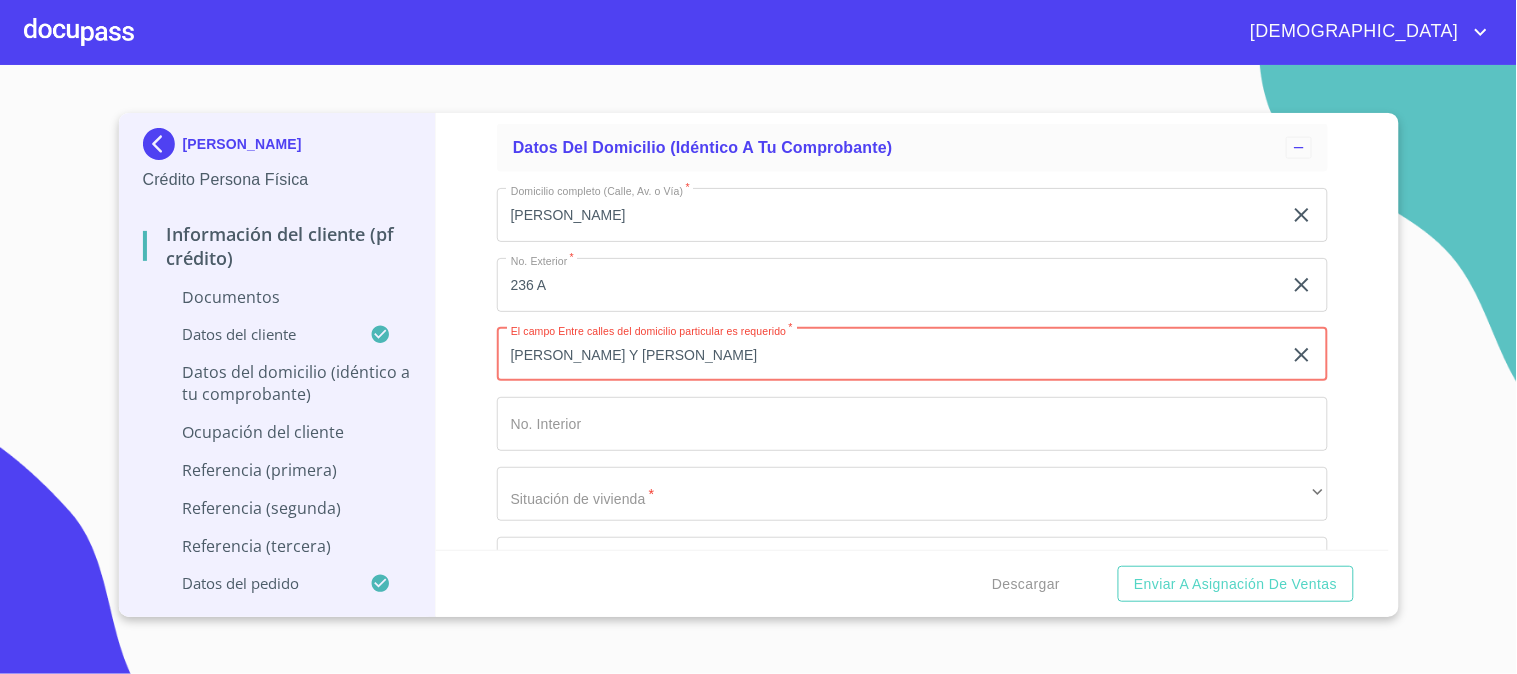 type on "[PERSON_NAME] Y [PERSON_NAME]" 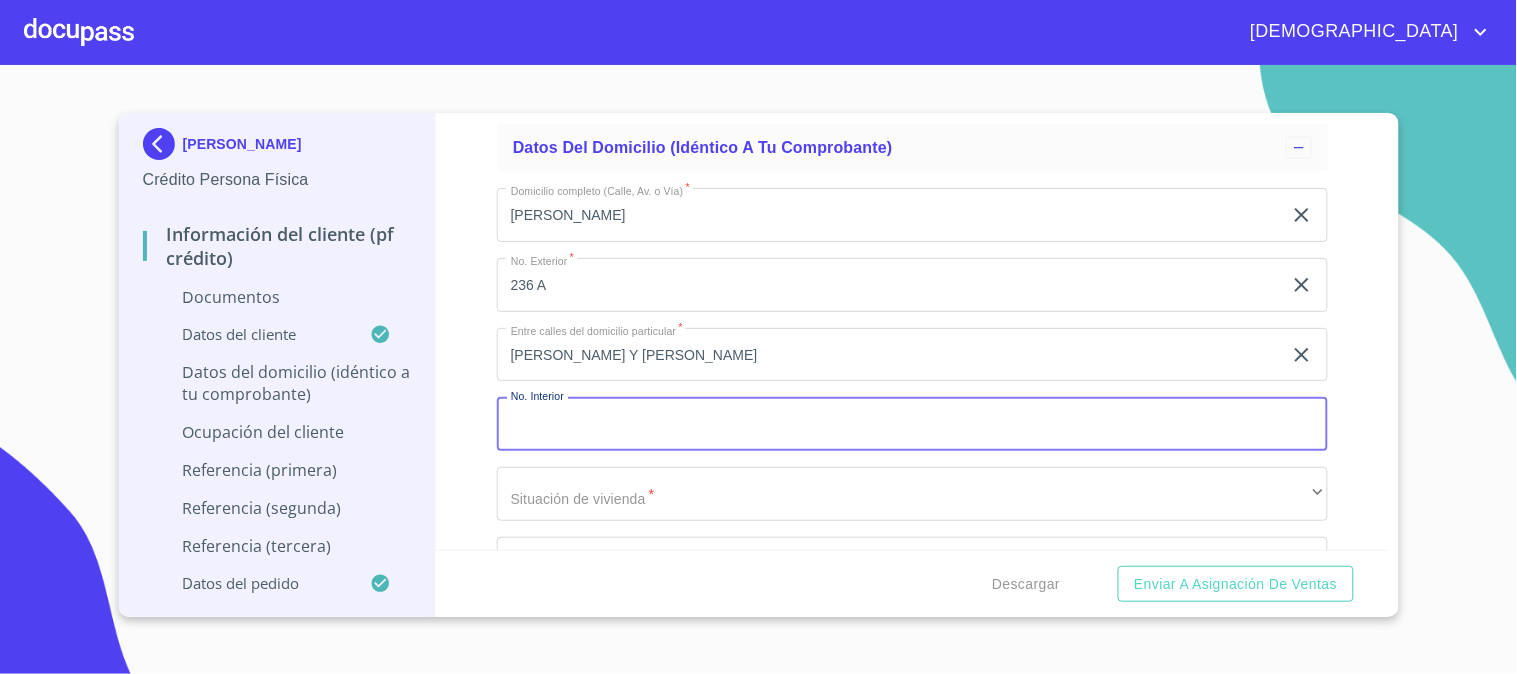 click on "Documento de identificación.   *" at bounding box center [912, 424] 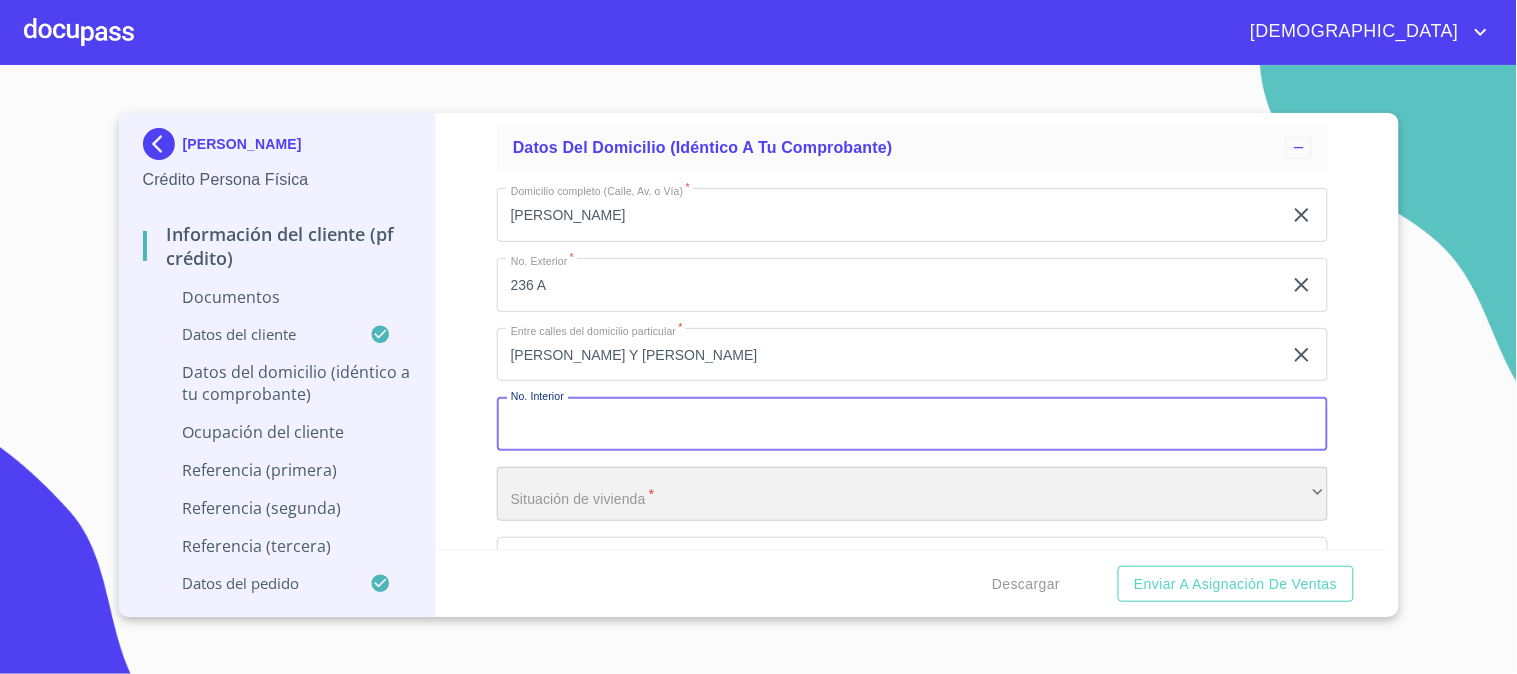 click on "​" at bounding box center (912, 494) 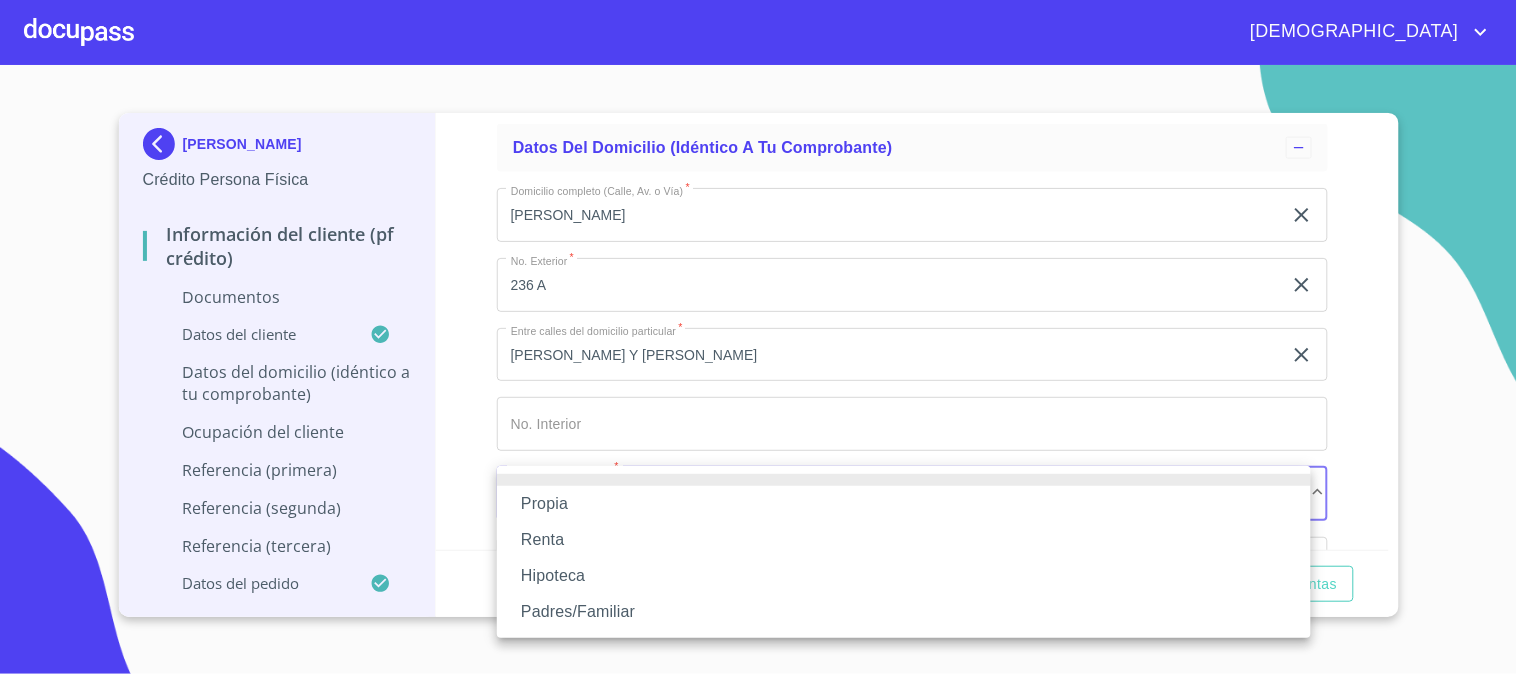 click on "Propia" at bounding box center (904, 504) 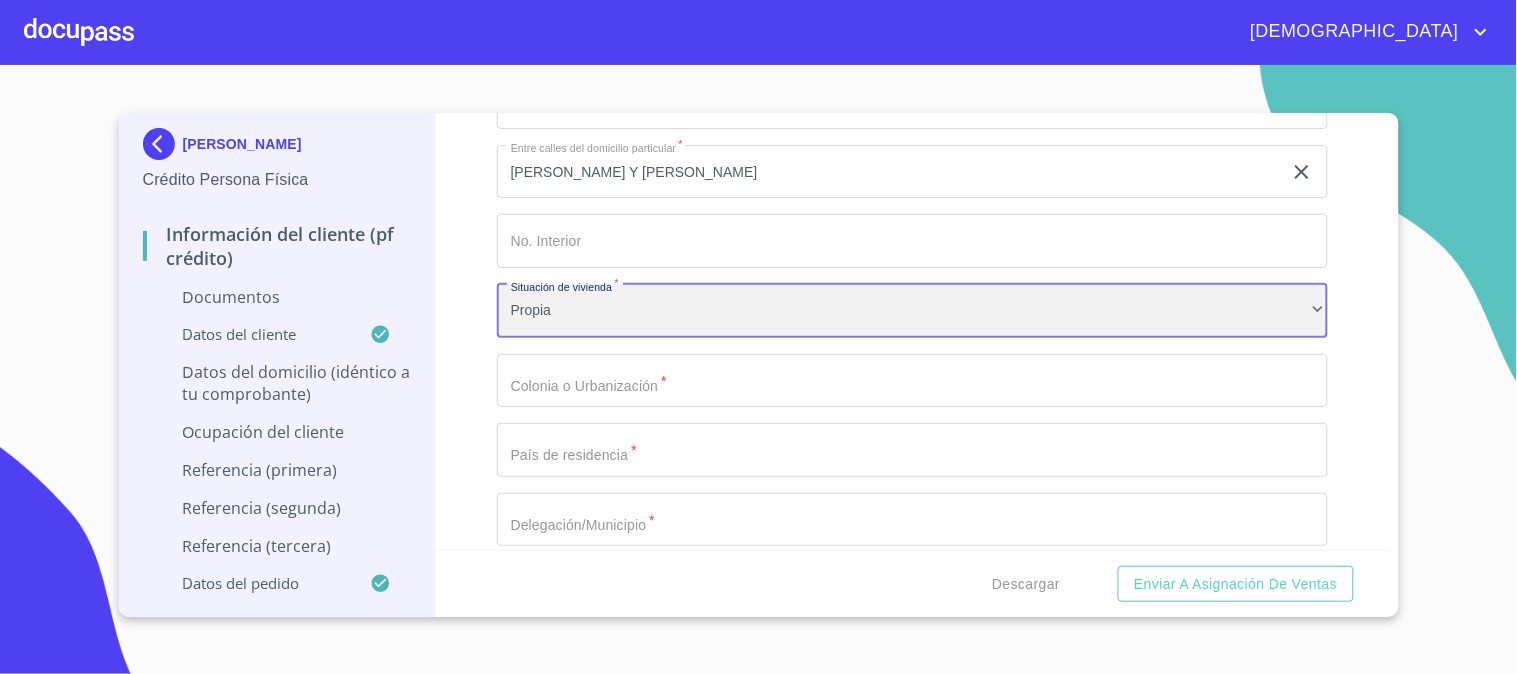 scroll, scrollTop: 4905, scrollLeft: 0, axis: vertical 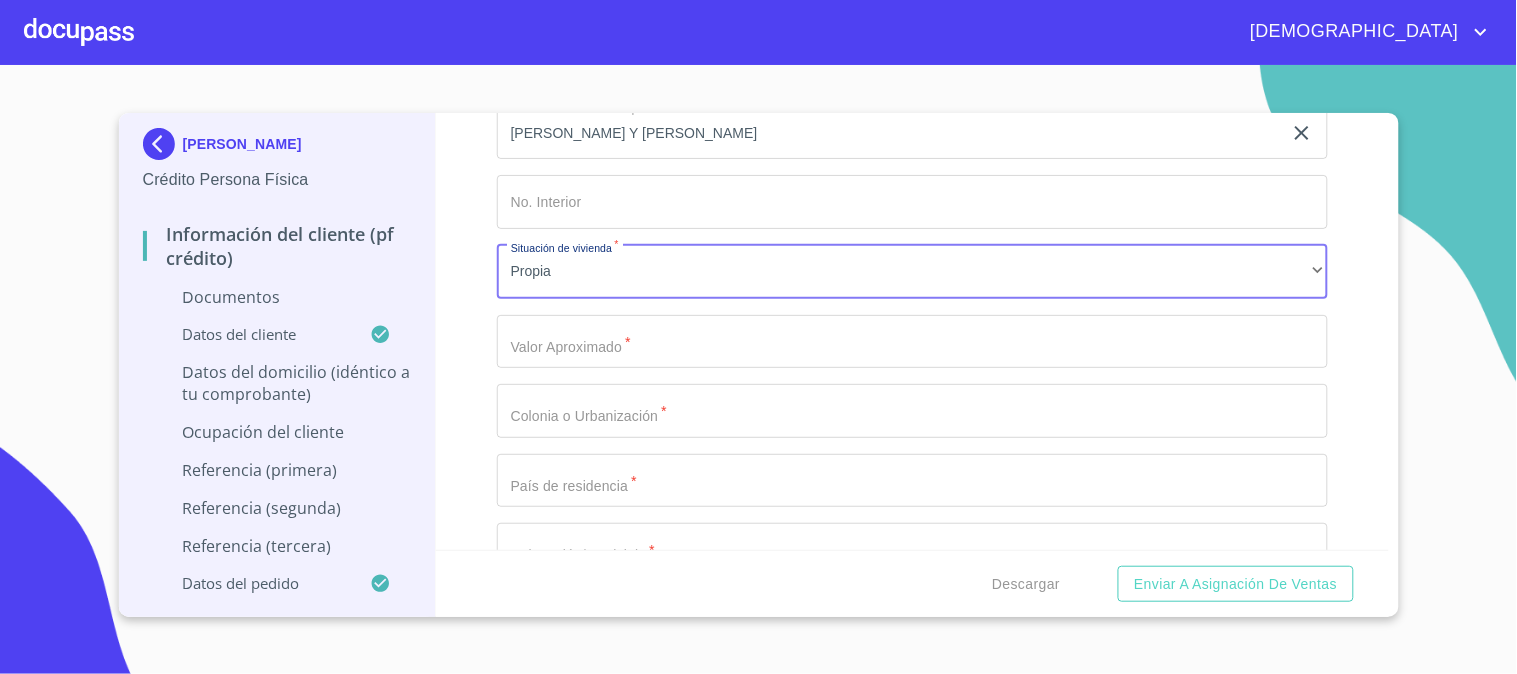 click on "Documento de identificación.   *" at bounding box center [889, -1142] 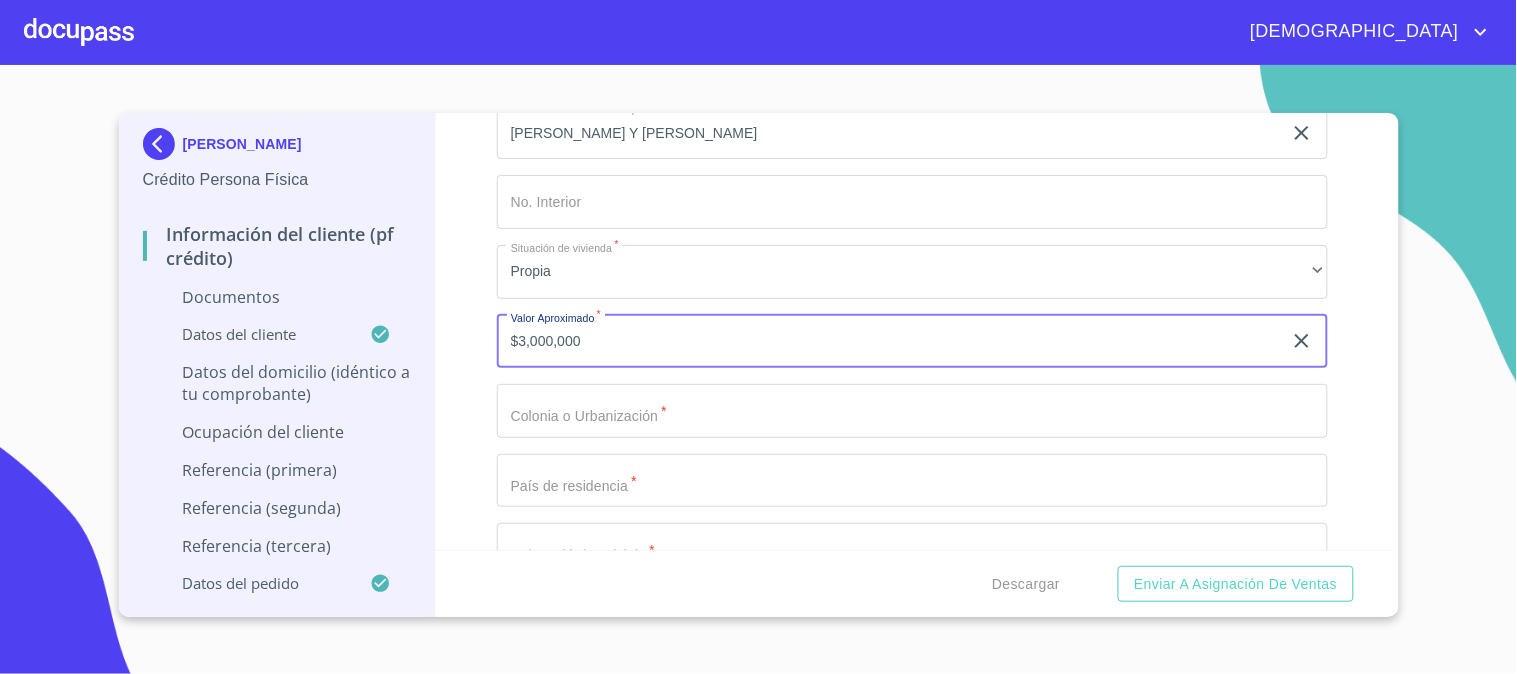 type on "$3,000,000" 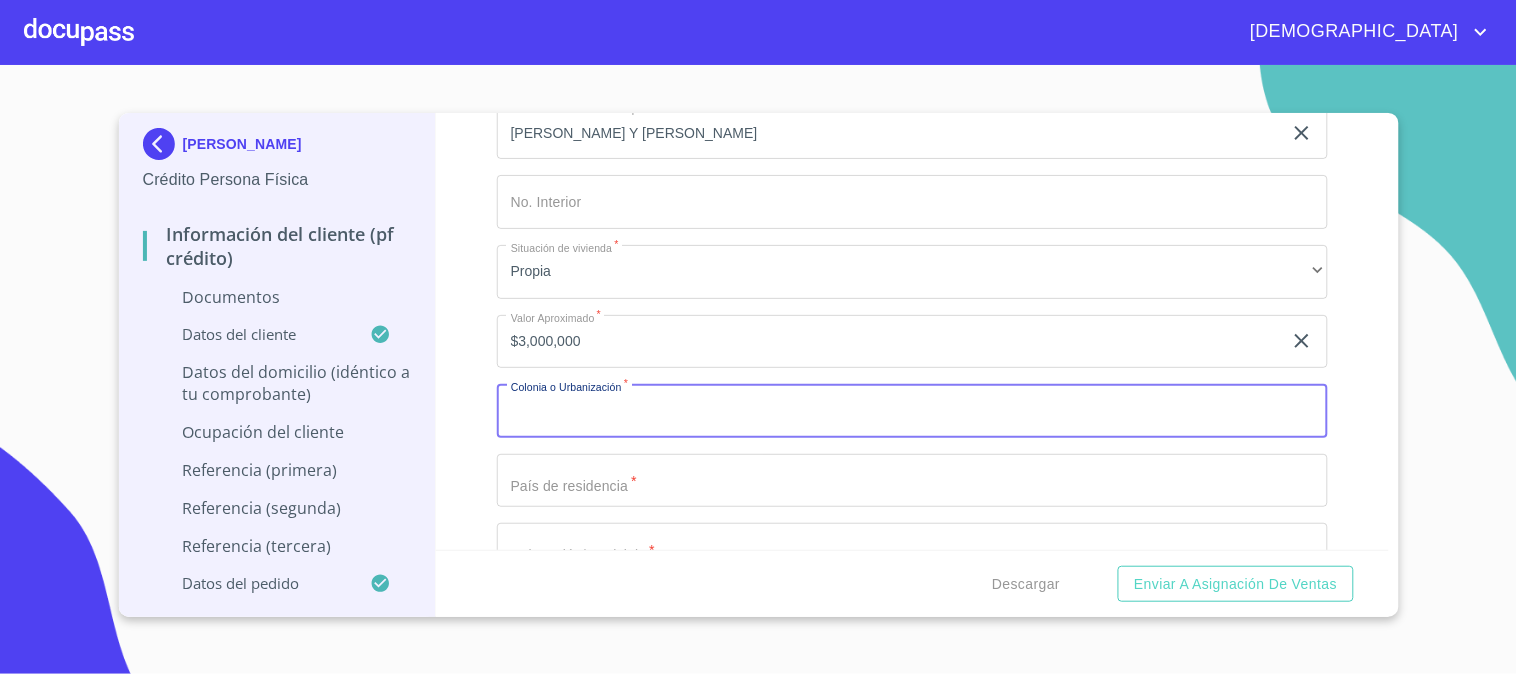 click on "Documento de identificación.   *" at bounding box center (912, 411) 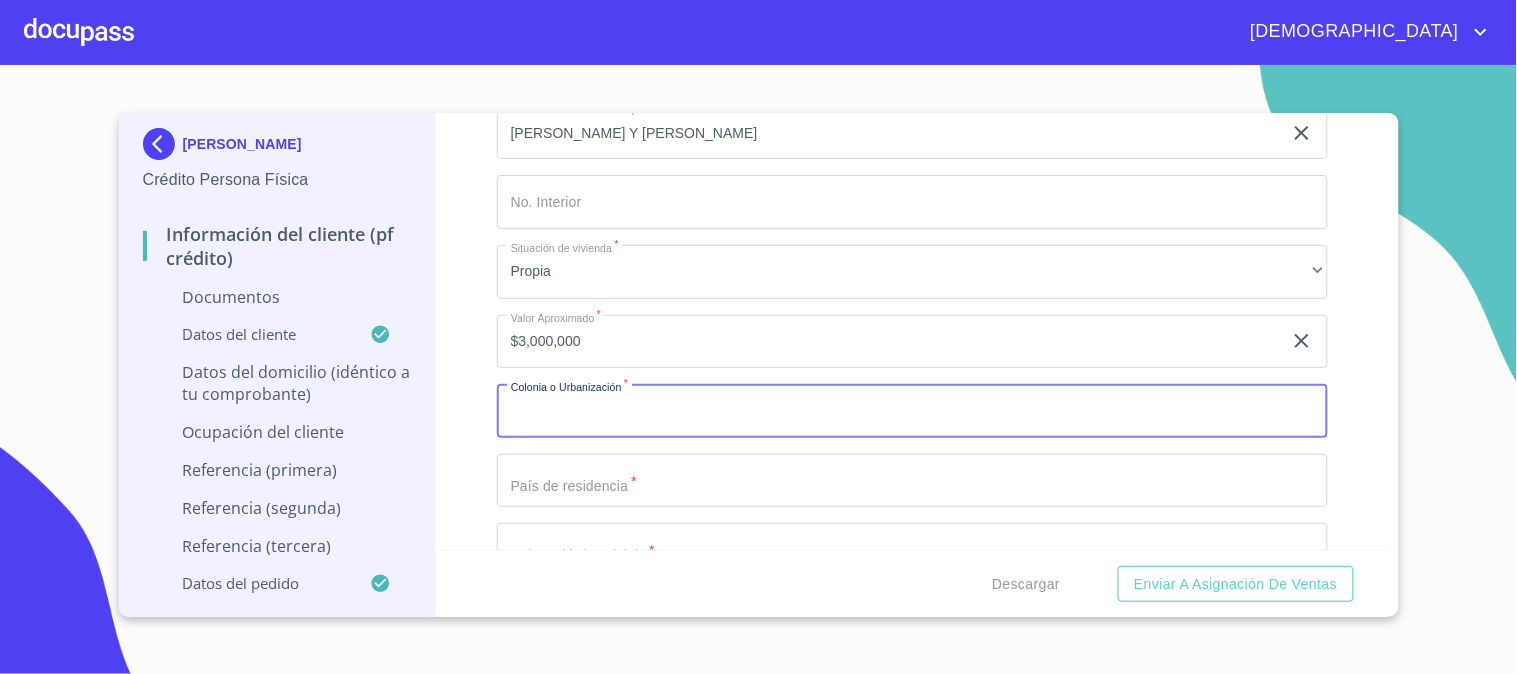 click on "Documento de identificación.   *" at bounding box center [912, 411] 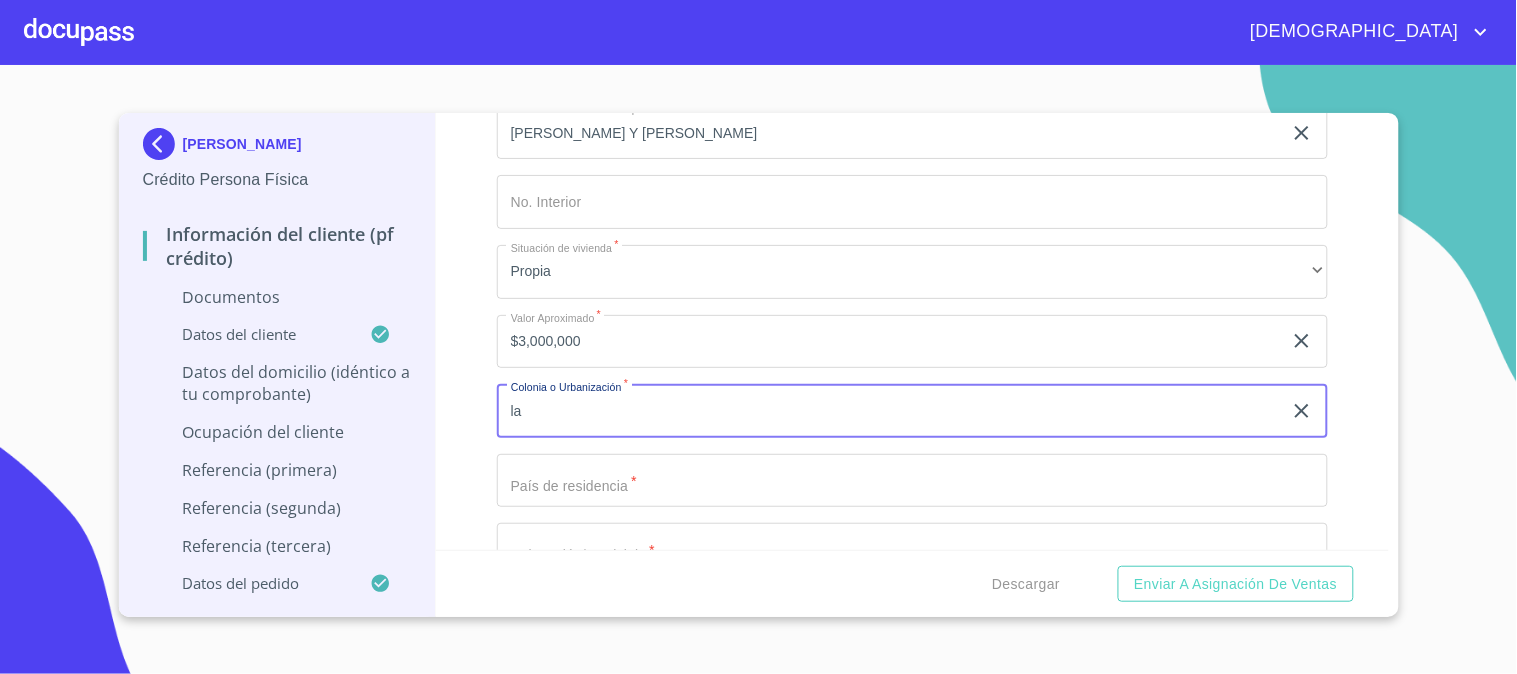 type on "l" 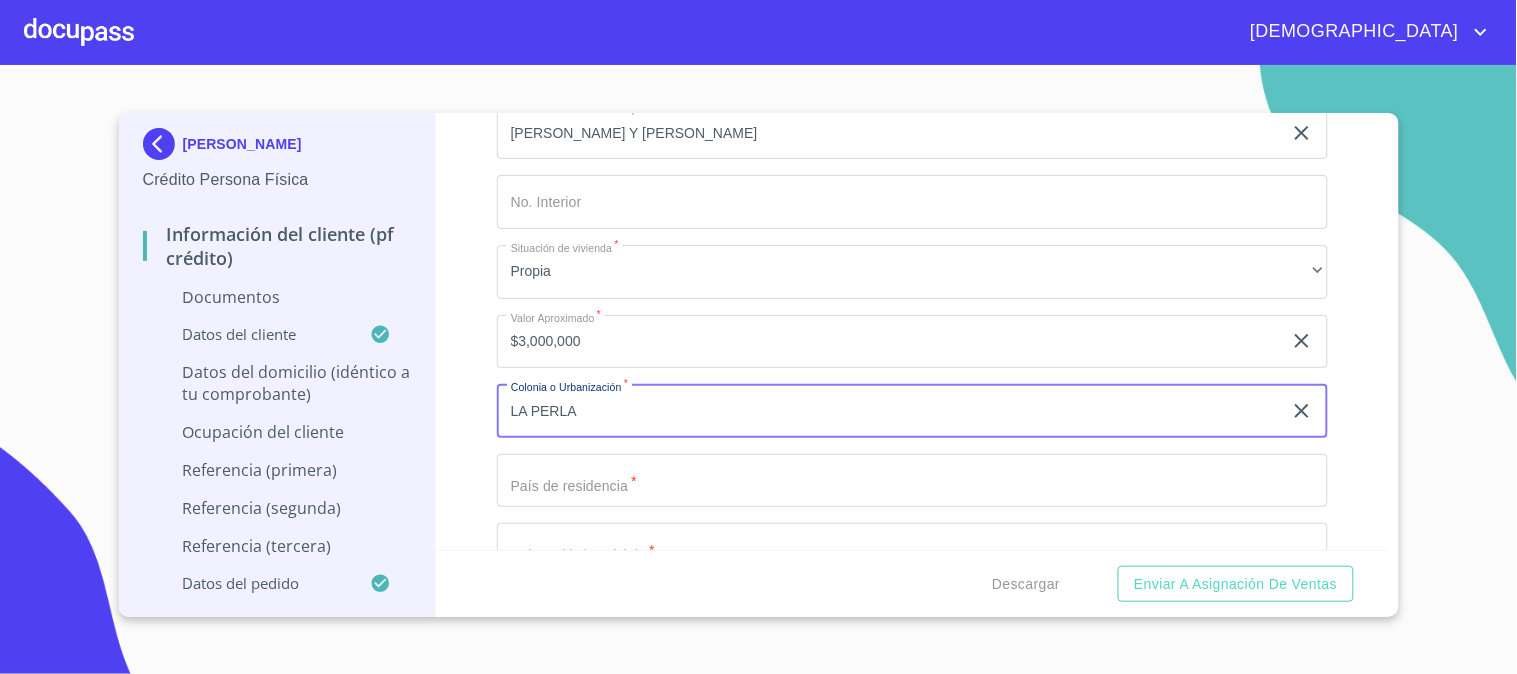 type on "LA PERLA" 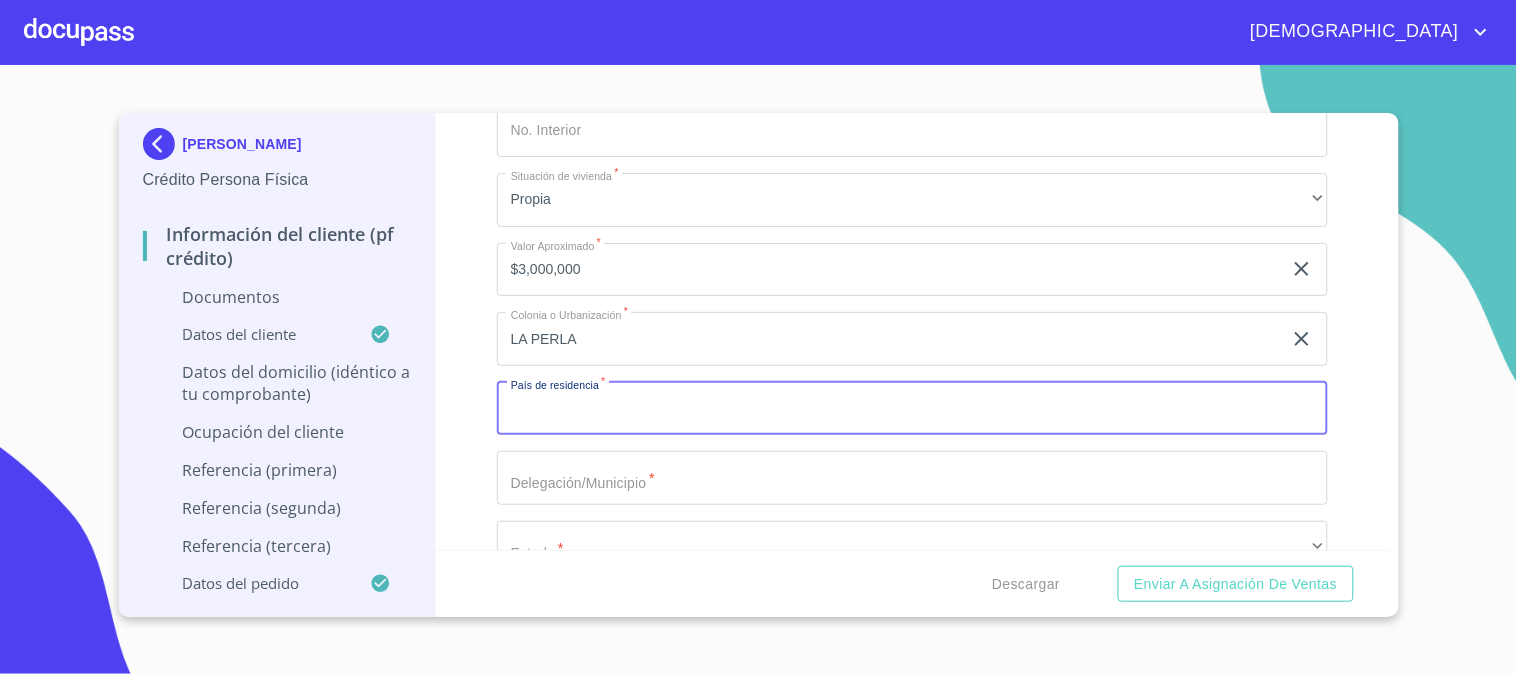 scroll, scrollTop: 5016, scrollLeft: 0, axis: vertical 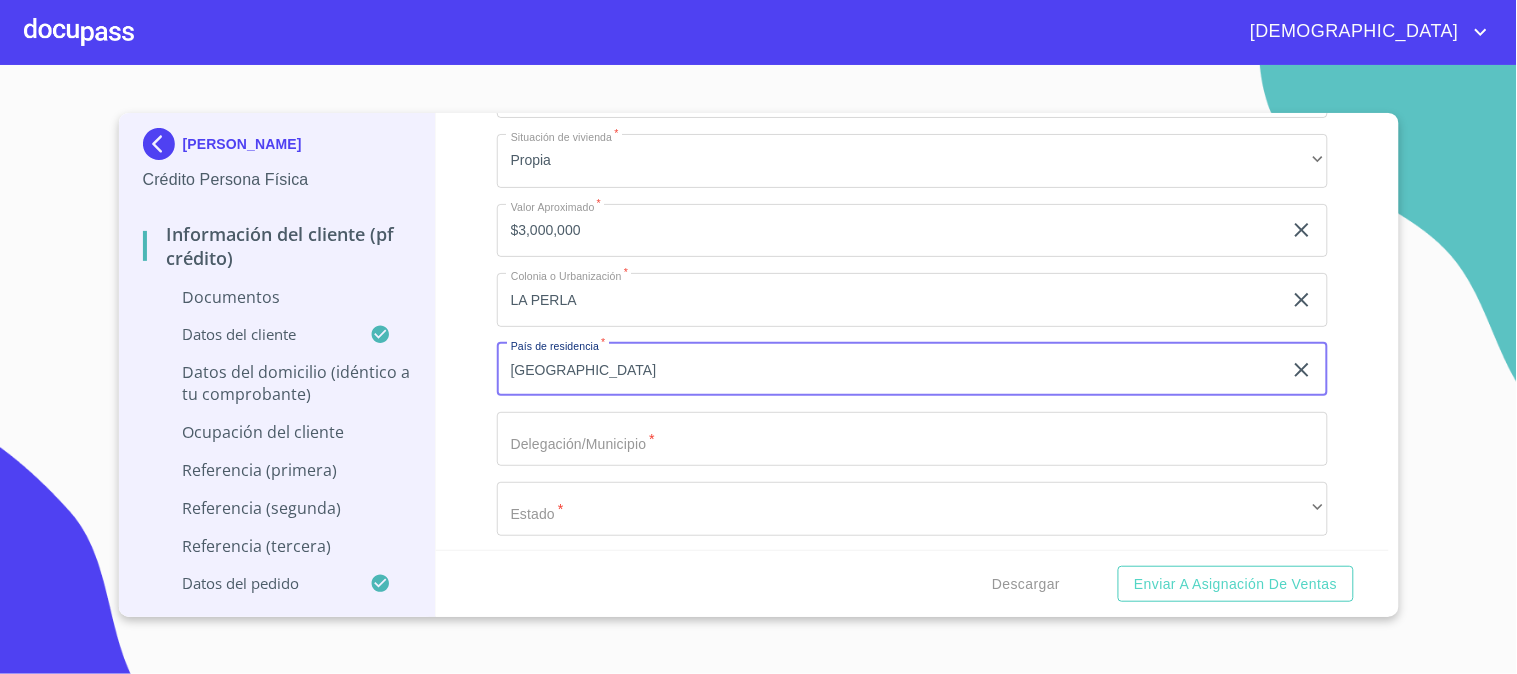 type on "[GEOGRAPHIC_DATA]" 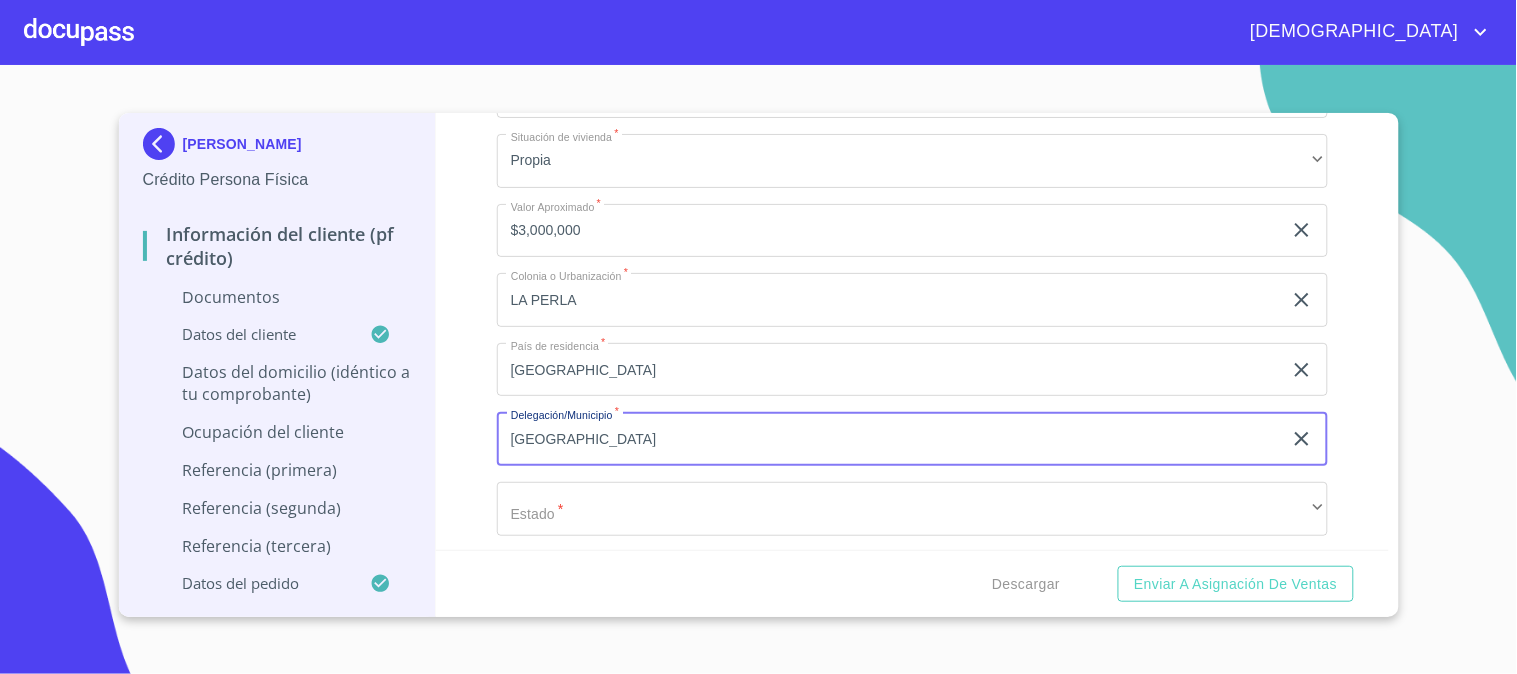 type on "[GEOGRAPHIC_DATA]" 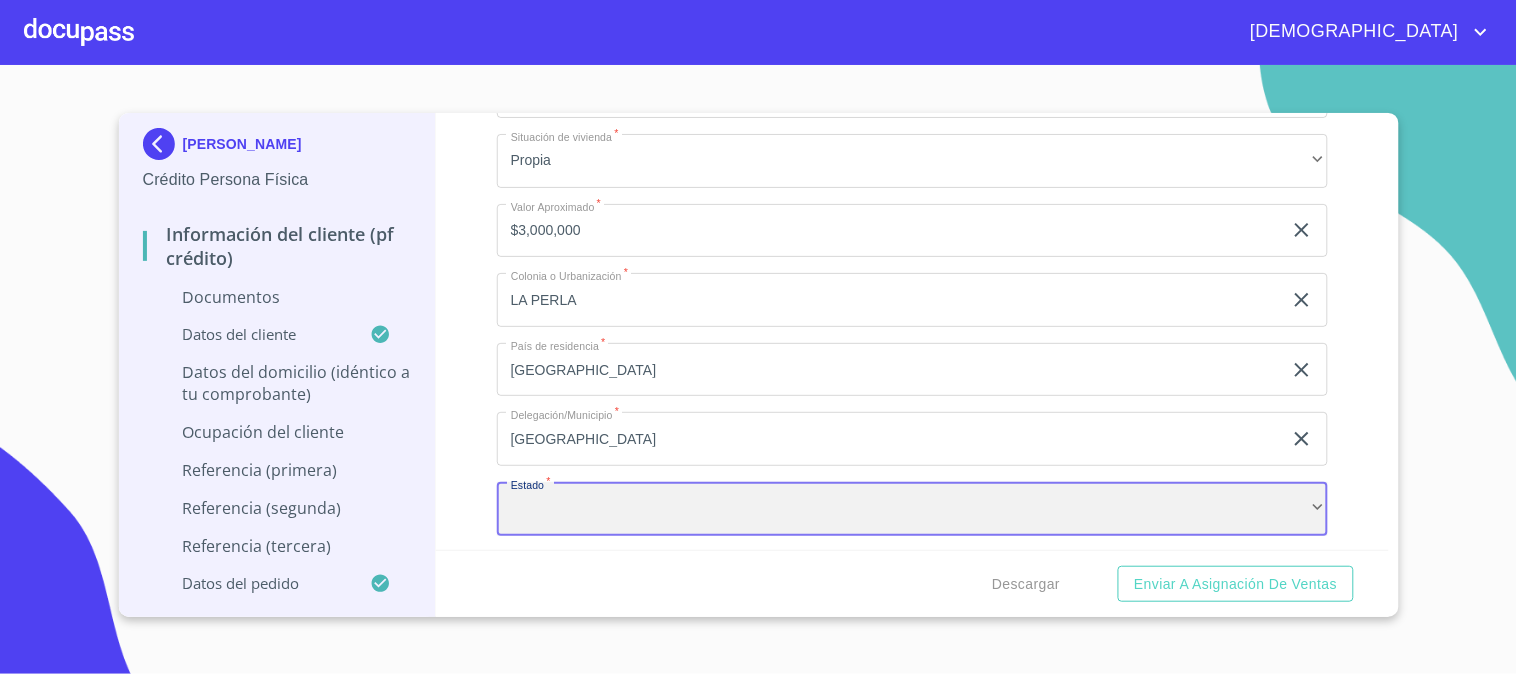 click on "​" at bounding box center (912, 509) 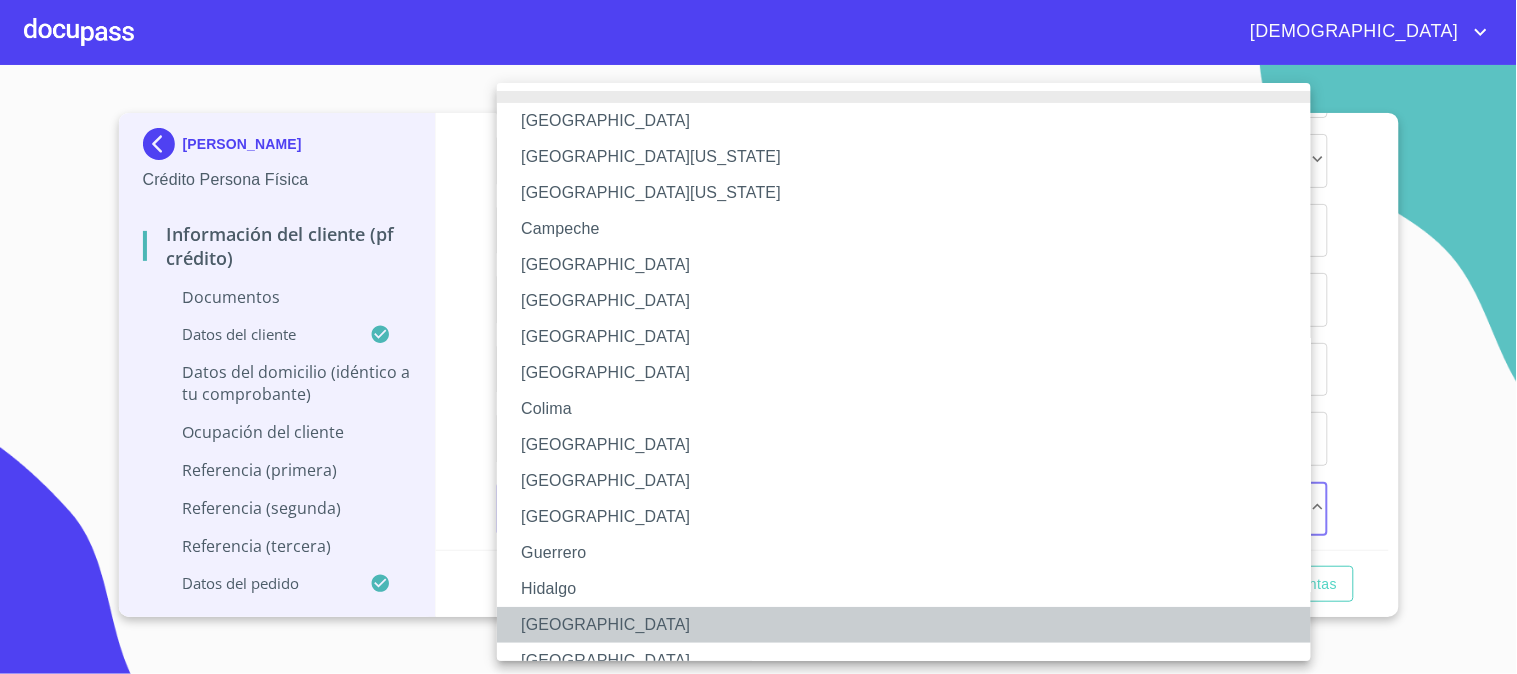 click on "[GEOGRAPHIC_DATA]" at bounding box center (912, 625) 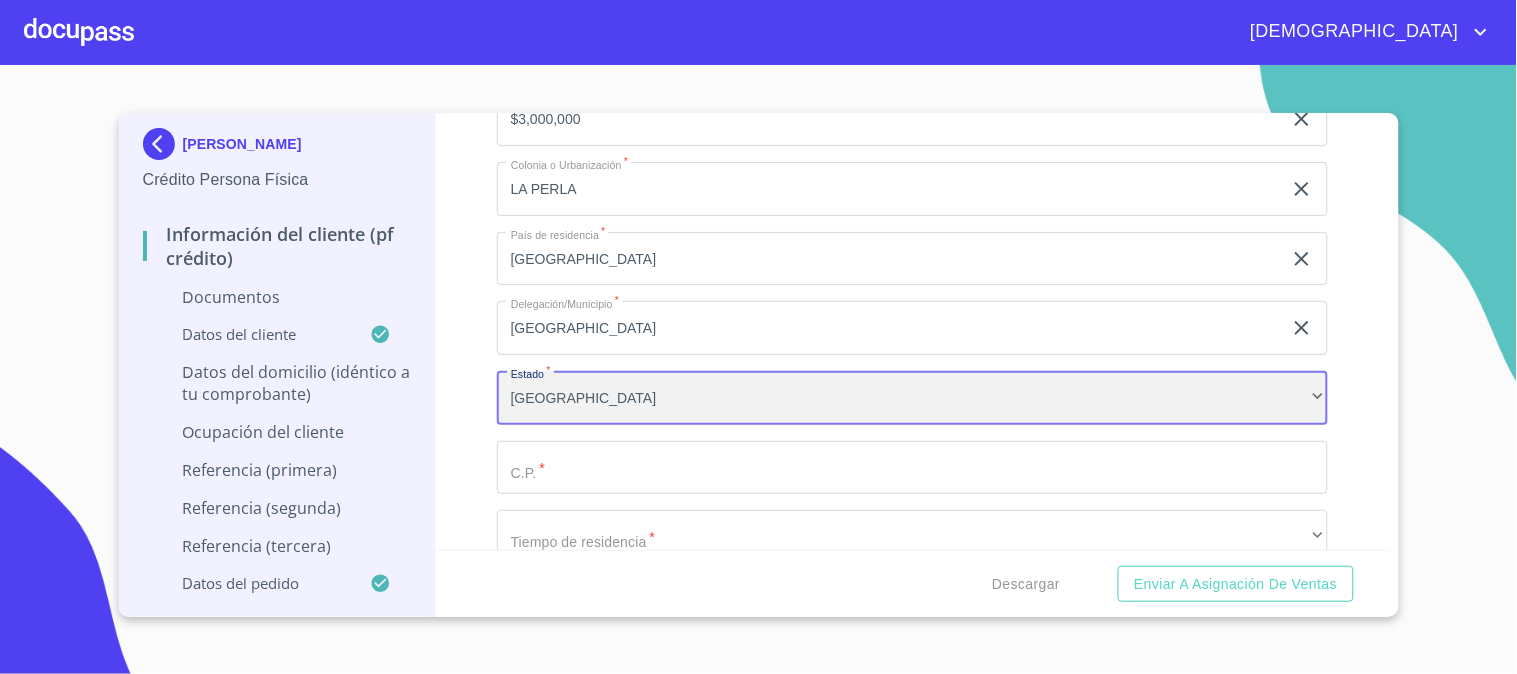 scroll, scrollTop: 5238, scrollLeft: 0, axis: vertical 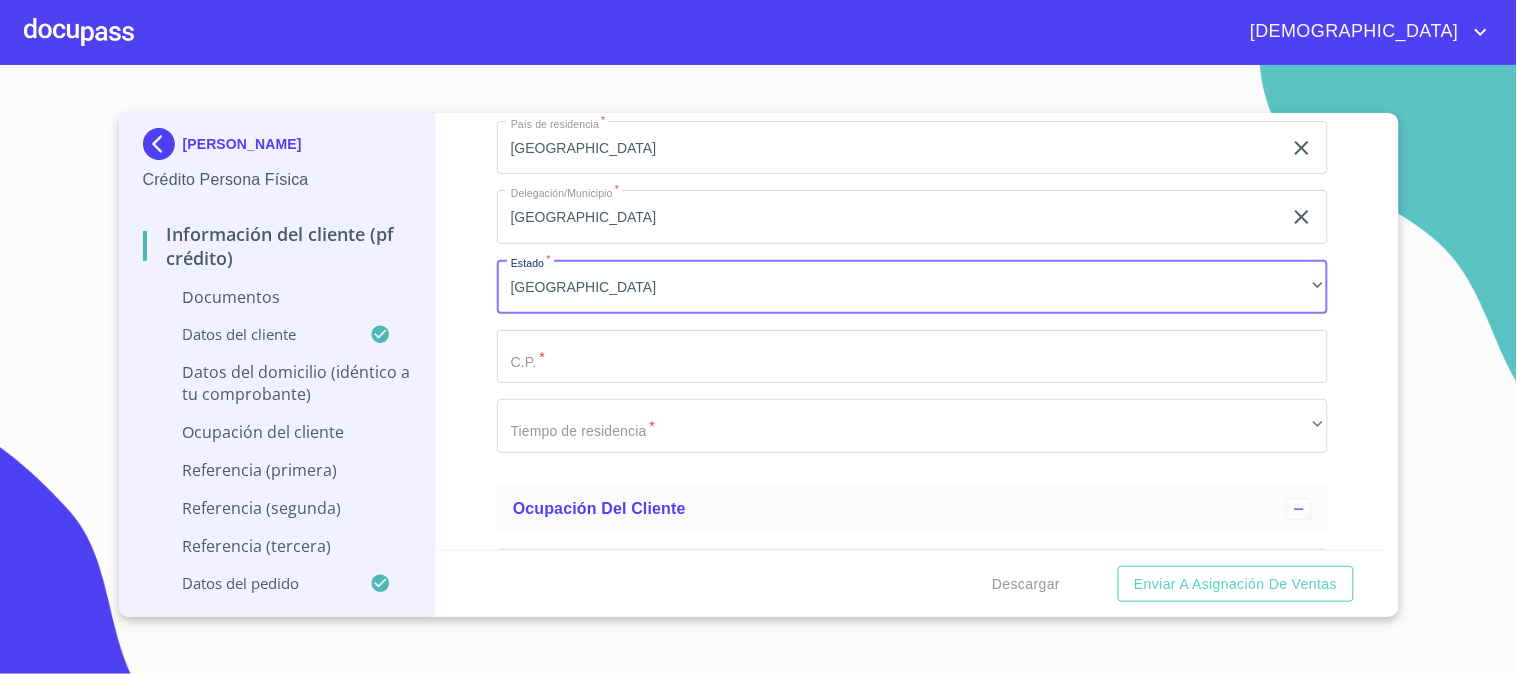 click on "Documento de identificación.   *" at bounding box center (889, -1475) 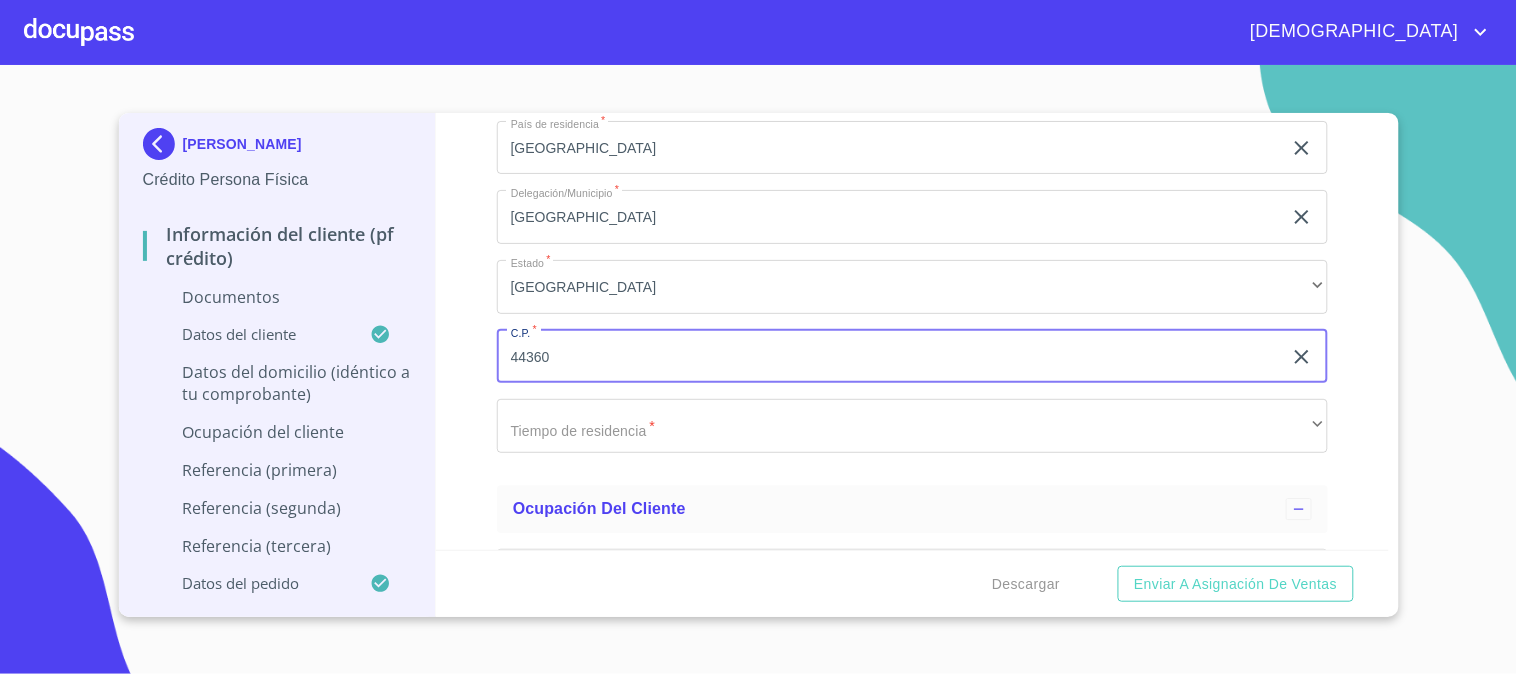 type on "44360" 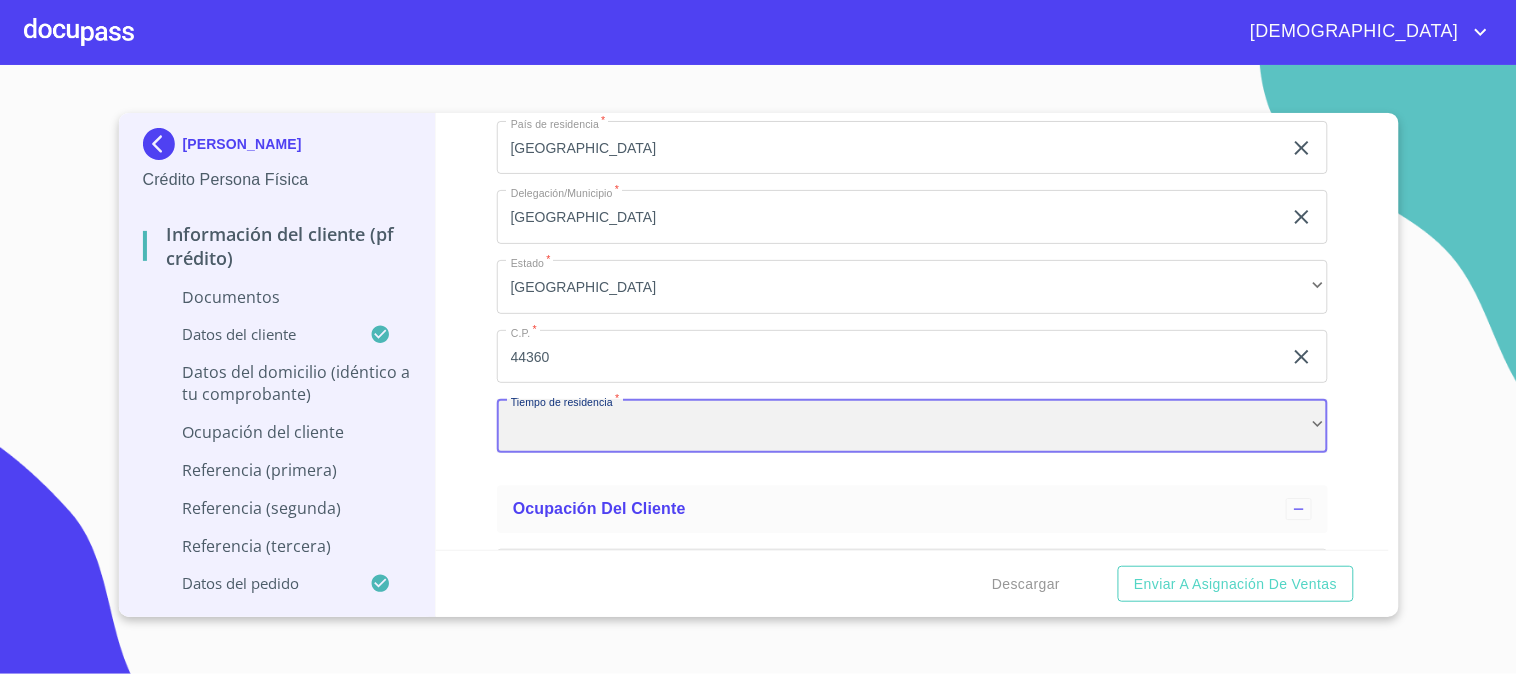click on "​" at bounding box center (912, 426) 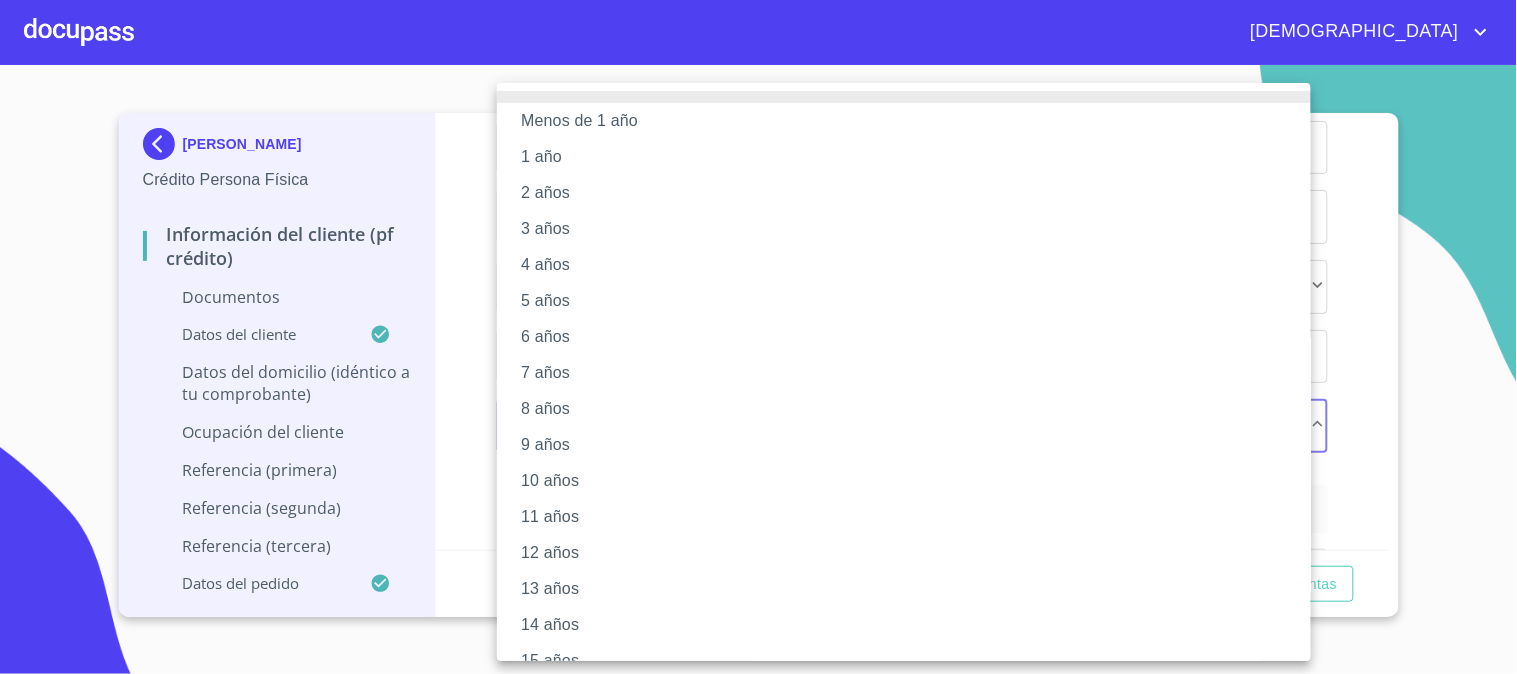 scroll, scrollTop: 204, scrollLeft: 0, axis: vertical 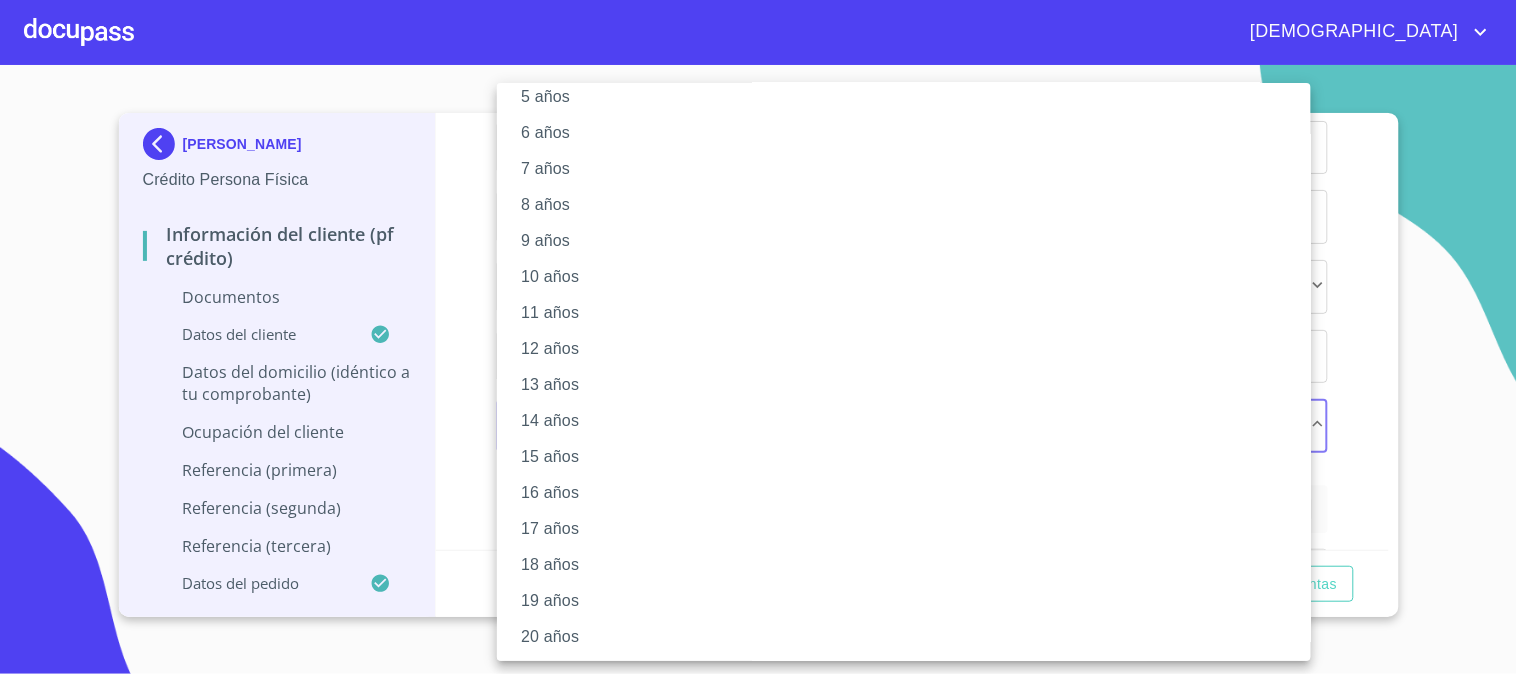 click on "20 años" at bounding box center [912, 637] 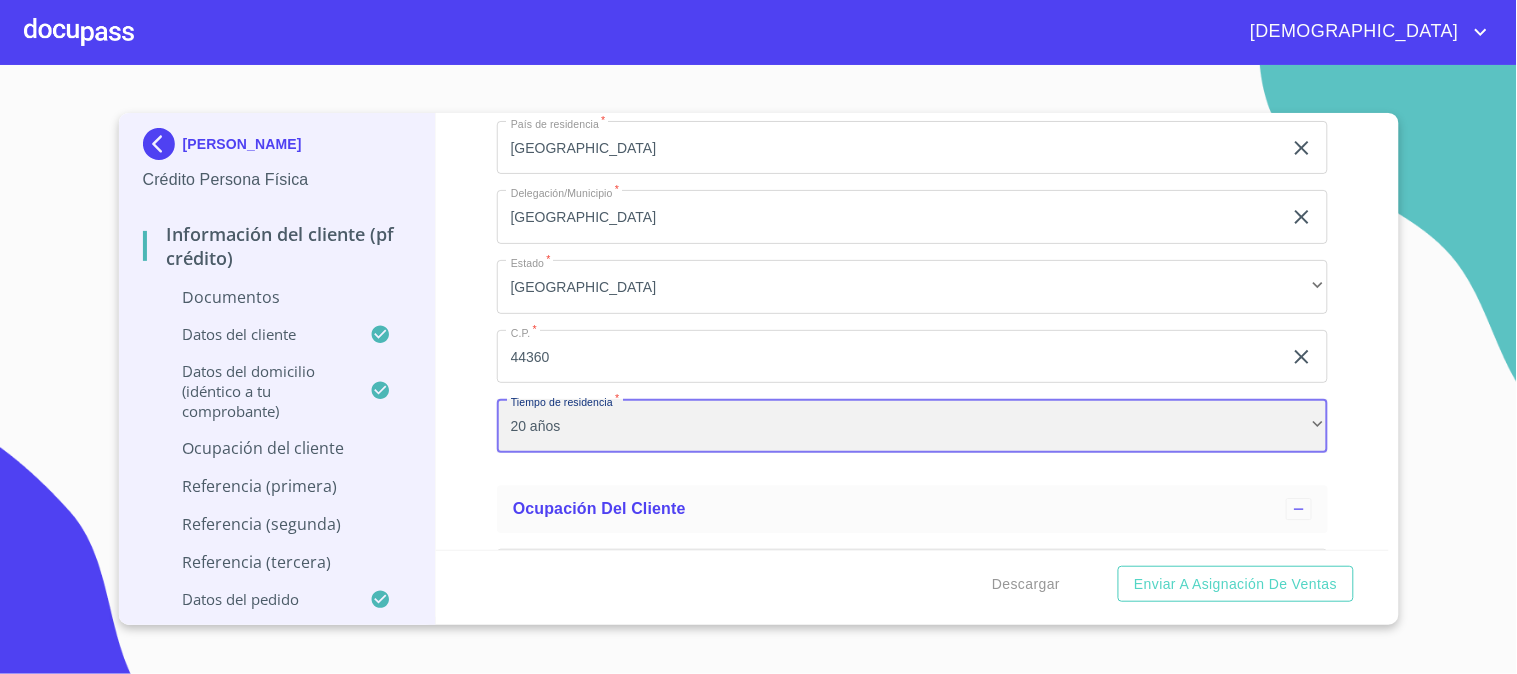 scroll, scrollTop: 203, scrollLeft: 0, axis: vertical 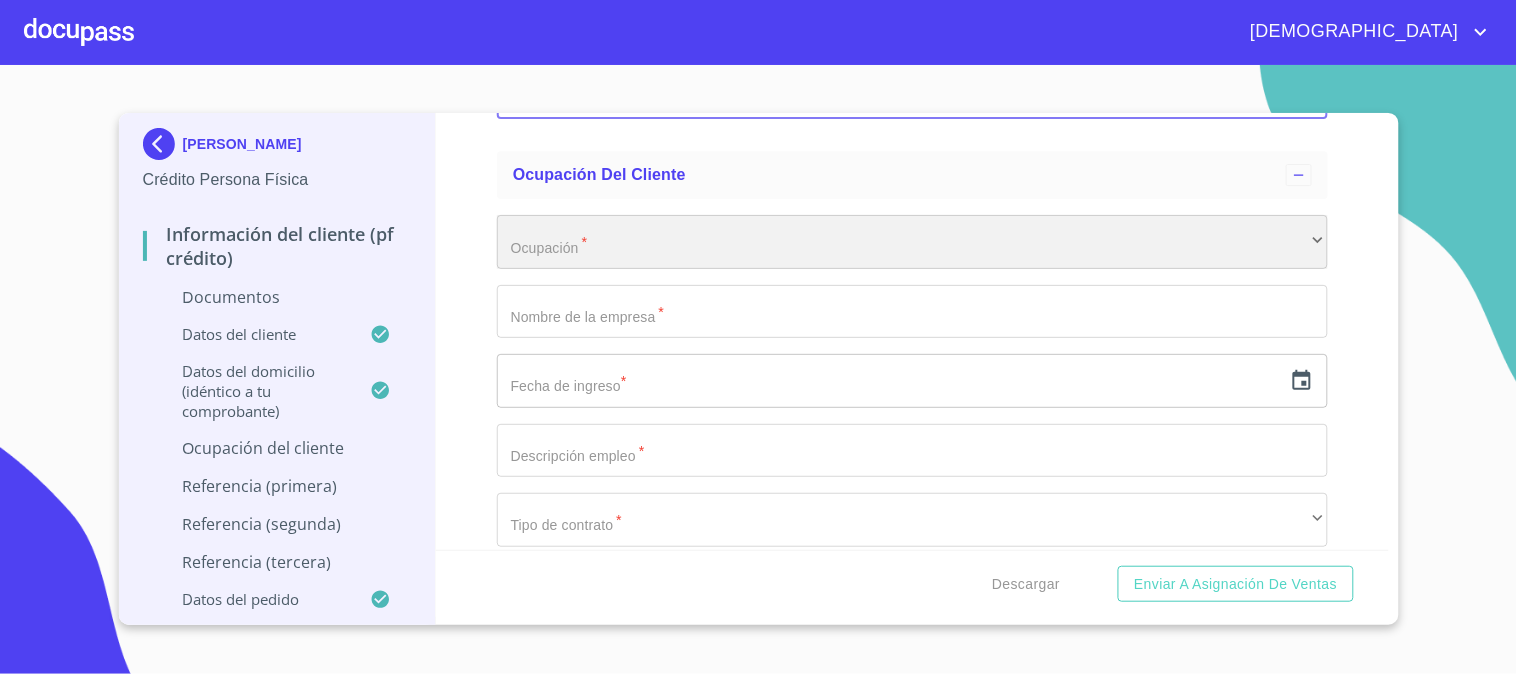 click on "​" at bounding box center (912, 242) 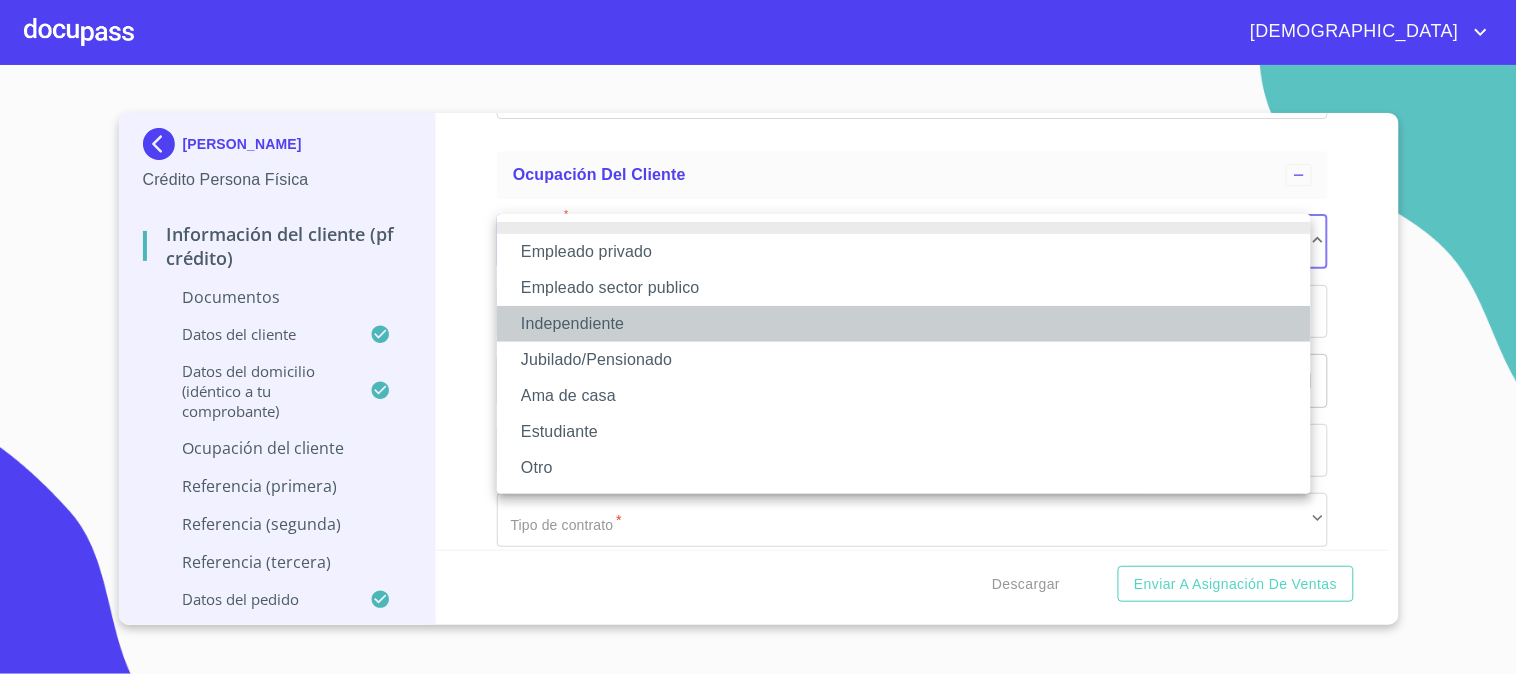 click on "Independiente" at bounding box center (904, 324) 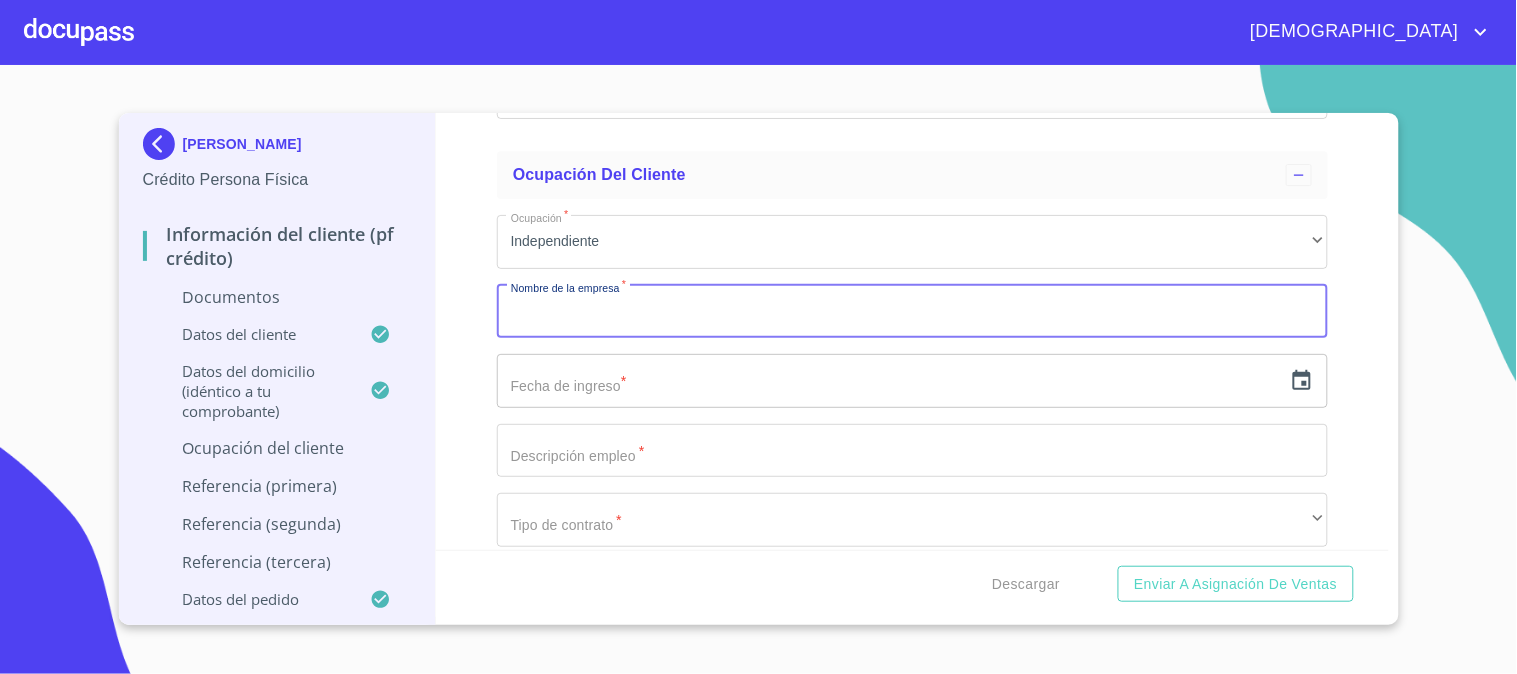 click on "Documento de identificación.   *" at bounding box center (912, 312) 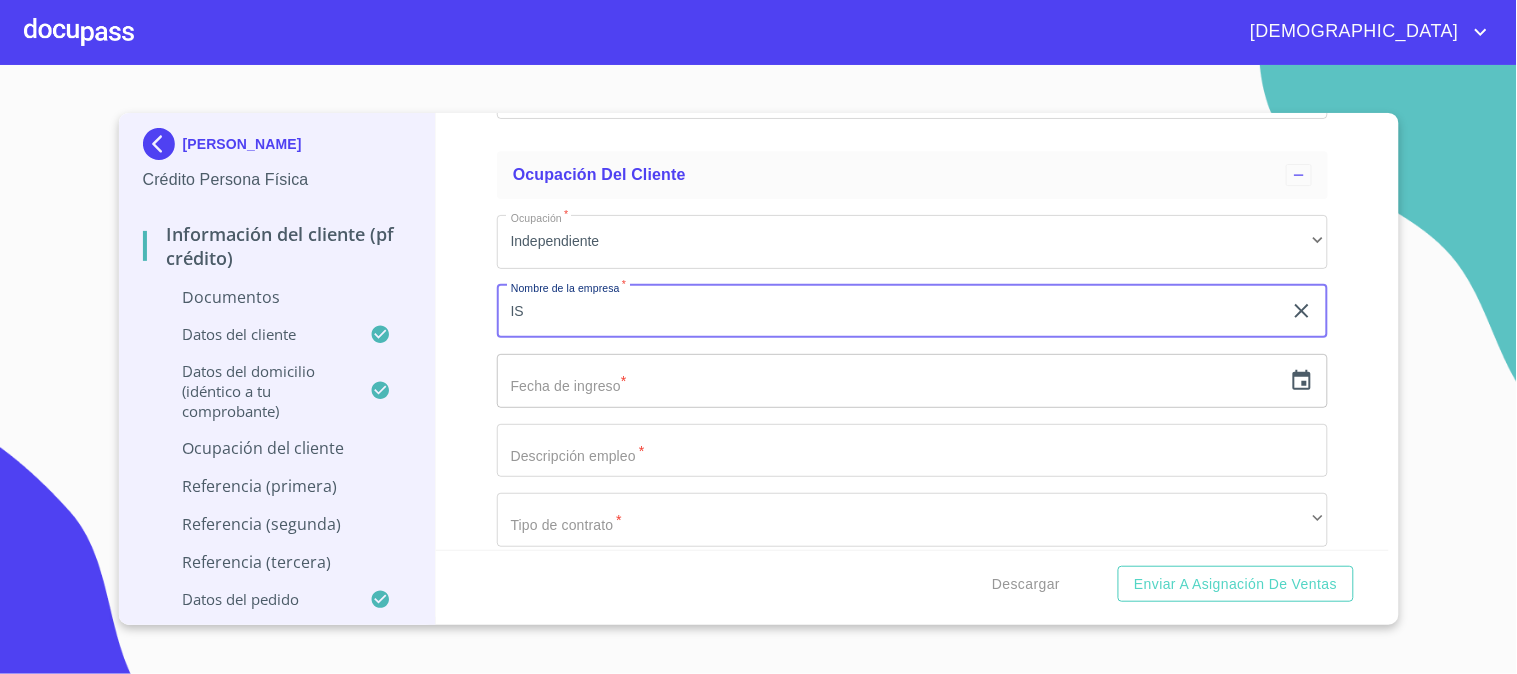 type on "I" 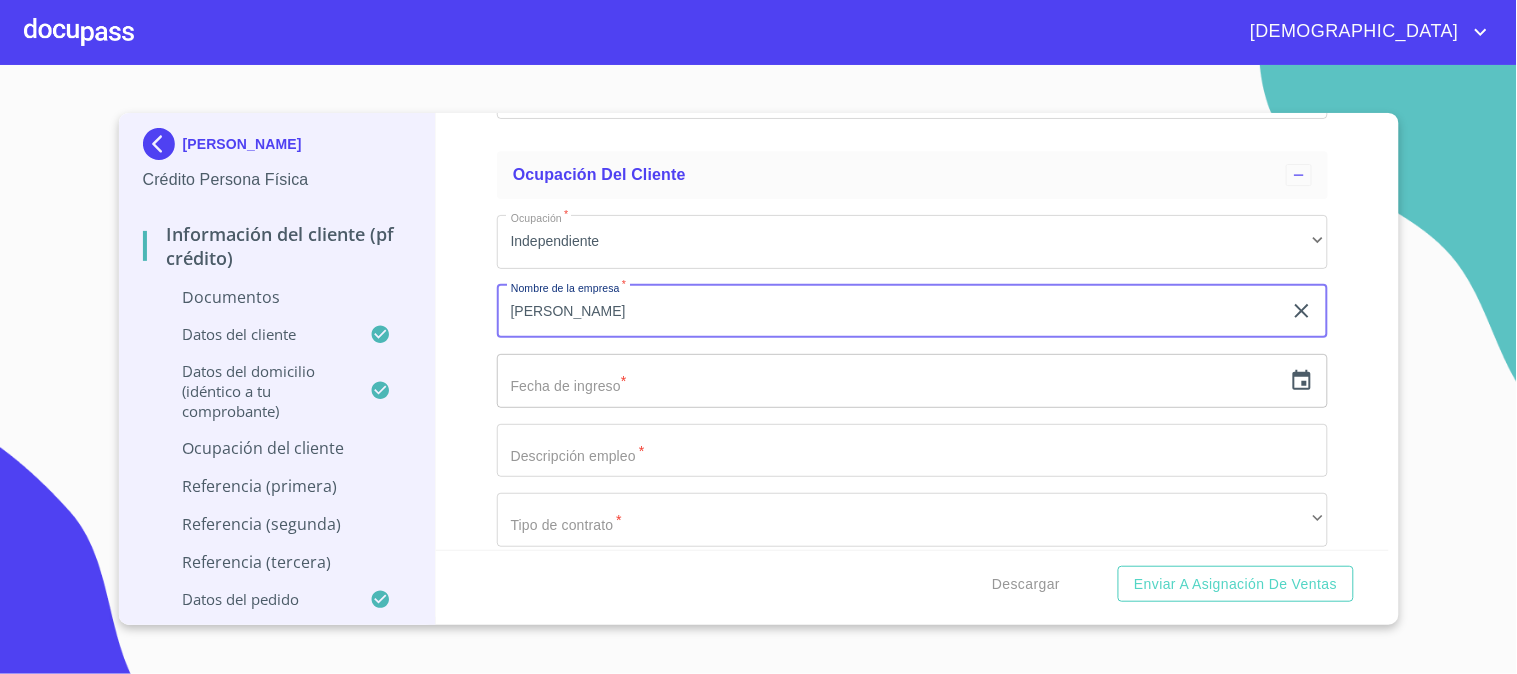 type on "[PERSON_NAME]" 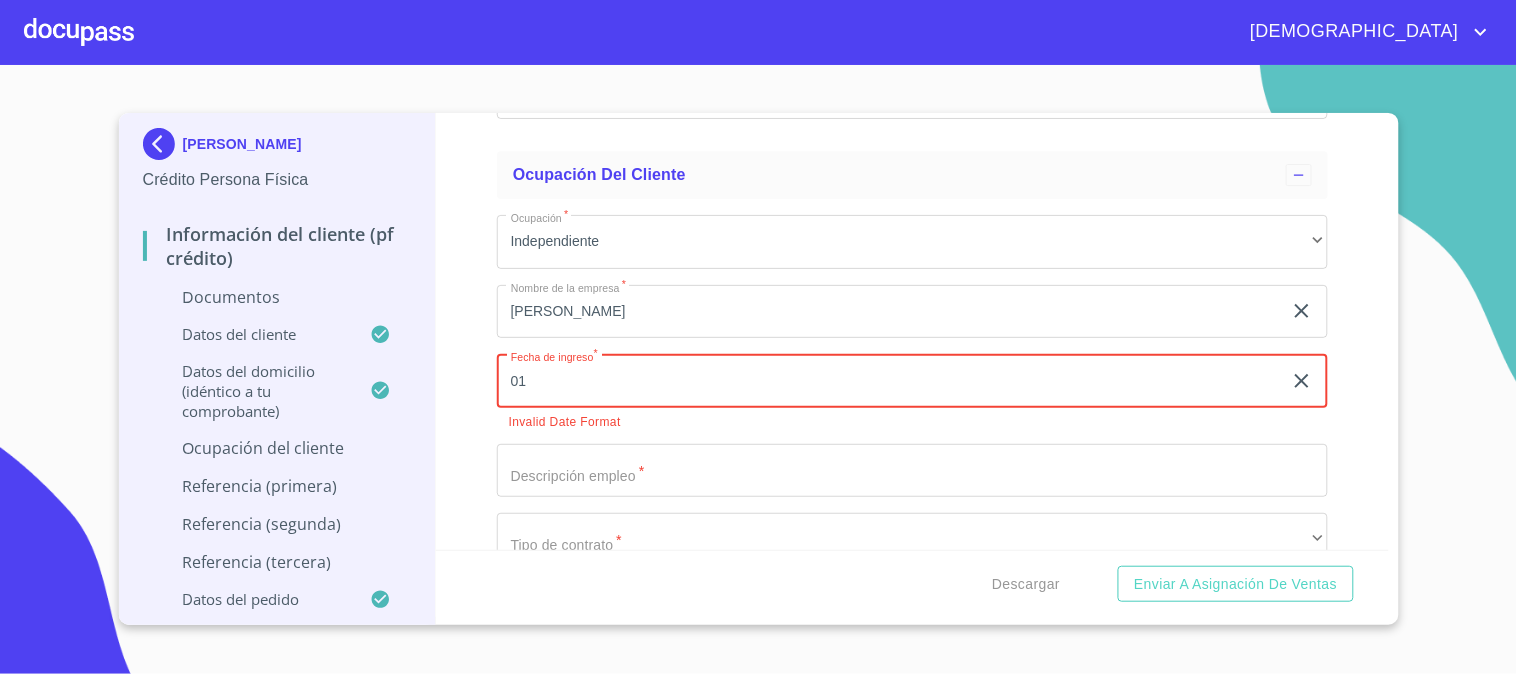 type on "01" 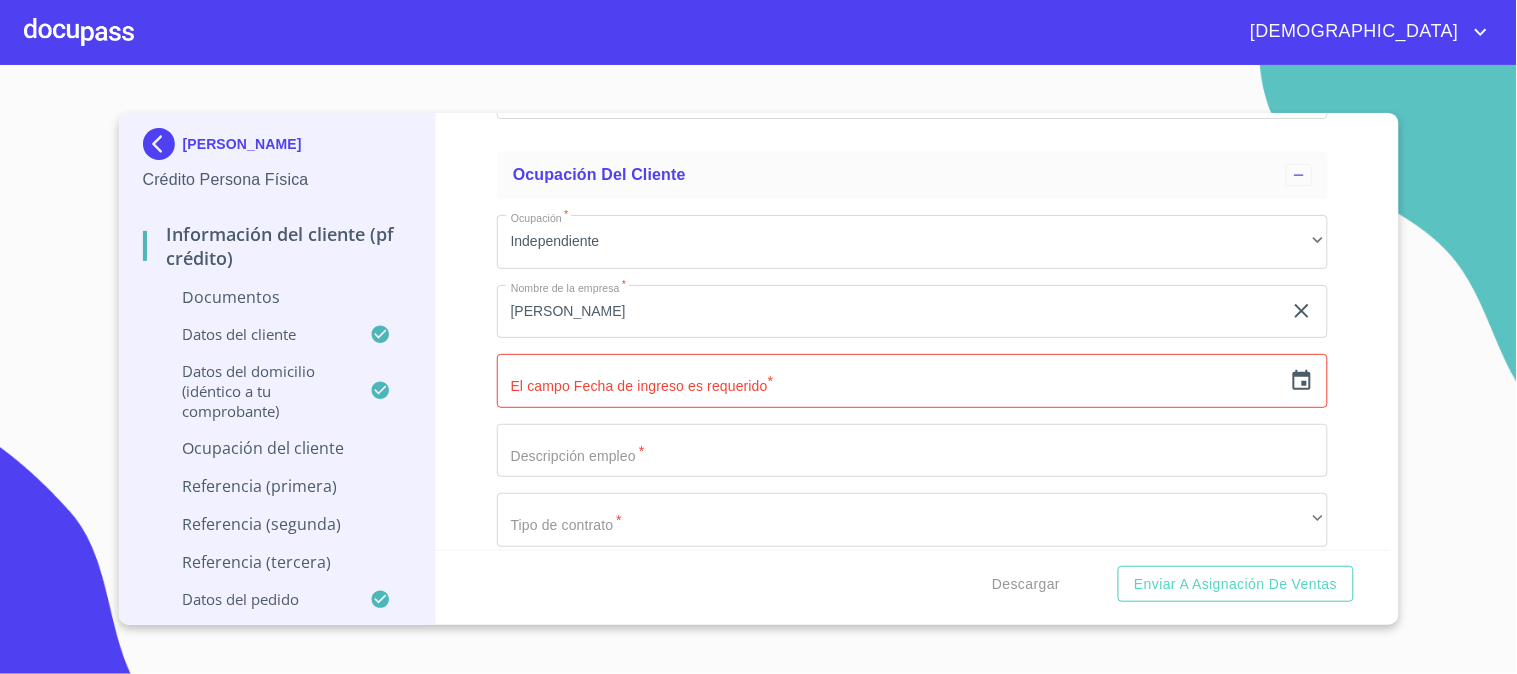 click at bounding box center [889, 381] 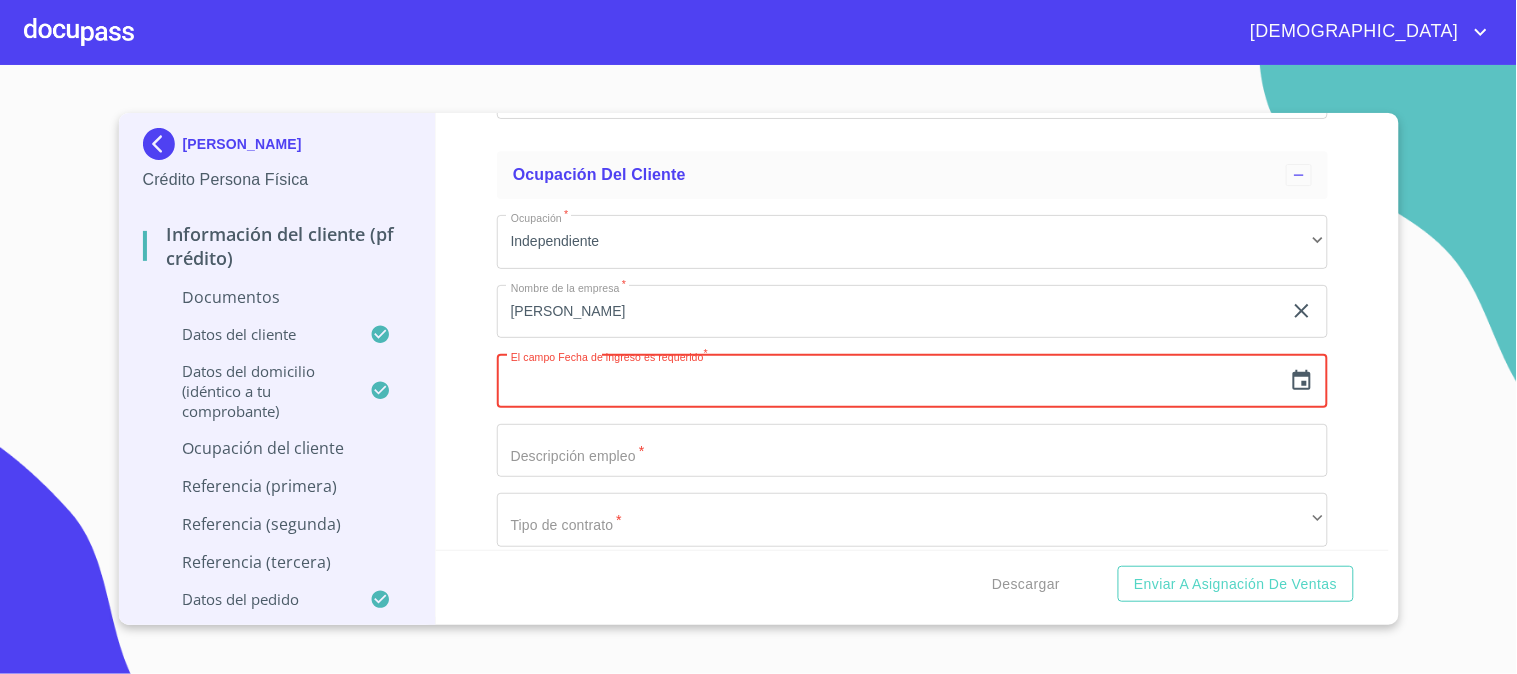 click 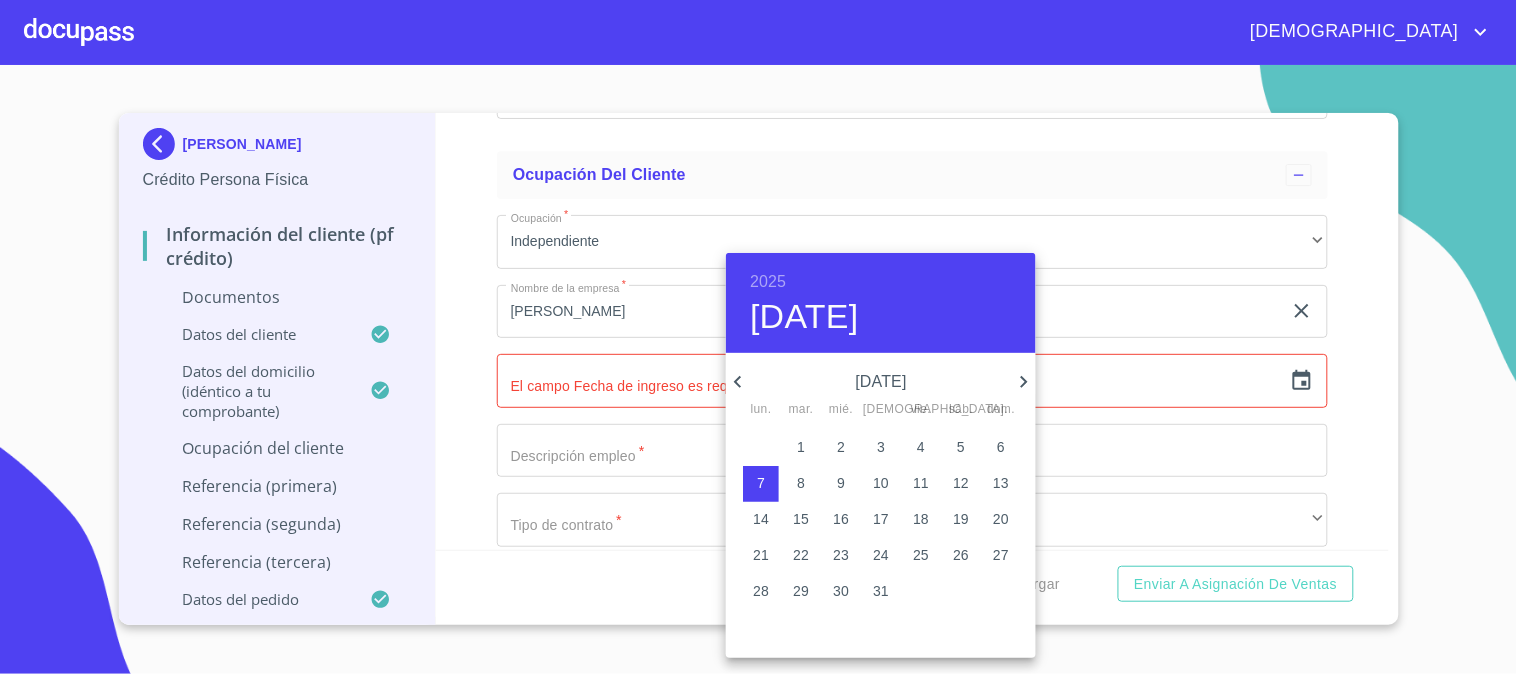click on "2025" at bounding box center (768, 282) 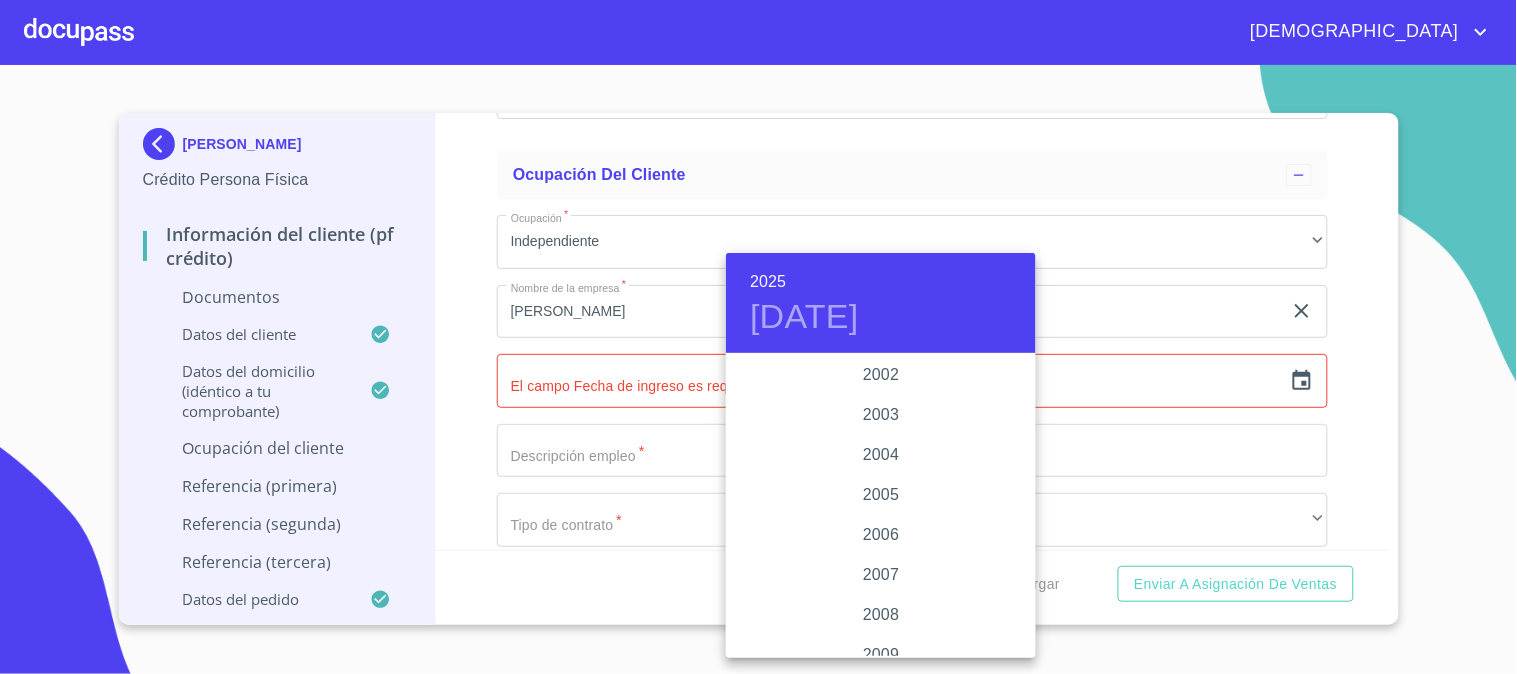 scroll, scrollTop: 3102, scrollLeft: 0, axis: vertical 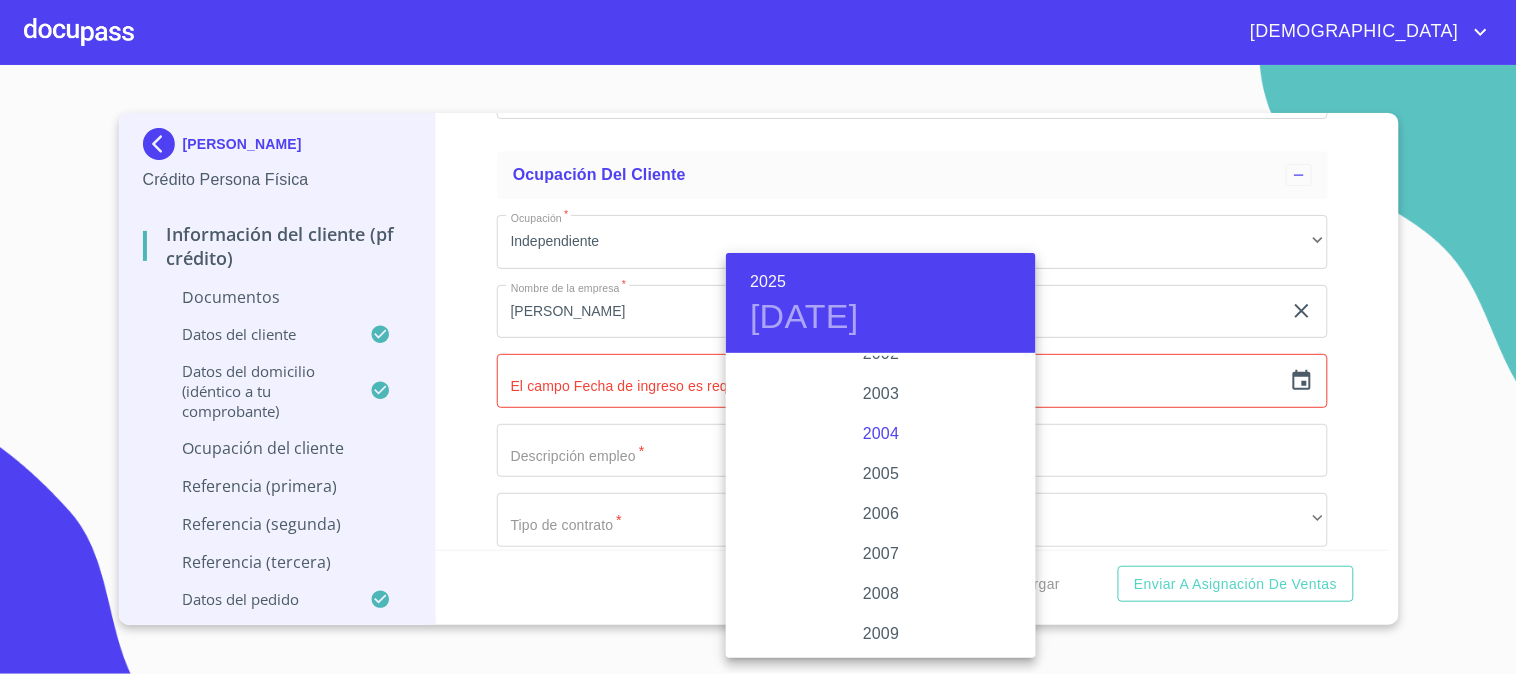 click on "2004" at bounding box center [881, 434] 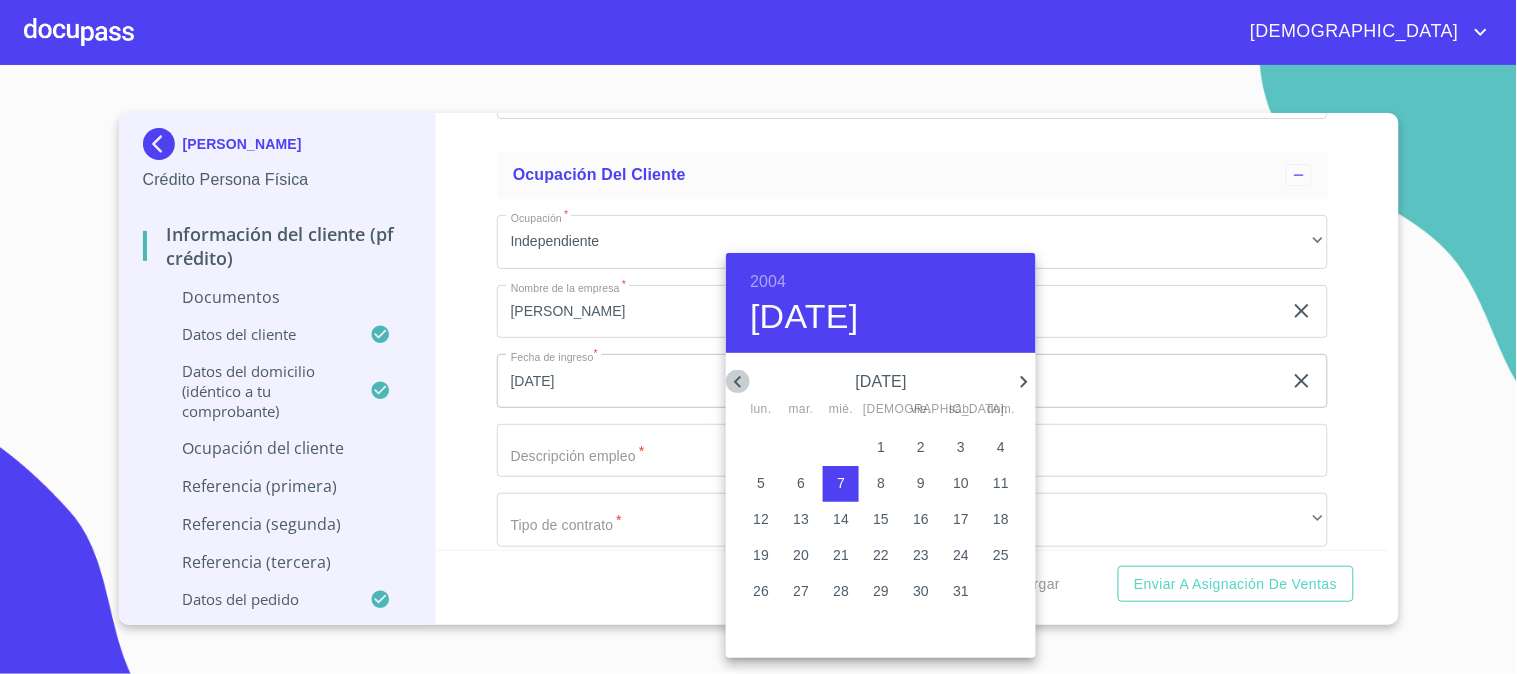 click 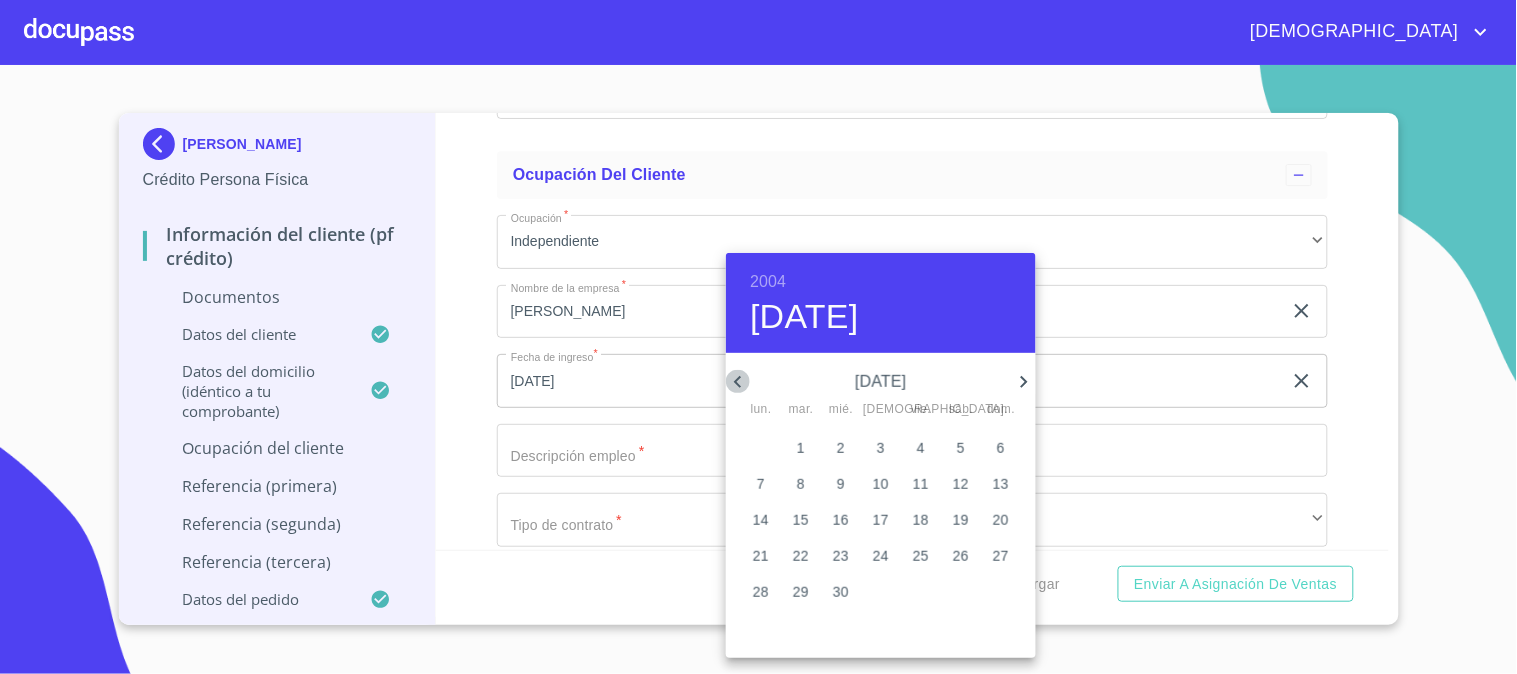 click 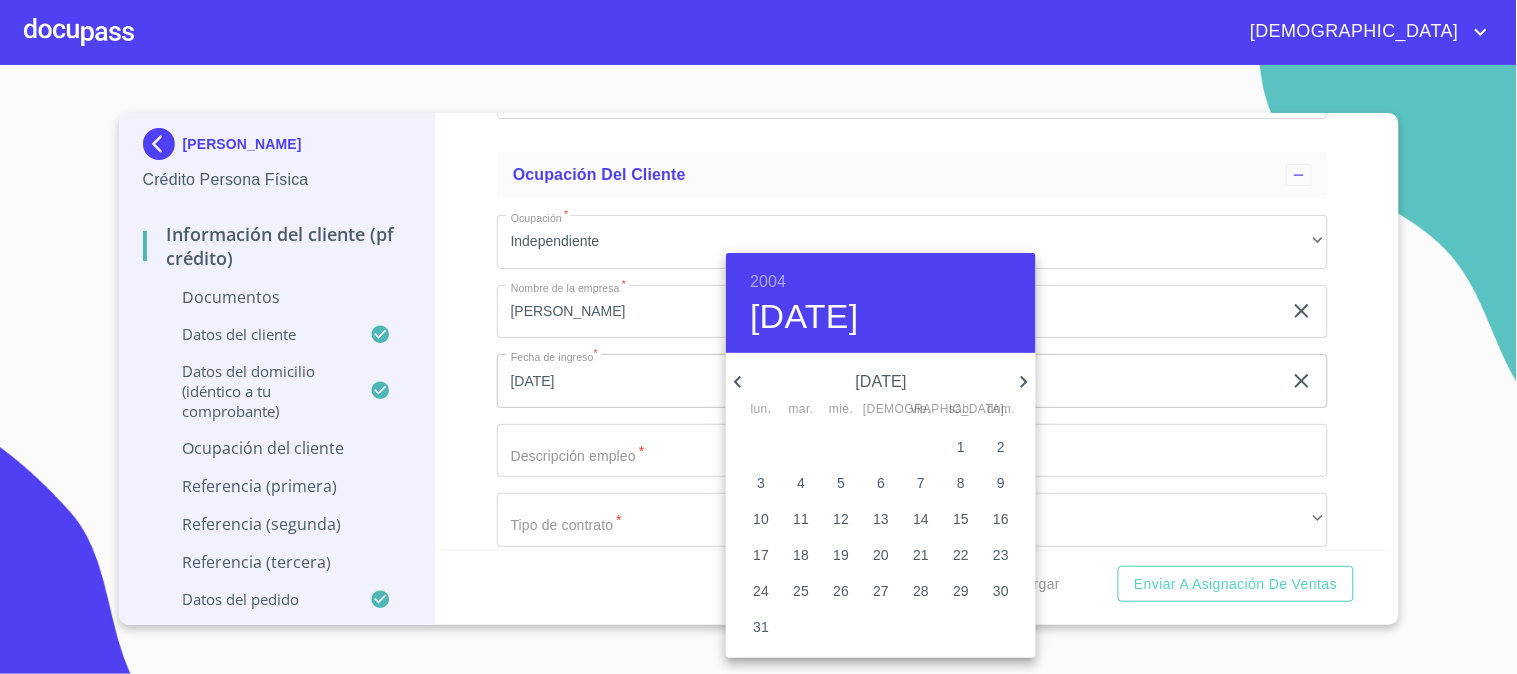 click 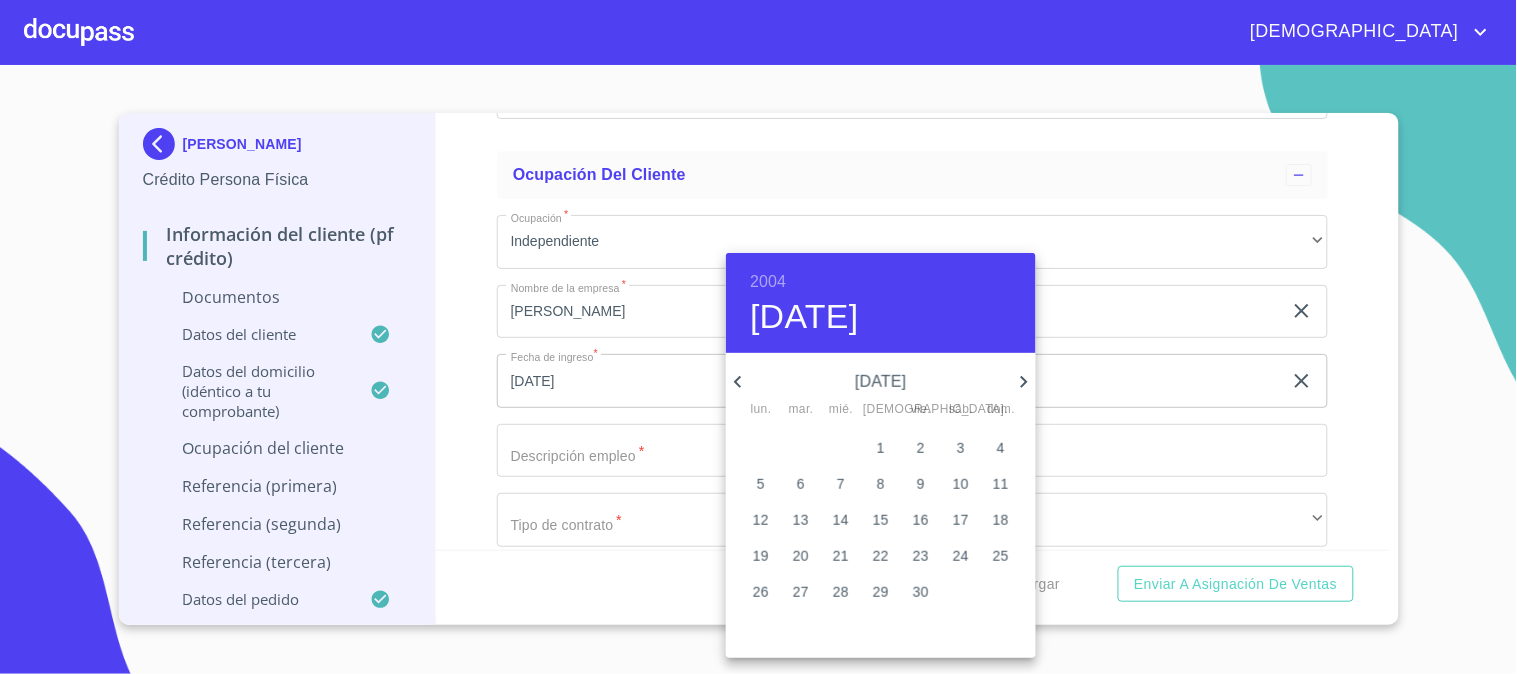 click 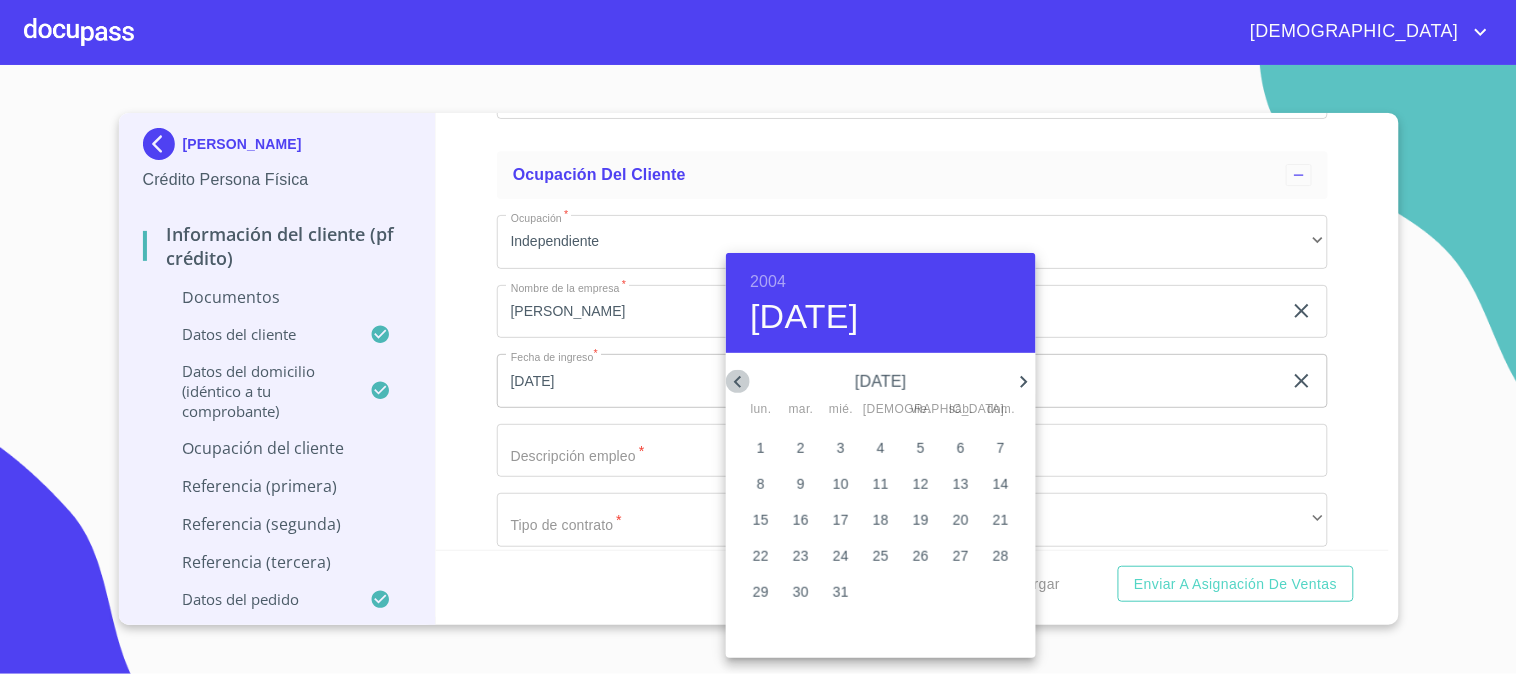 click 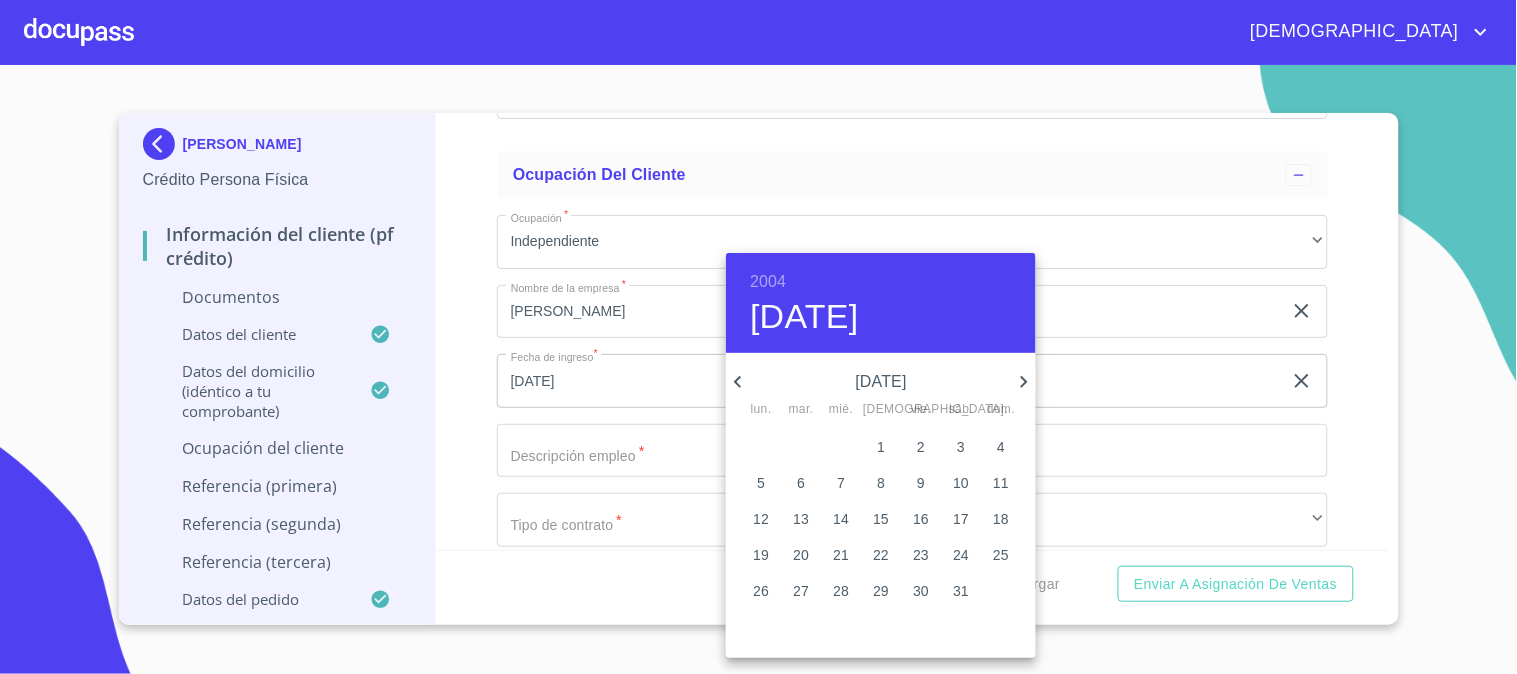 click 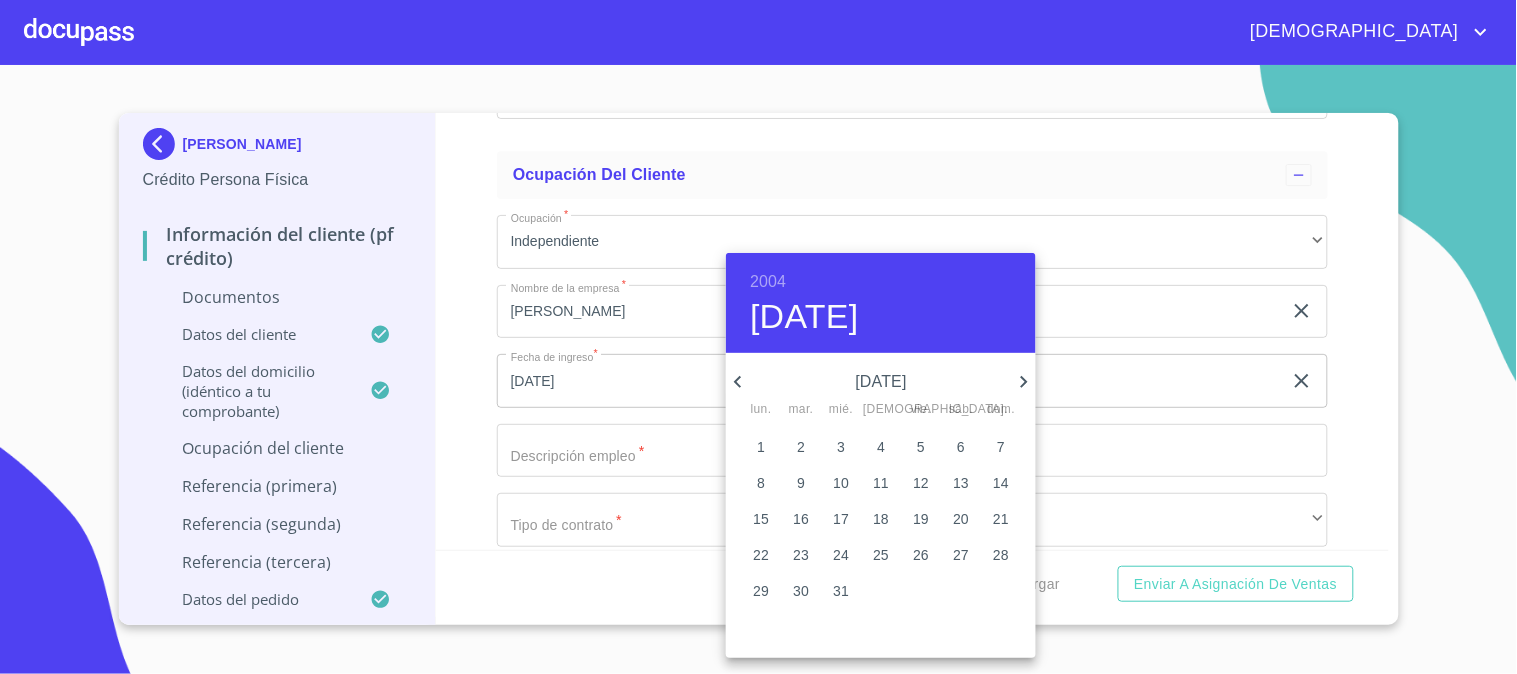 click 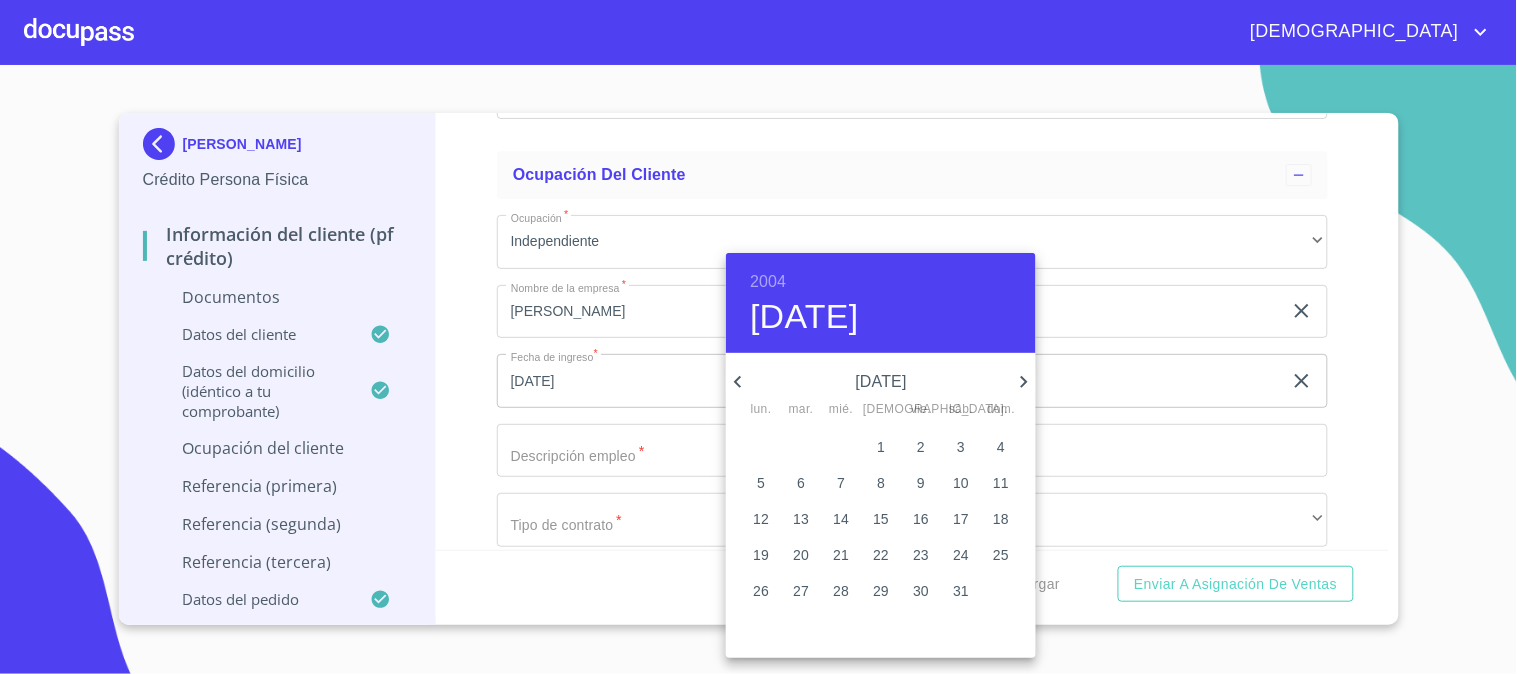 click on "1" at bounding box center (881, 447) 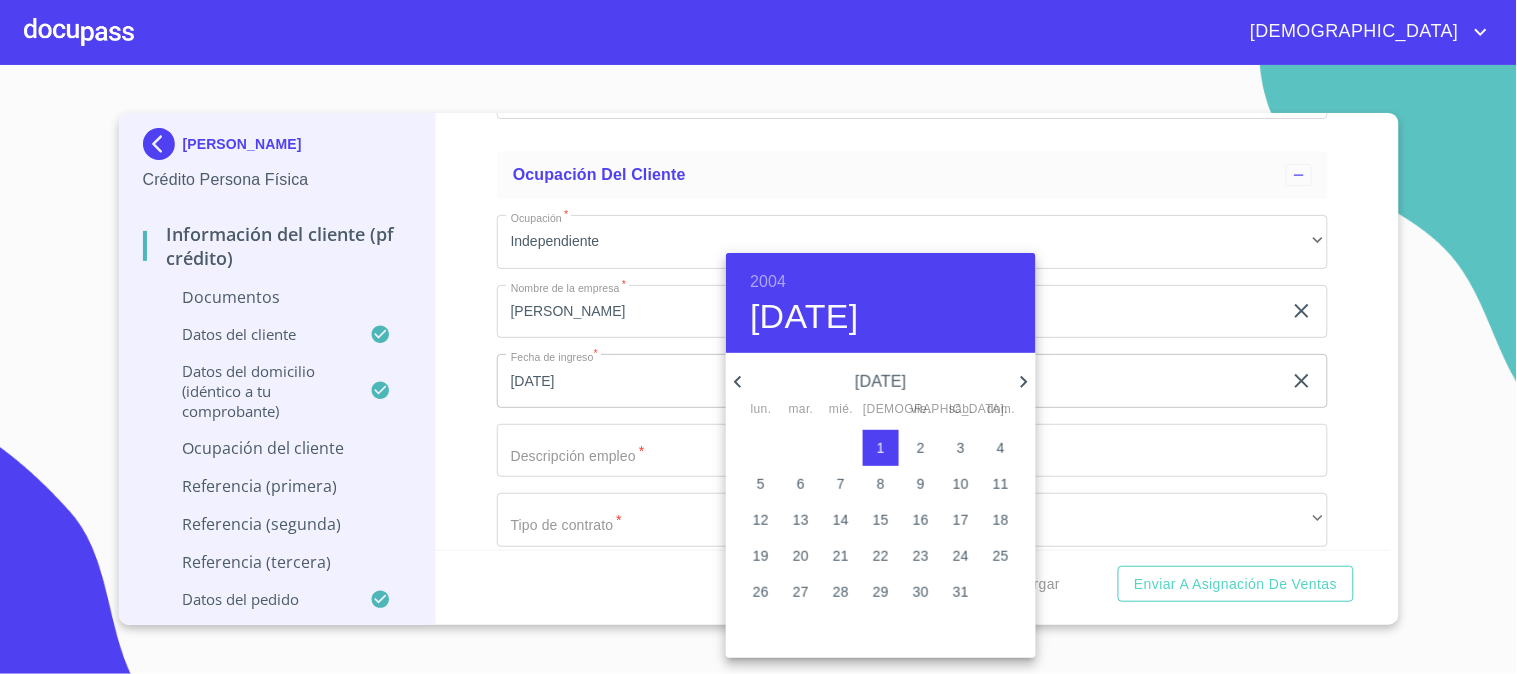type on "[DATE]" 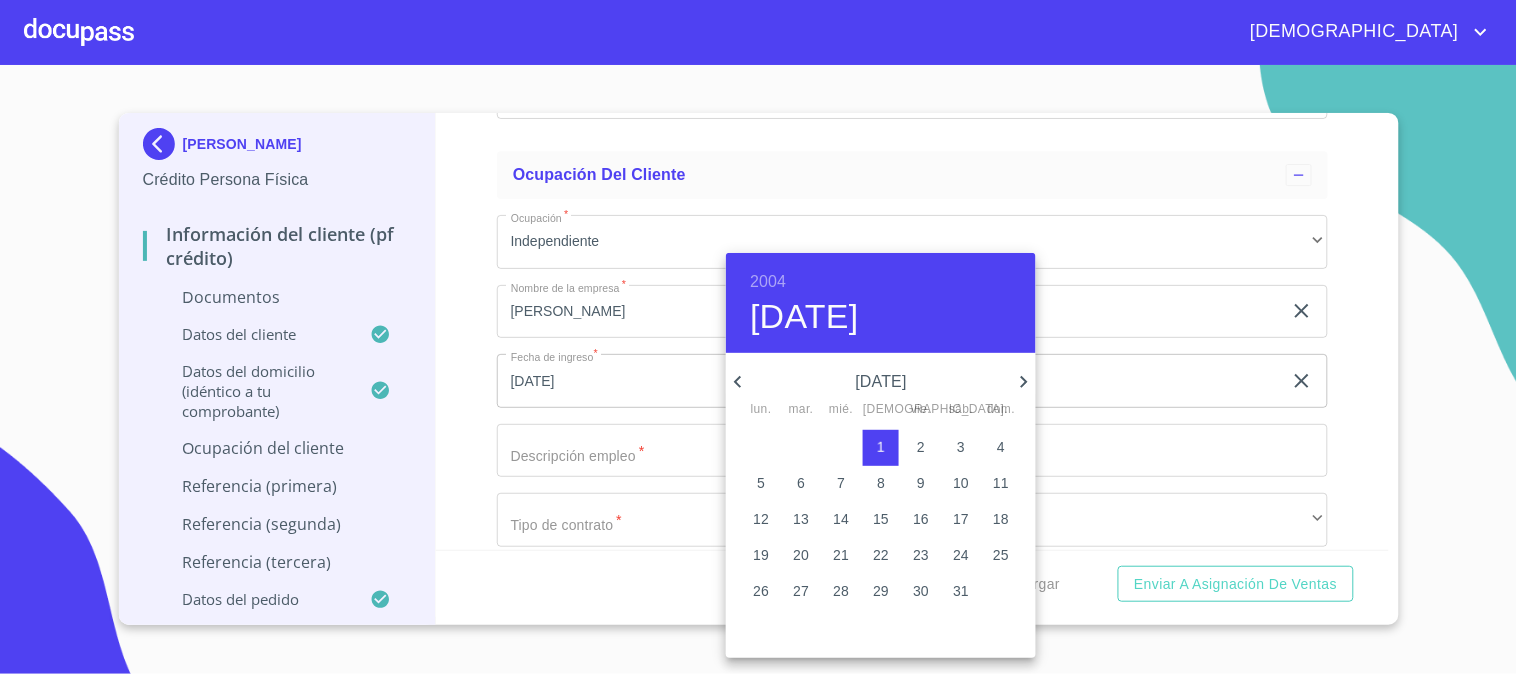 click on "1" at bounding box center [881, 447] 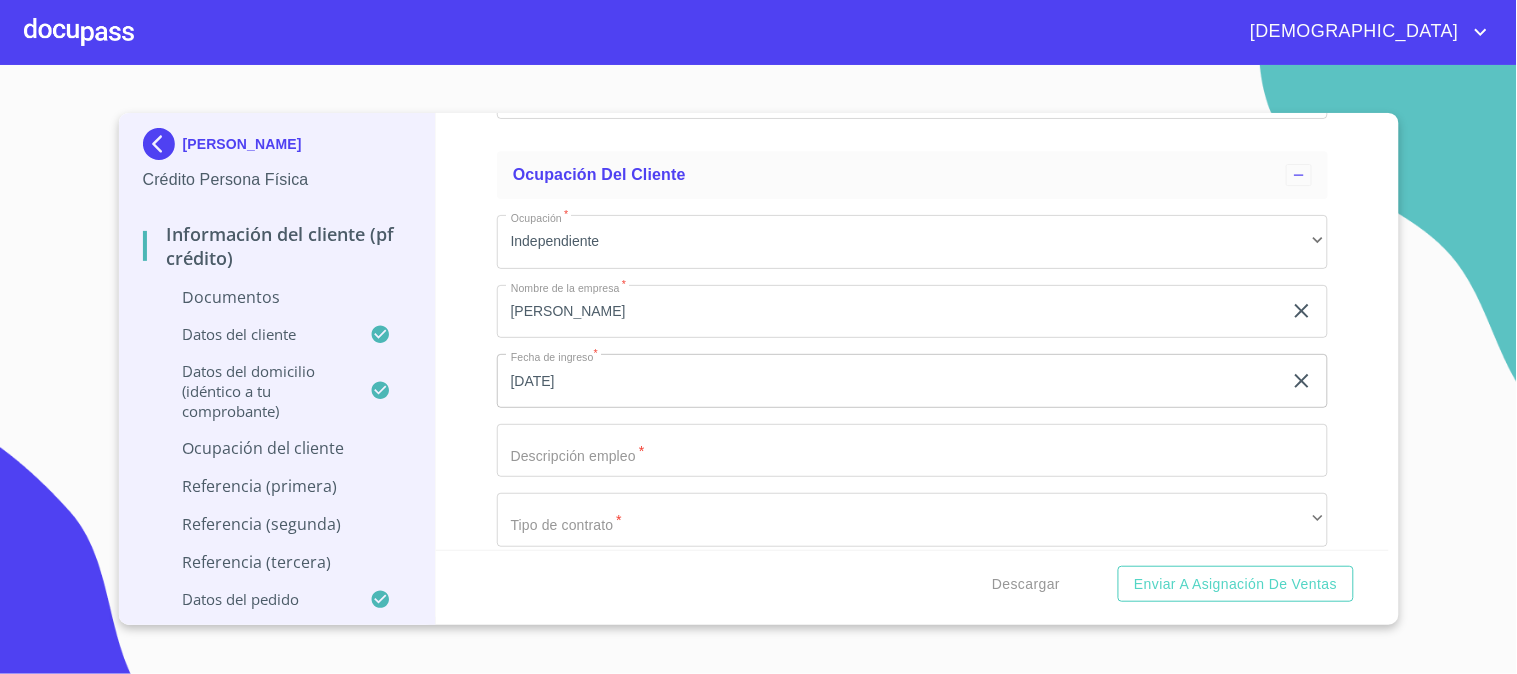 click on "Documento de identificación.   *" at bounding box center (889, -1809) 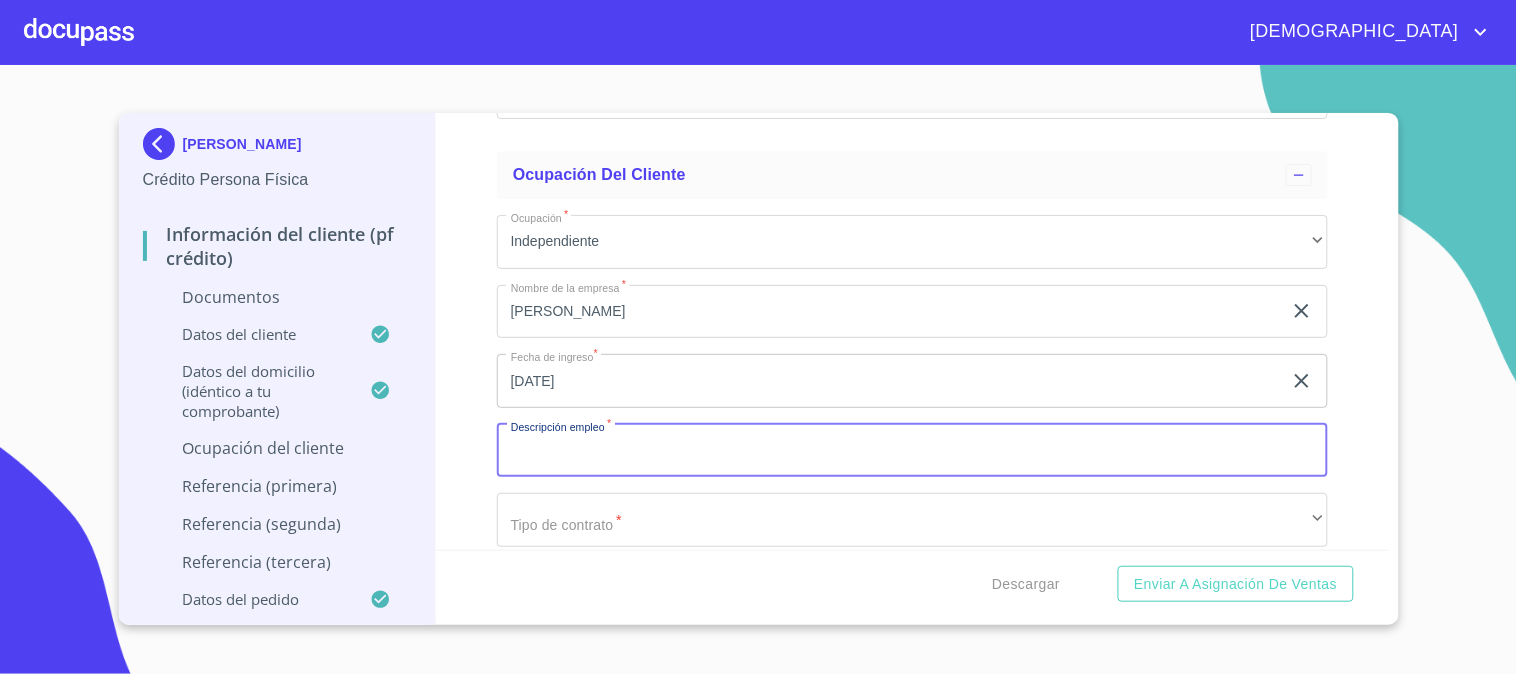 click on "Documento de identificación.   *" at bounding box center [912, 451] 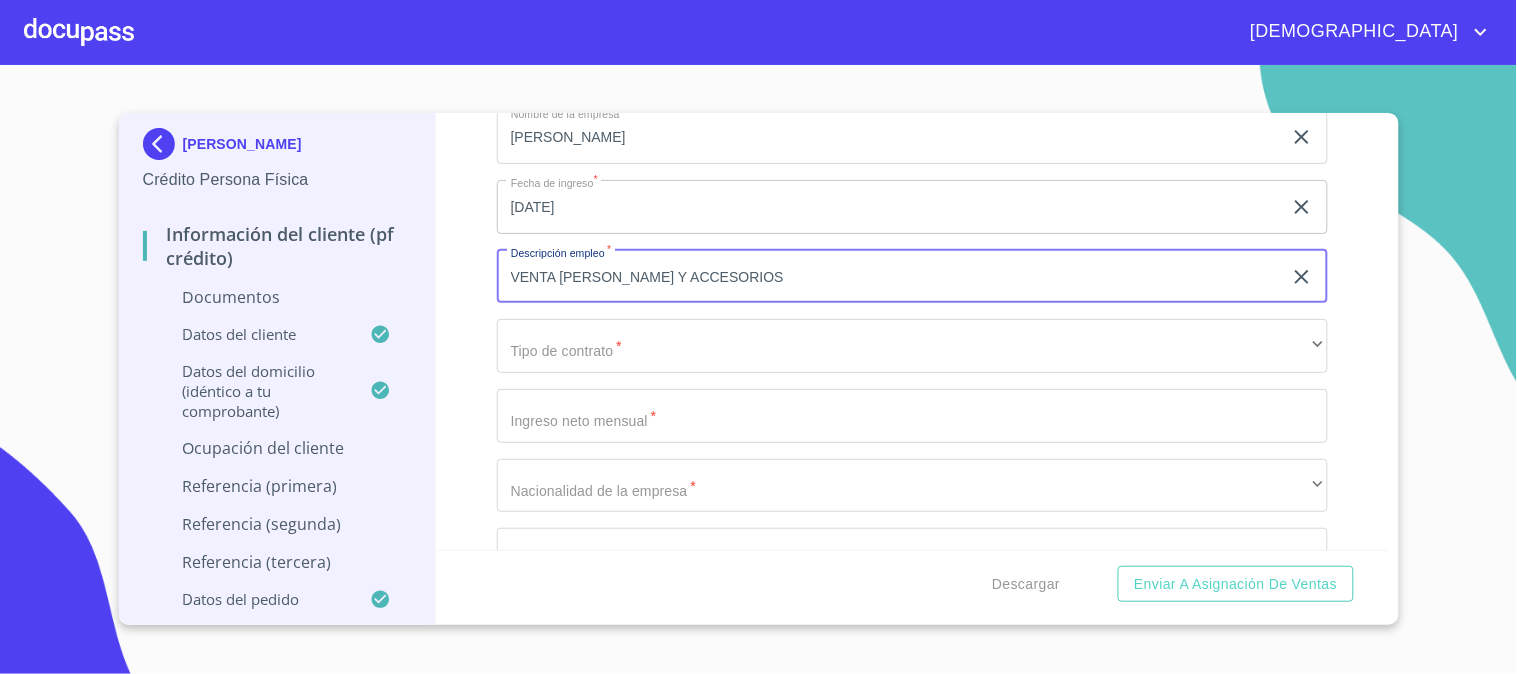 scroll, scrollTop: 5794, scrollLeft: 0, axis: vertical 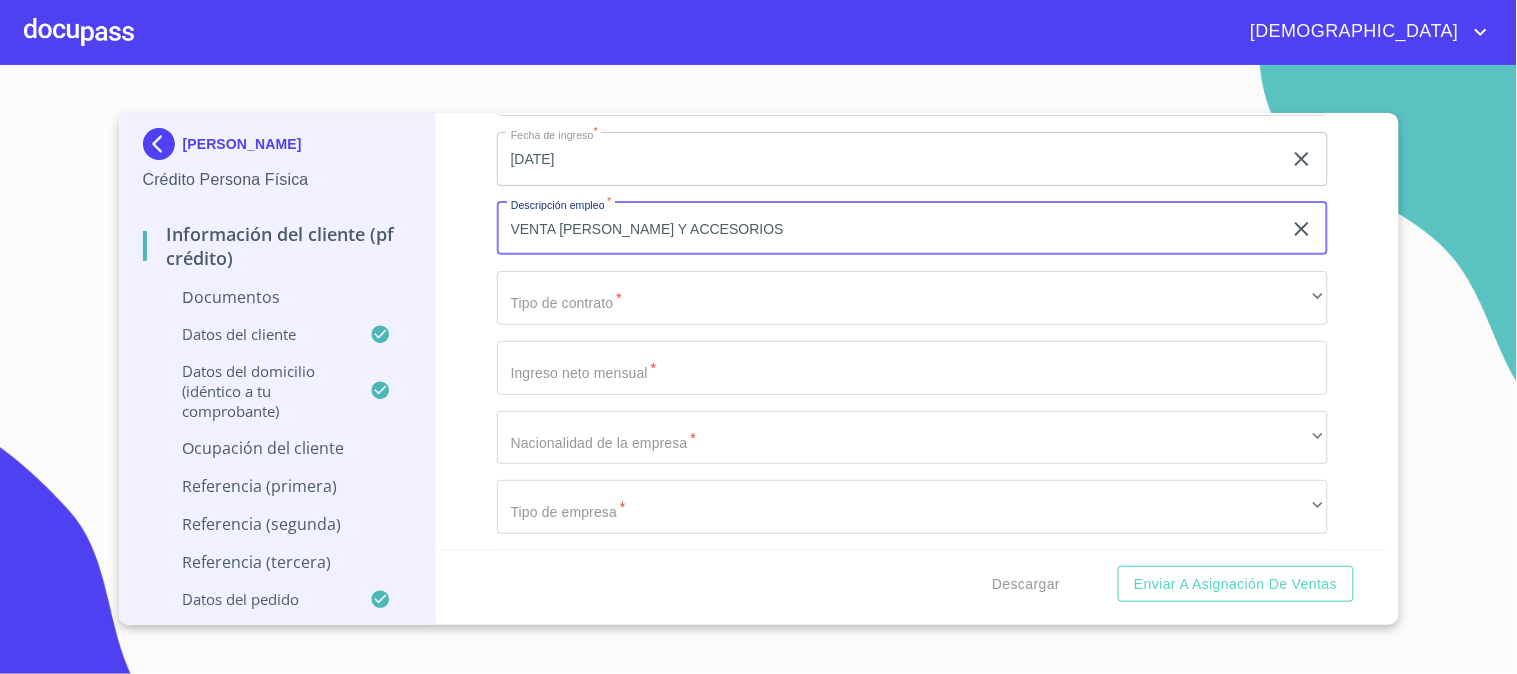 type on "VENTA [PERSON_NAME] Y ACCESORIOS" 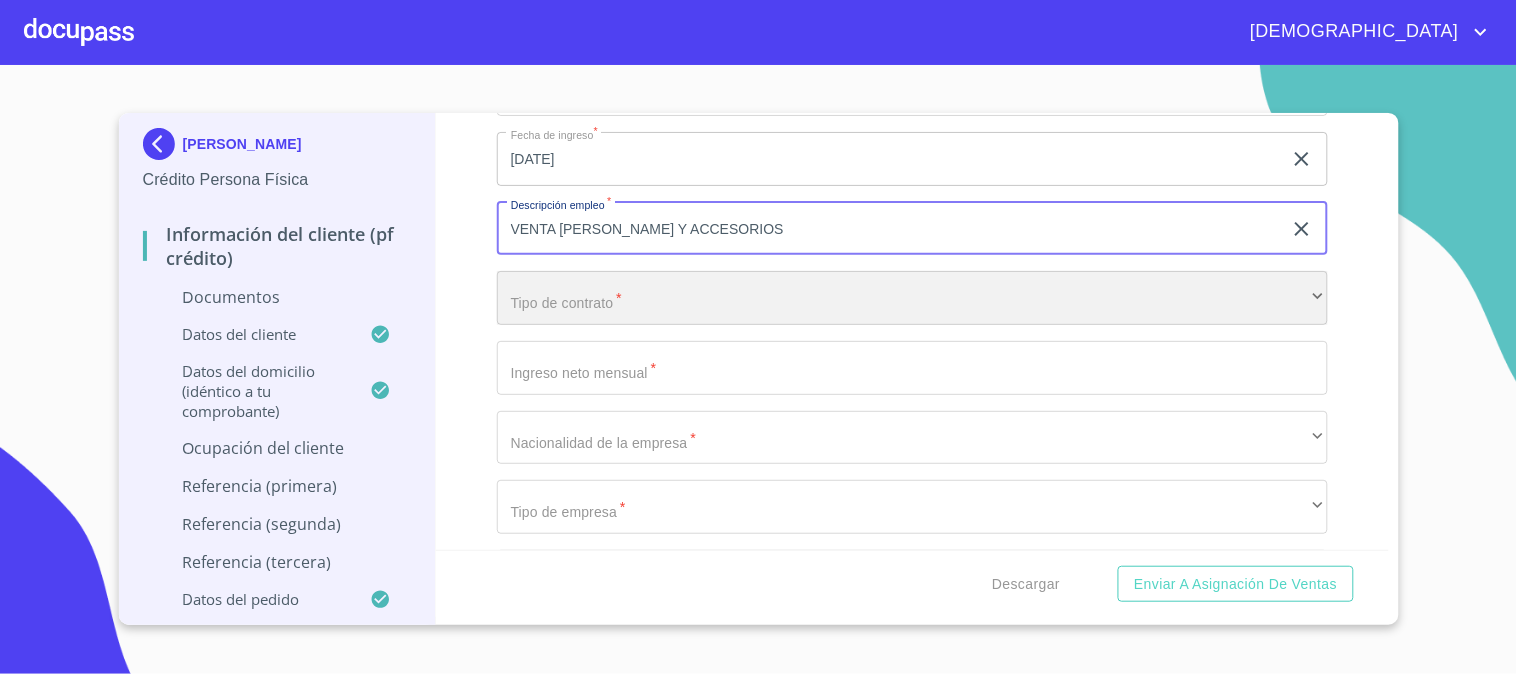 click on "​" at bounding box center (912, 298) 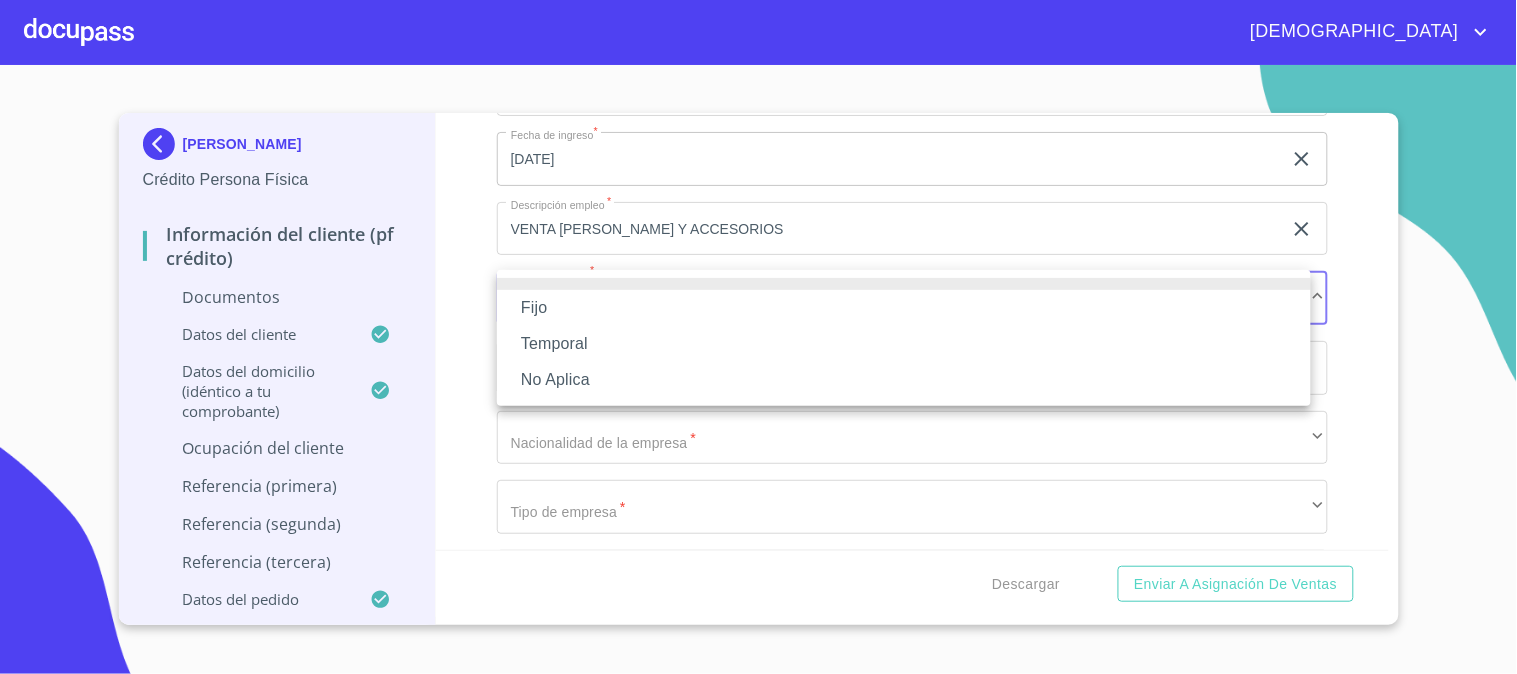 click on "Fijo" at bounding box center [904, 308] 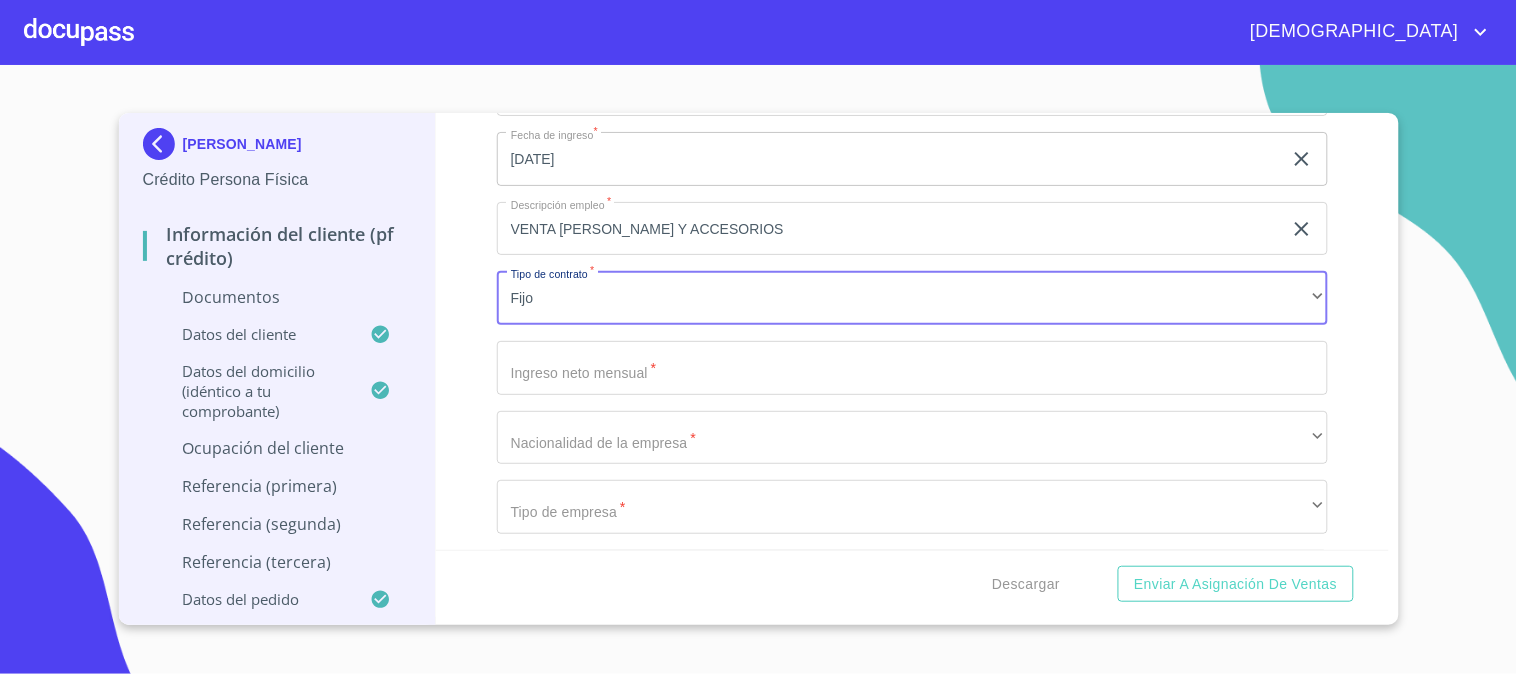 click on "Documento de identificación.   *" at bounding box center [889, -2031] 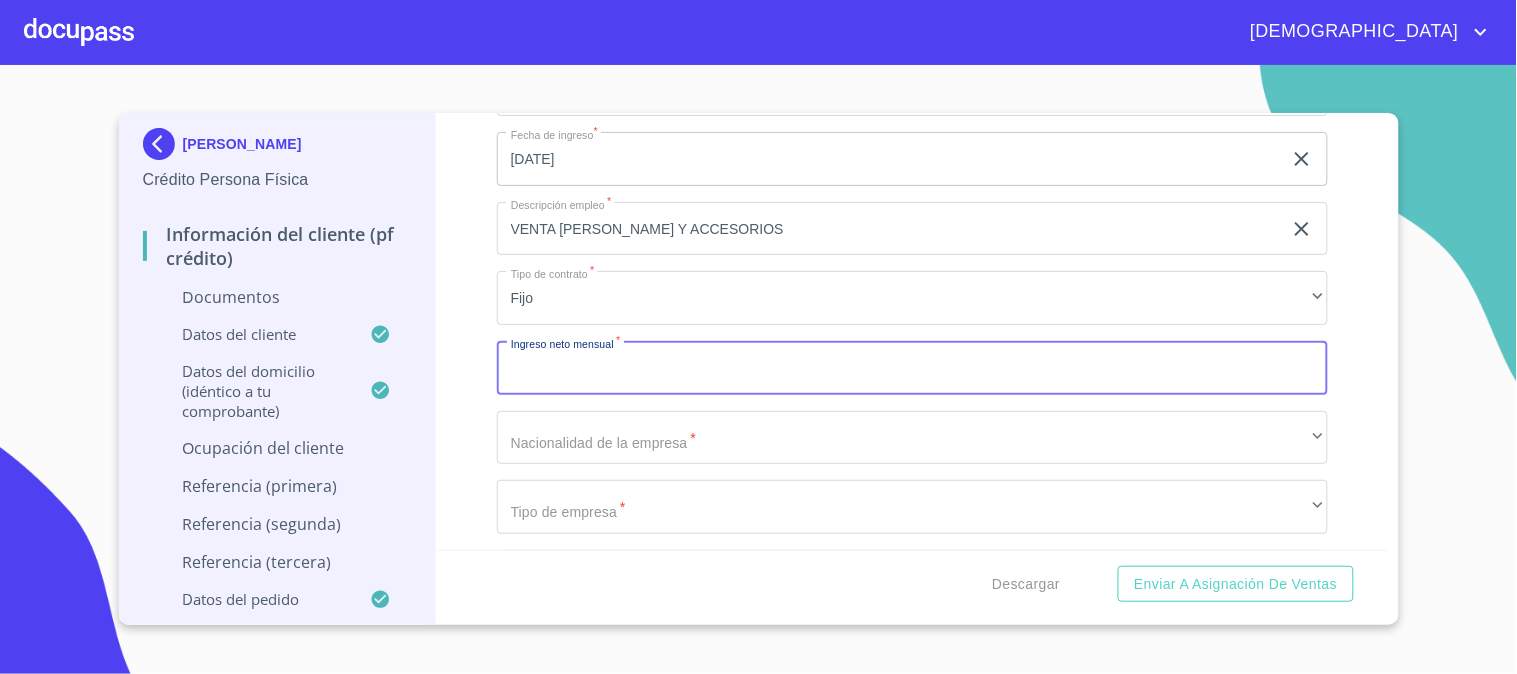 click on "Documento de identificación.   *" at bounding box center (912, 368) 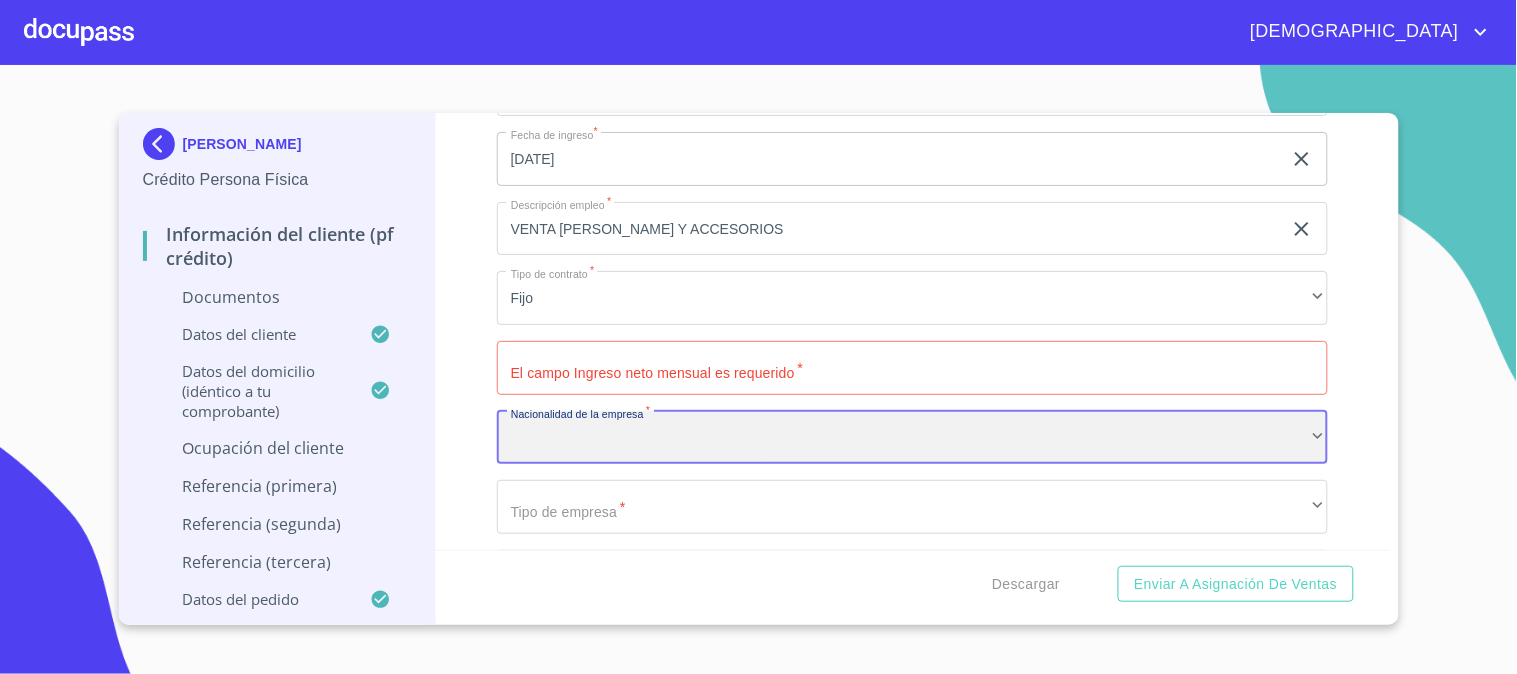 click on "​" at bounding box center (912, 438) 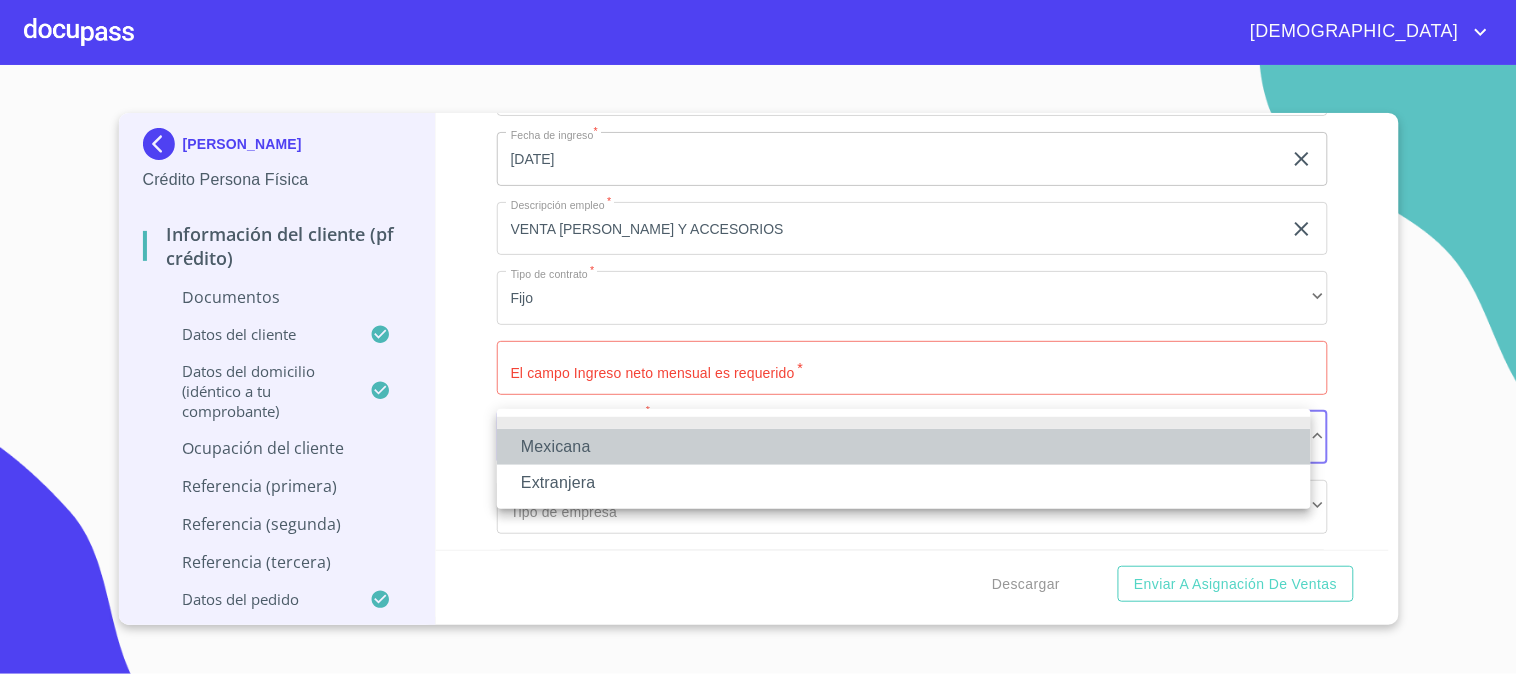 click on "Mexicana" at bounding box center [904, 447] 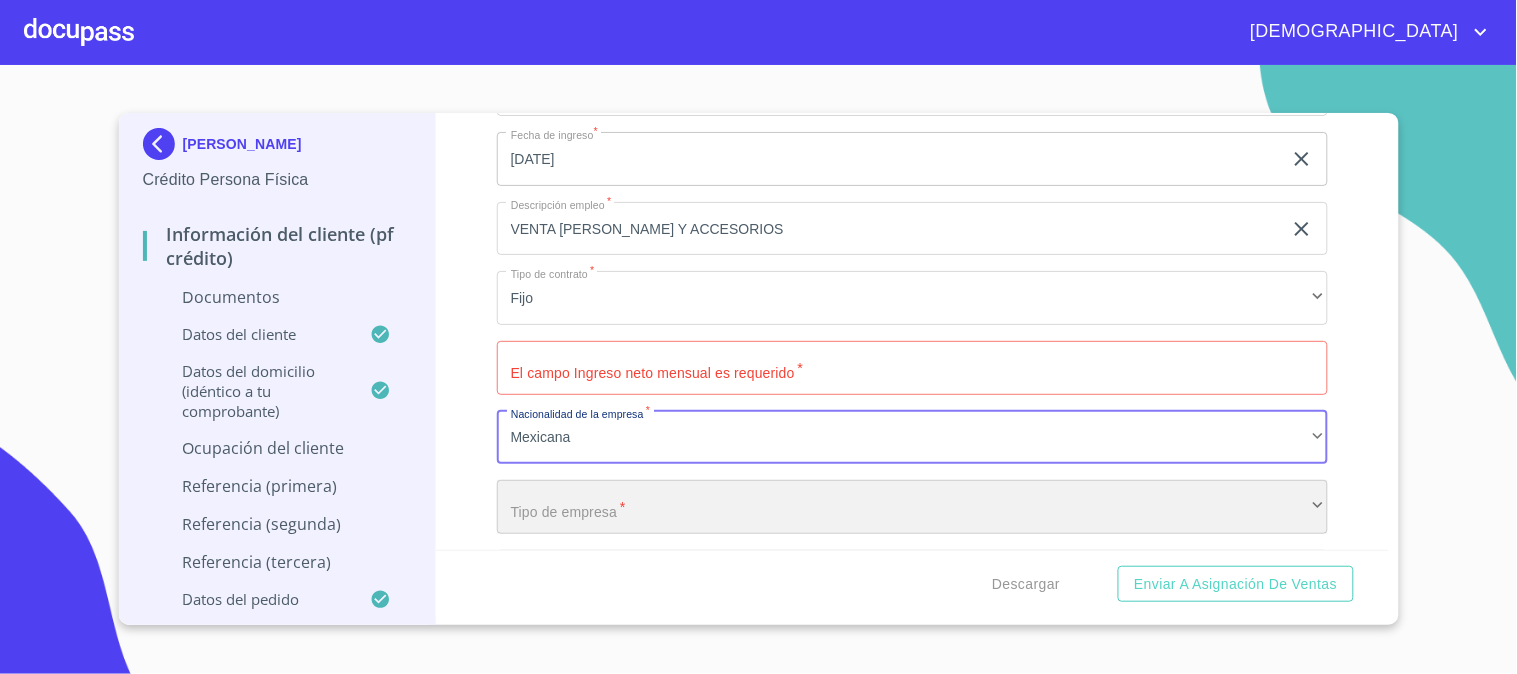 click on "​" at bounding box center [912, 507] 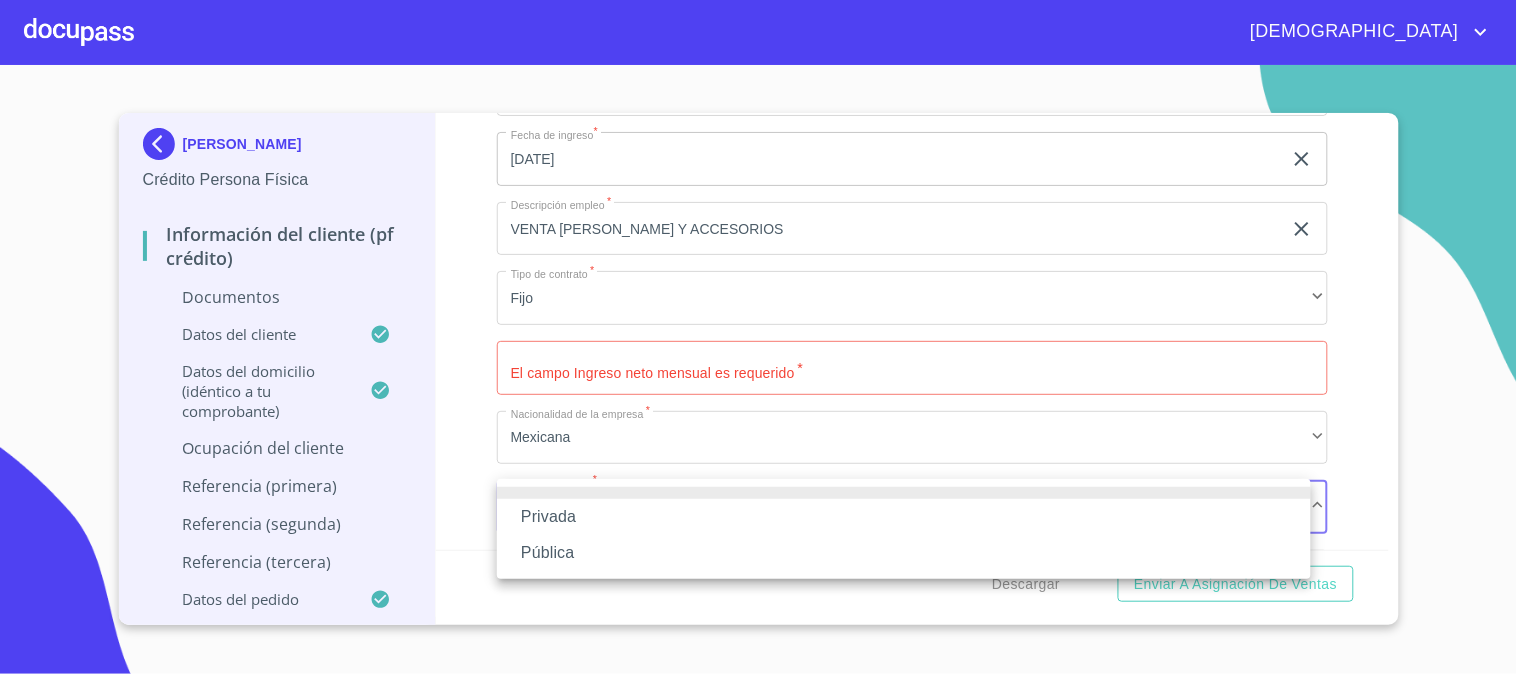 click on "Privada" at bounding box center [904, 517] 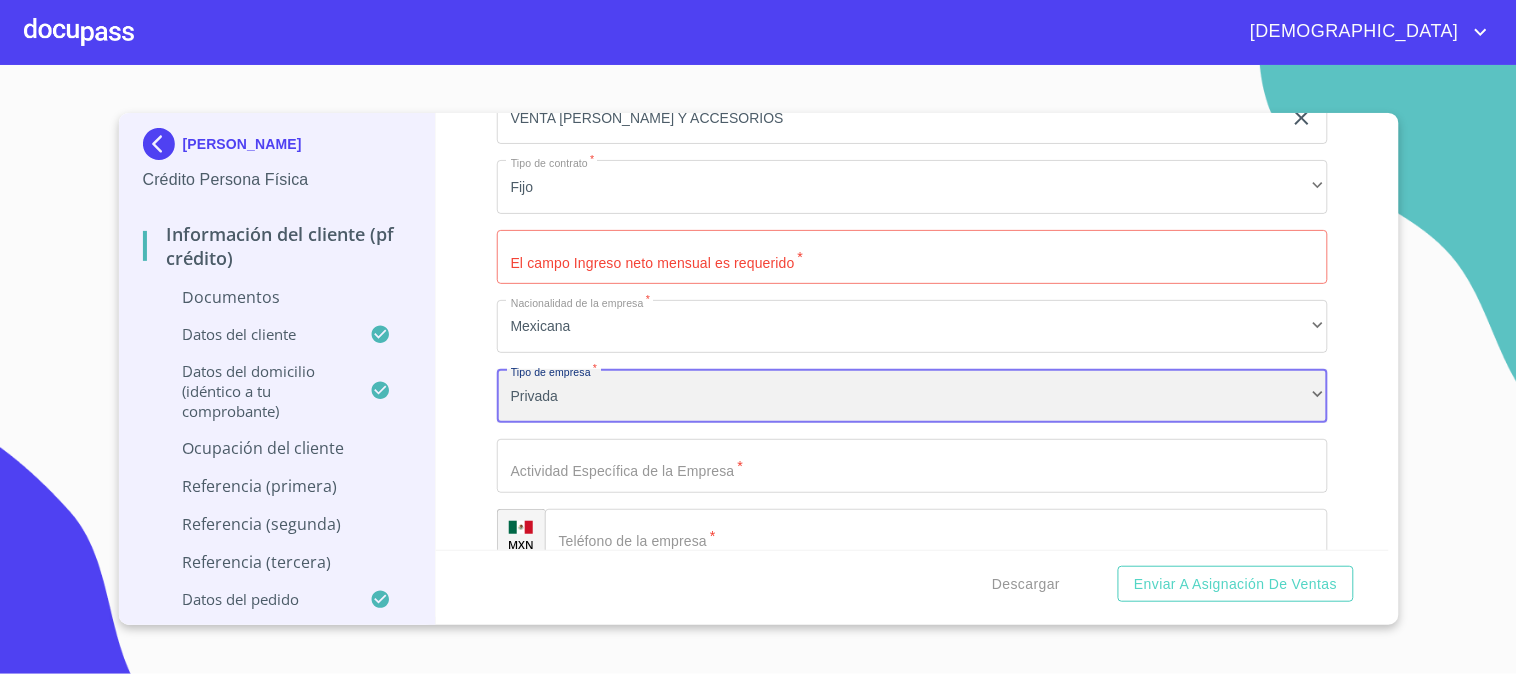 scroll, scrollTop: 5794, scrollLeft: 0, axis: vertical 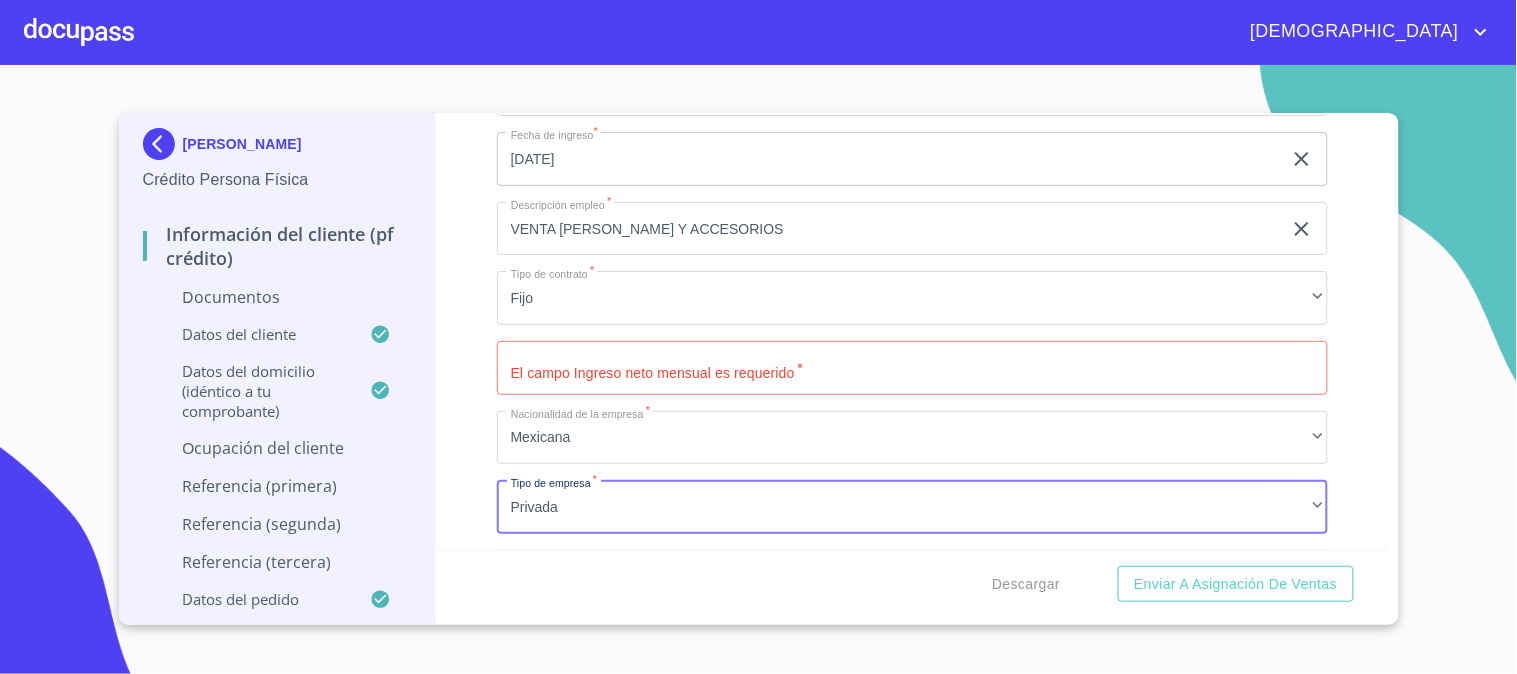 click on "Documento de identificación.   *" at bounding box center [912, 368] 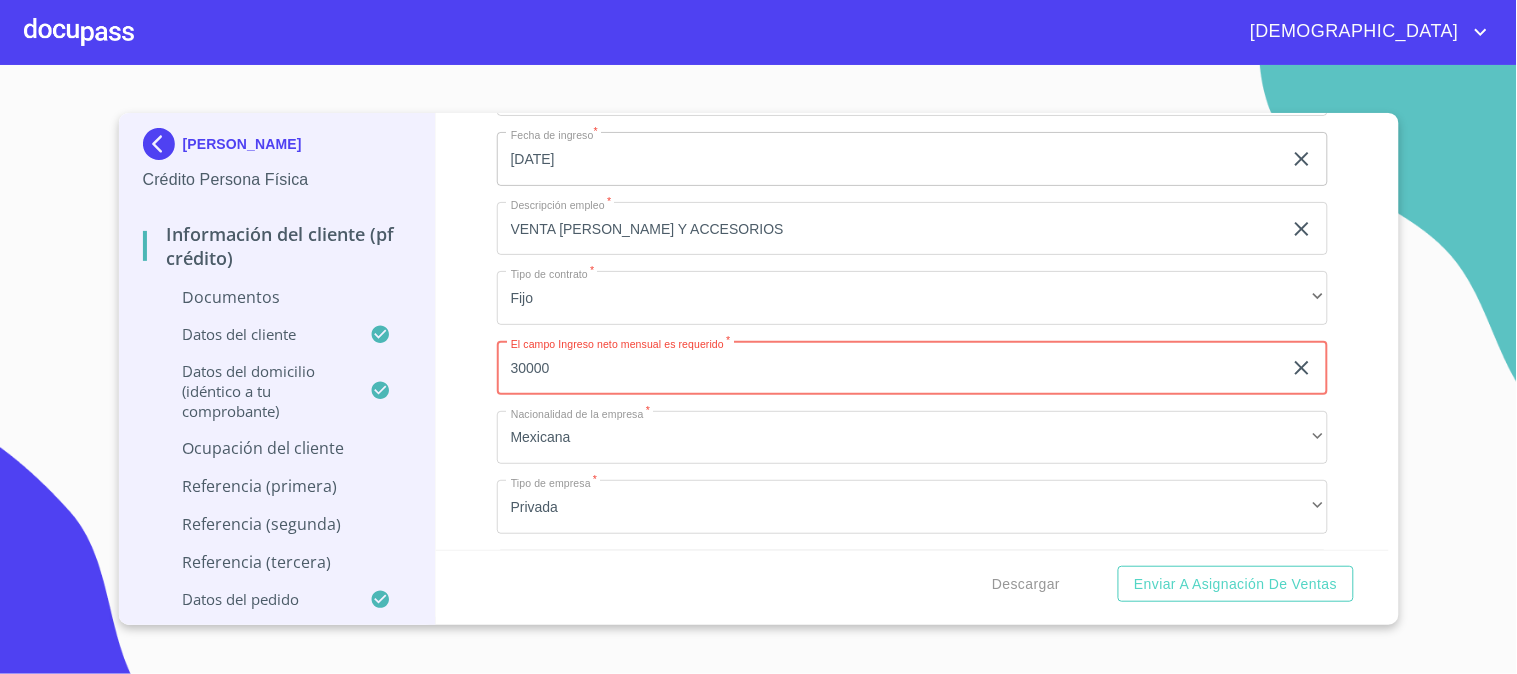 type on "30000" 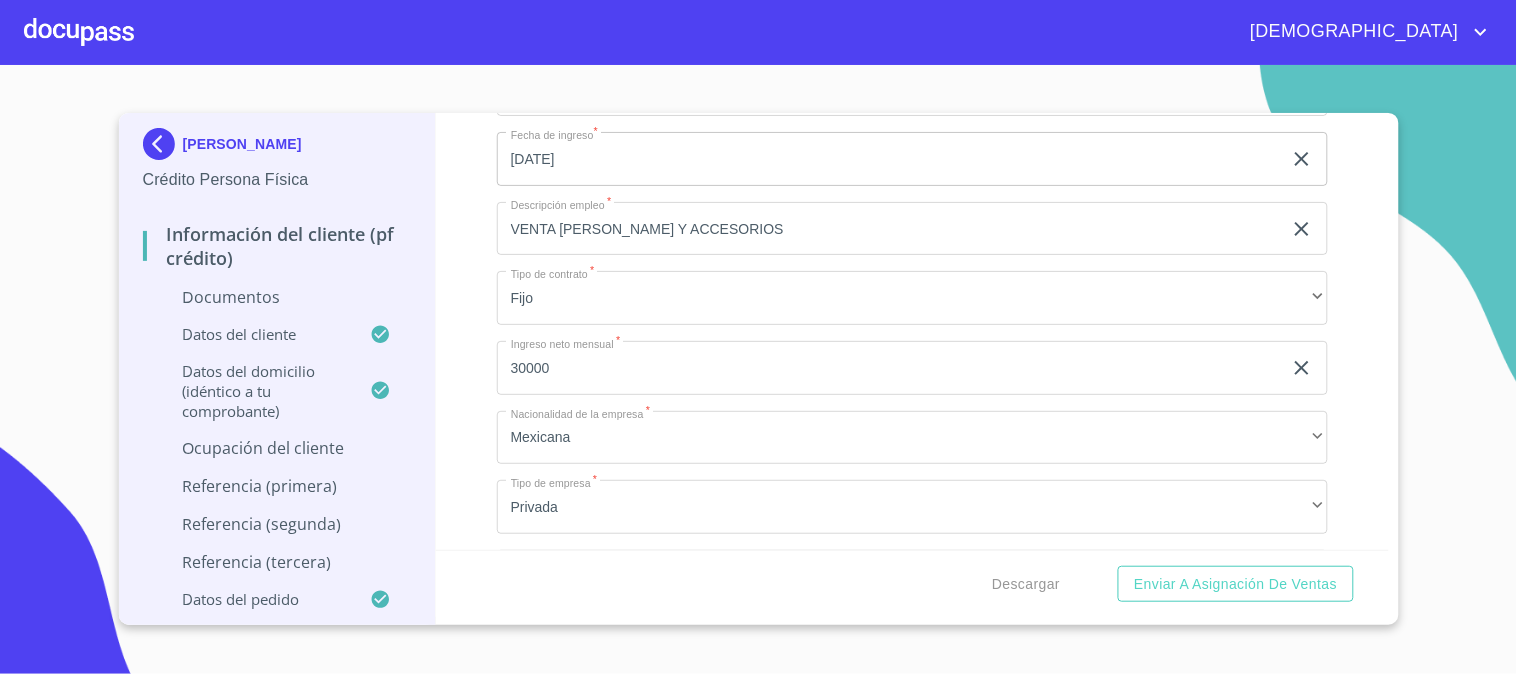 click on "Información del cliente (PF crédito)   Documentos Documento de identificación.   * INE ​ Identificación Oficial * Arrastra o selecciona el (los) documento(s) para agregar Comprobante de Domicilio * Comprobante de Domicilio Comprobante de [PERSON_NAME] de ingresos   * Independiente/Dueño de negocio/Persona Moral ​ Comprobante de Ingresos mes 1 * Arrastra o selecciona el (los) documento(s) para agregar Comprobante de Ingresos mes 2 * Arrastra o selecciona el (los) documento(s) para agregar Comprobante de Ingresos mes 3 * Arrastra o selecciona el (los) documento(s) para agregar CURP * CURP CURP Constancia de situación fiscal Arrastra o selecciona el (los) documento(s) para agregar Datos del cliente Apellido Paterno   * [PERSON_NAME] ​ Apellido Materno   * [PERSON_NAME] ​ Primer nombre   * [PERSON_NAME] ​ Segundo Nombre [PERSON_NAME] ​ Fecha de nacimiento * [DEMOGRAPHIC_DATA] ​ RFC   * LAZI641008GE7 ​ CURP   * LAZI641008MJCZPS04 ​ ID de Identificación ​ Nacionalidad   * Mexicana ​   * ​ *" at bounding box center (912, 331) 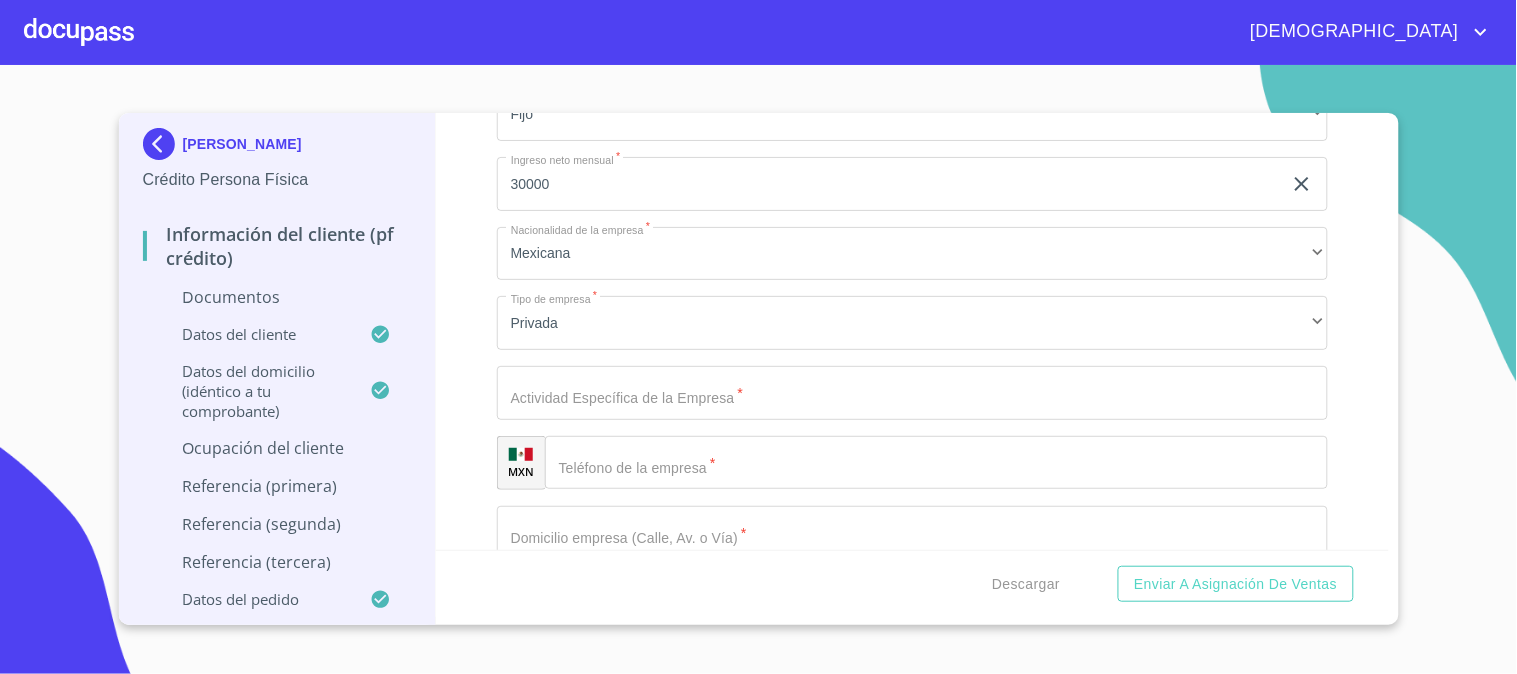 scroll, scrollTop: 6016, scrollLeft: 0, axis: vertical 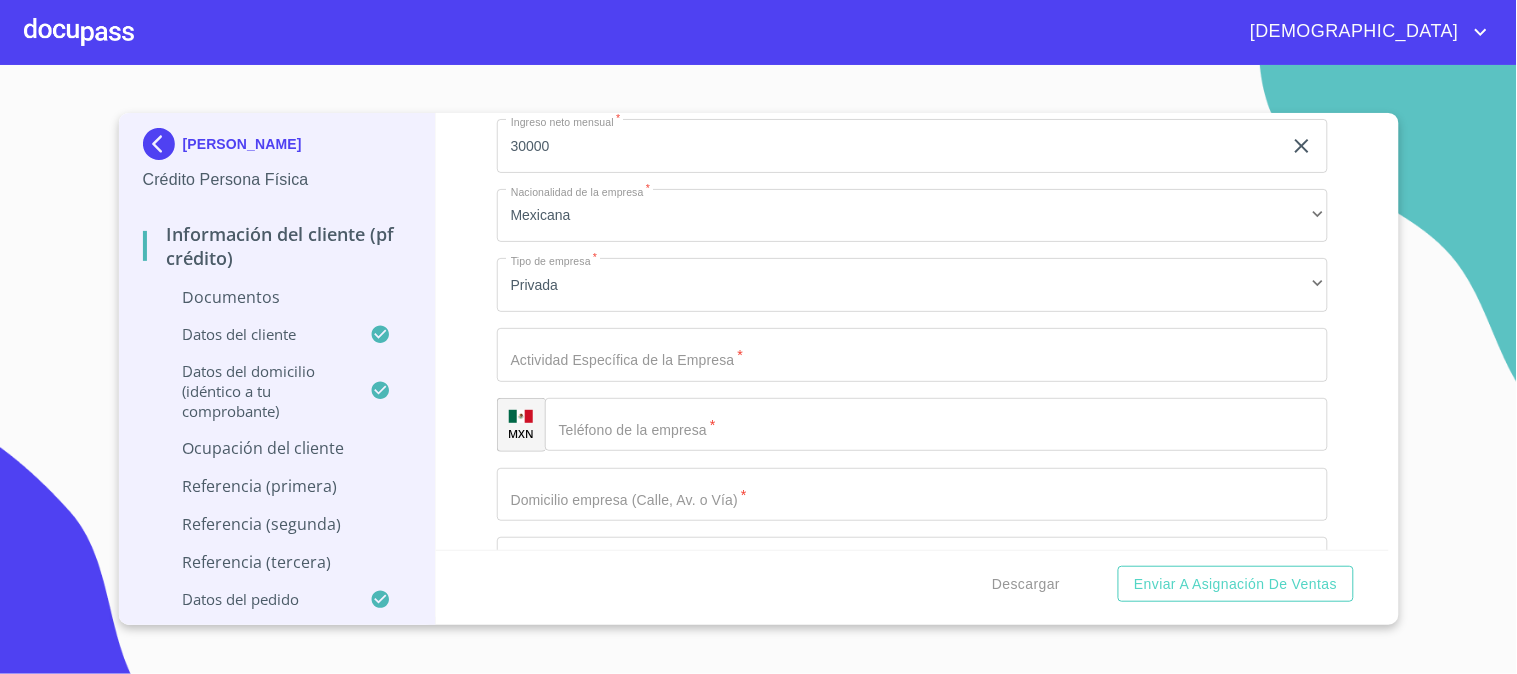 click on "Documento de identificación.   *" at bounding box center (889, -2253) 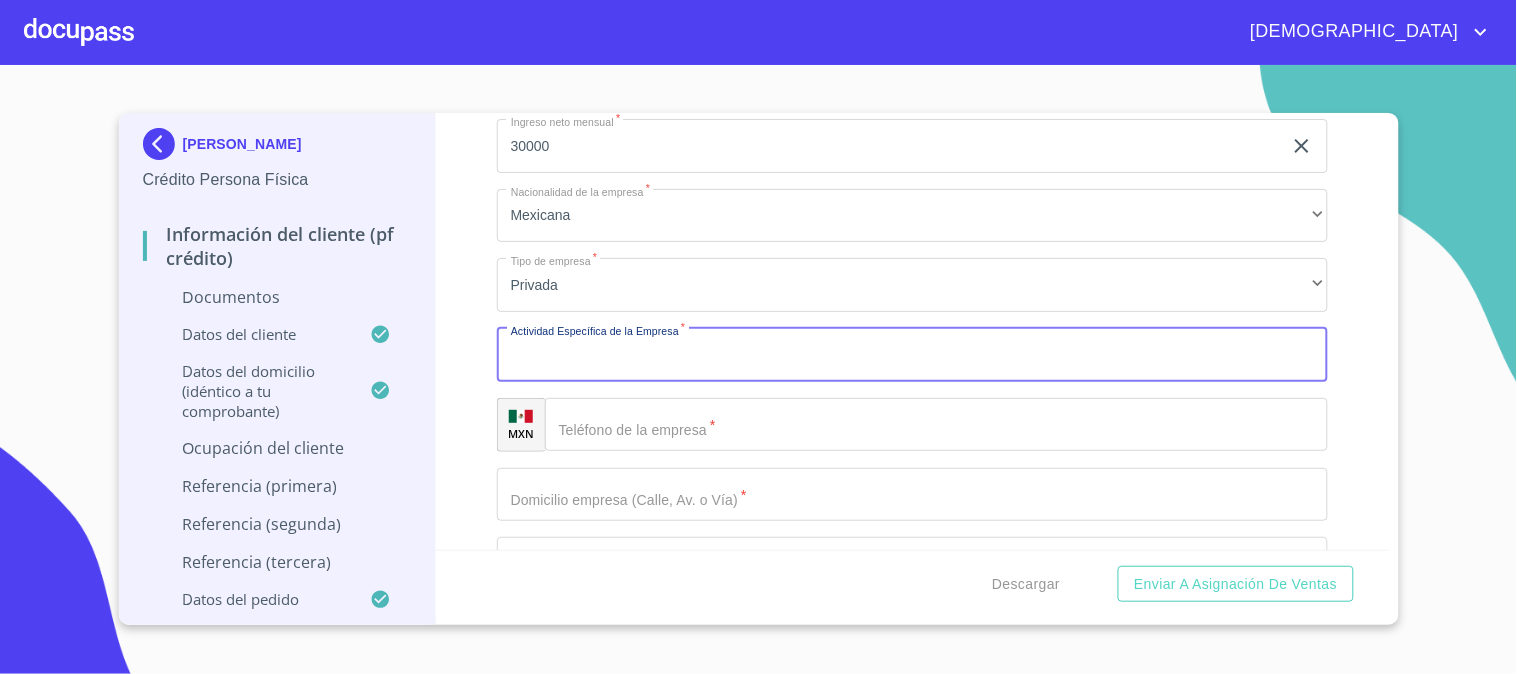 click on "Documento de identificación.   *" at bounding box center [912, 355] 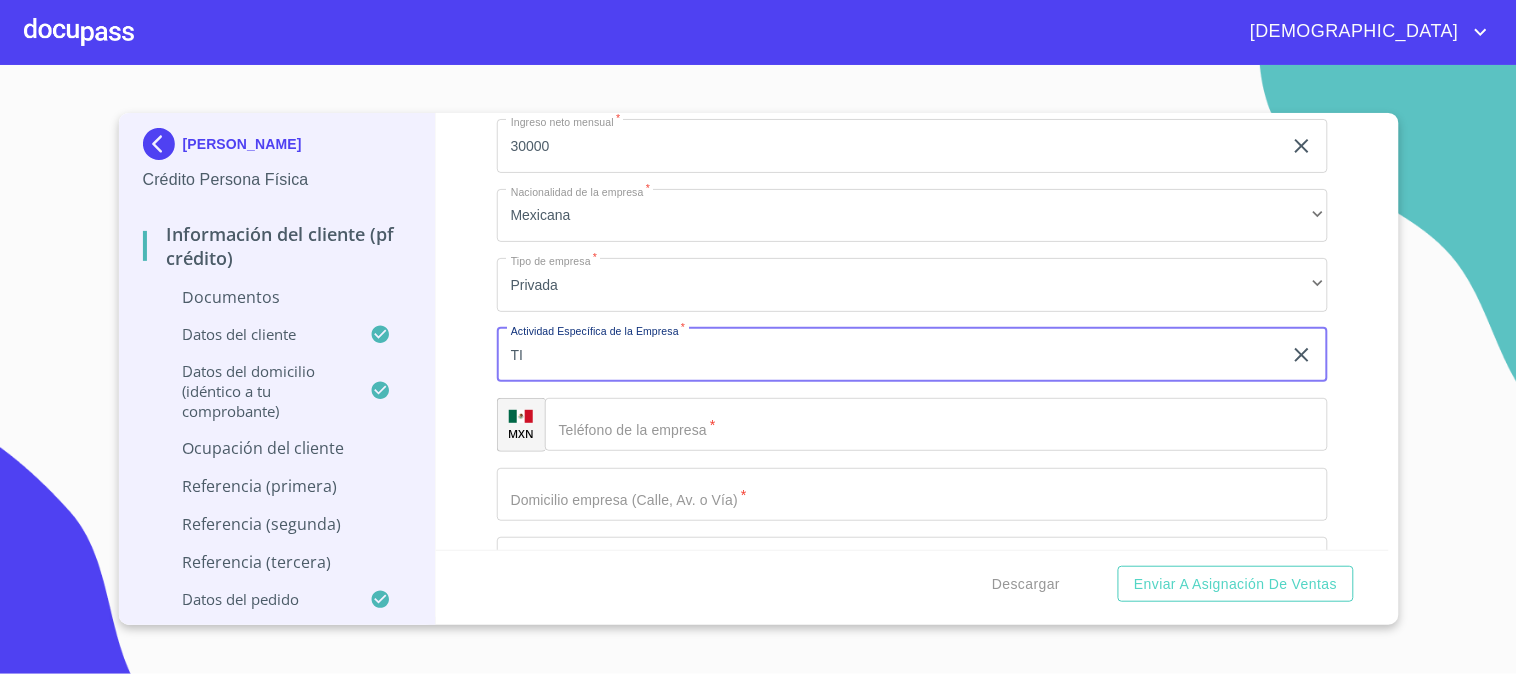 type on "T" 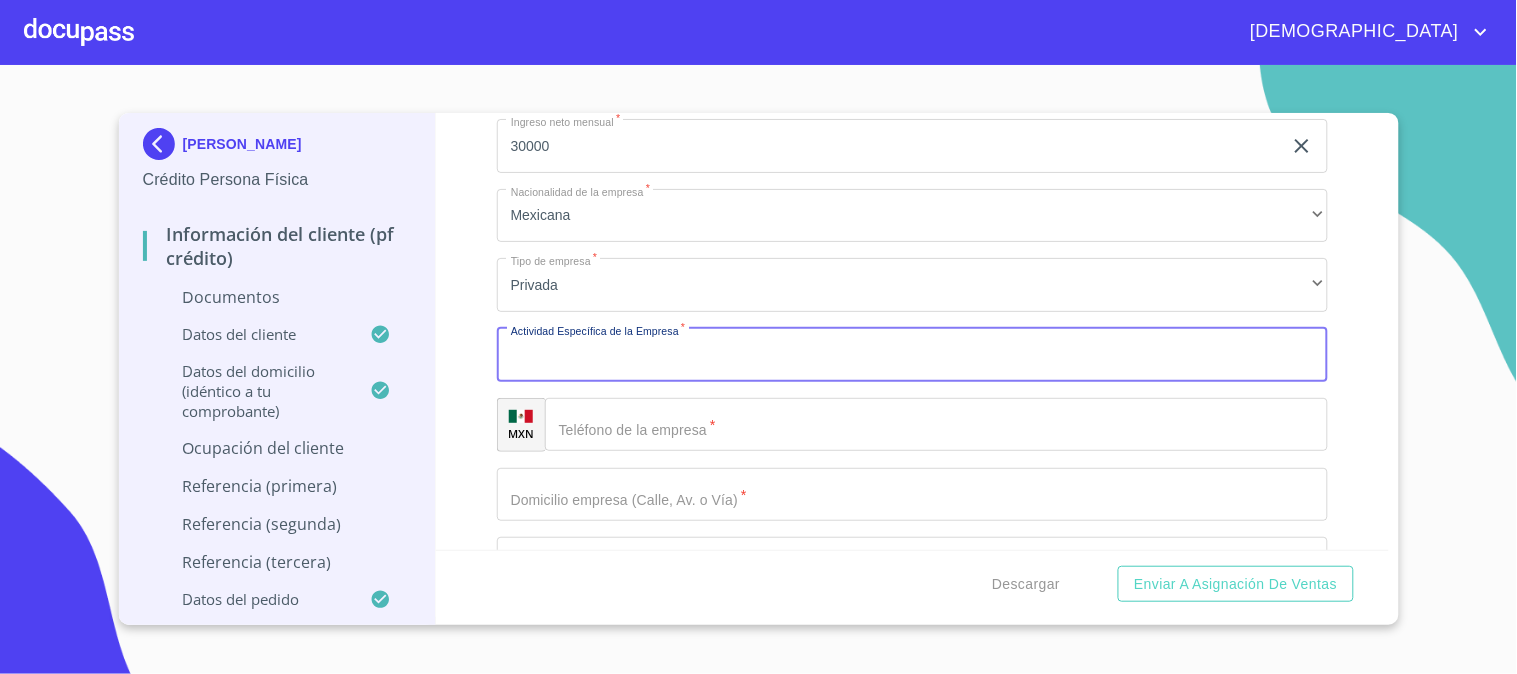 type on "E" 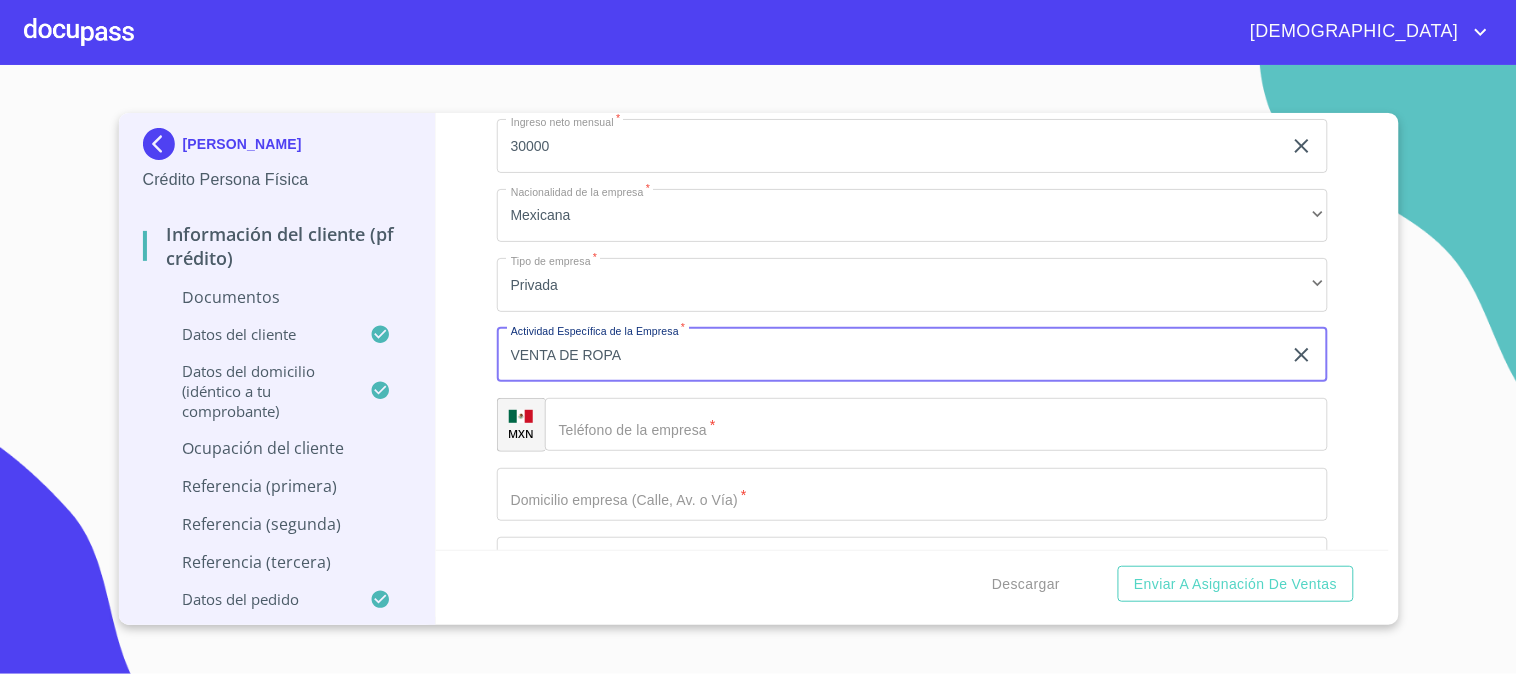 type on "VENTA DE ROPA" 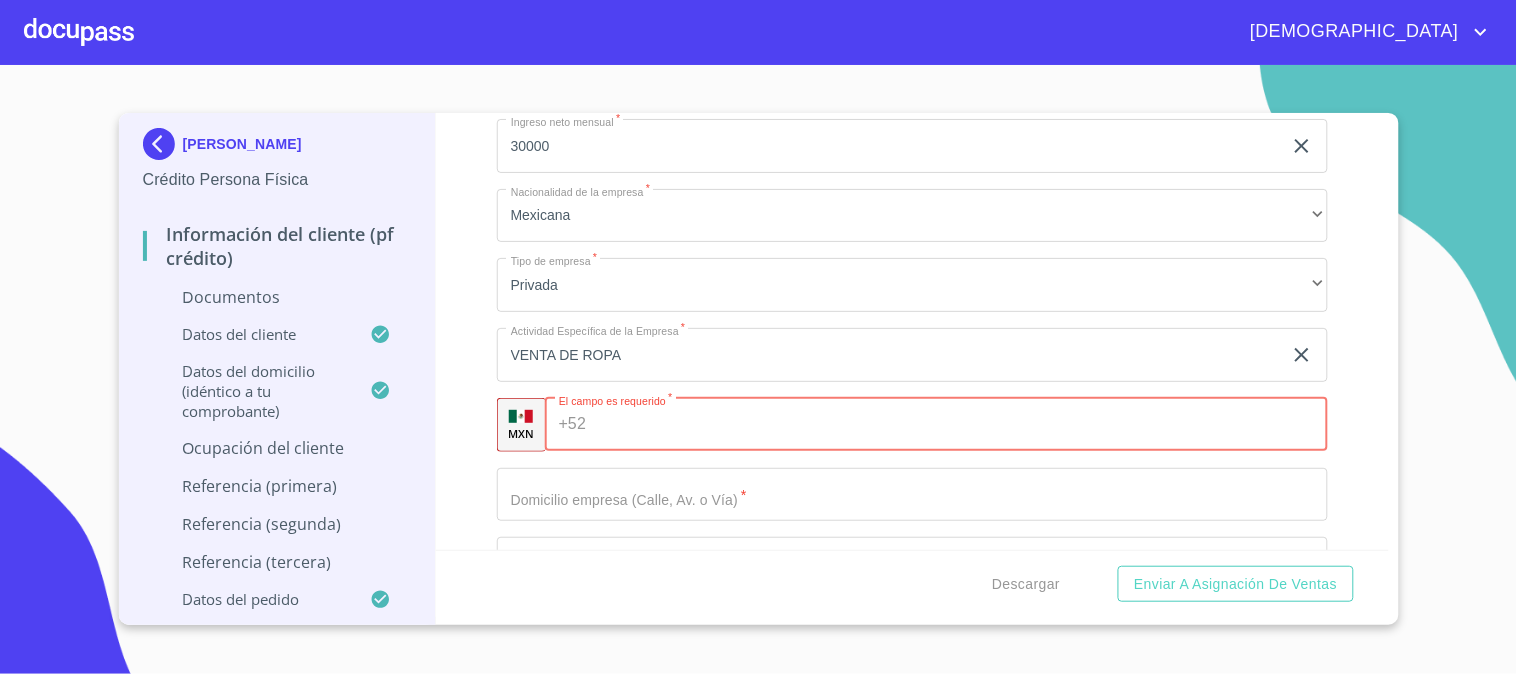 paste on "[PHONE_NUMBER]" 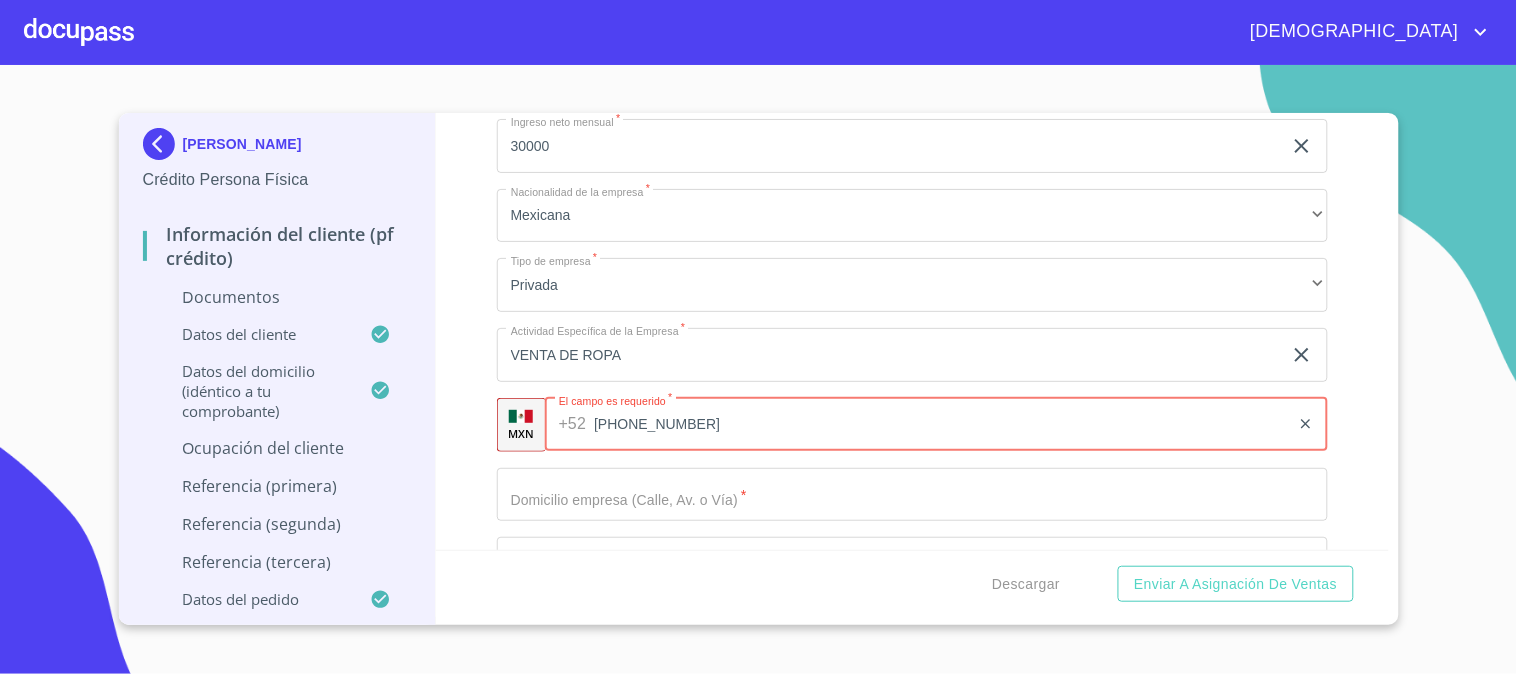 type on "[PHONE_NUMBER]" 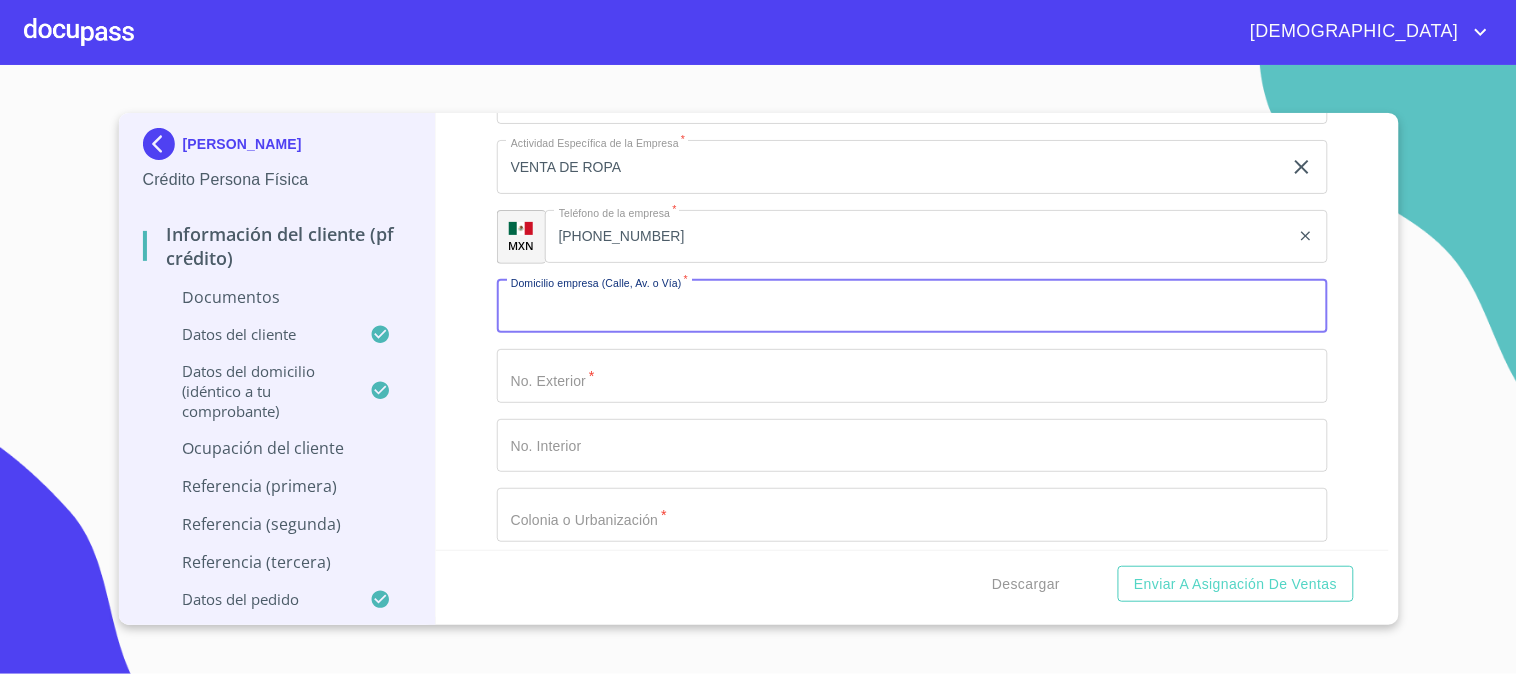 scroll, scrollTop: 6238, scrollLeft: 0, axis: vertical 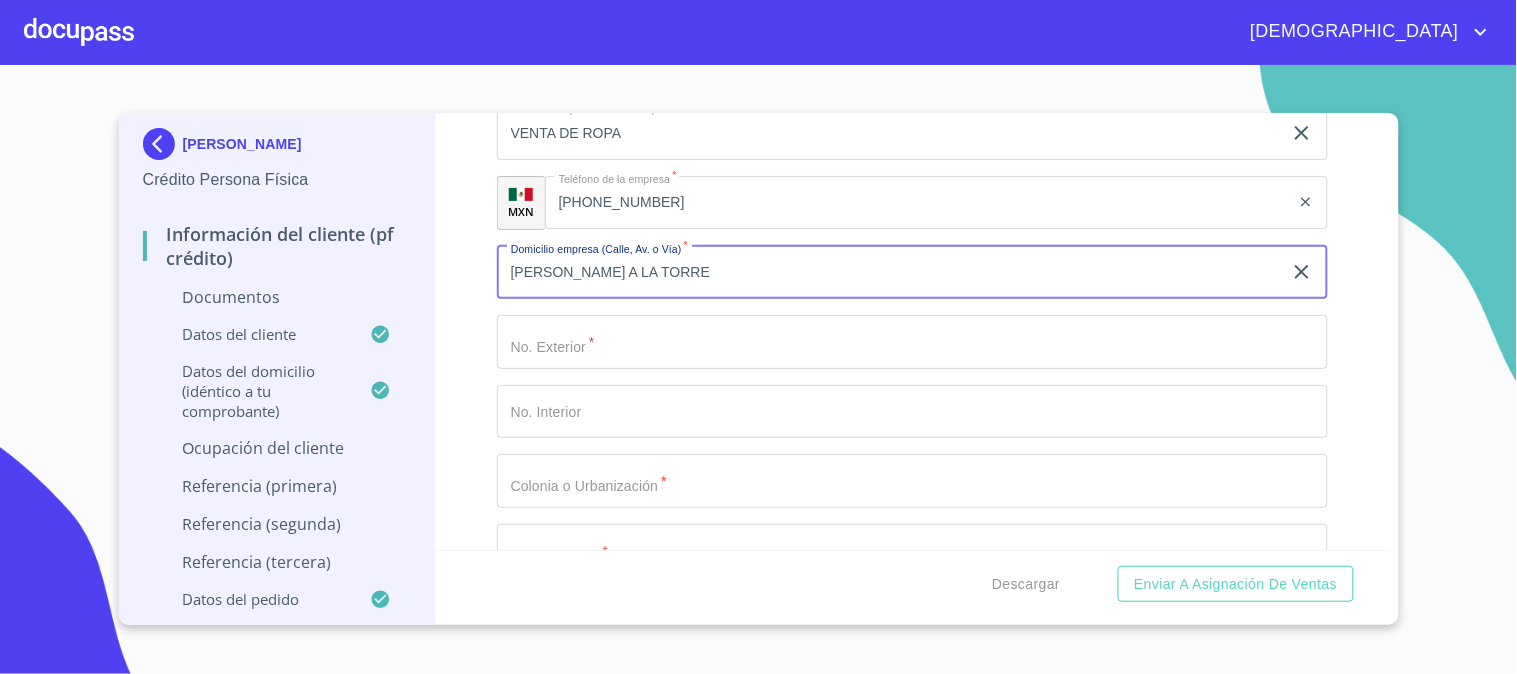 type on "[PERSON_NAME] A LA TORRE" 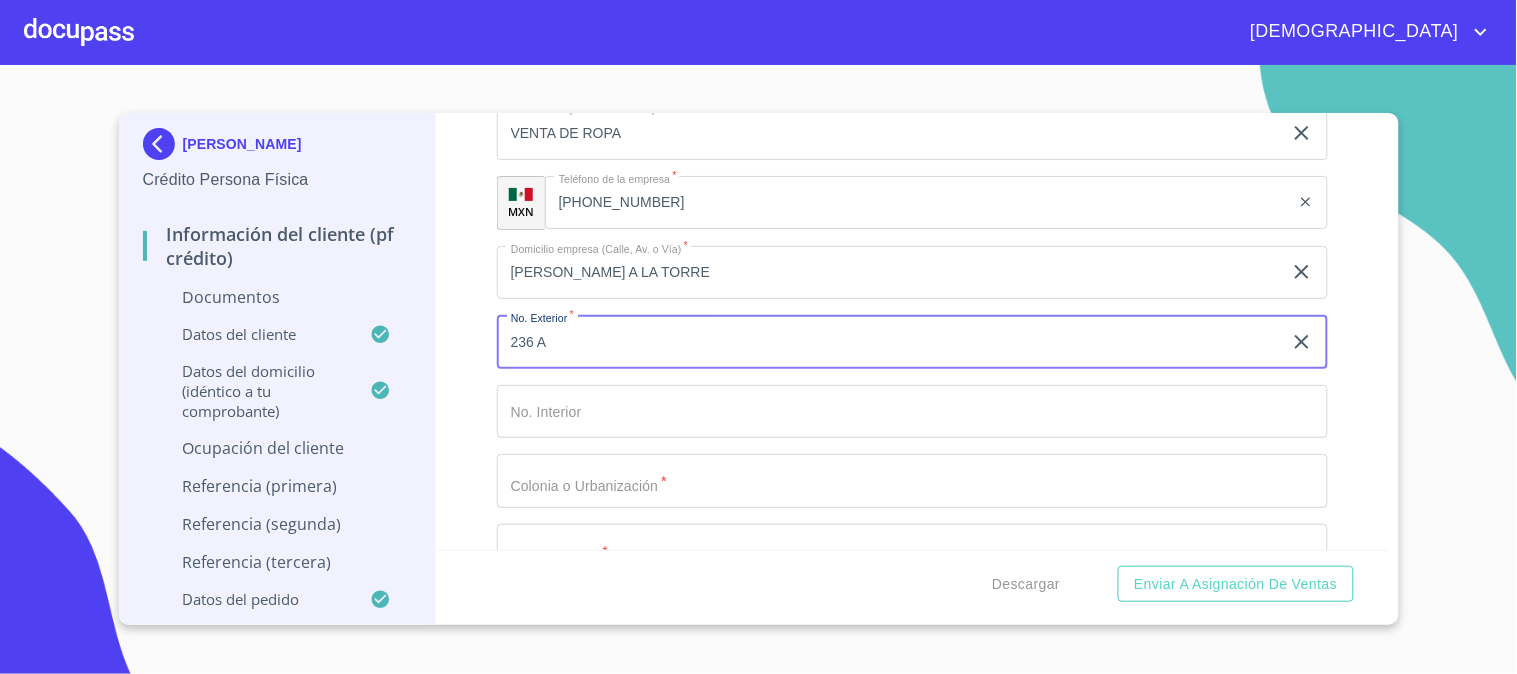 type on "236 A" 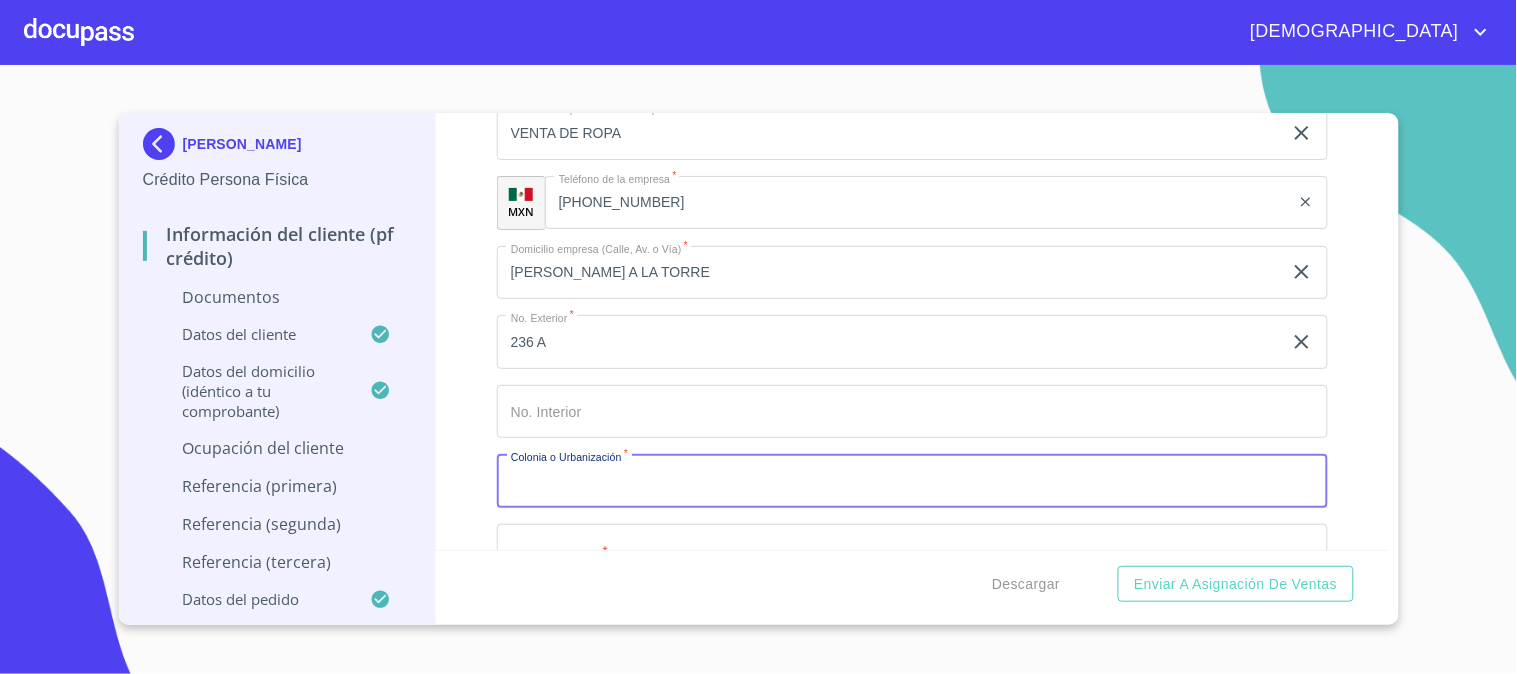 click on "Documento de identificación.   *" at bounding box center (912, 481) 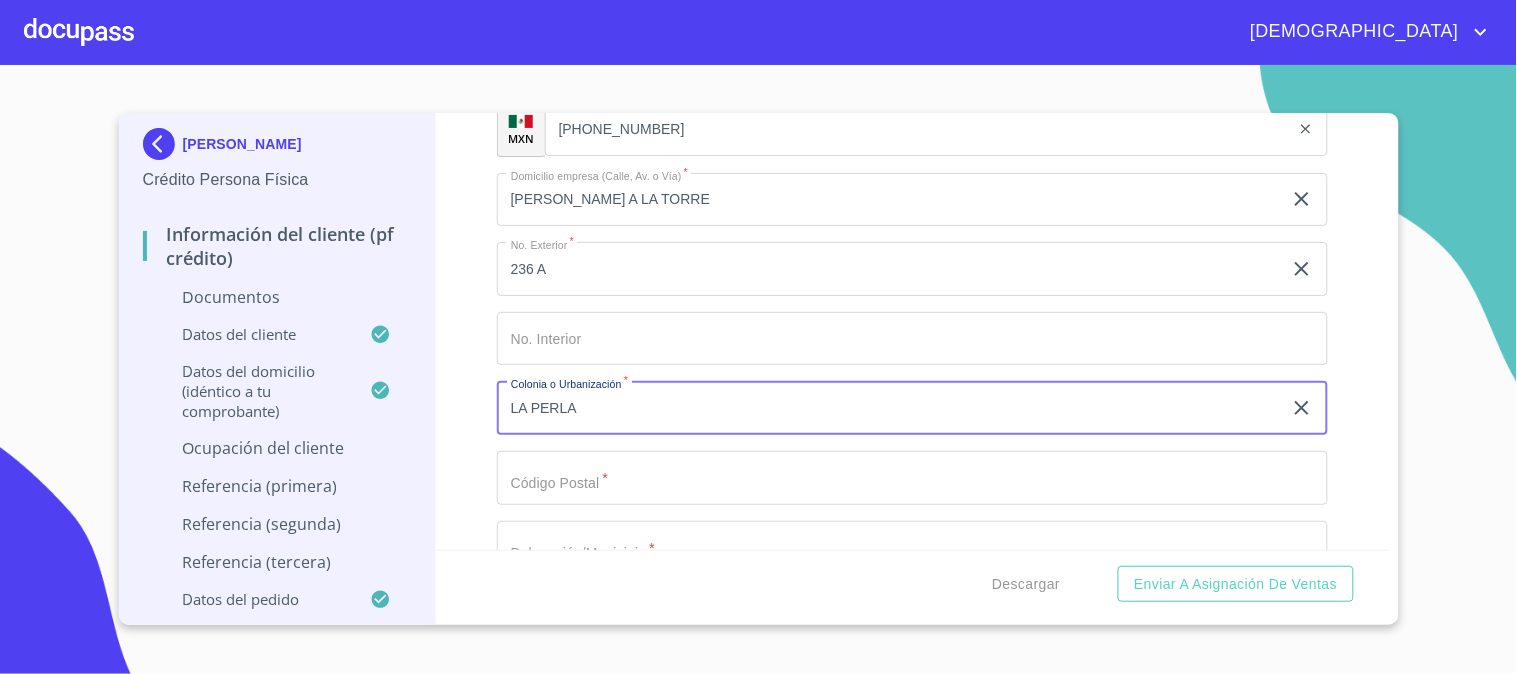 scroll, scrollTop: 6350, scrollLeft: 0, axis: vertical 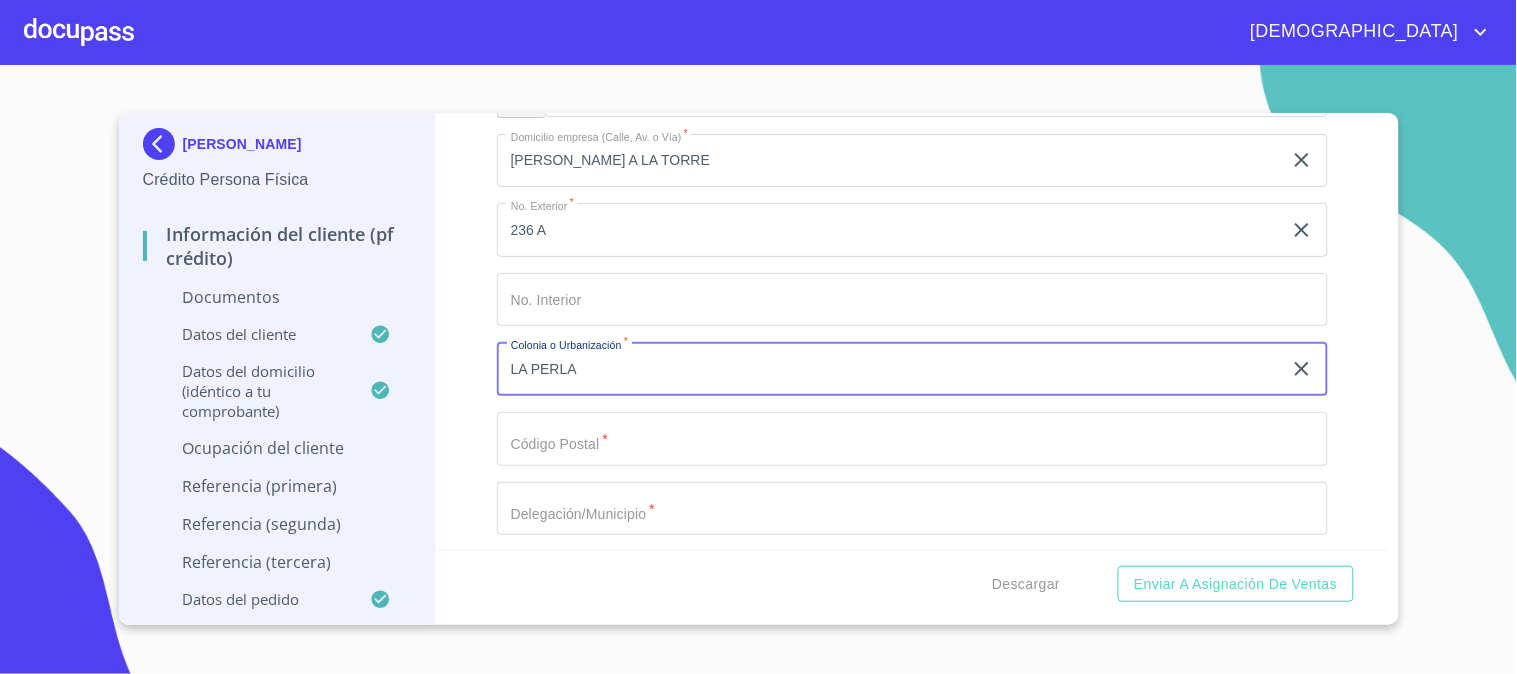 type on "LA PERLA" 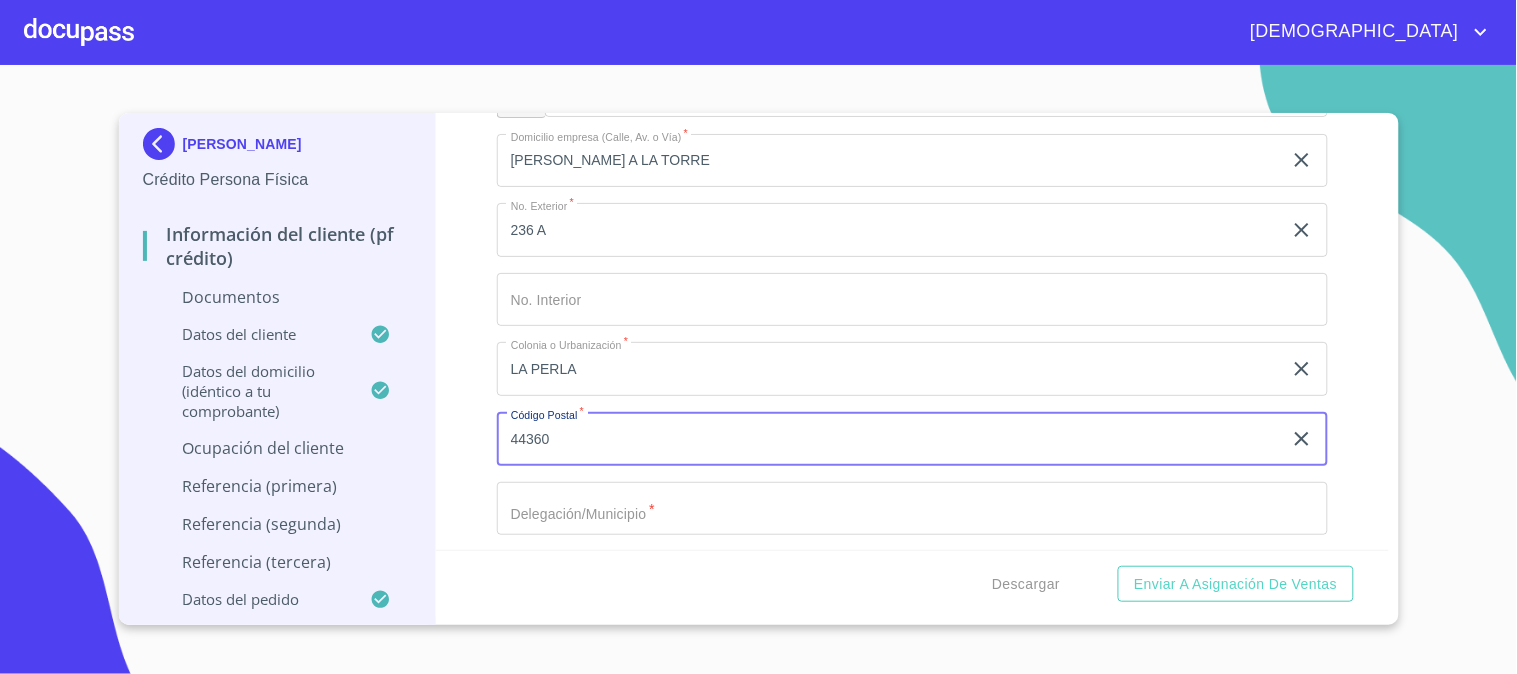 type on "44360" 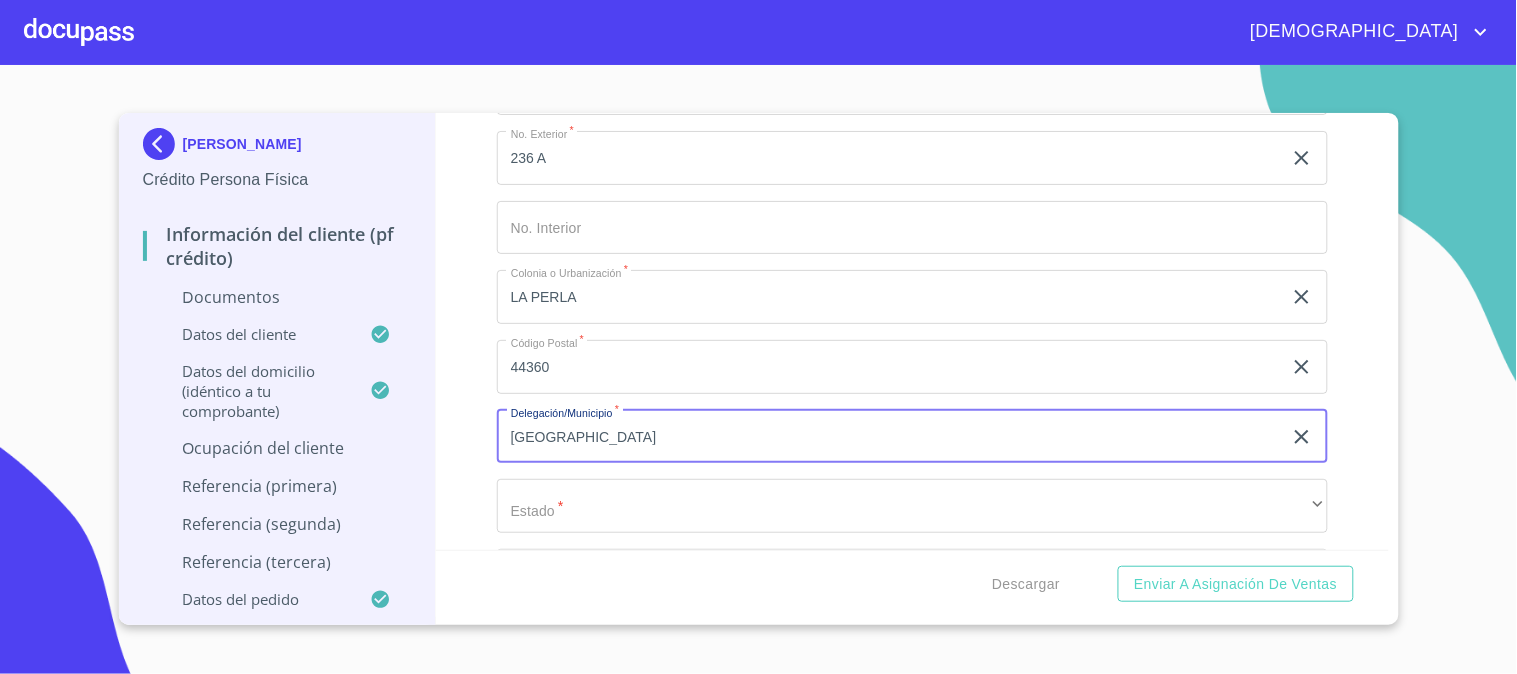 scroll, scrollTop: 6461, scrollLeft: 0, axis: vertical 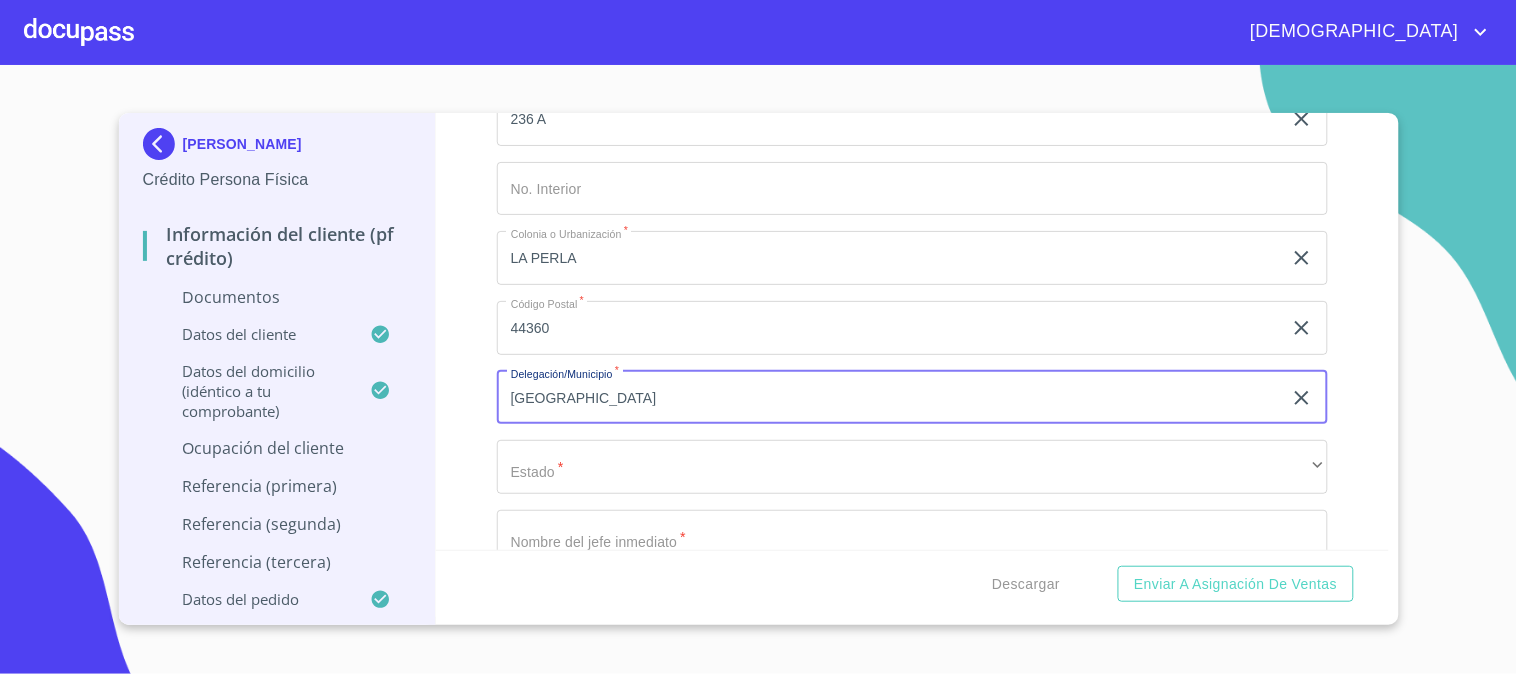 type on "[GEOGRAPHIC_DATA]" 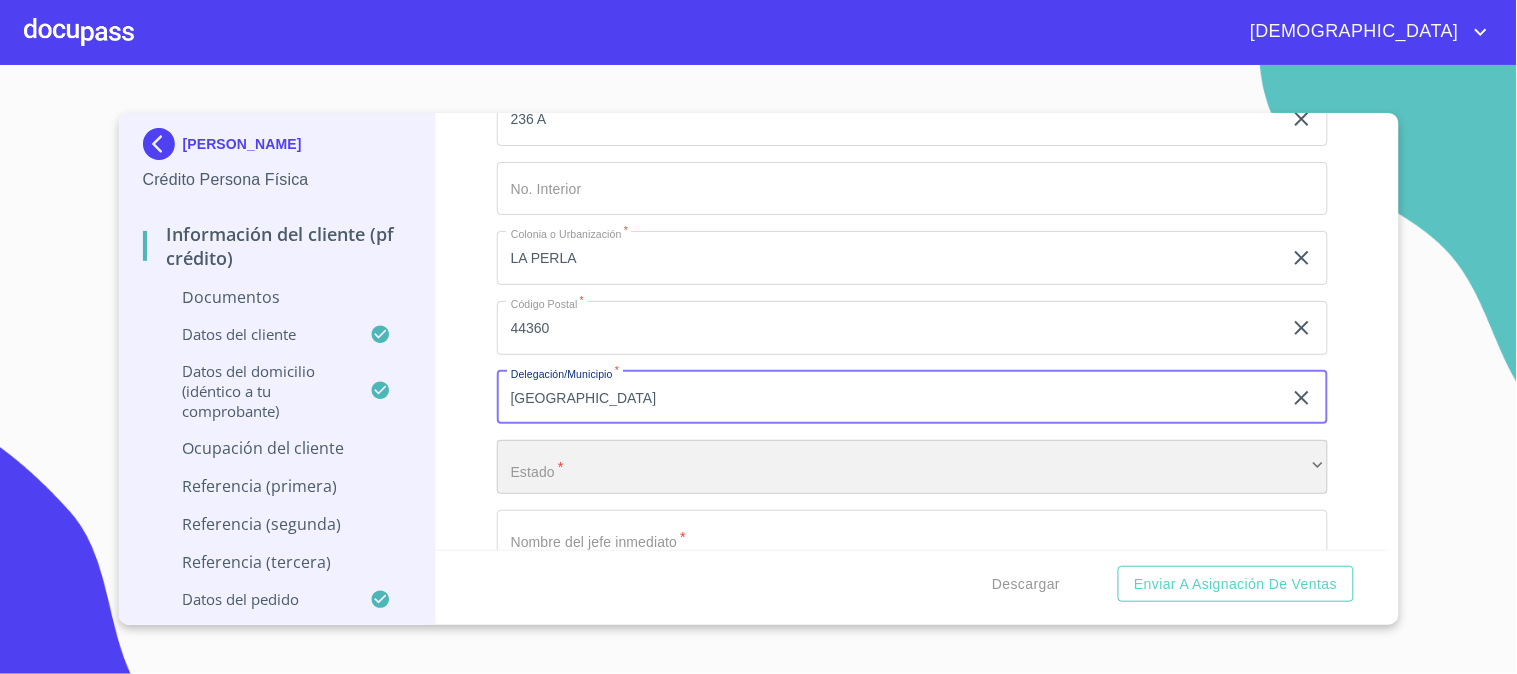 click on "​" at bounding box center [912, 467] 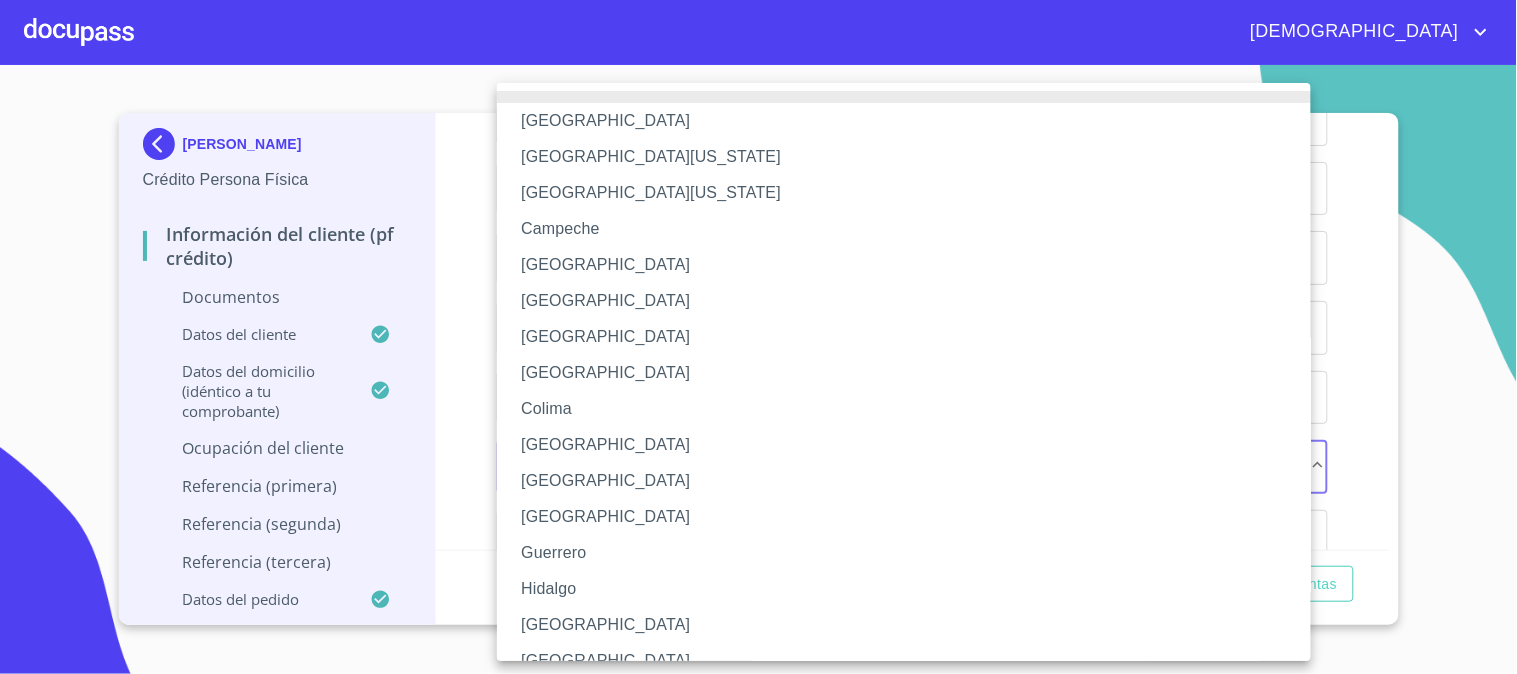click on "[GEOGRAPHIC_DATA]" at bounding box center (912, 625) 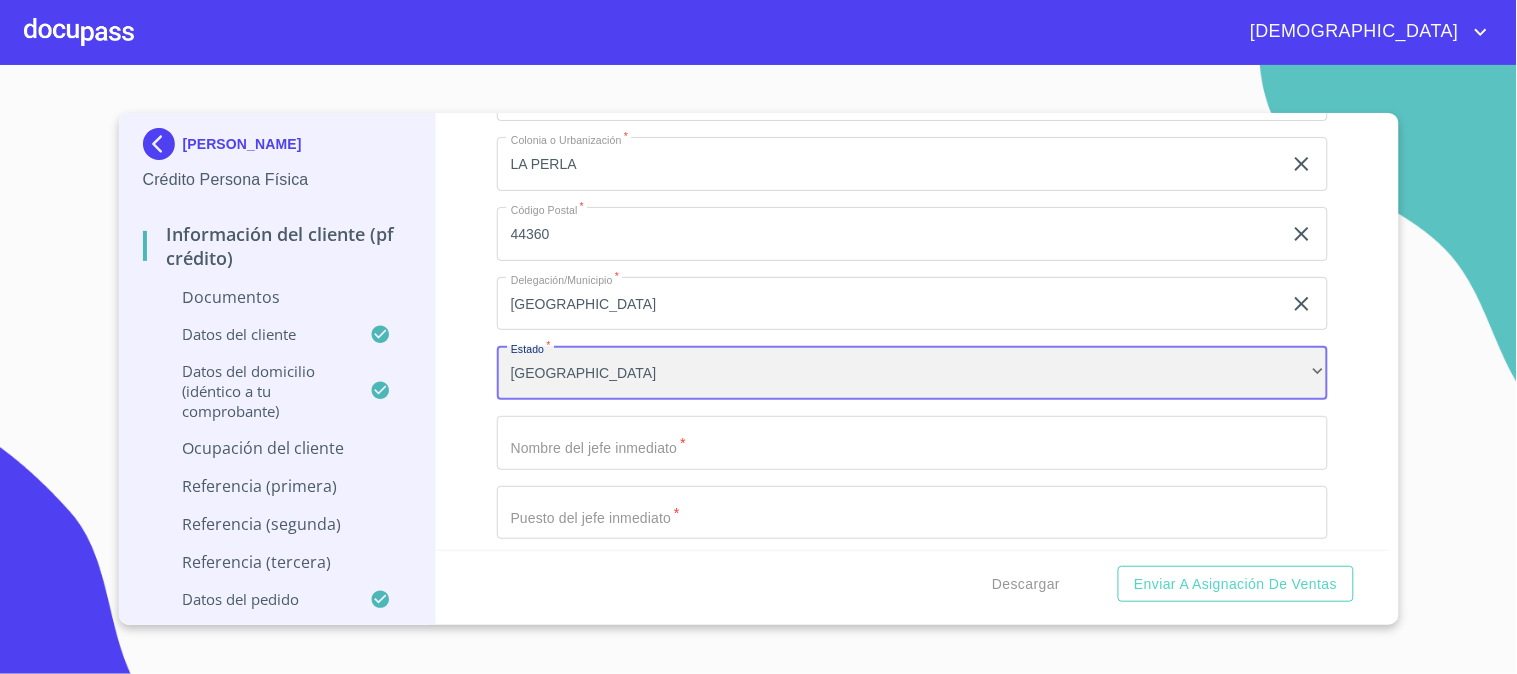 scroll, scrollTop: 6683, scrollLeft: 0, axis: vertical 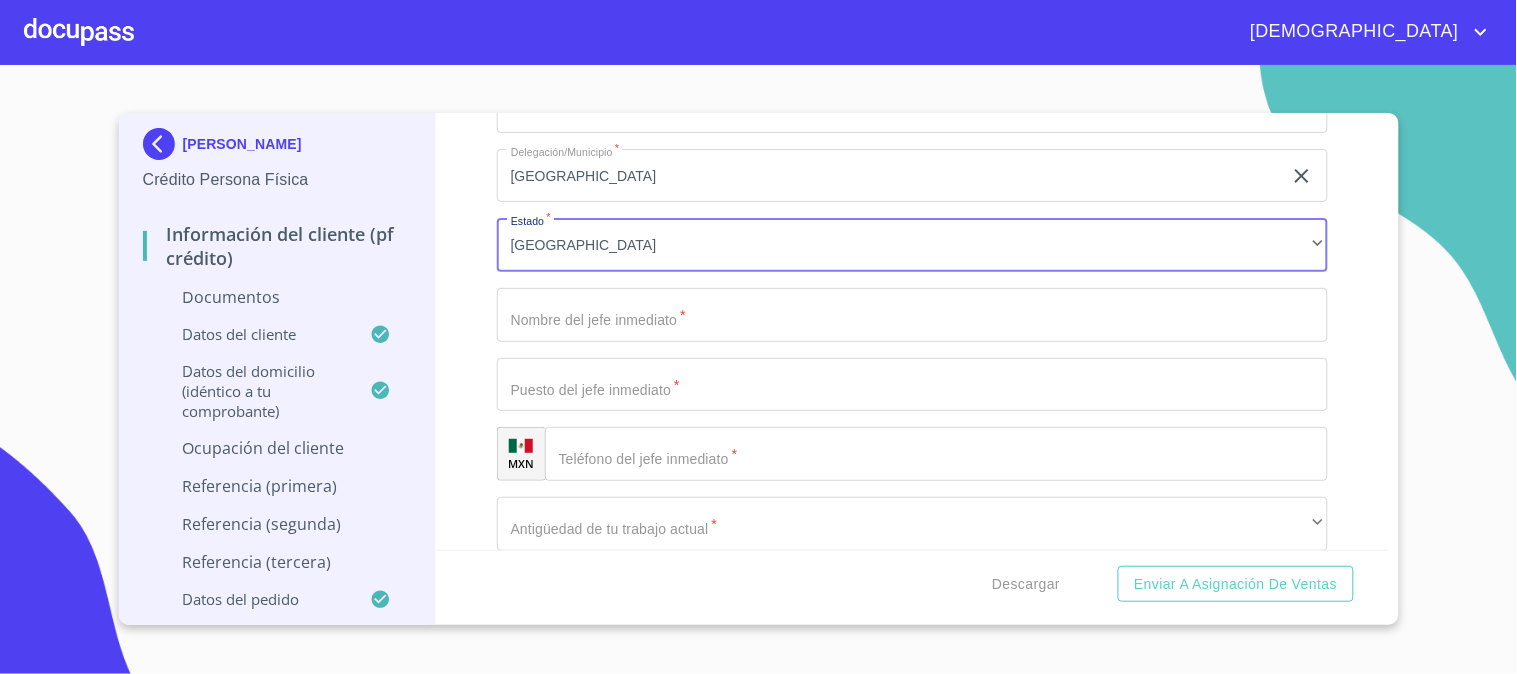 click on "Documento de identificación.   *" at bounding box center [889, -2920] 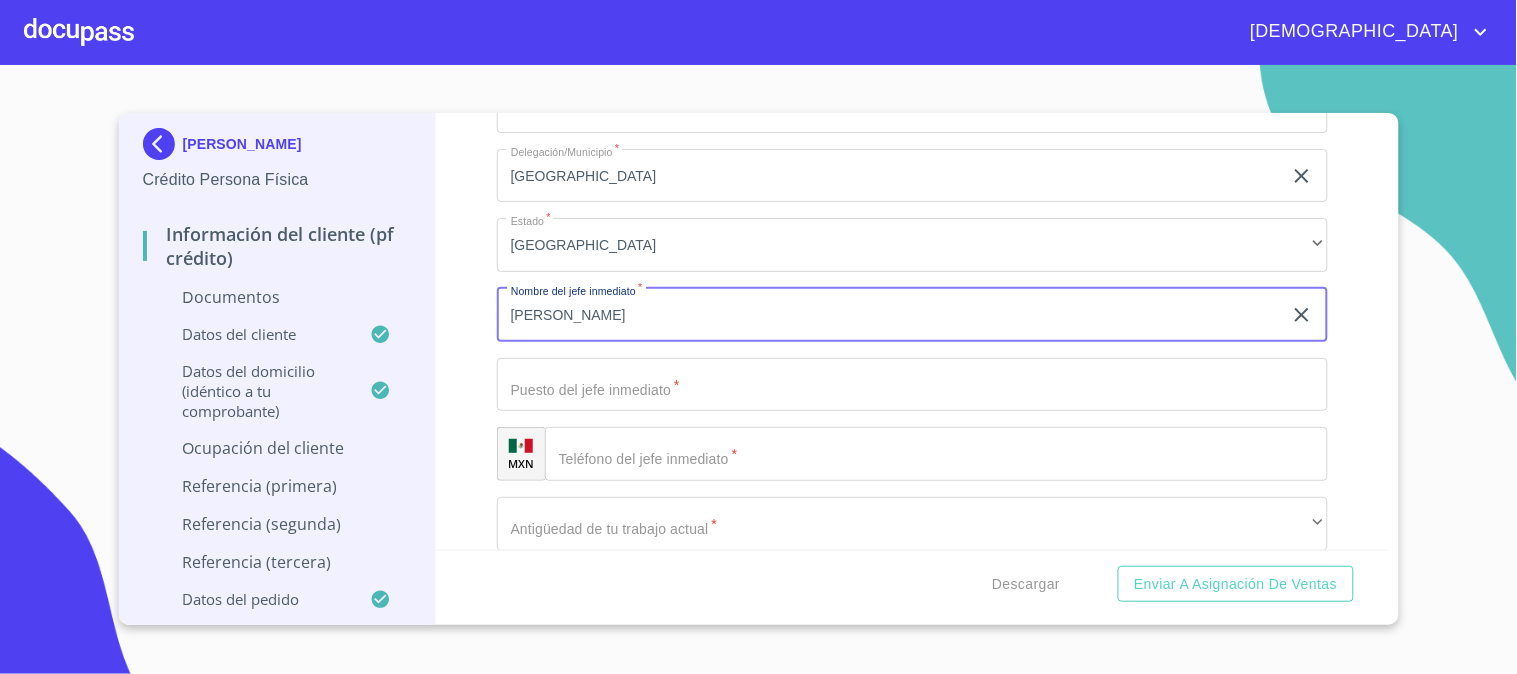 type on "[PERSON_NAME]" 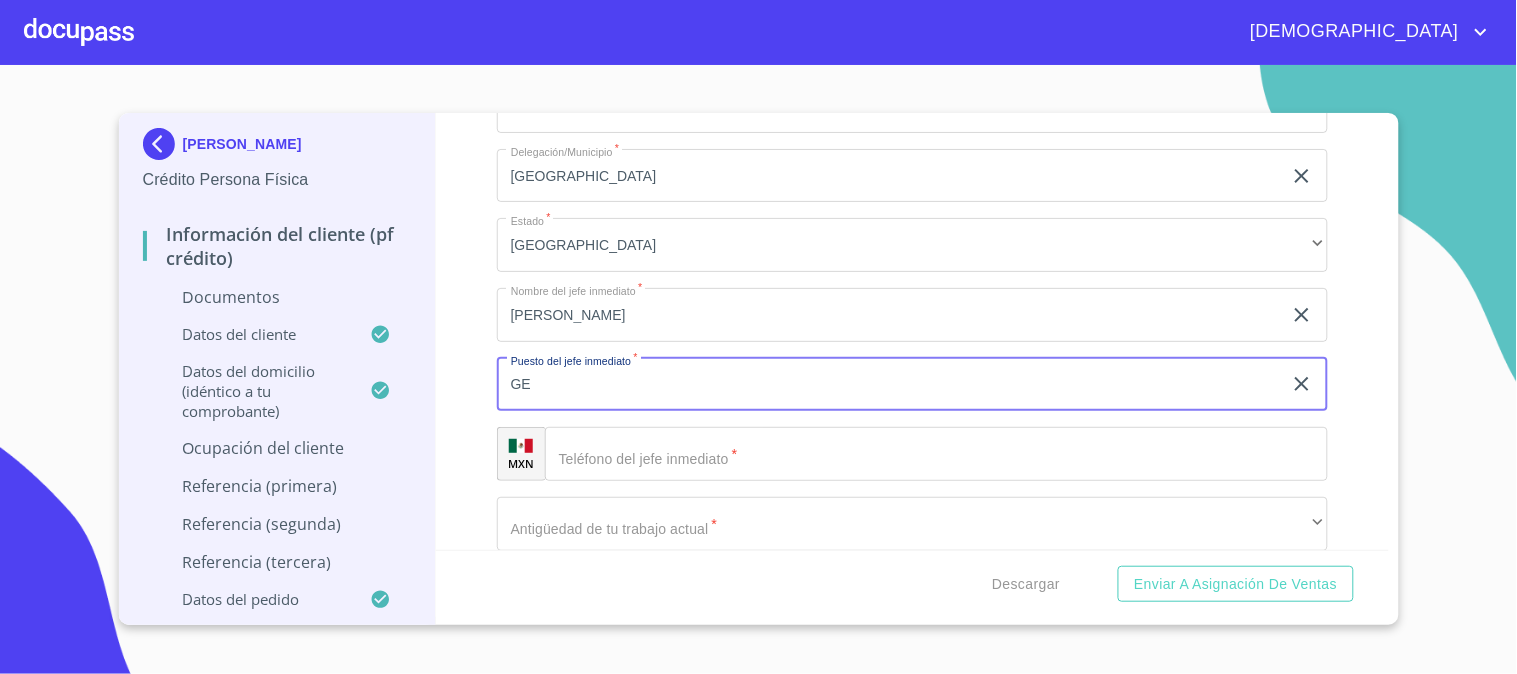 type on "G" 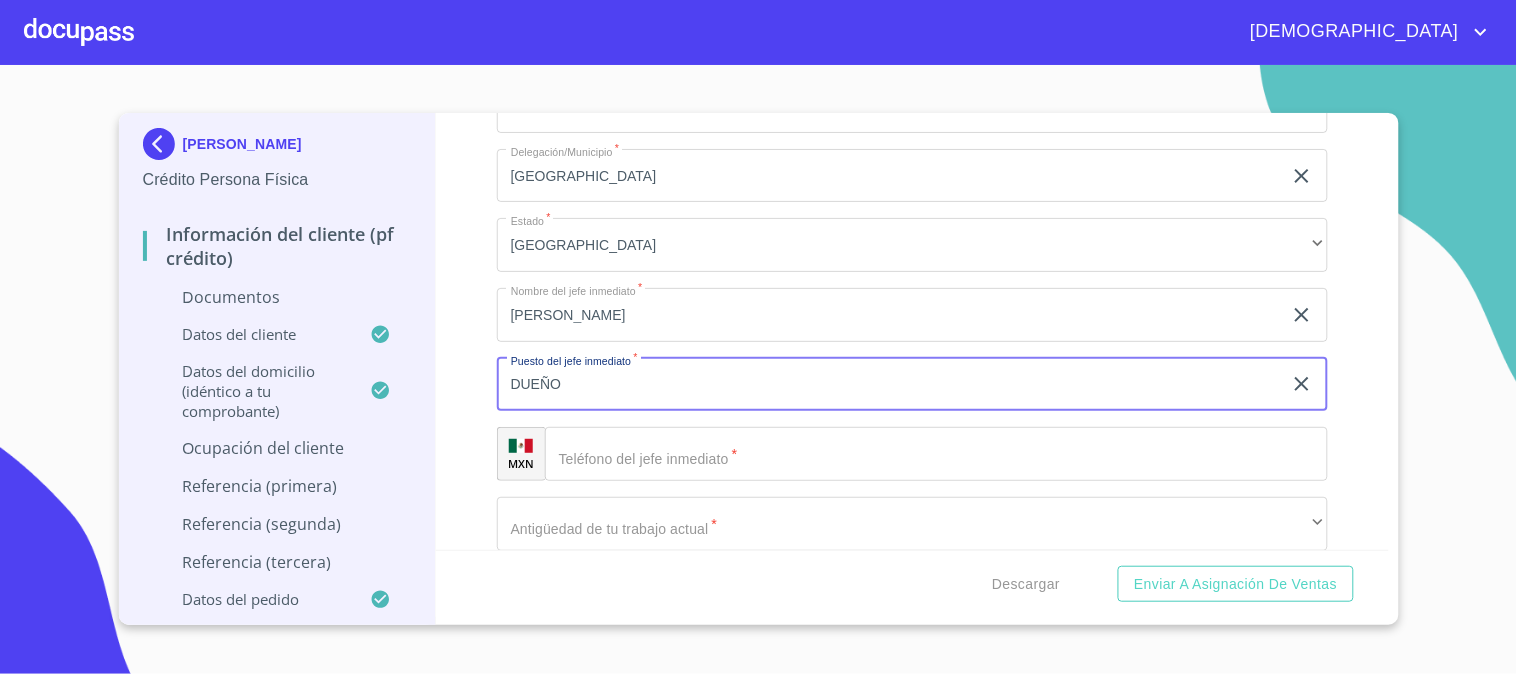 type on "DUEÑO" 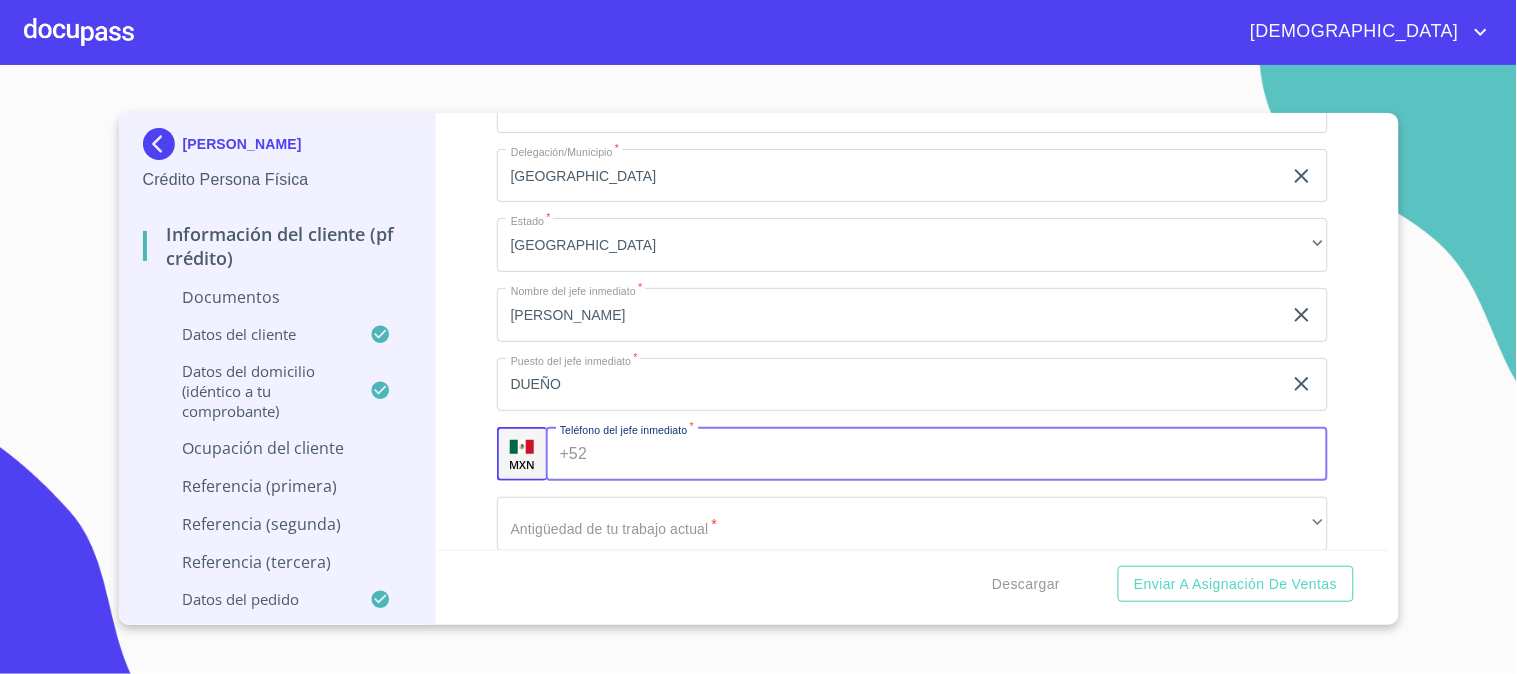 click on "Documento de identificación.   *" at bounding box center (961, 454) 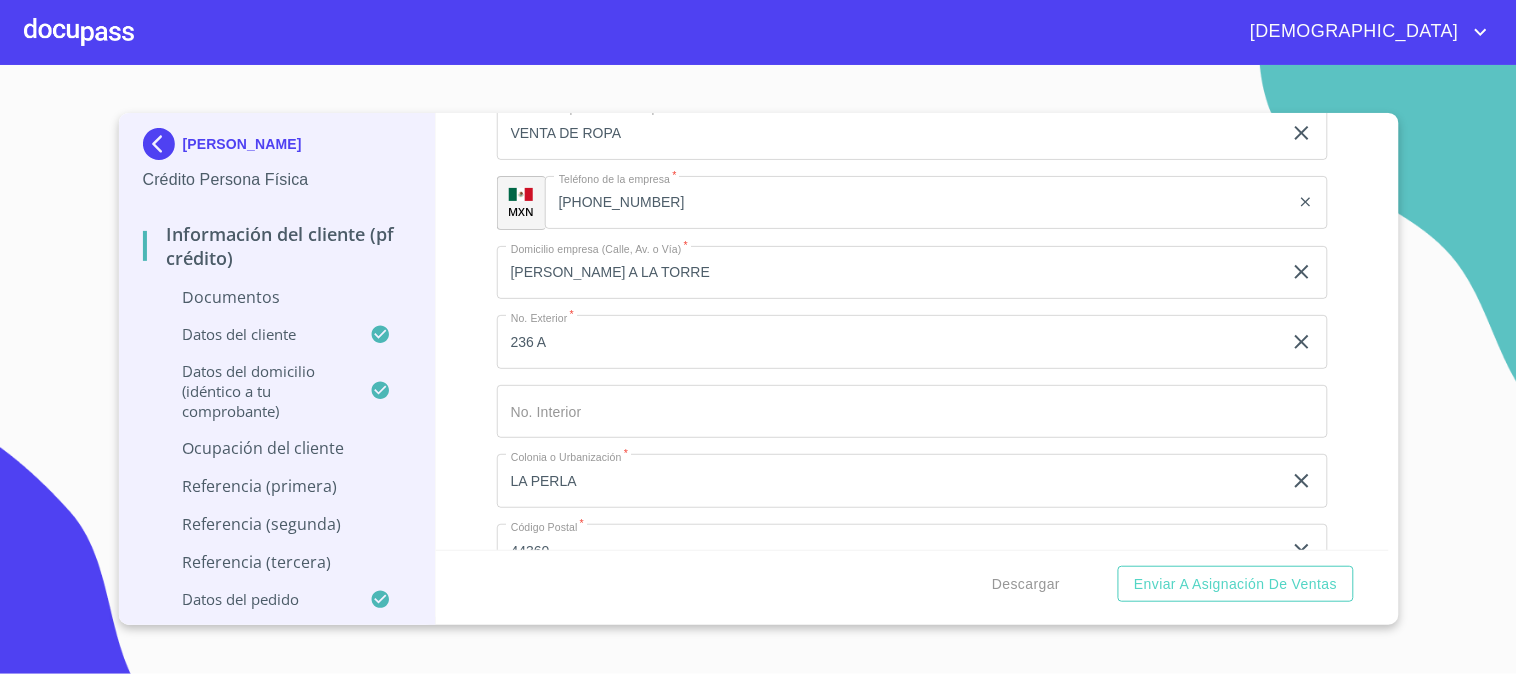 scroll, scrollTop: 6127, scrollLeft: 0, axis: vertical 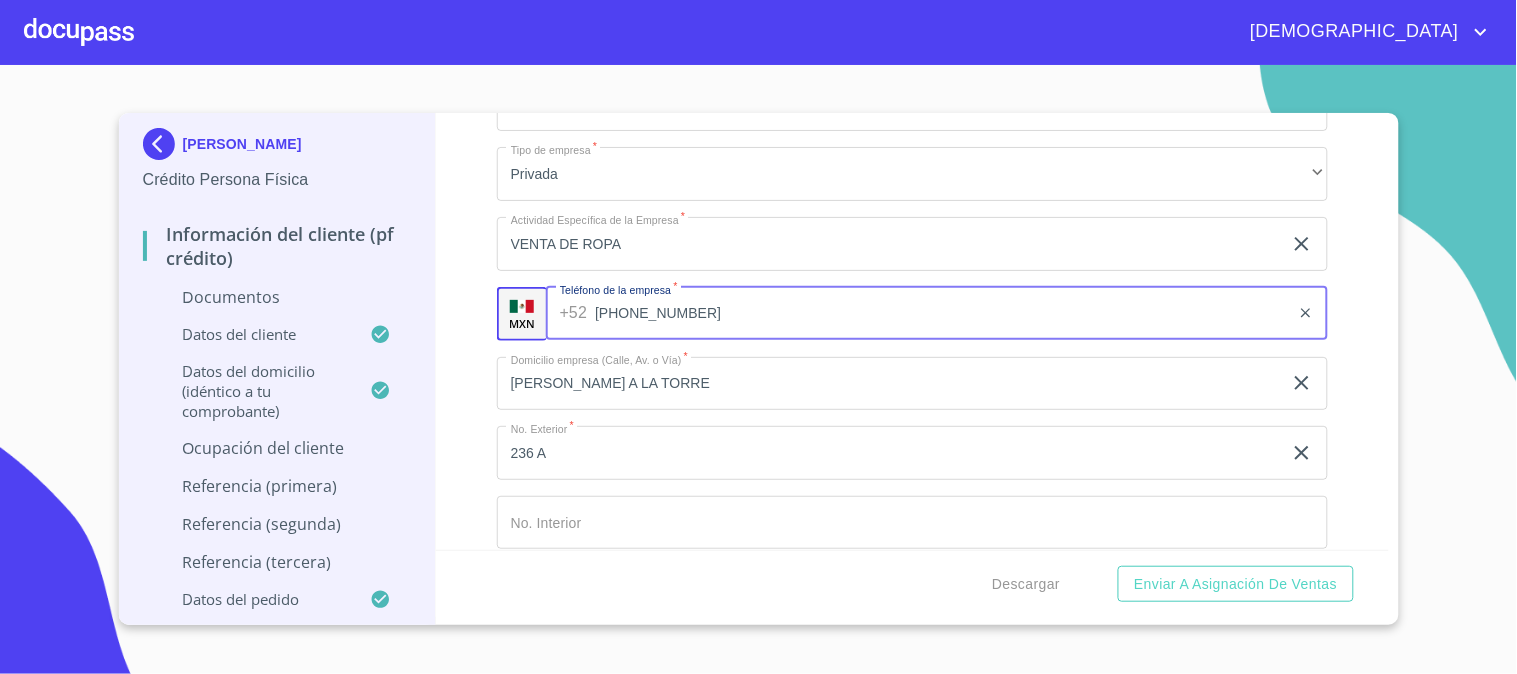 drag, startPoint x: 690, startPoint y: 308, endPoint x: 517, endPoint y: 315, distance: 173.14156 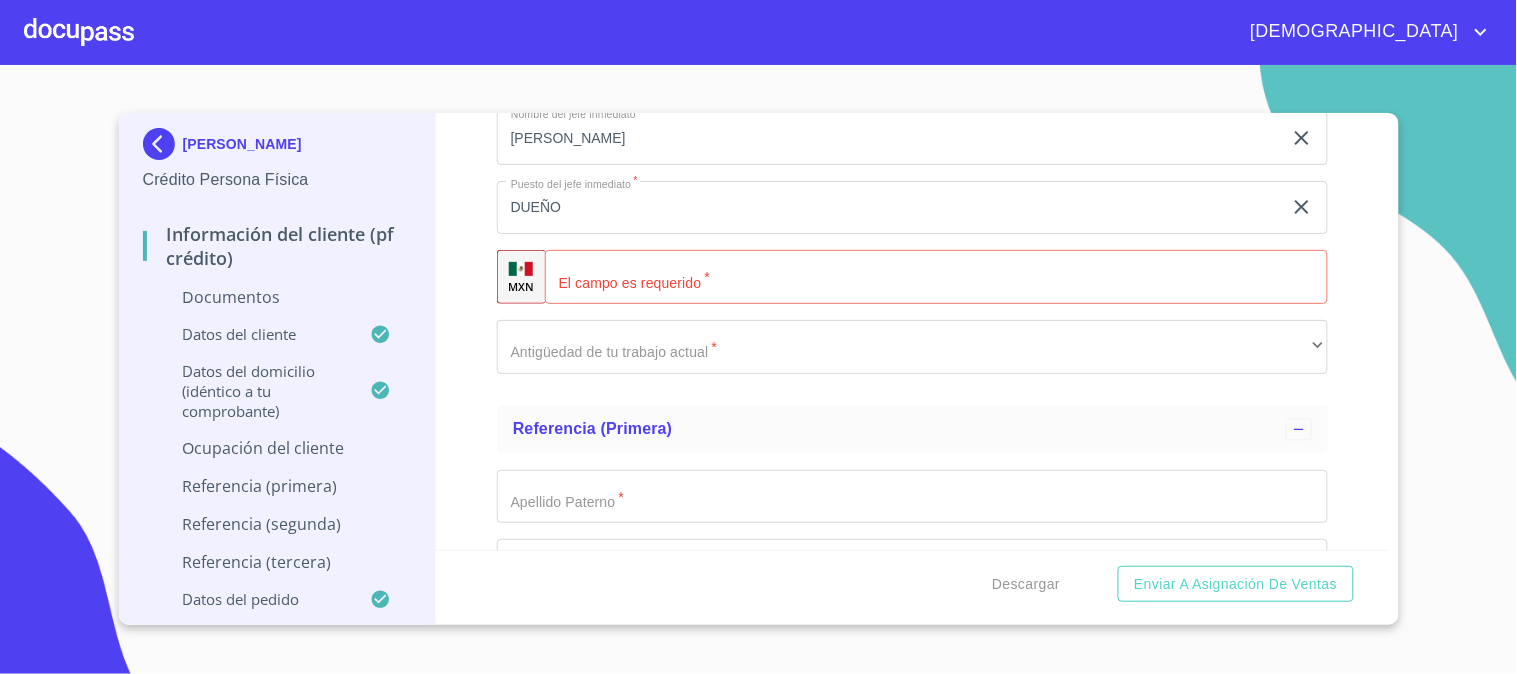 scroll, scrollTop: 6905, scrollLeft: 0, axis: vertical 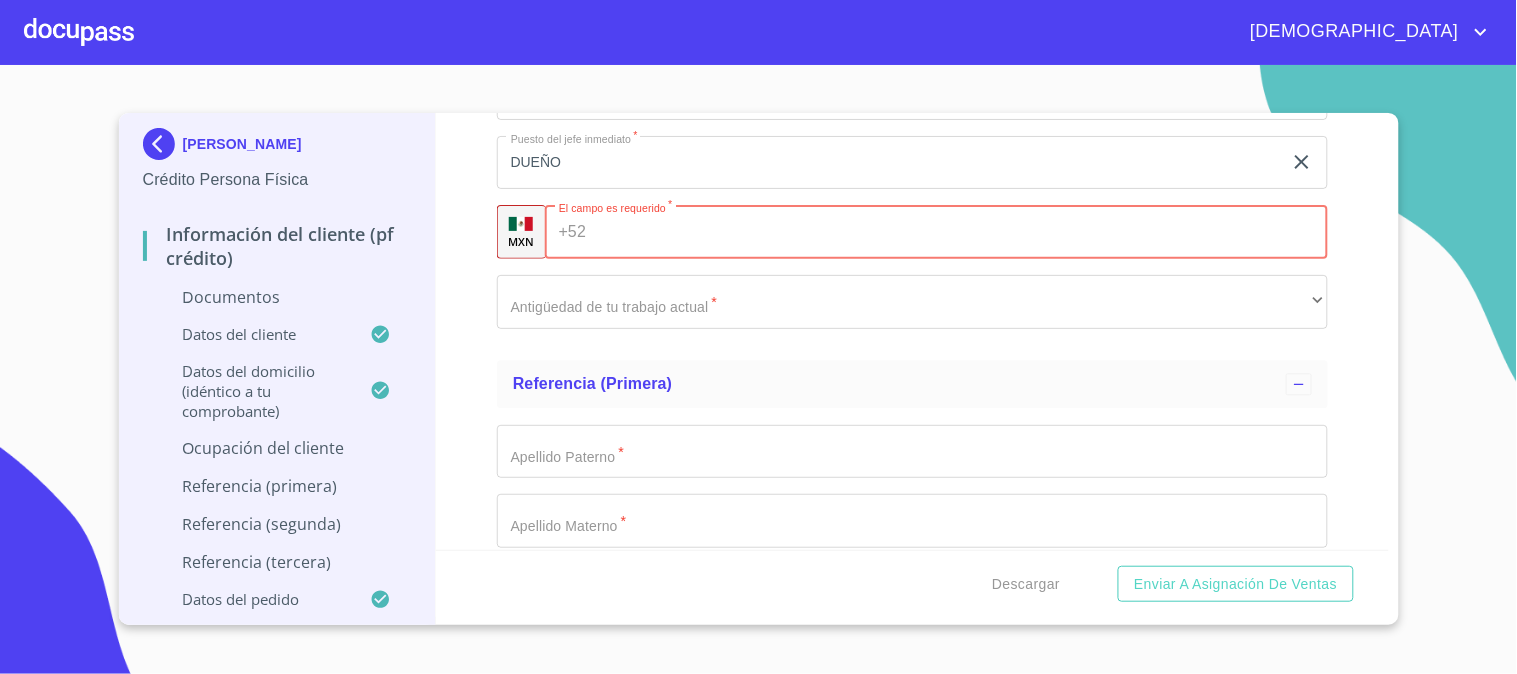 click on "Documento de identificación.   *" at bounding box center [961, 232] 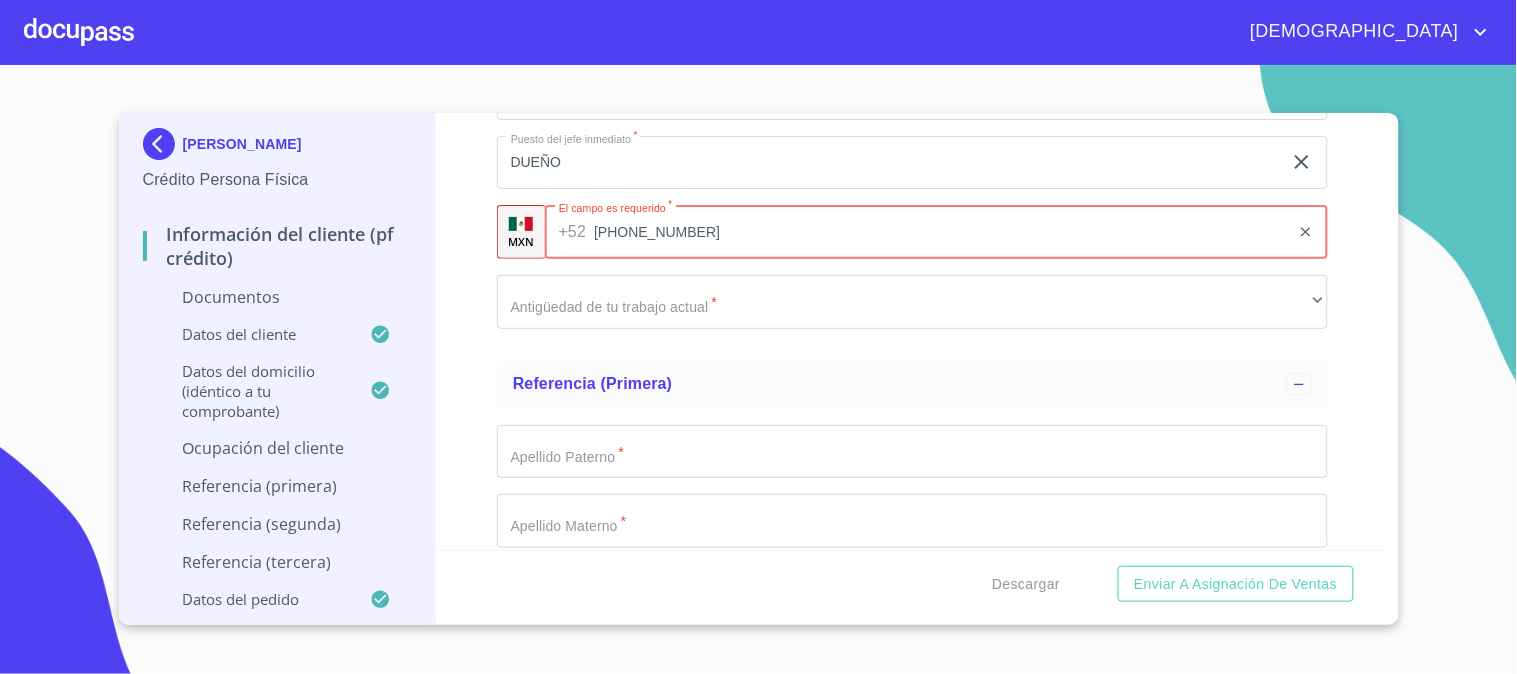 type on "[PHONE_NUMBER]" 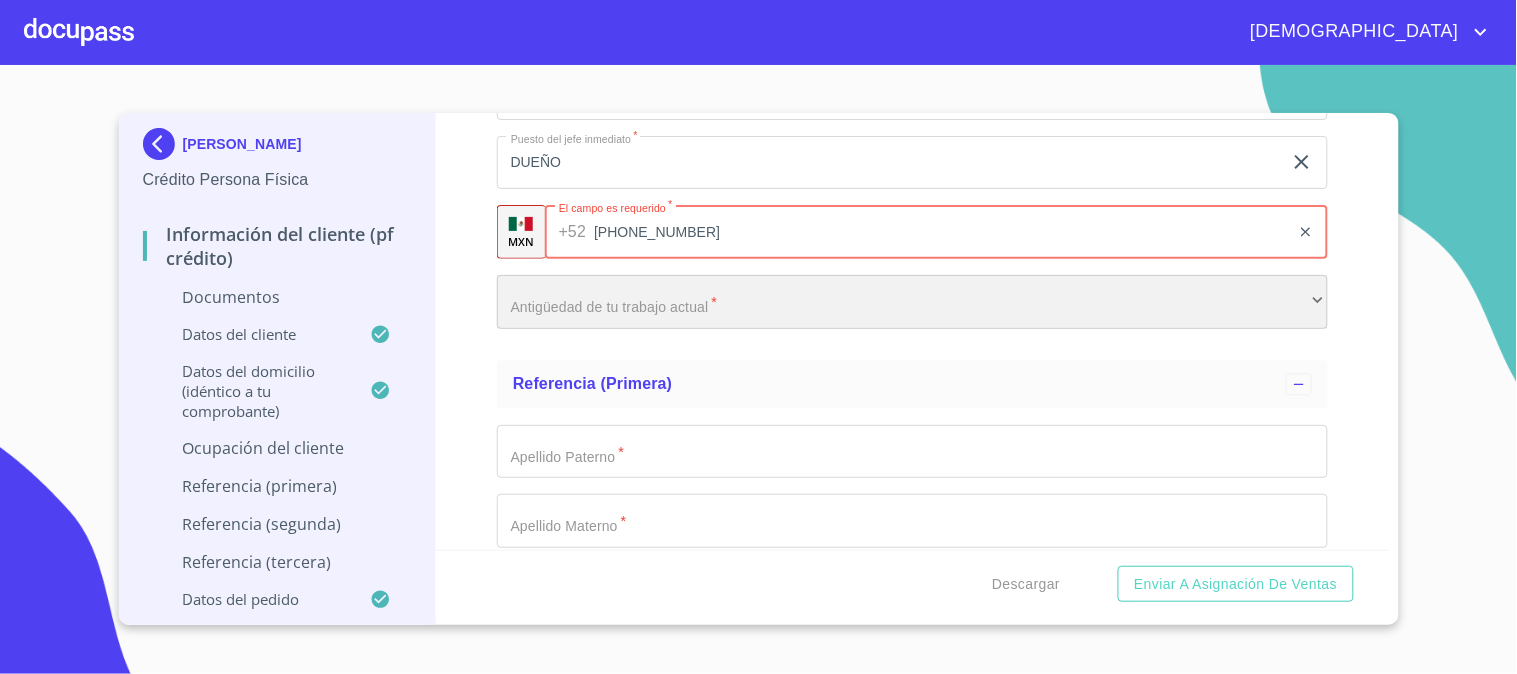 click on "​" at bounding box center (912, 302) 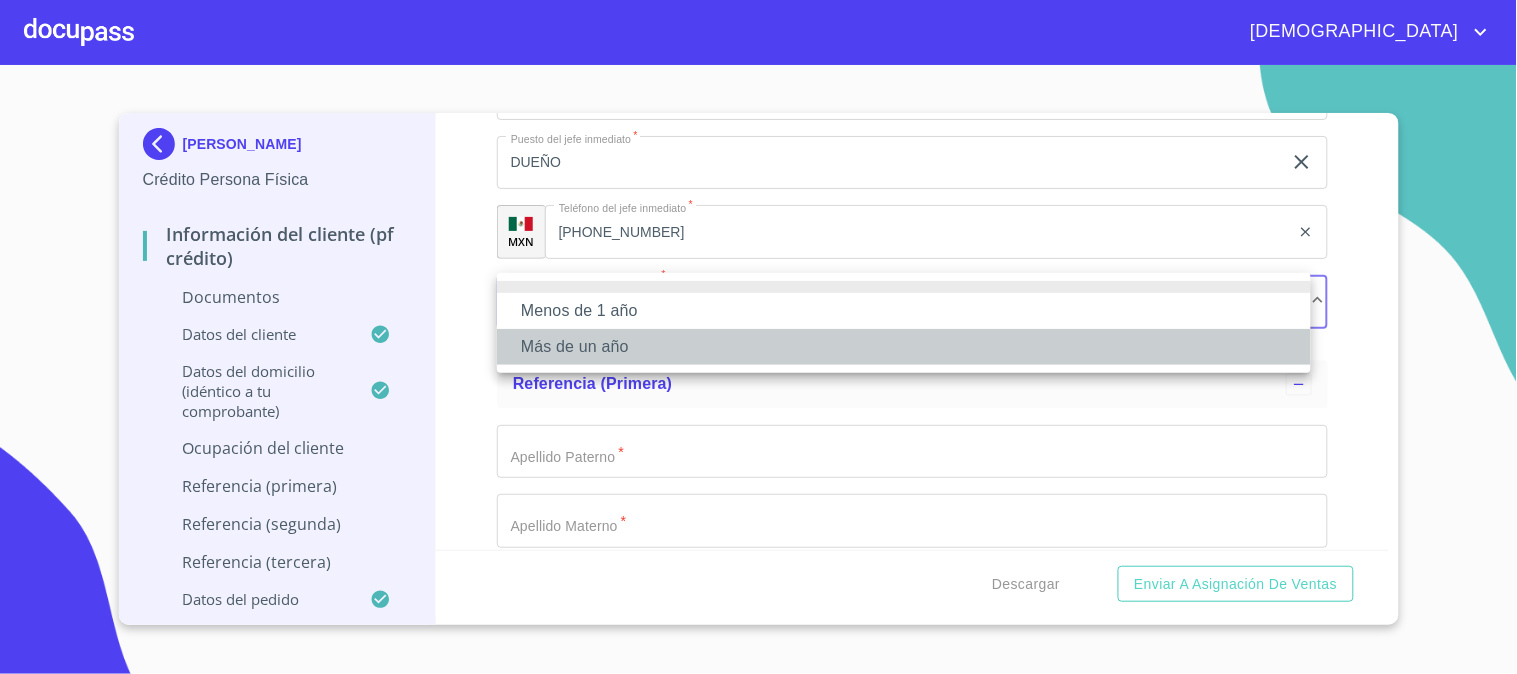 click on "Más de un año" at bounding box center [904, 347] 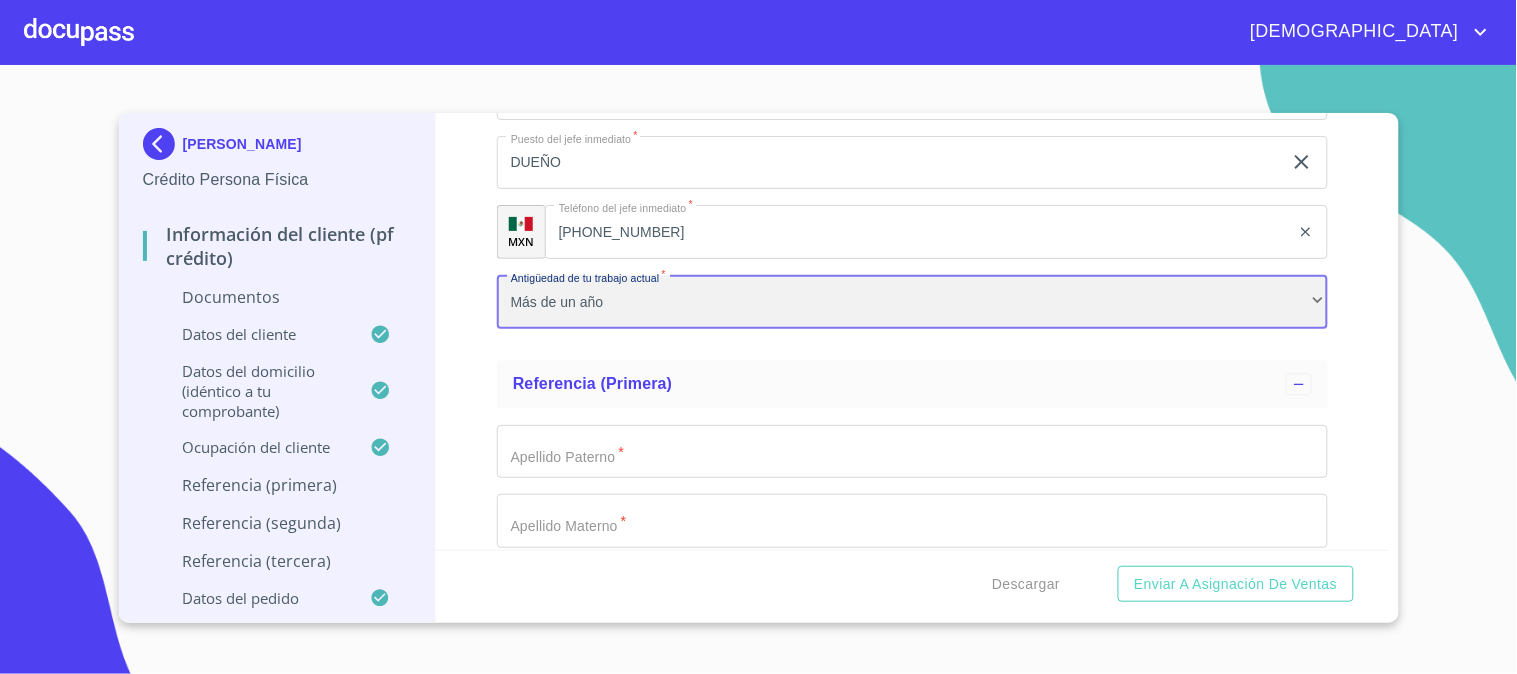 scroll, scrollTop: 7016, scrollLeft: 0, axis: vertical 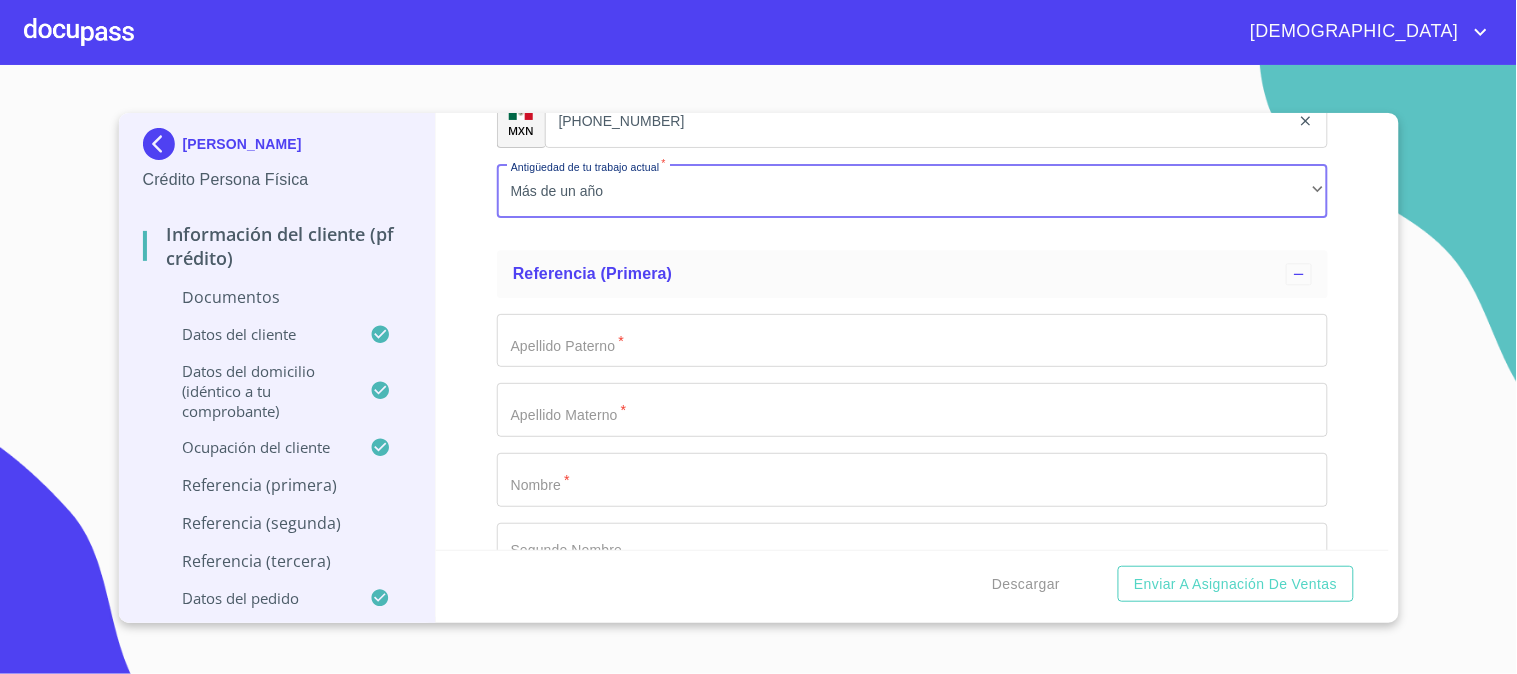 click on "Documento de identificación.   *" at bounding box center (889, -3253) 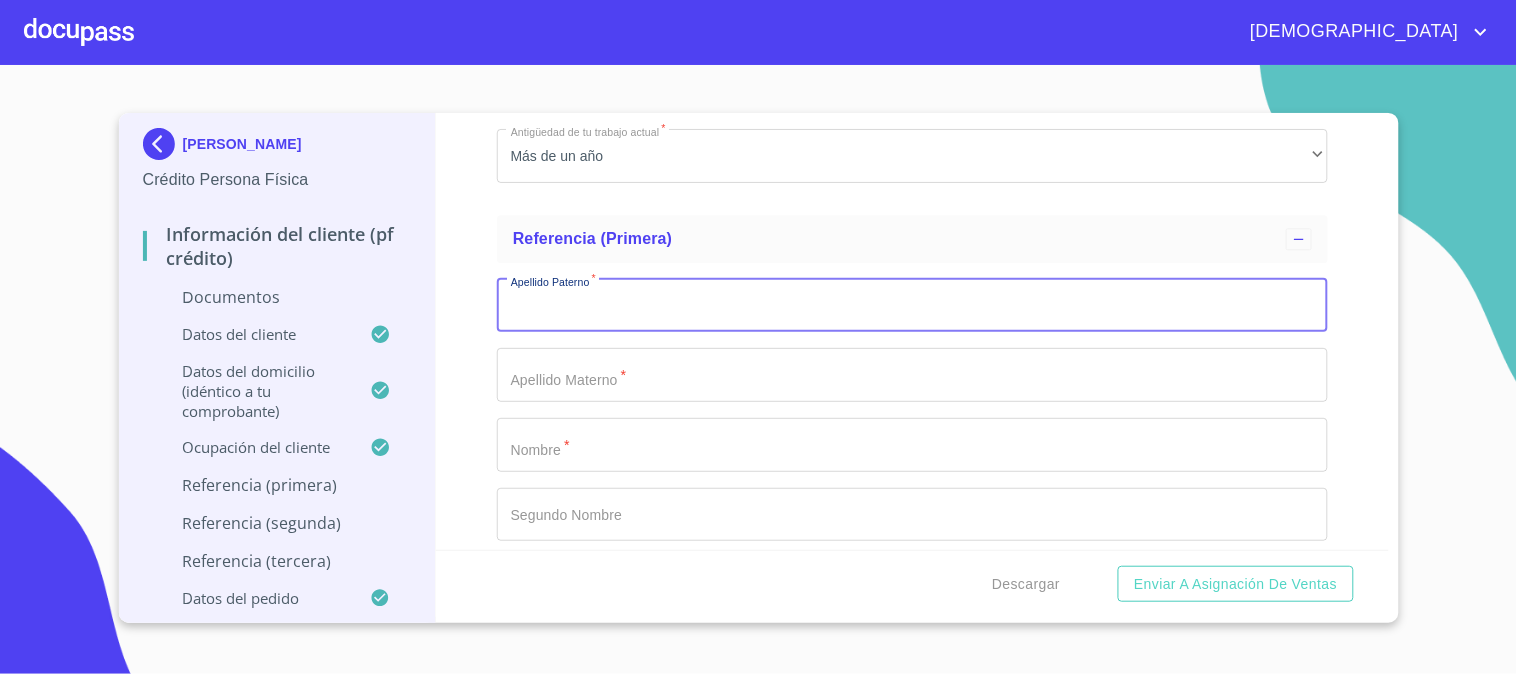 scroll, scrollTop: 7016, scrollLeft: 0, axis: vertical 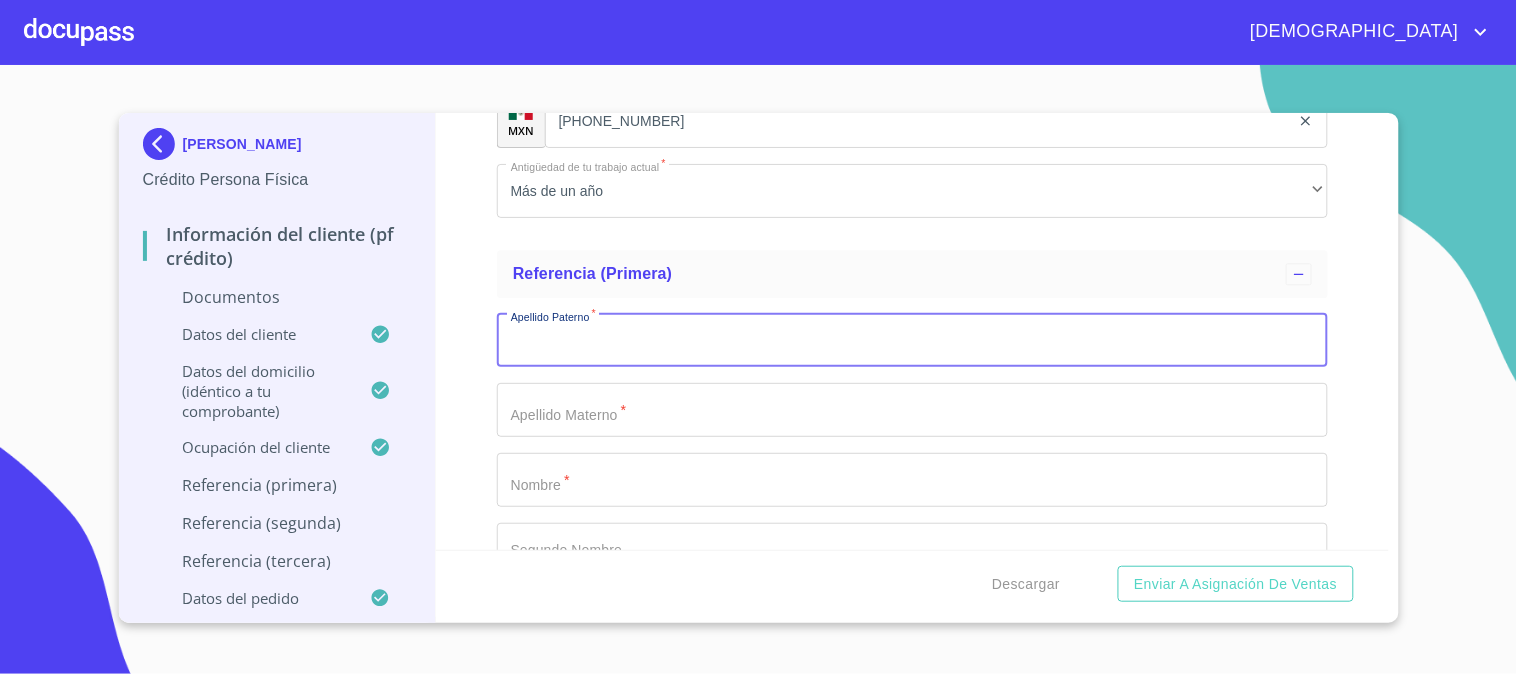 click on "Documento de identificación.   *" at bounding box center [912, 341] 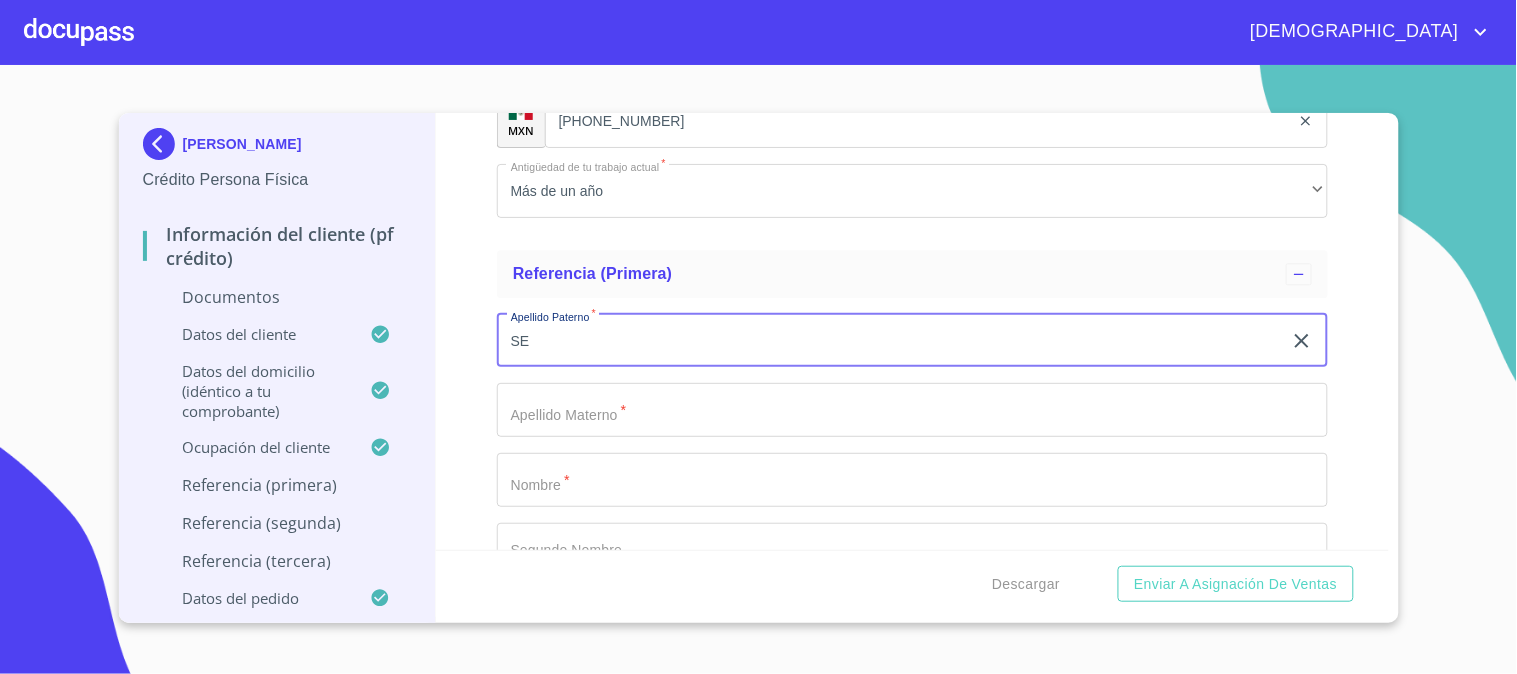 type on "S" 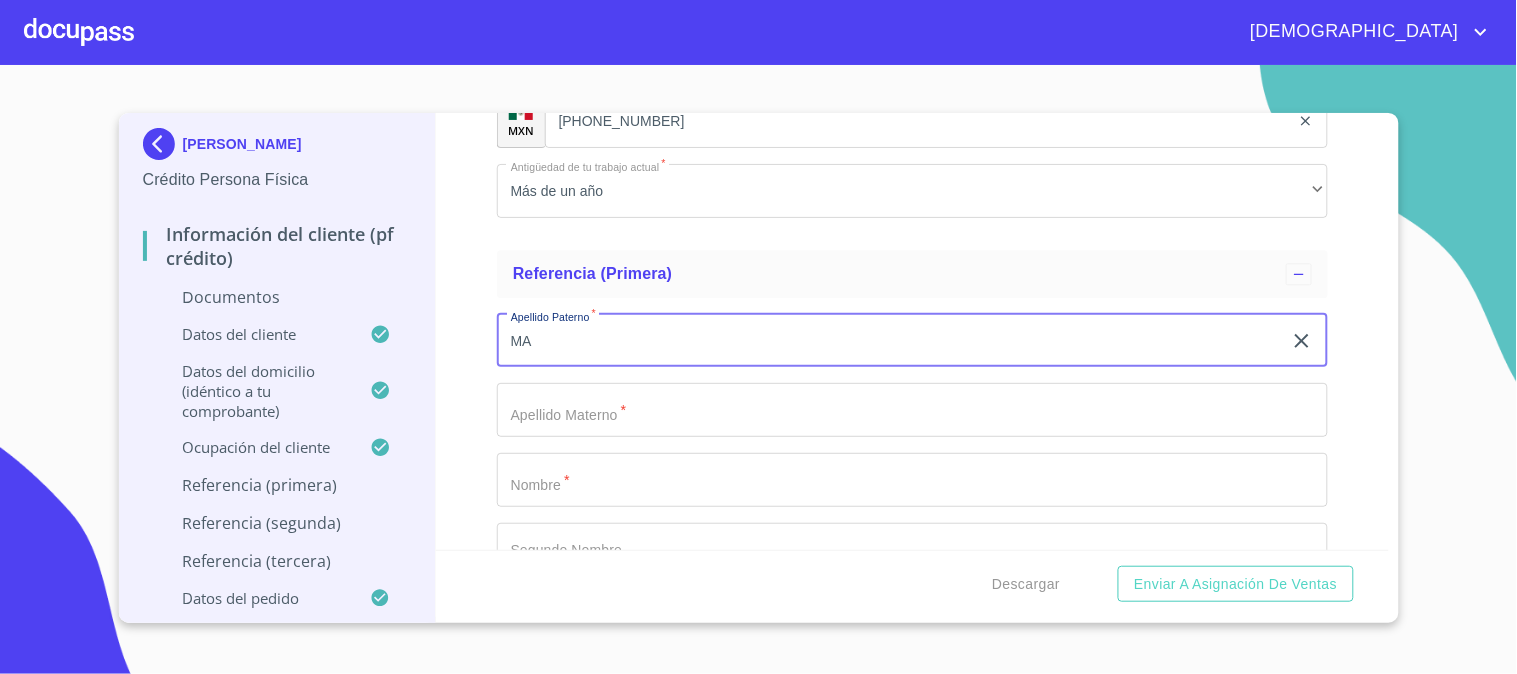 type on "M" 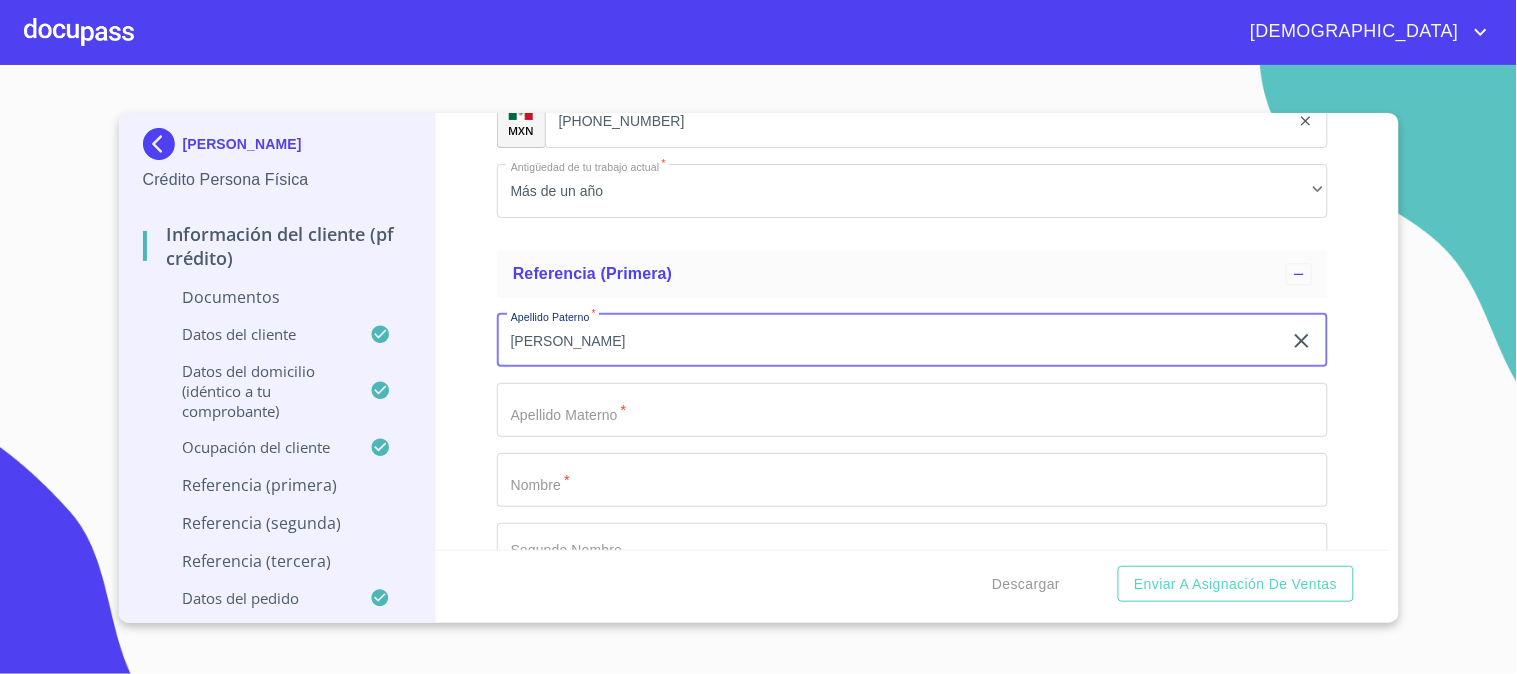 type on "[PERSON_NAME]" 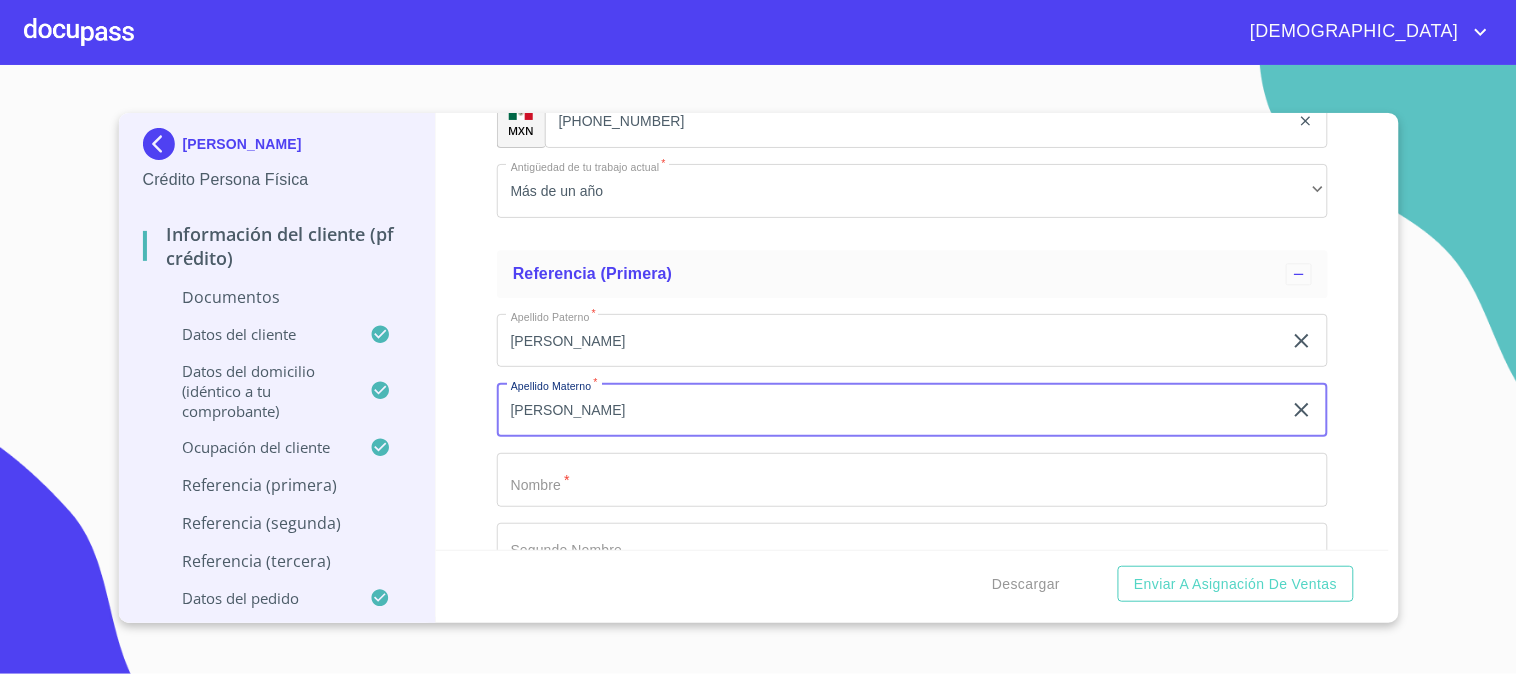 type on "[PERSON_NAME]" 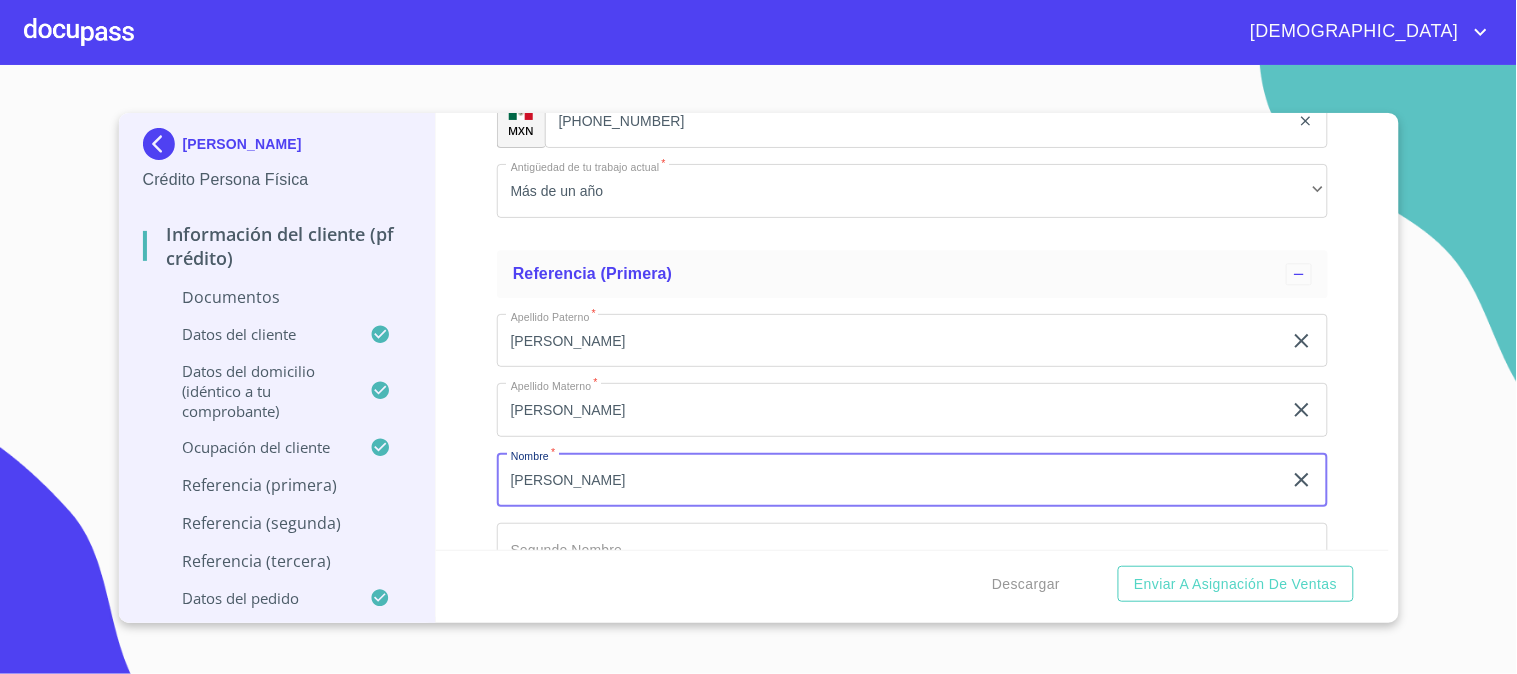 type on "[PERSON_NAME]" 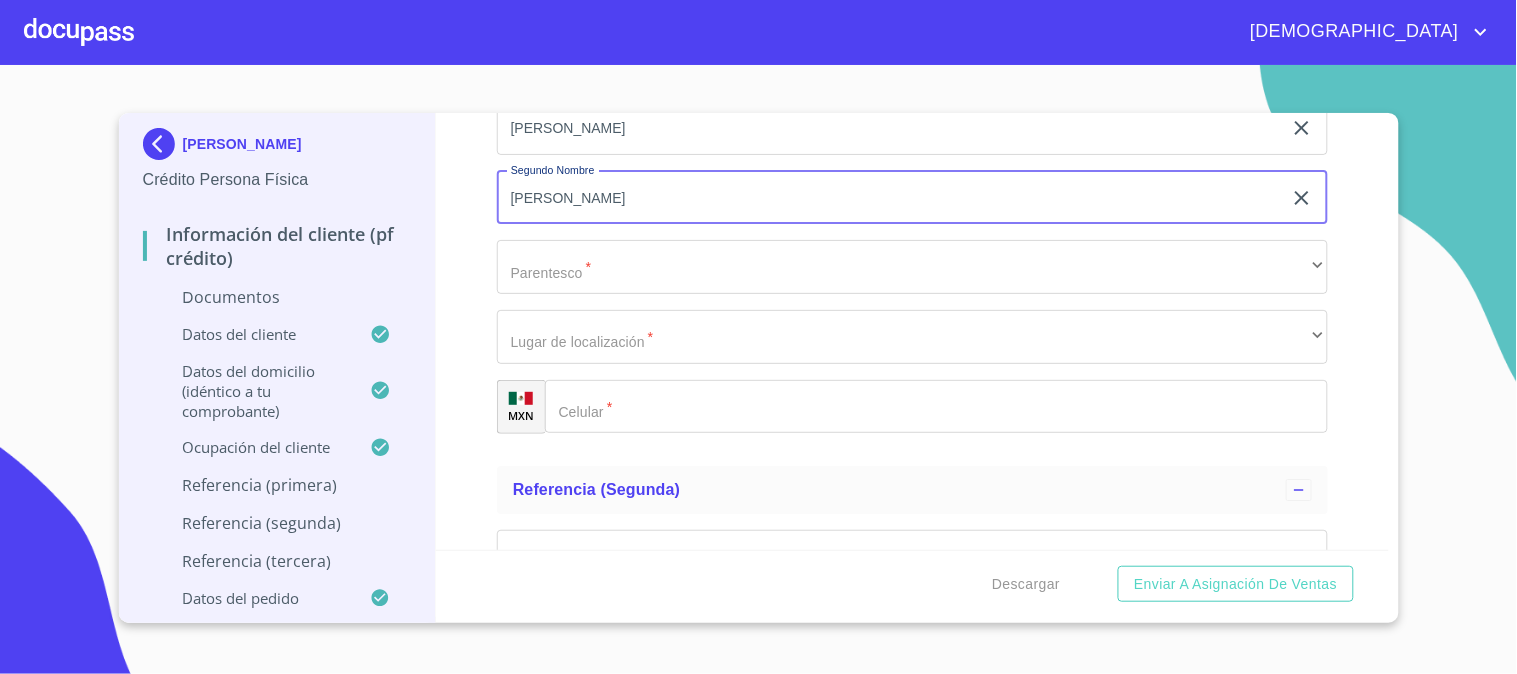 scroll, scrollTop: 7371, scrollLeft: 0, axis: vertical 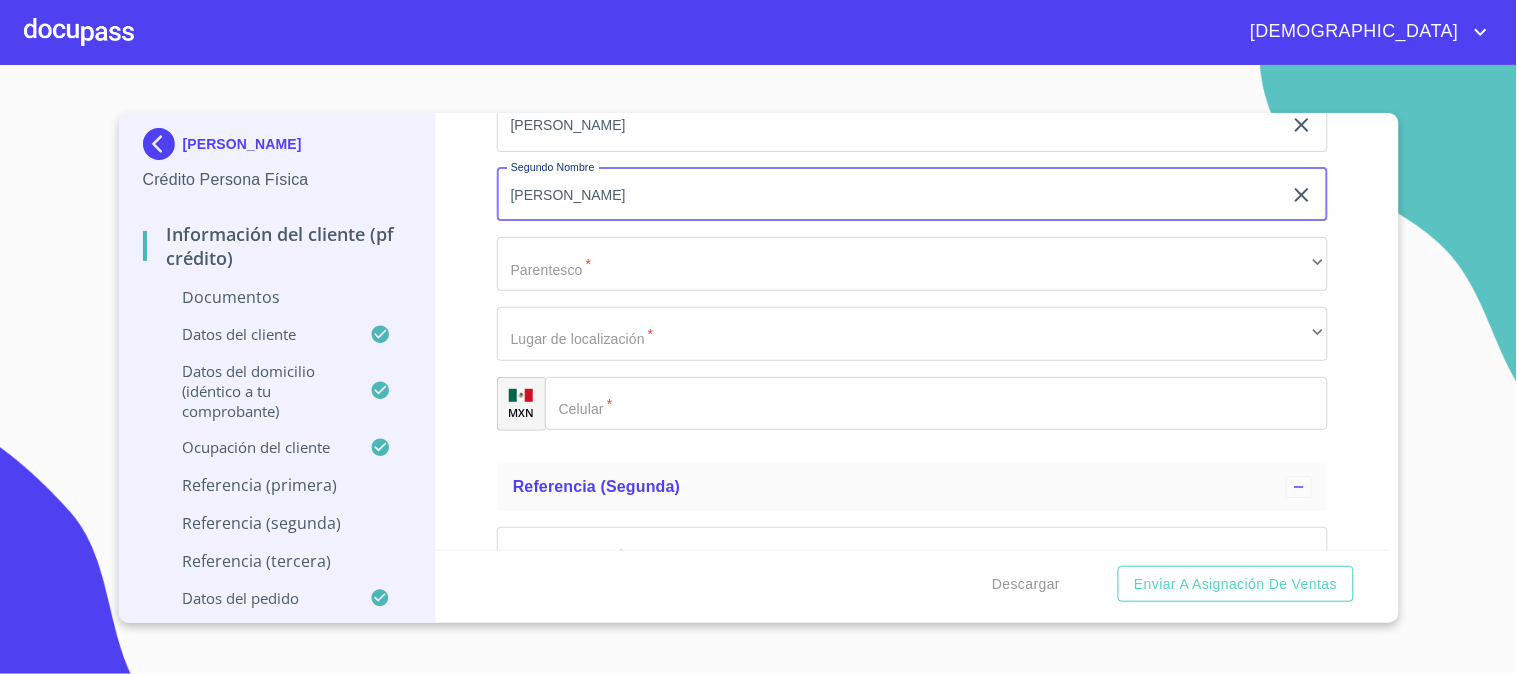 type on "[PERSON_NAME]" 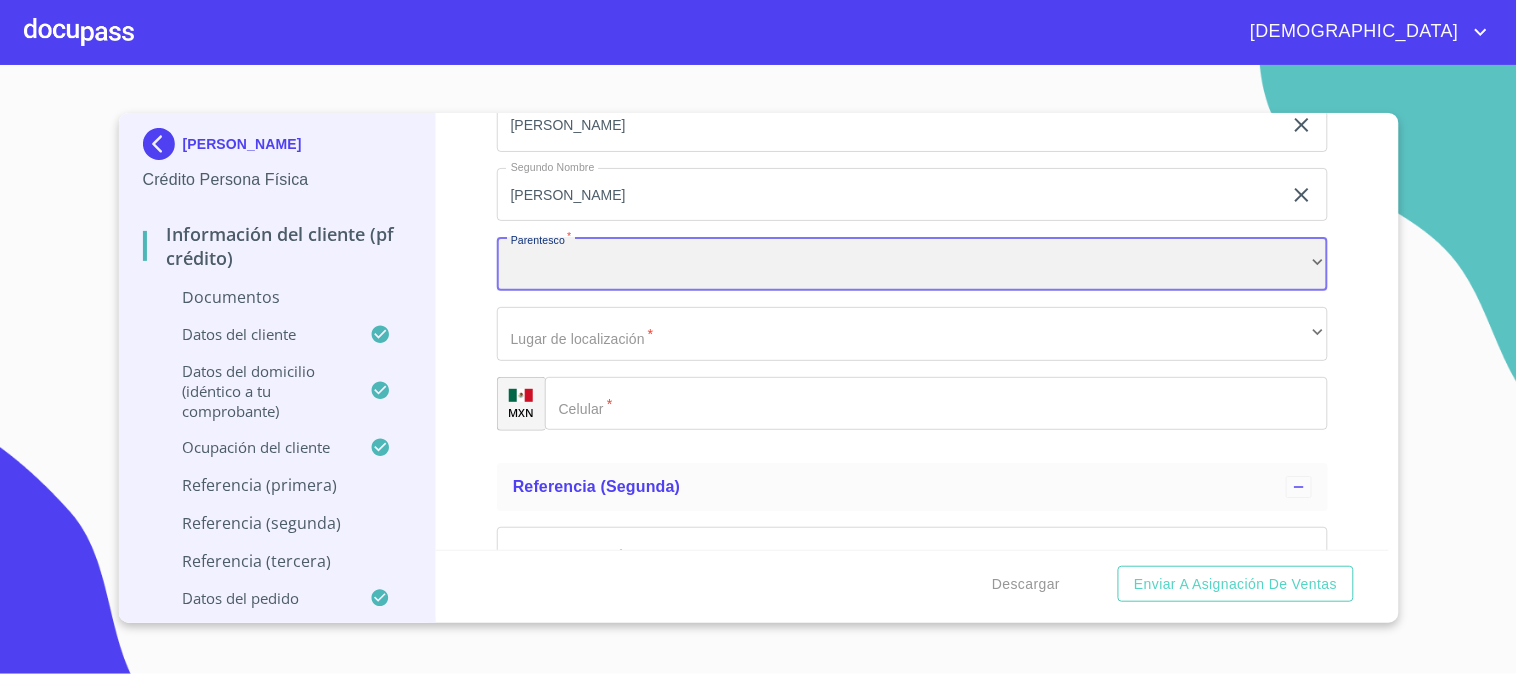 click on "​" at bounding box center (912, 264) 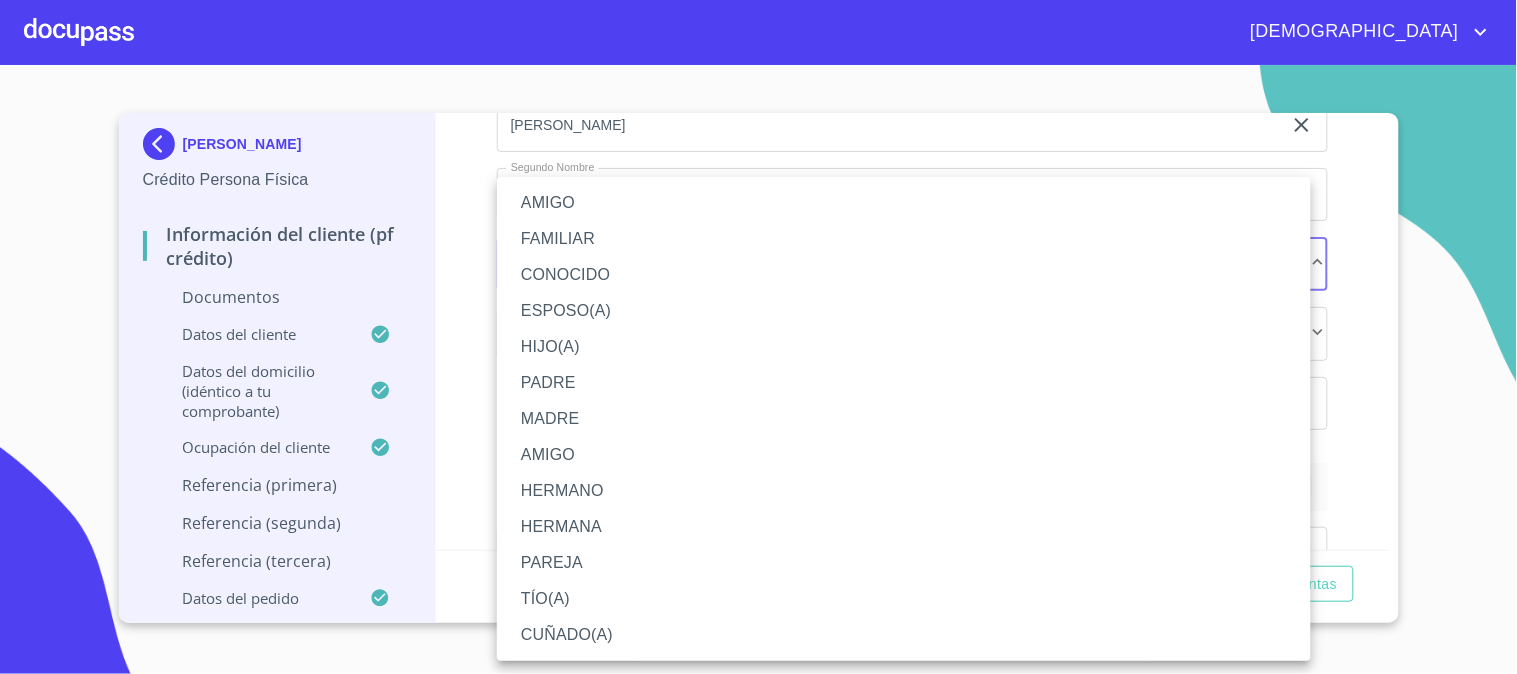 click on "FAMILIAR" at bounding box center (904, 239) 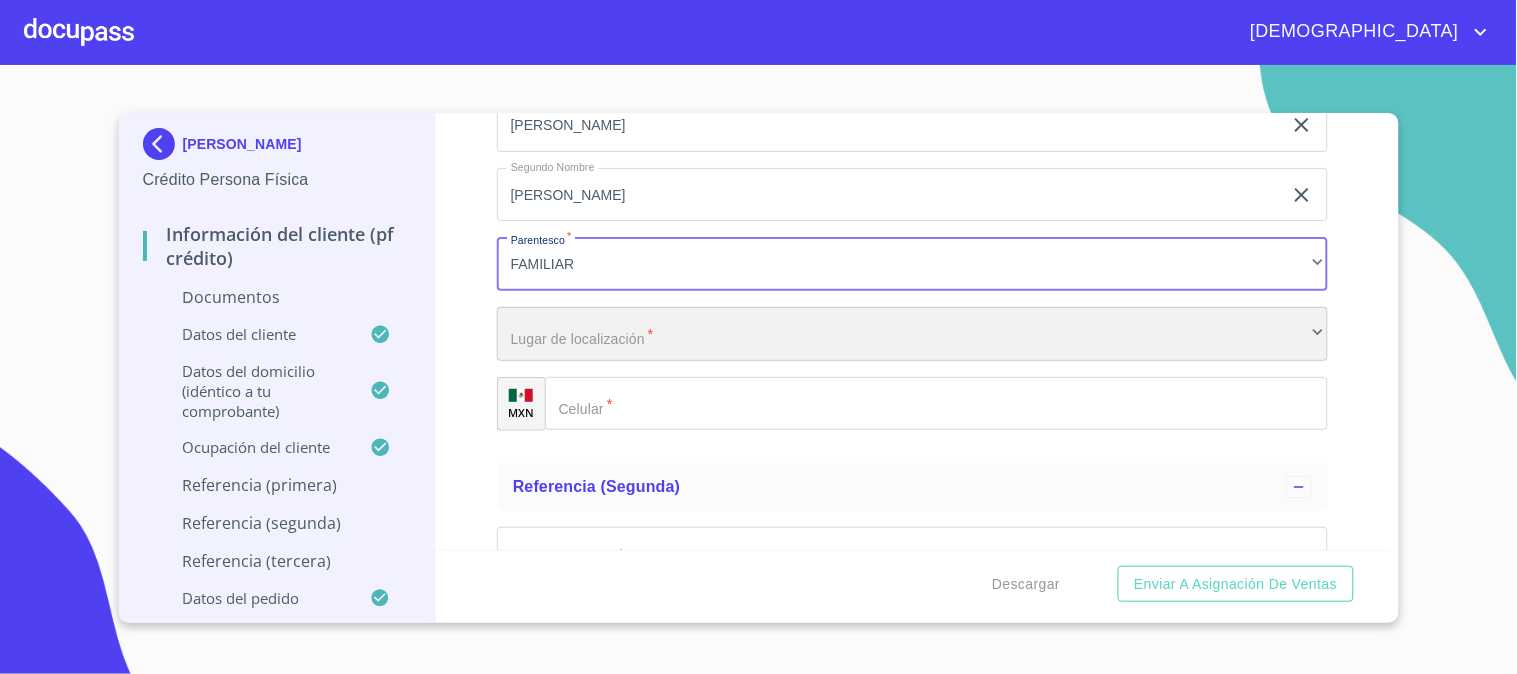 click on "​" at bounding box center [912, 334] 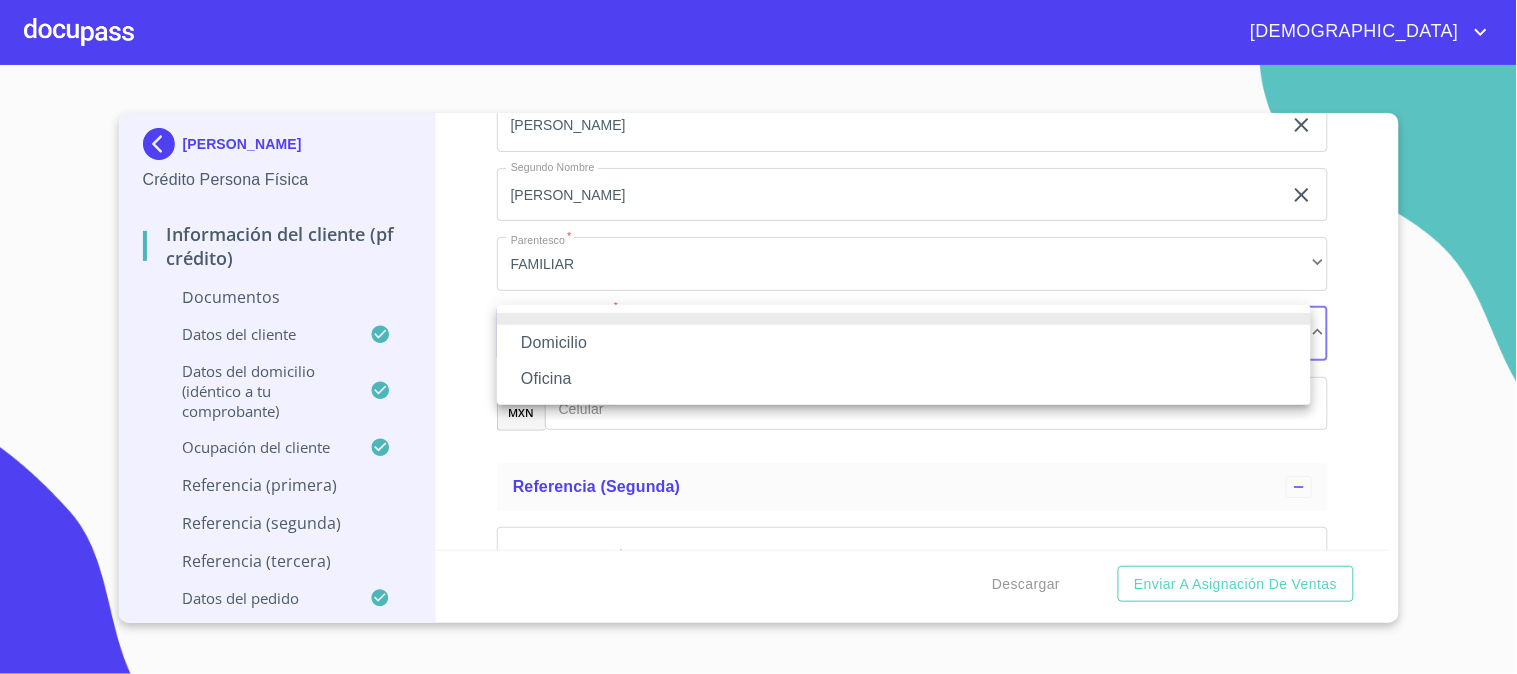 click on "Domicilio" at bounding box center [904, 343] 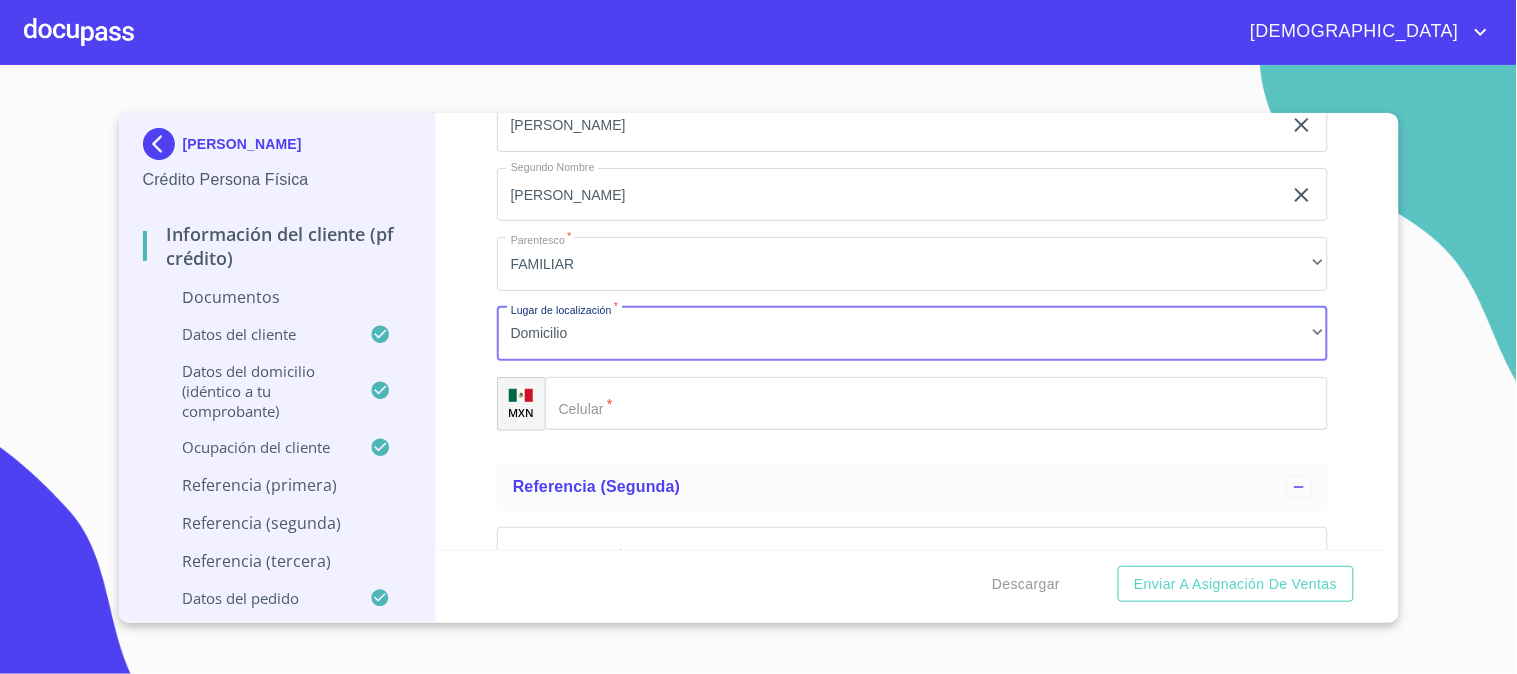 click on "Documento de identificación.   *" 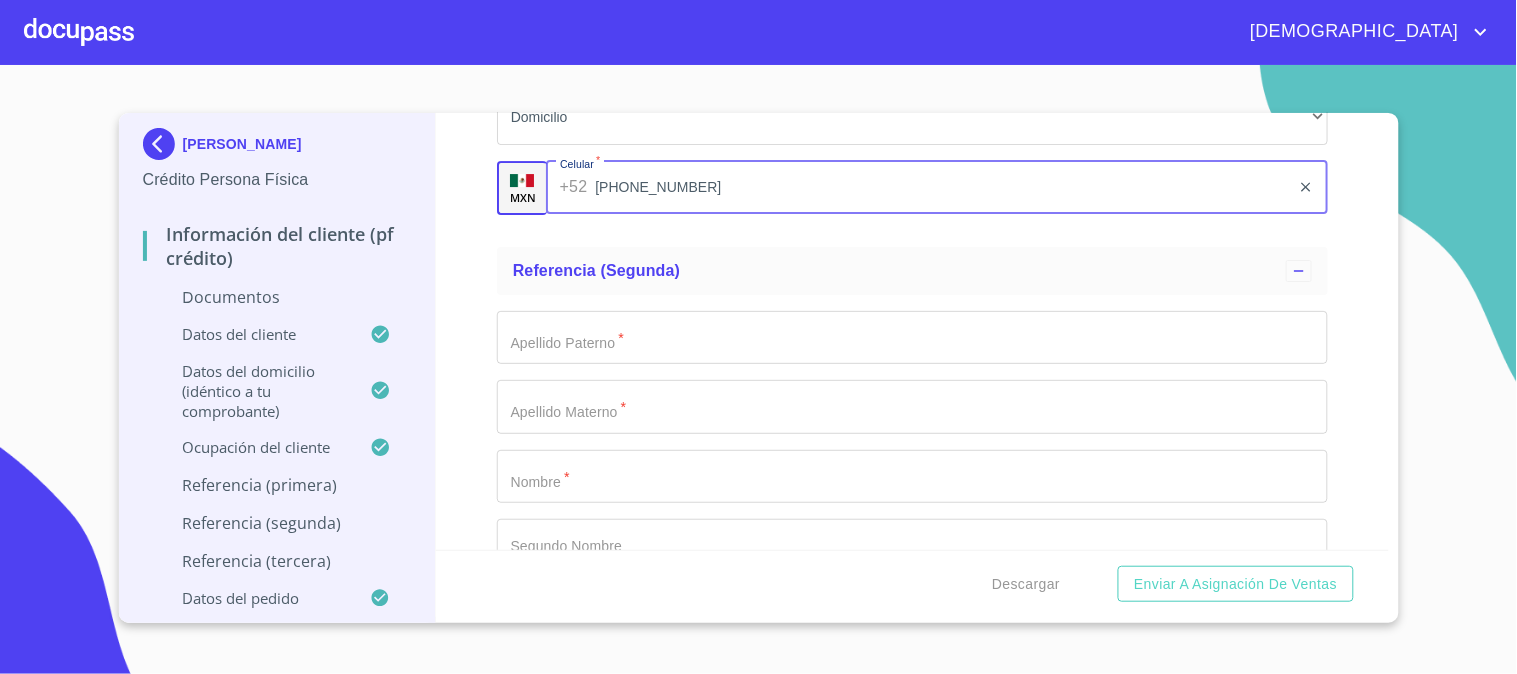 scroll, scrollTop: 7593, scrollLeft: 0, axis: vertical 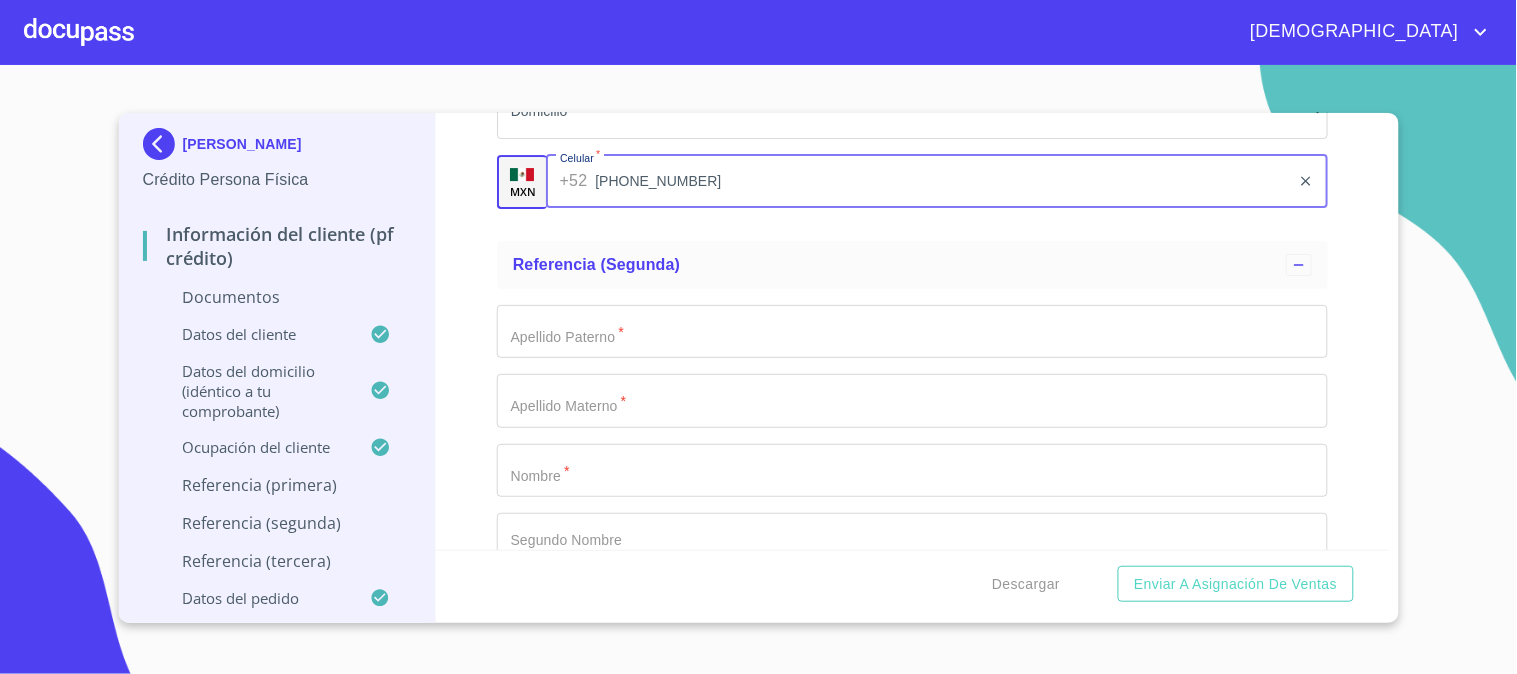 type on "[PHONE_NUMBER]" 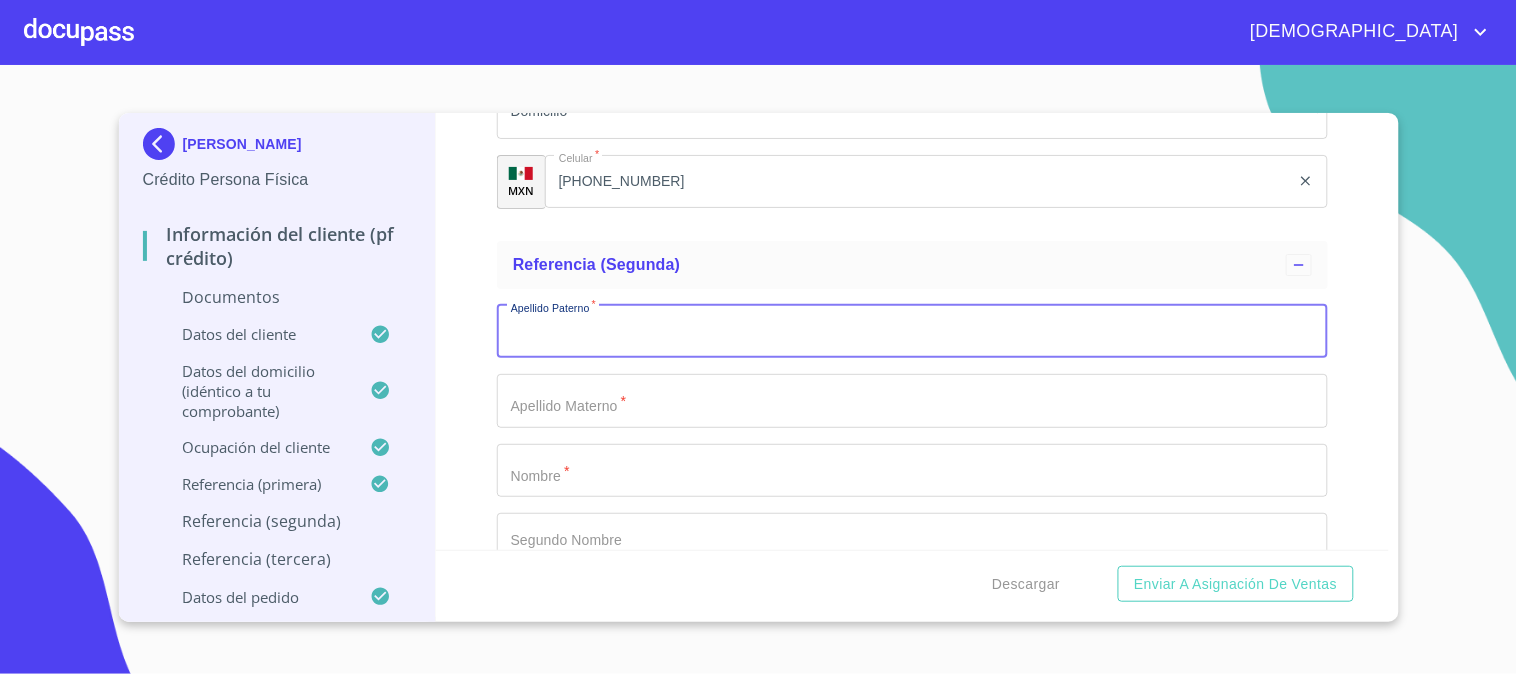 type on "S" 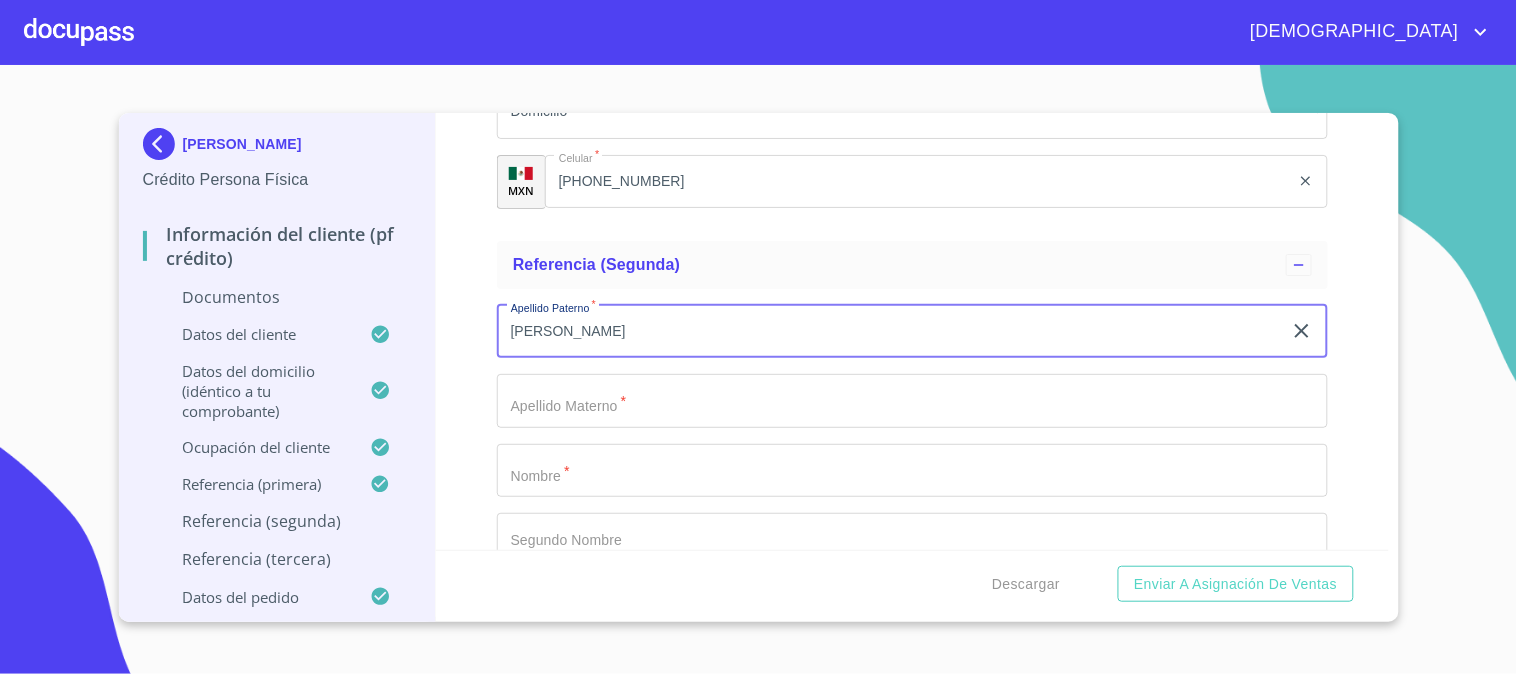 type on "[PERSON_NAME]" 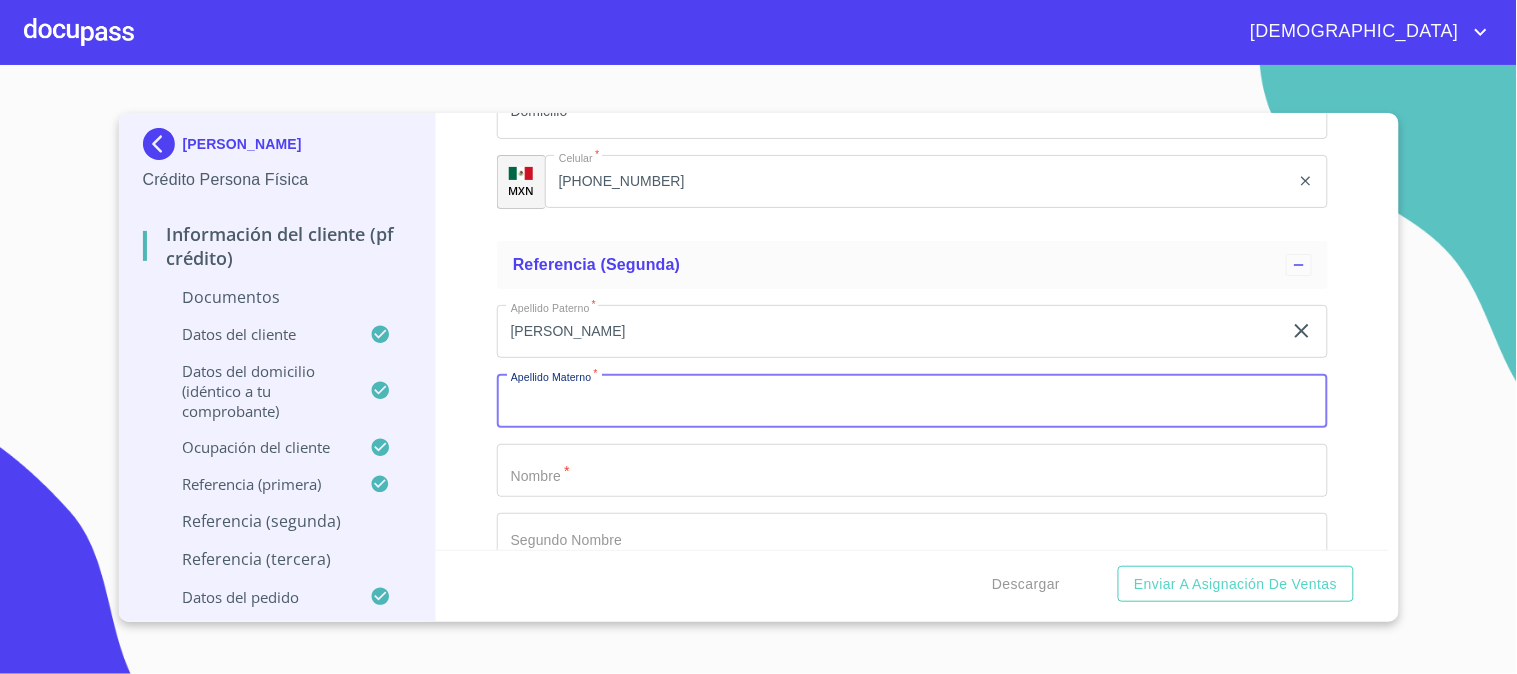 click on "Documento de identificación.   *" at bounding box center (912, 401) 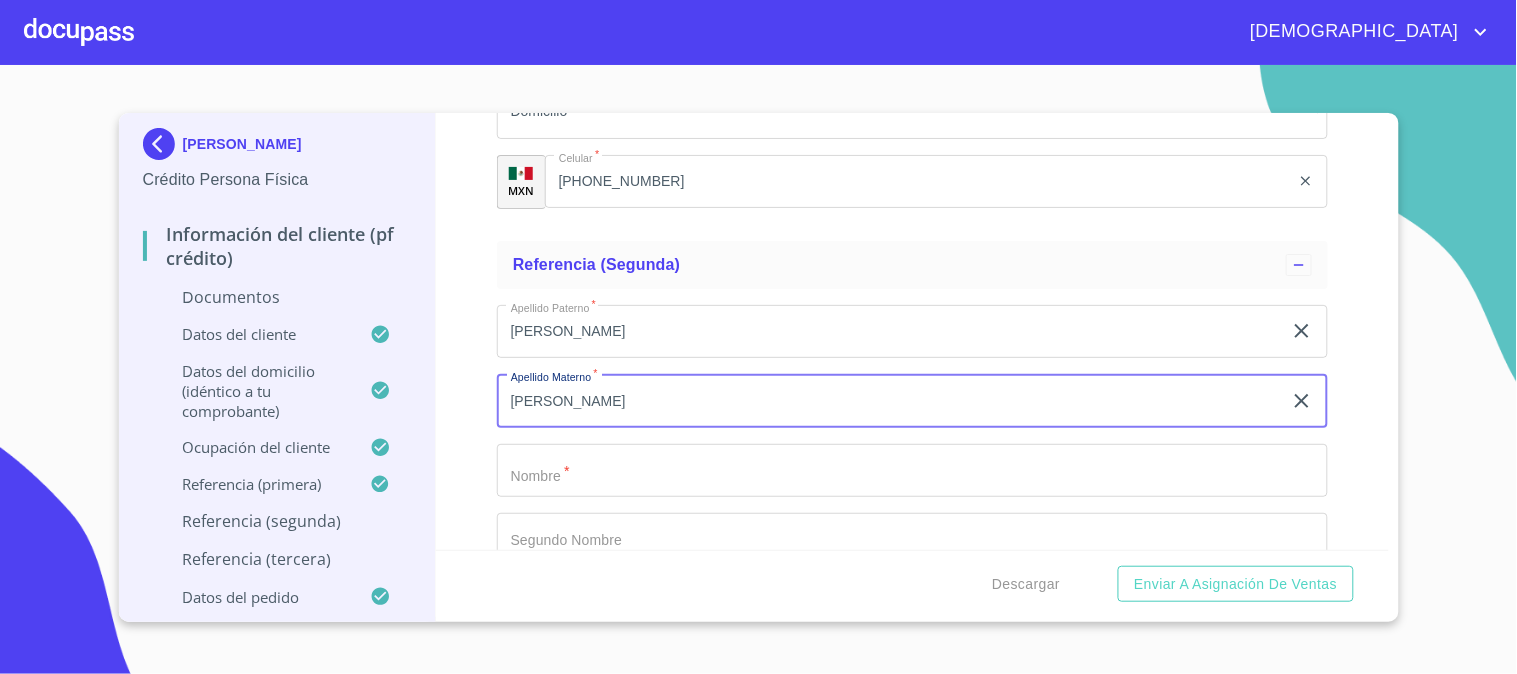 type on "[PERSON_NAME]" 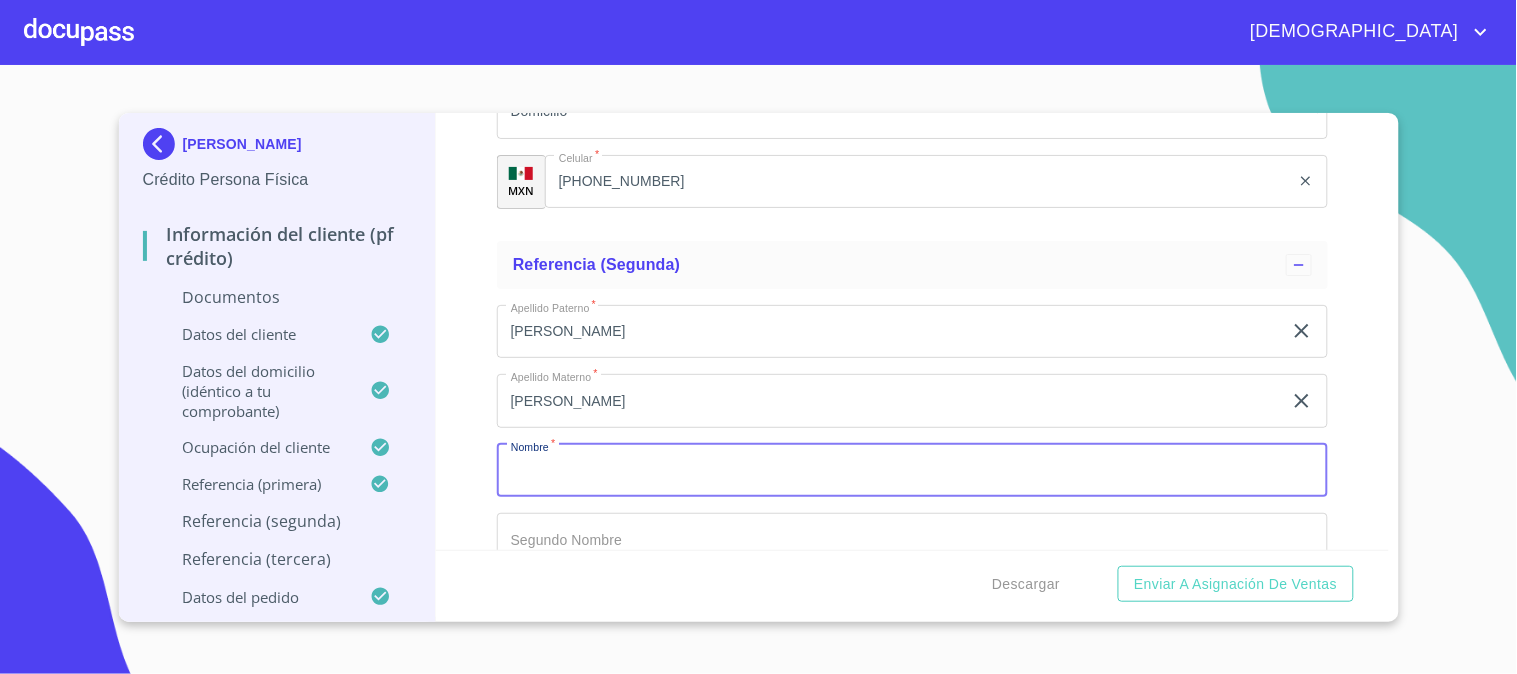 click on "Documento de identificación.   *" at bounding box center (912, 471) 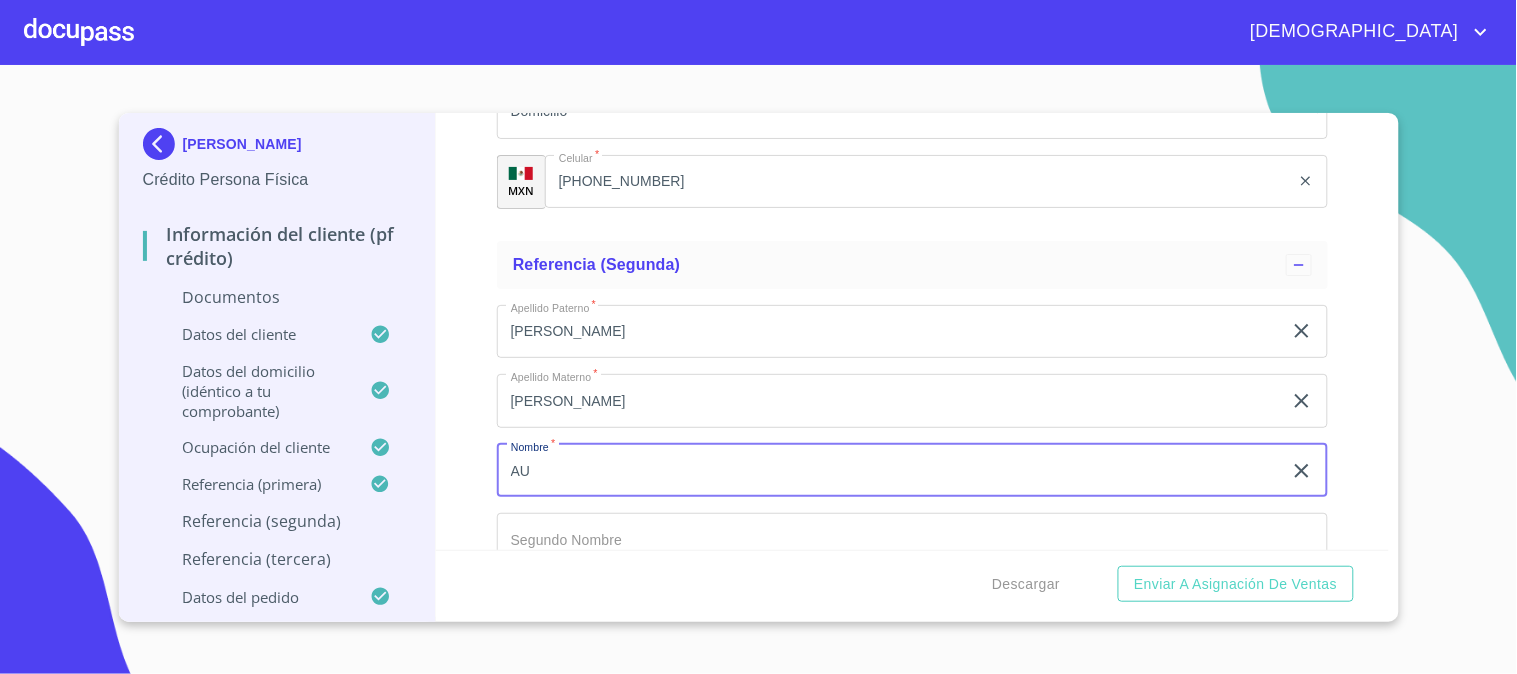 type on "A" 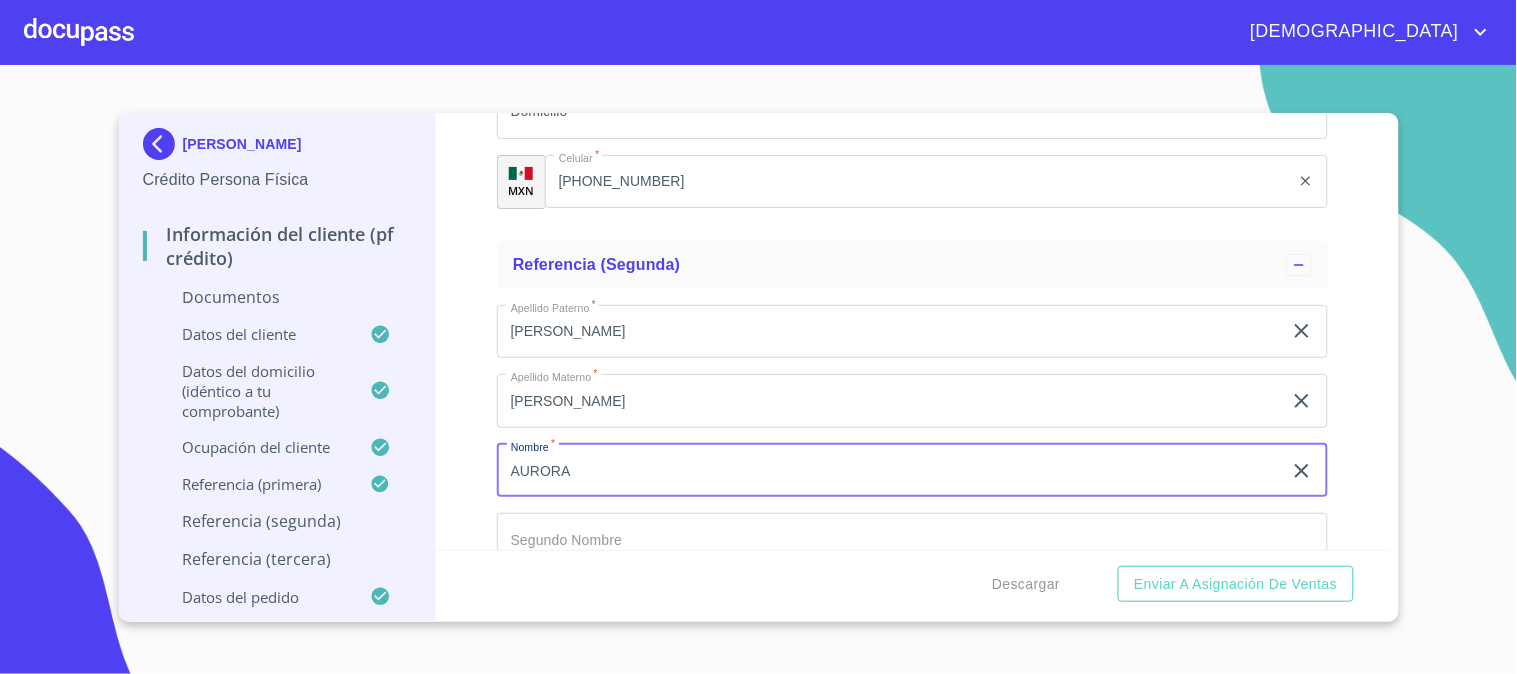 type on "AURORA" 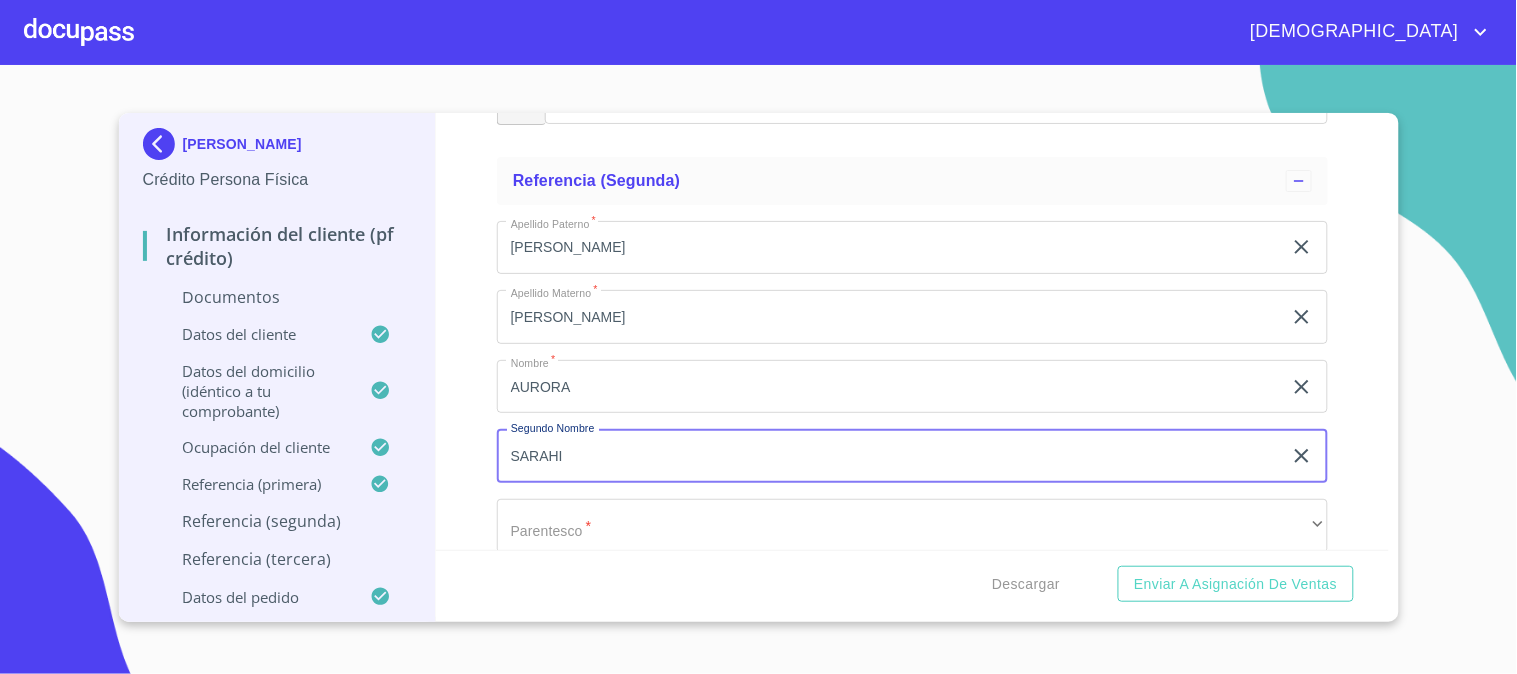 scroll, scrollTop: 7715, scrollLeft: 0, axis: vertical 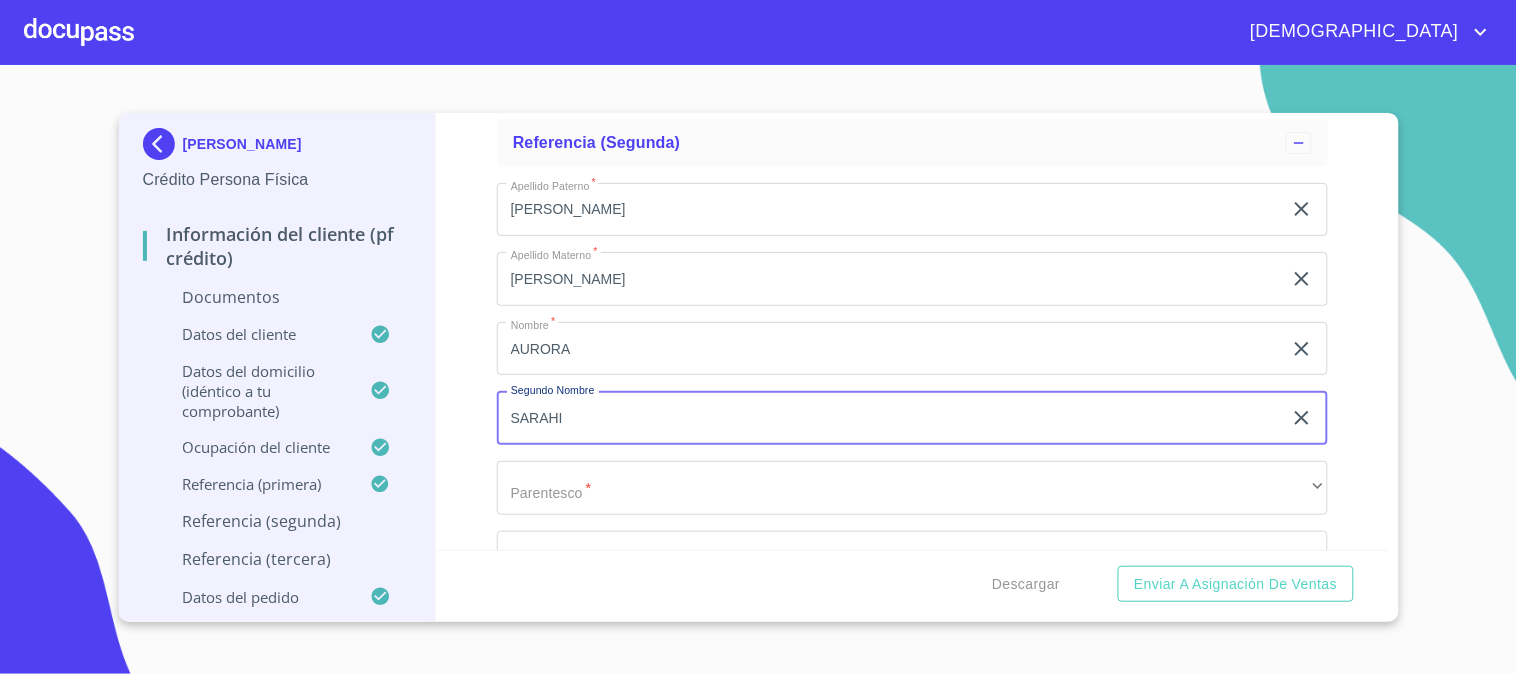 type on "SARAHI" 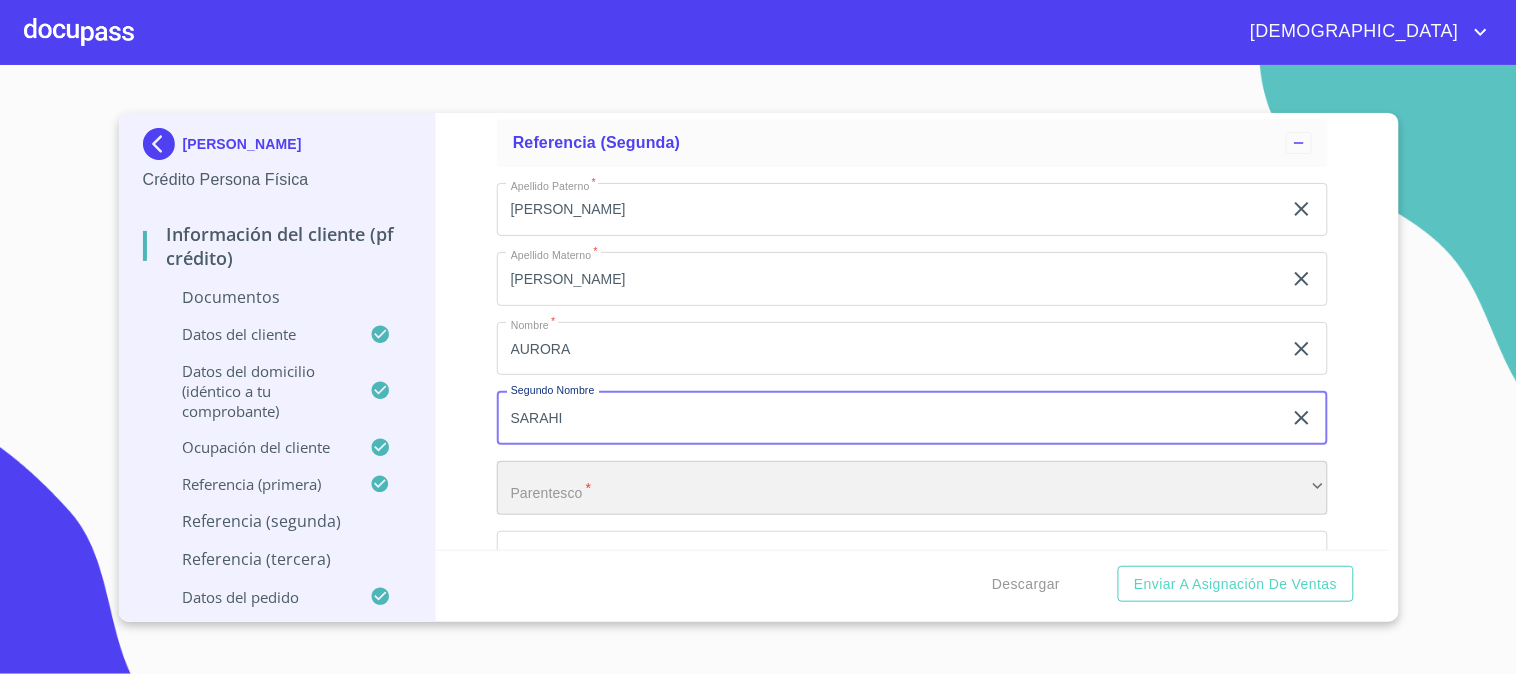 click on "​" at bounding box center [912, 488] 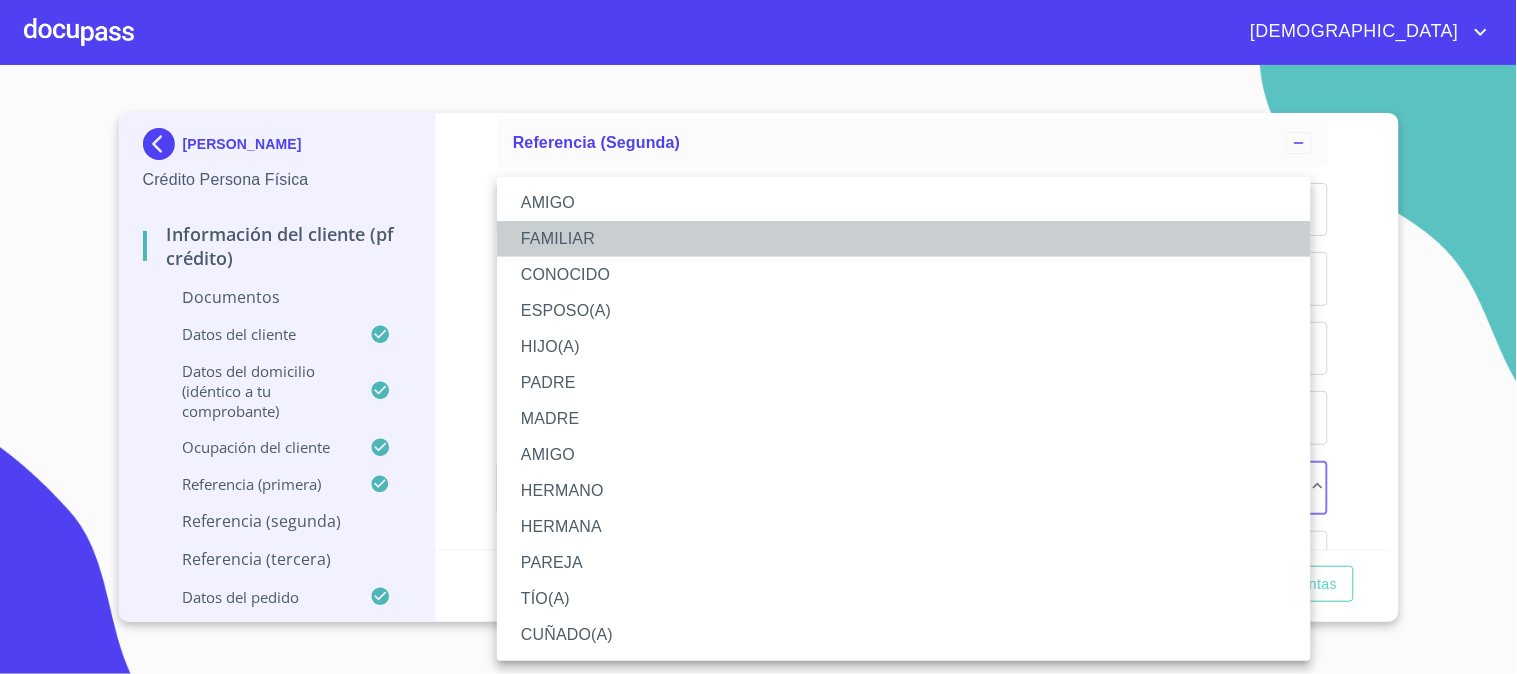click on "FAMILIAR" at bounding box center (904, 239) 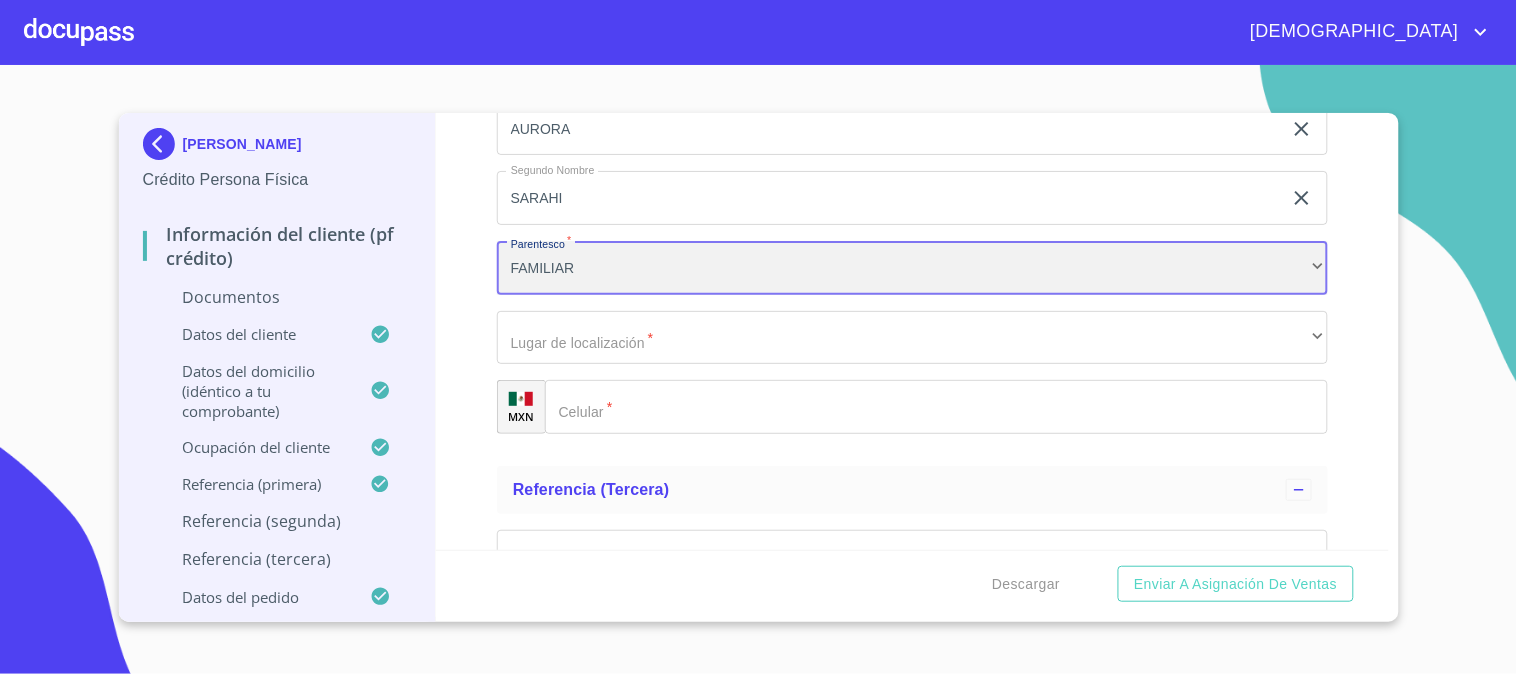 scroll, scrollTop: 7937, scrollLeft: 0, axis: vertical 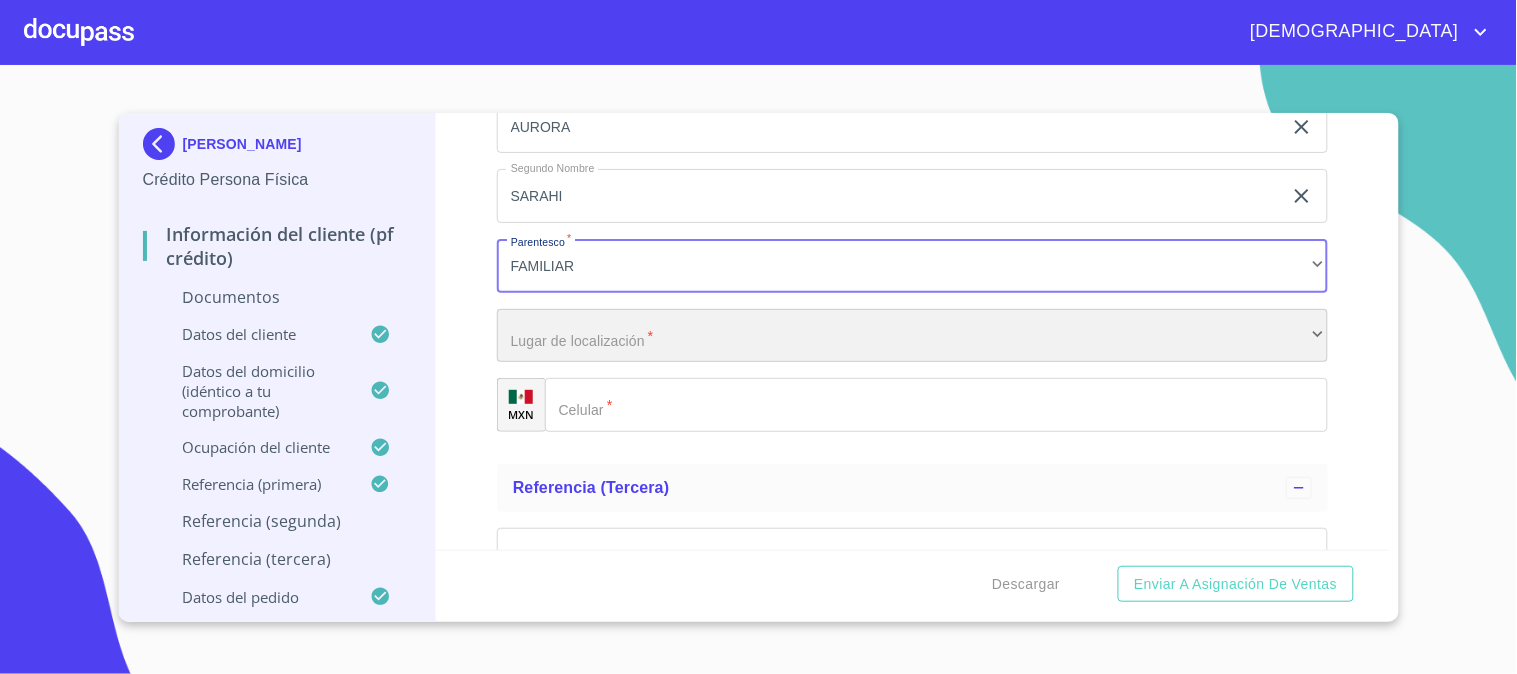 click on "​" at bounding box center (912, 336) 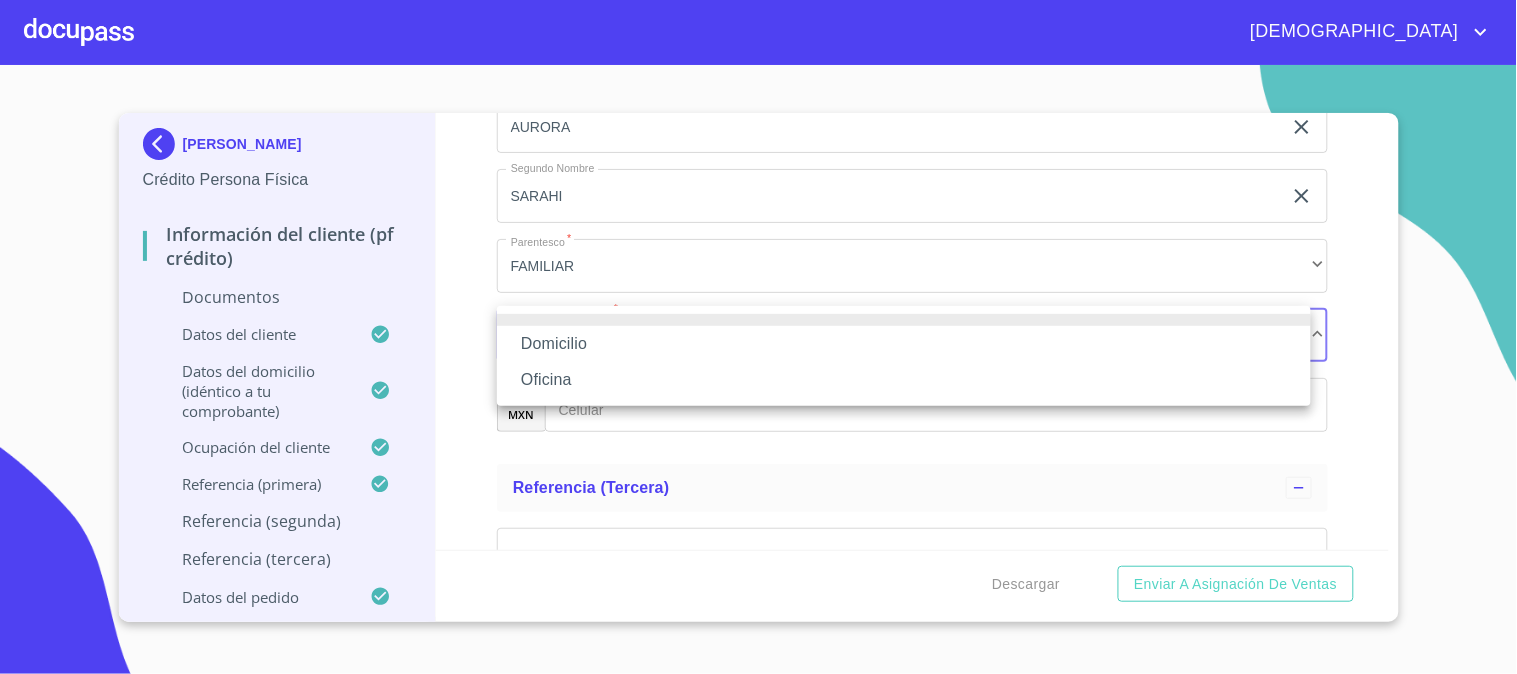 click on "Domicilio" at bounding box center [904, 344] 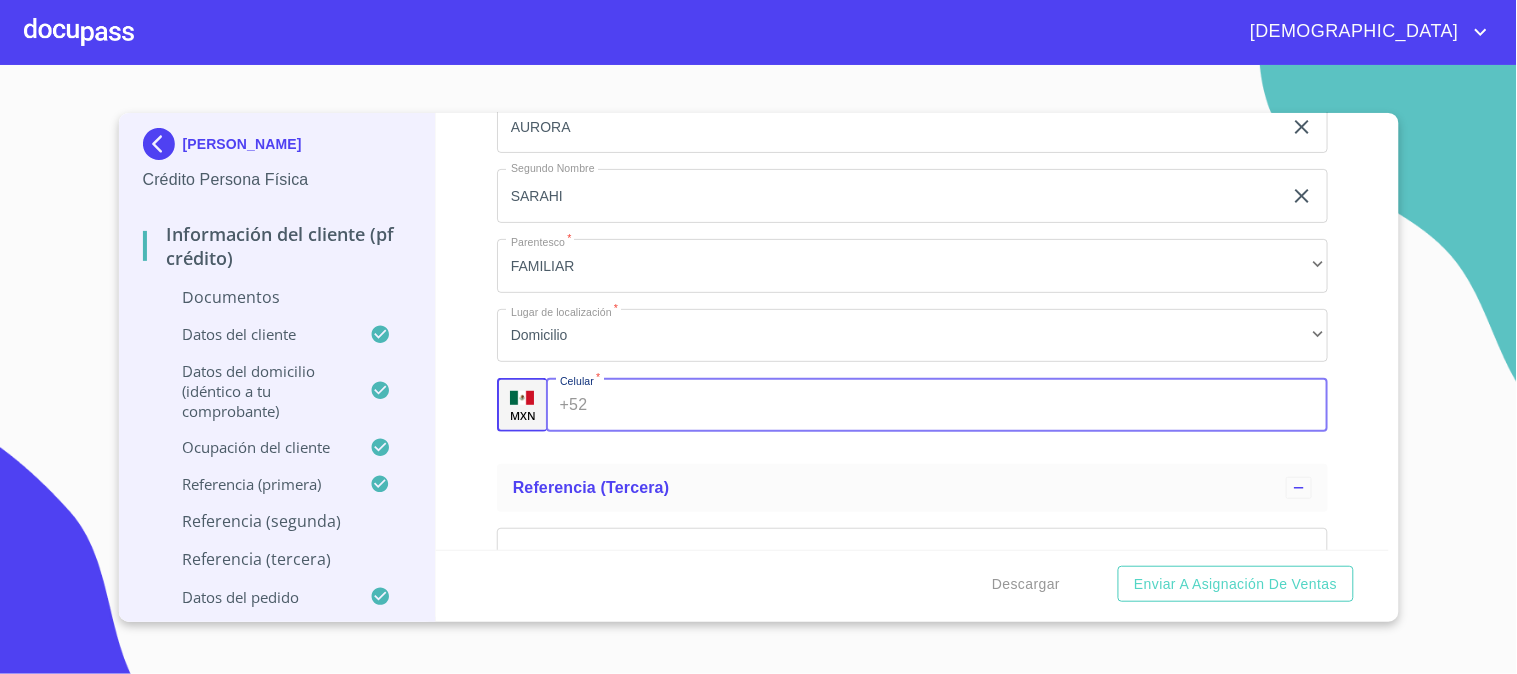click on "Documento de identificación.   *" at bounding box center (961, 405) 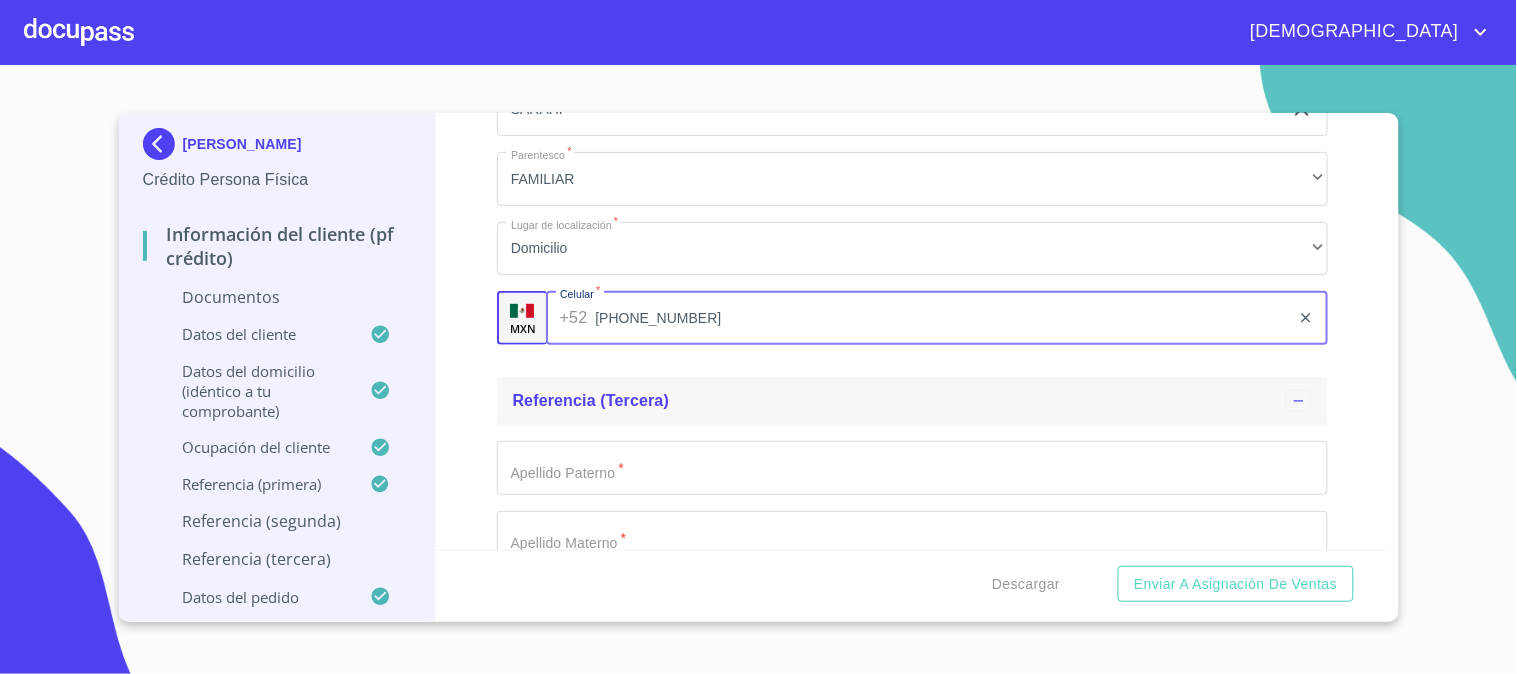 scroll, scrollTop: 8048, scrollLeft: 0, axis: vertical 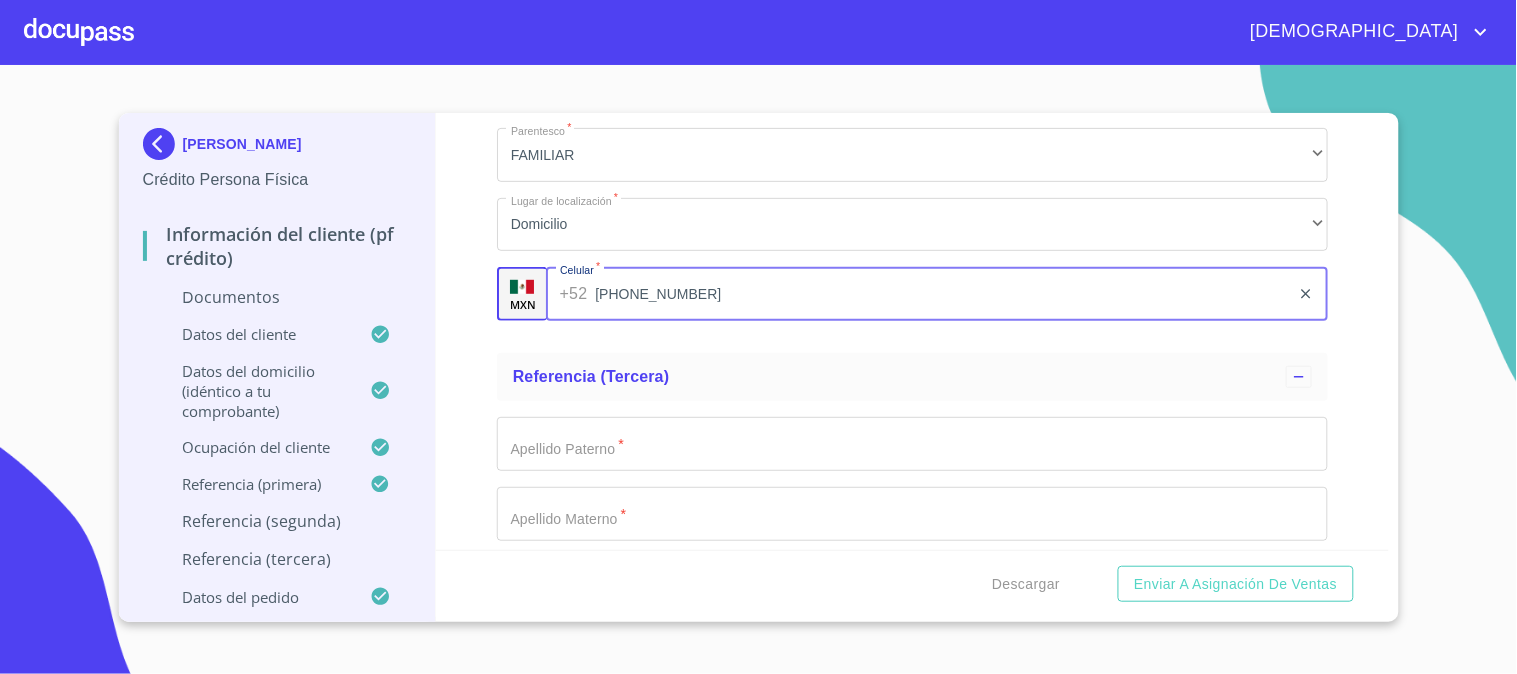 type on "[PHONE_NUMBER]" 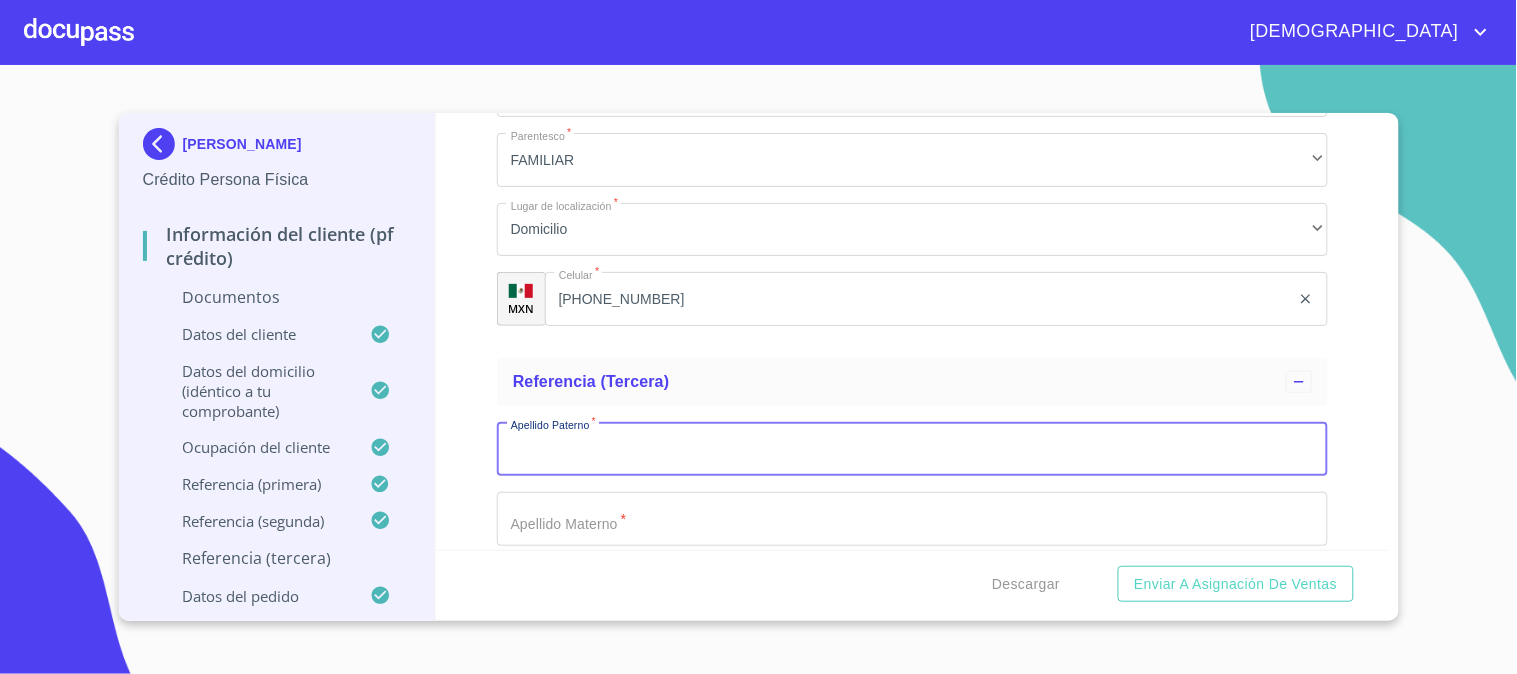 scroll, scrollTop: 8160, scrollLeft: 0, axis: vertical 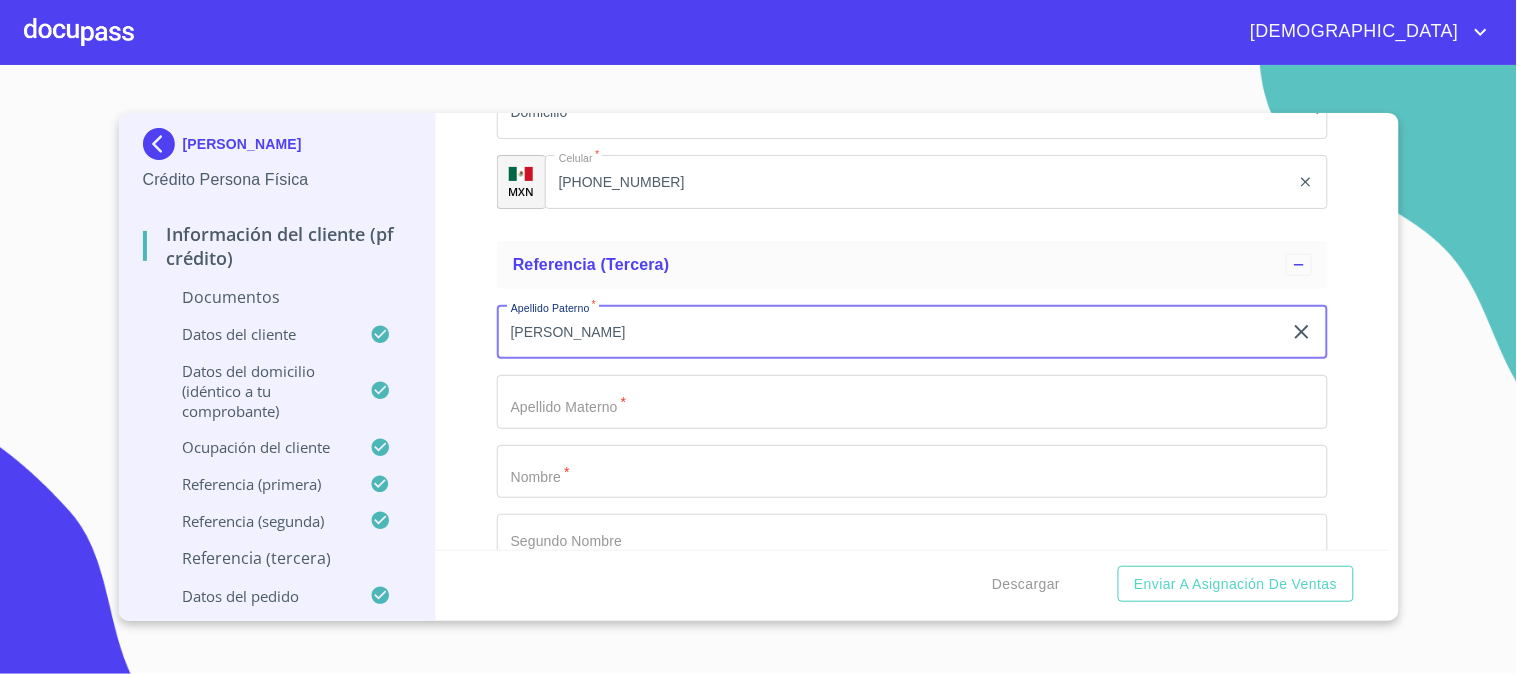 type on "[PERSON_NAME]" 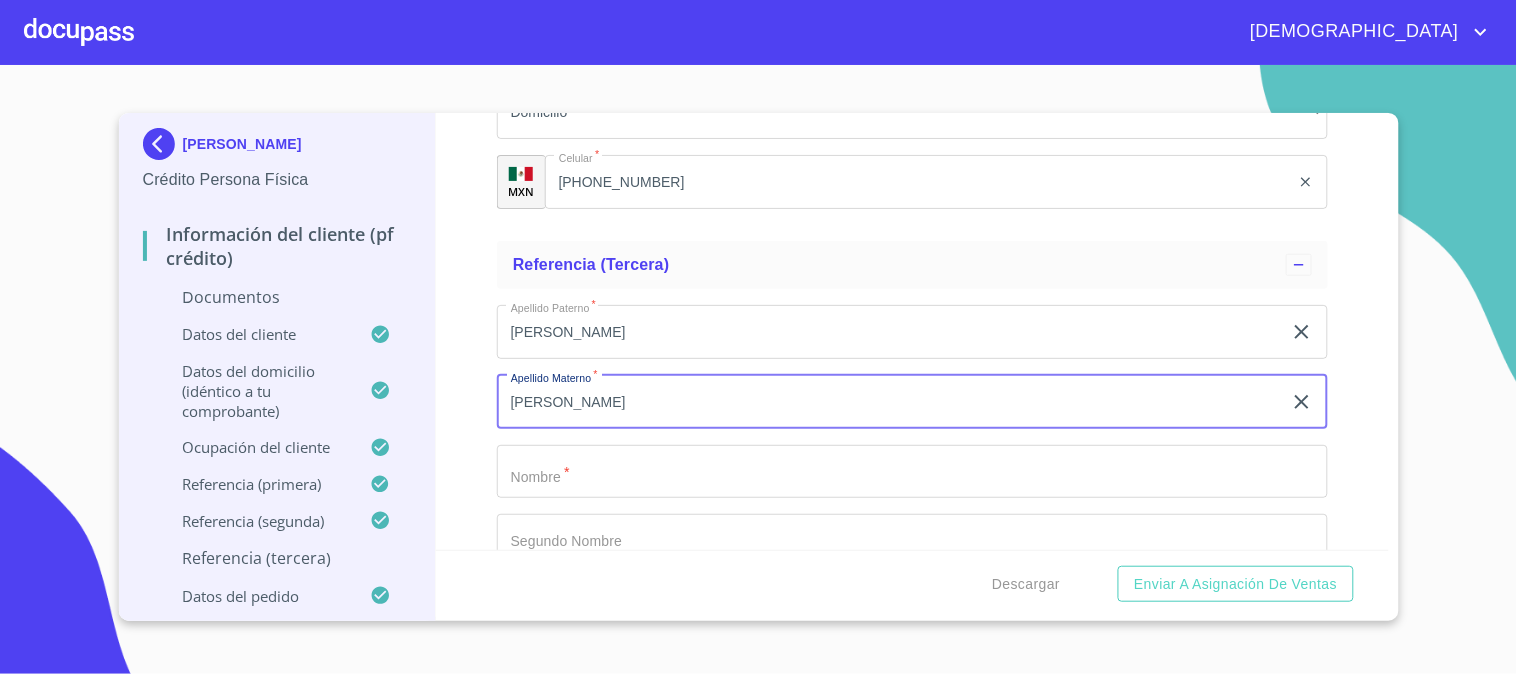 type on "[PERSON_NAME]" 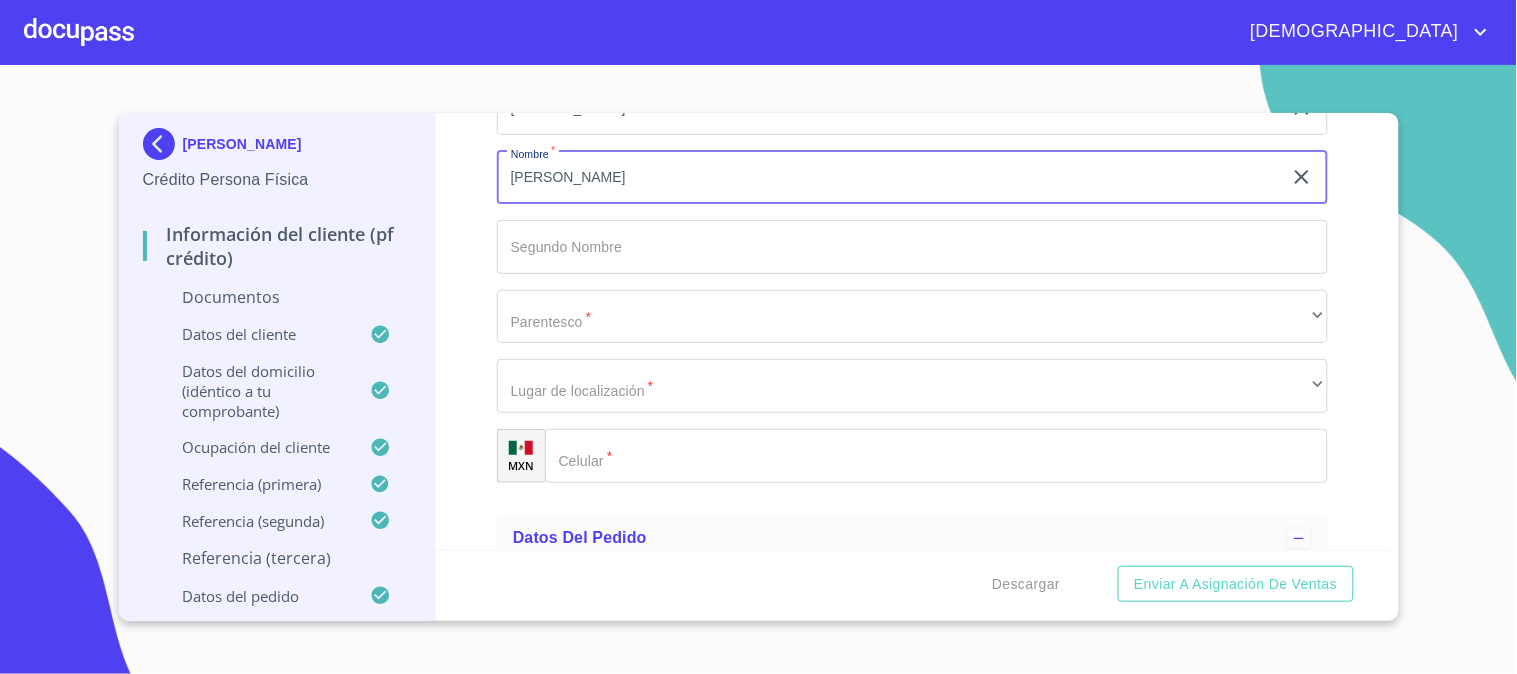 scroll, scrollTop: 8493, scrollLeft: 0, axis: vertical 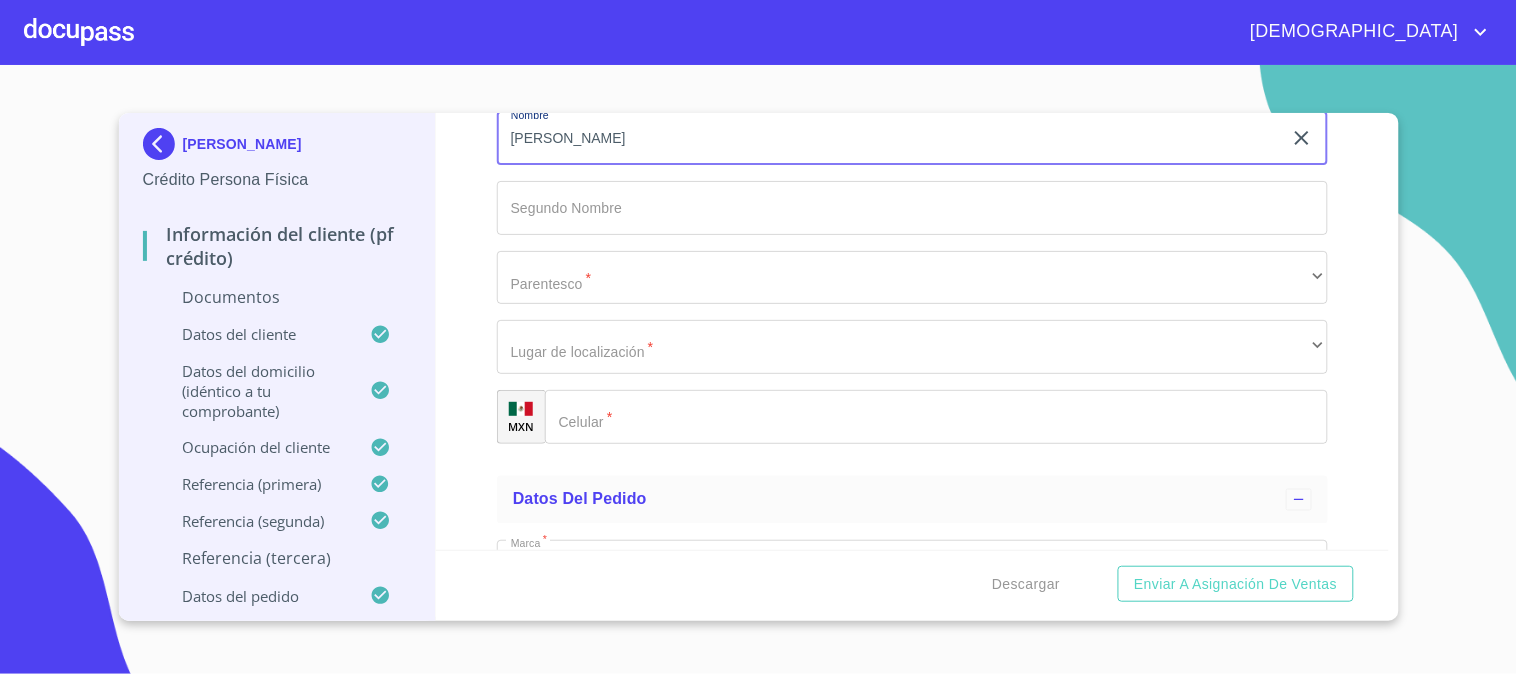 type on "[PERSON_NAME]" 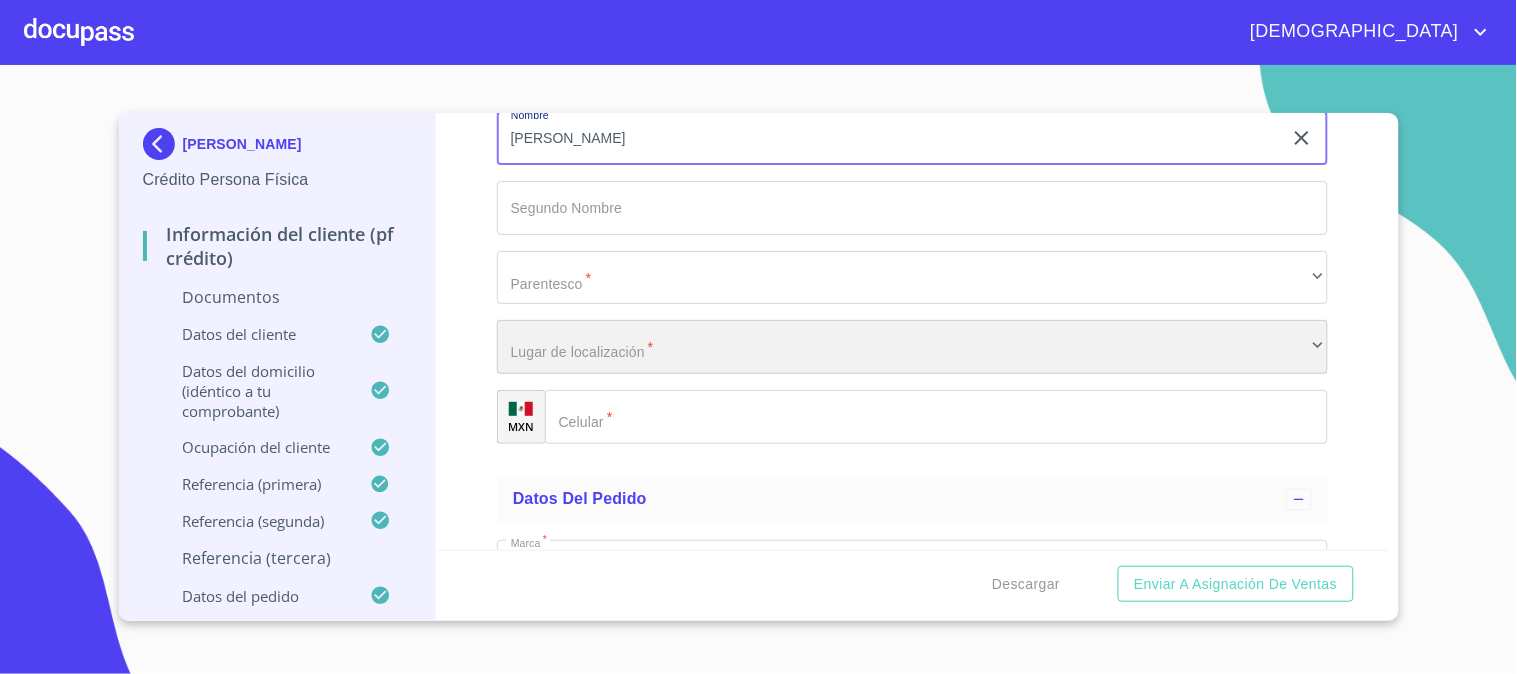 click on "​" at bounding box center [912, 347] 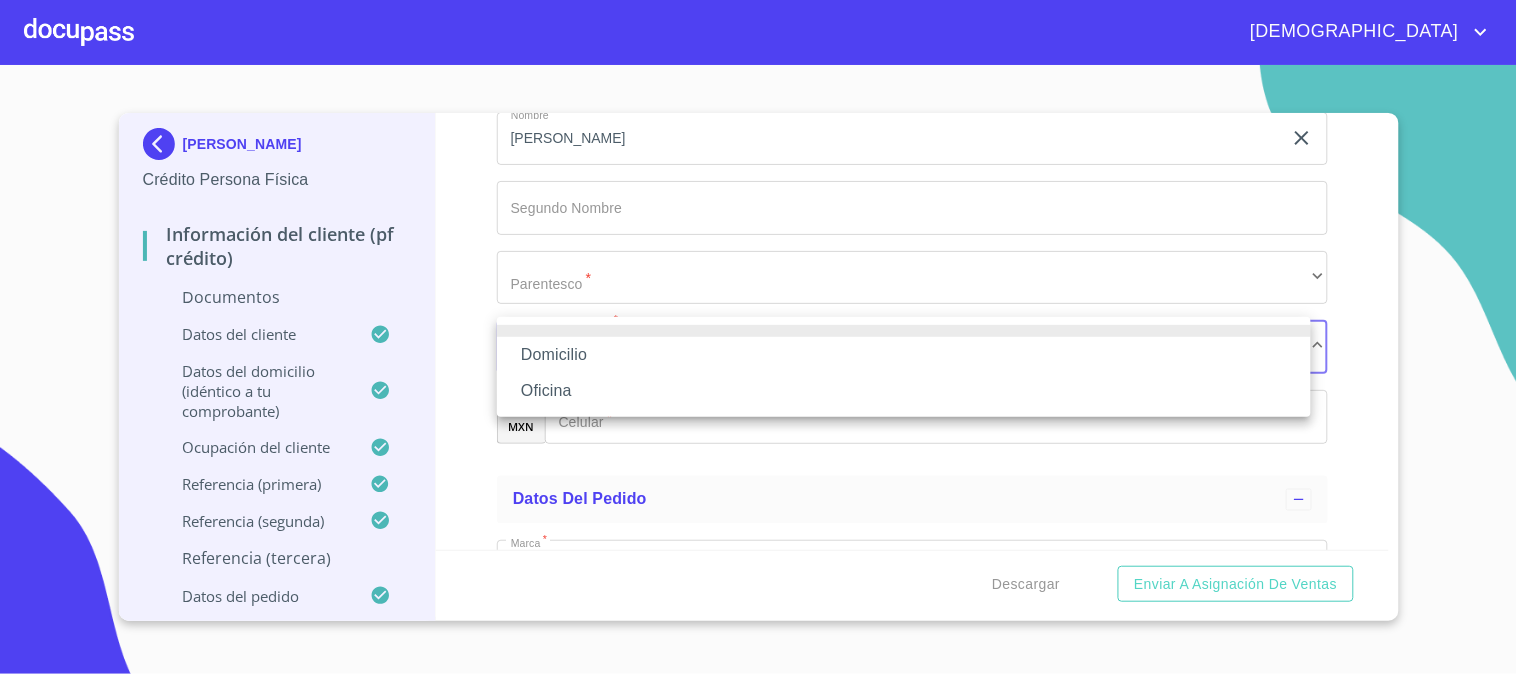click at bounding box center (758, 337) 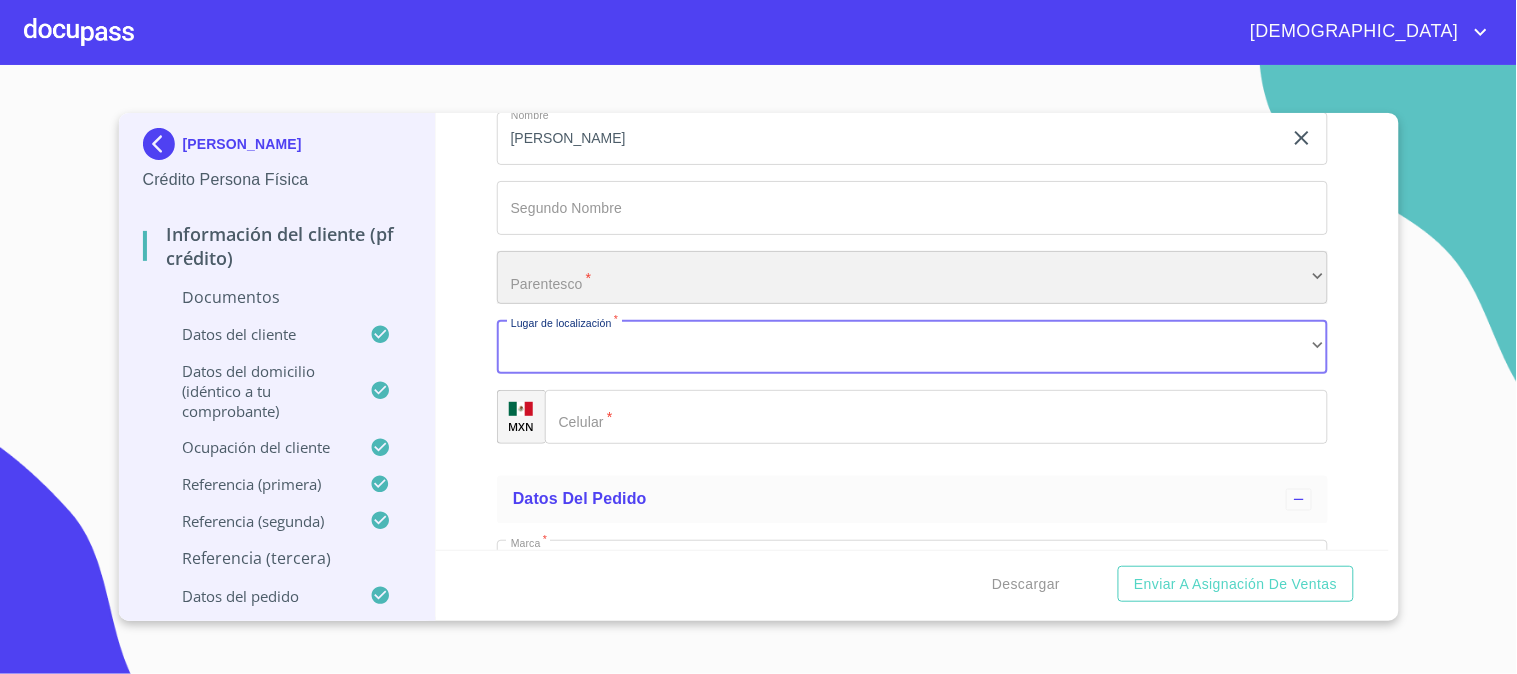 click on "​" at bounding box center (912, 278) 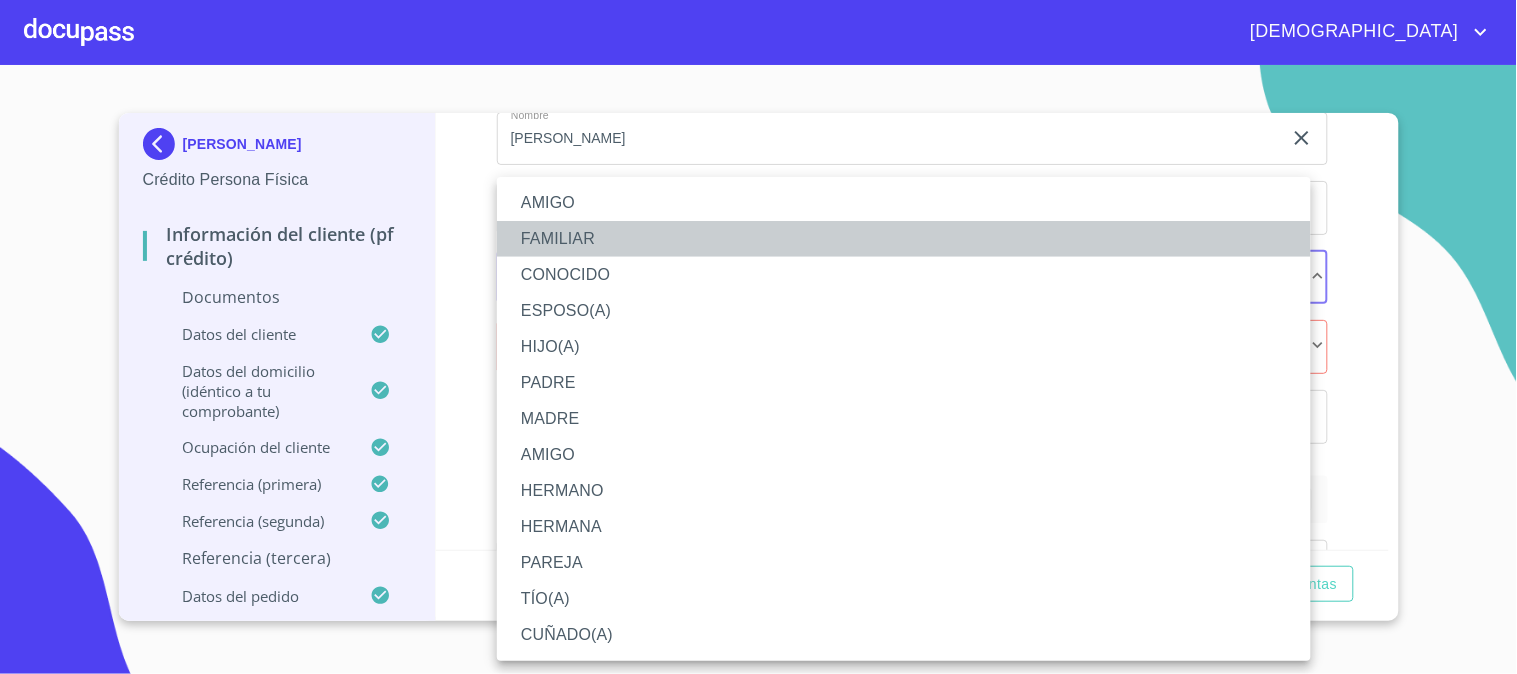 click on "FAMILIAR" at bounding box center [904, 239] 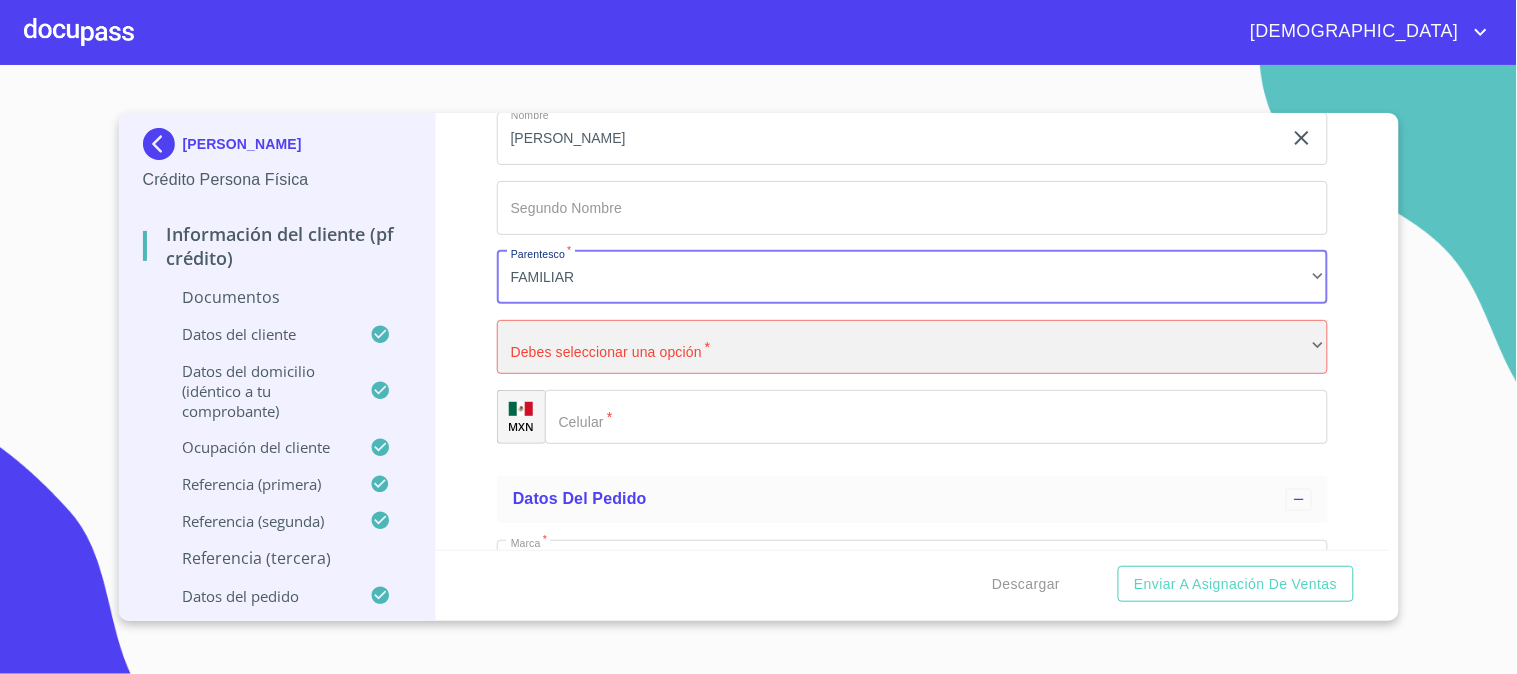 click on "​" at bounding box center (912, 347) 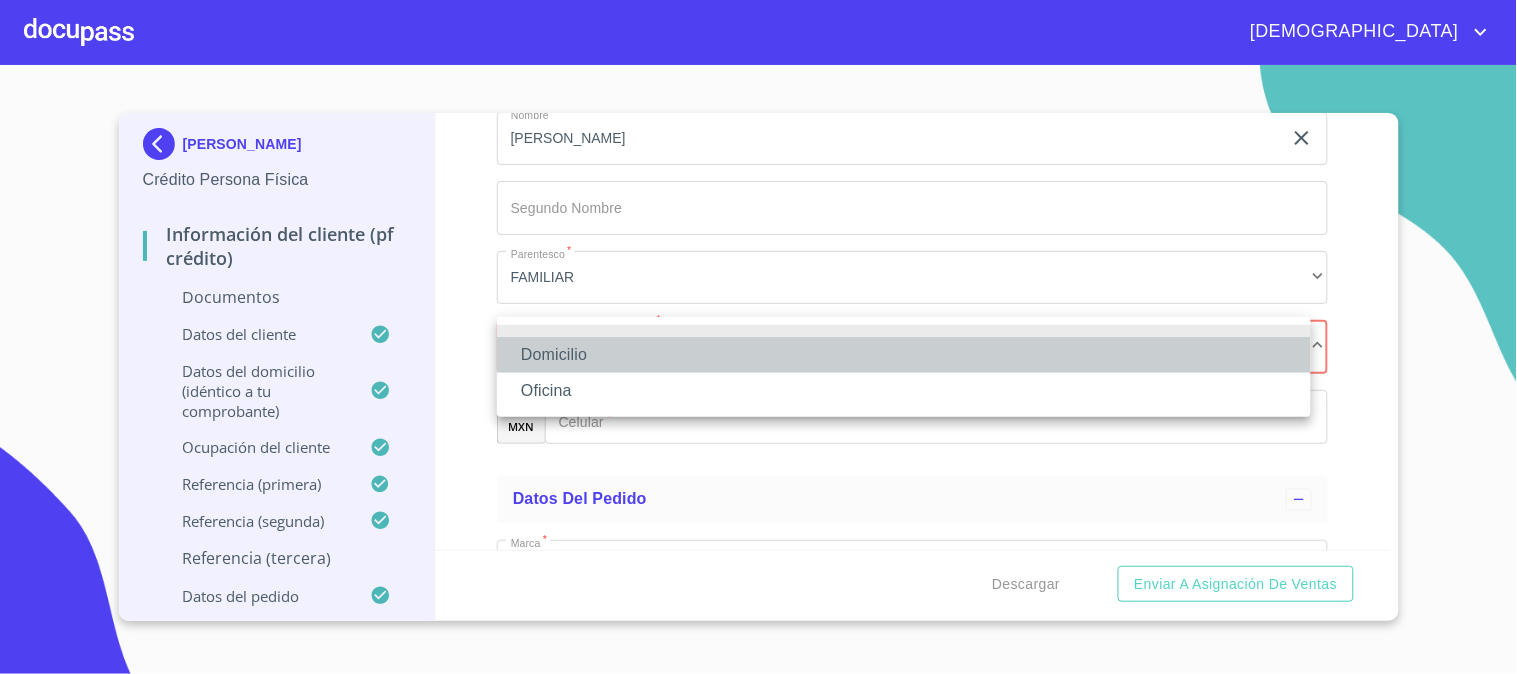 click on "Domicilio" at bounding box center (904, 355) 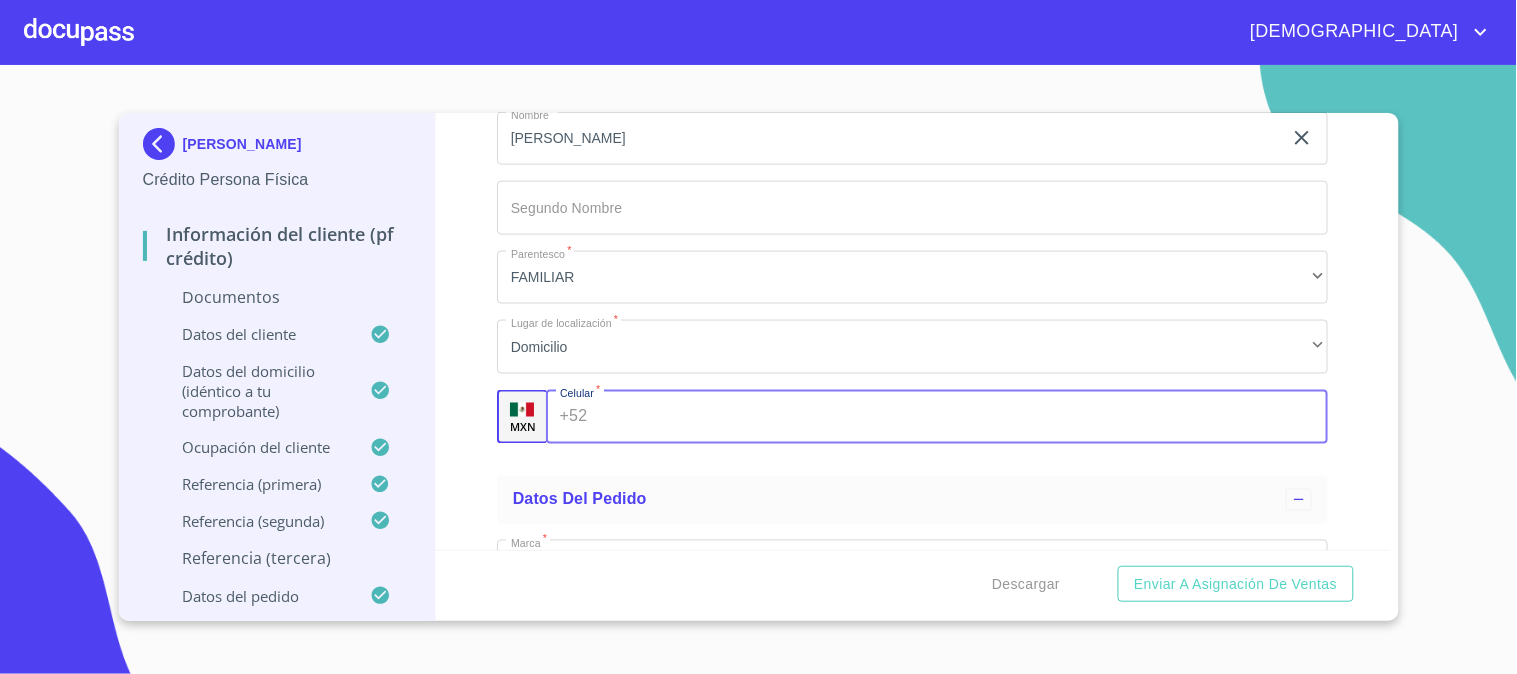 click on "Documento de identificación.   *" at bounding box center (961, 417) 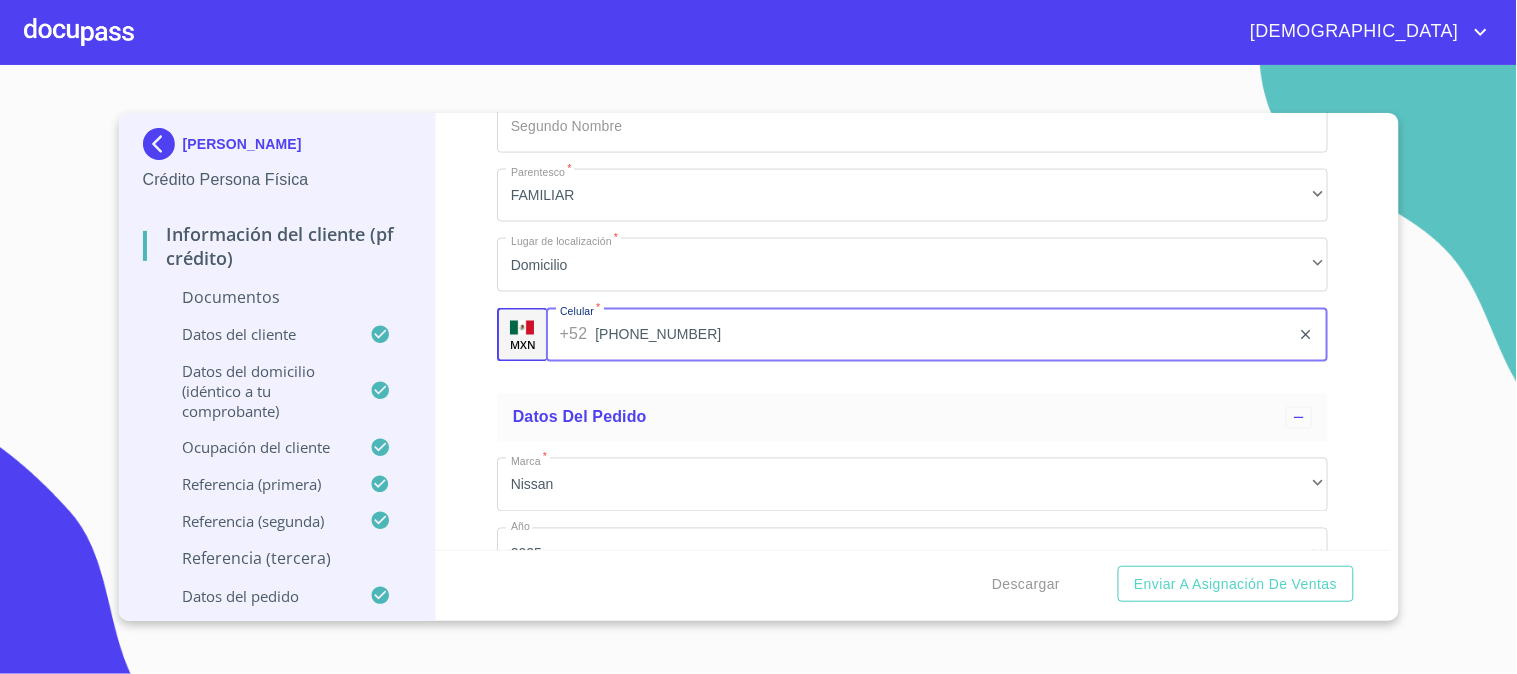 scroll, scrollTop: 8715, scrollLeft: 0, axis: vertical 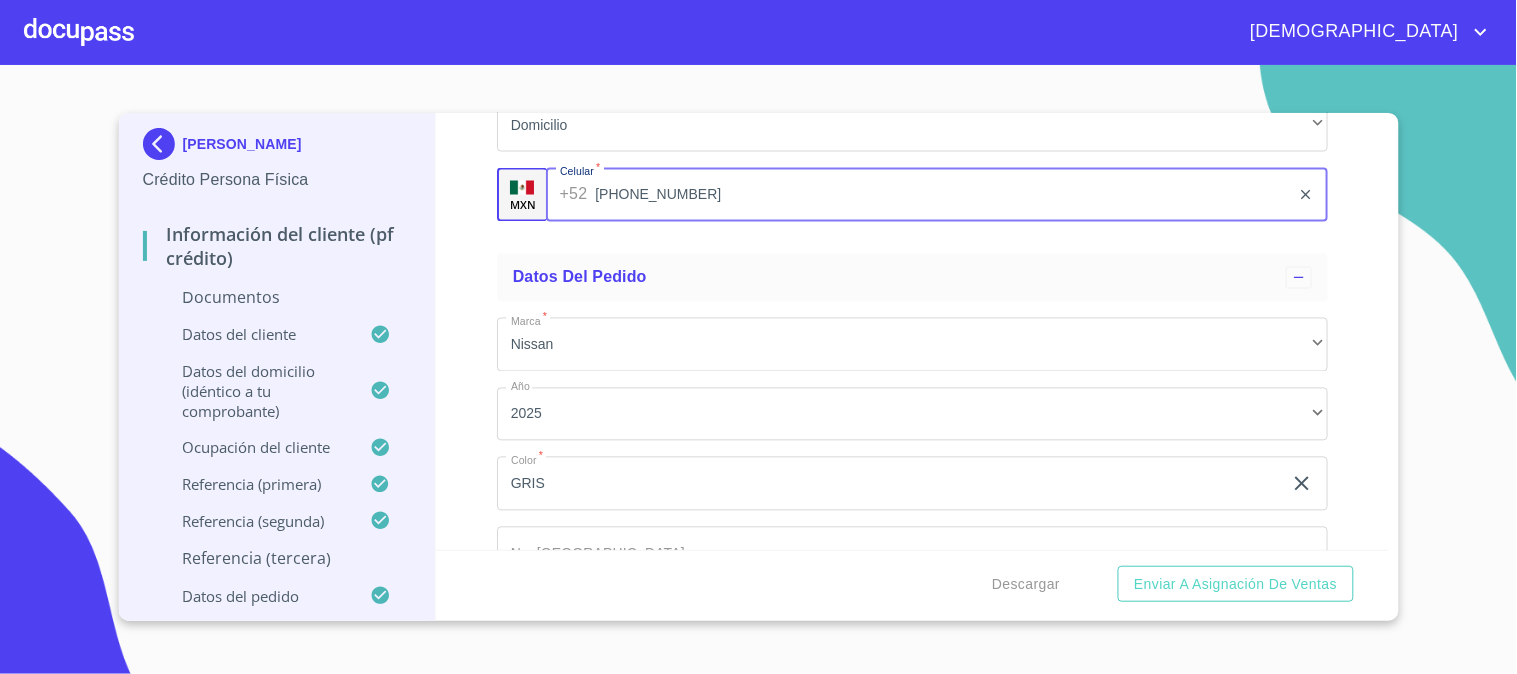 type on "[PHONE_NUMBER]" 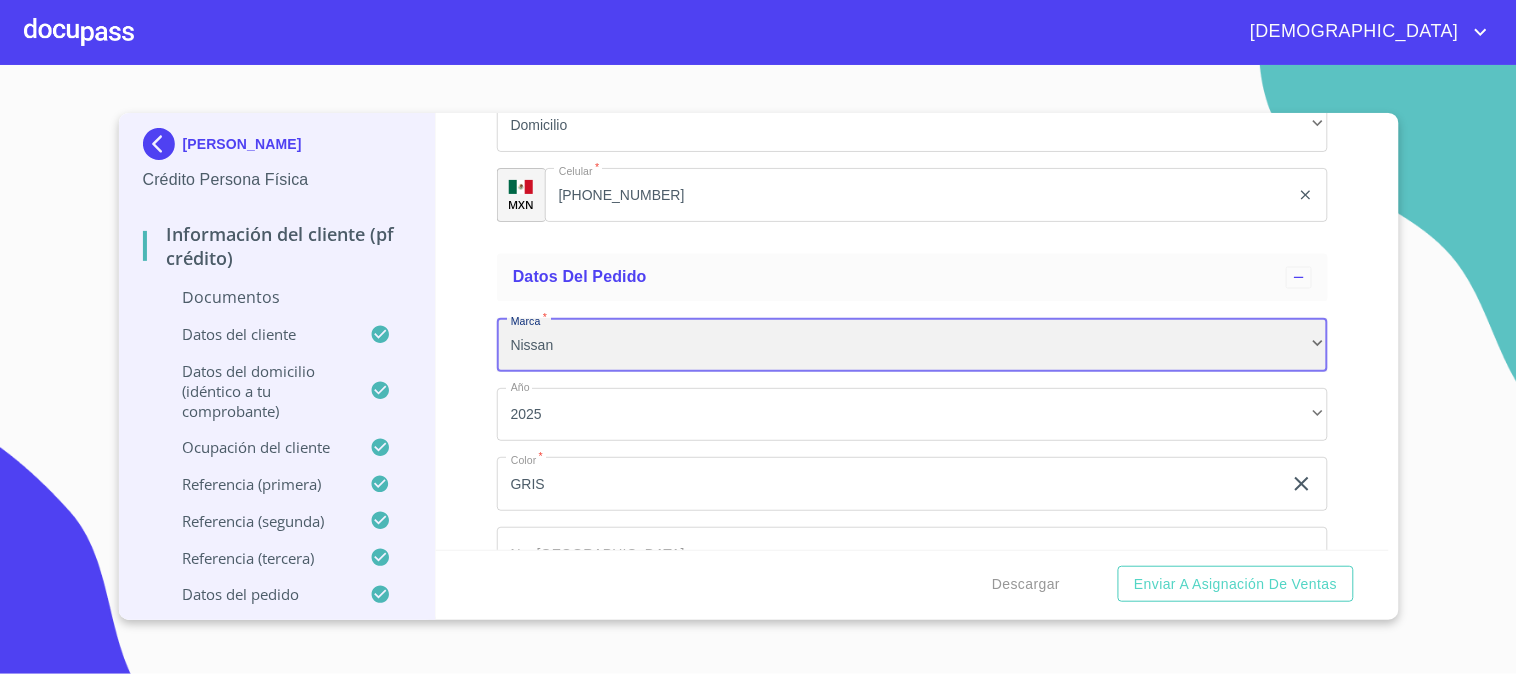 click on "Nissan" at bounding box center (912, 345) 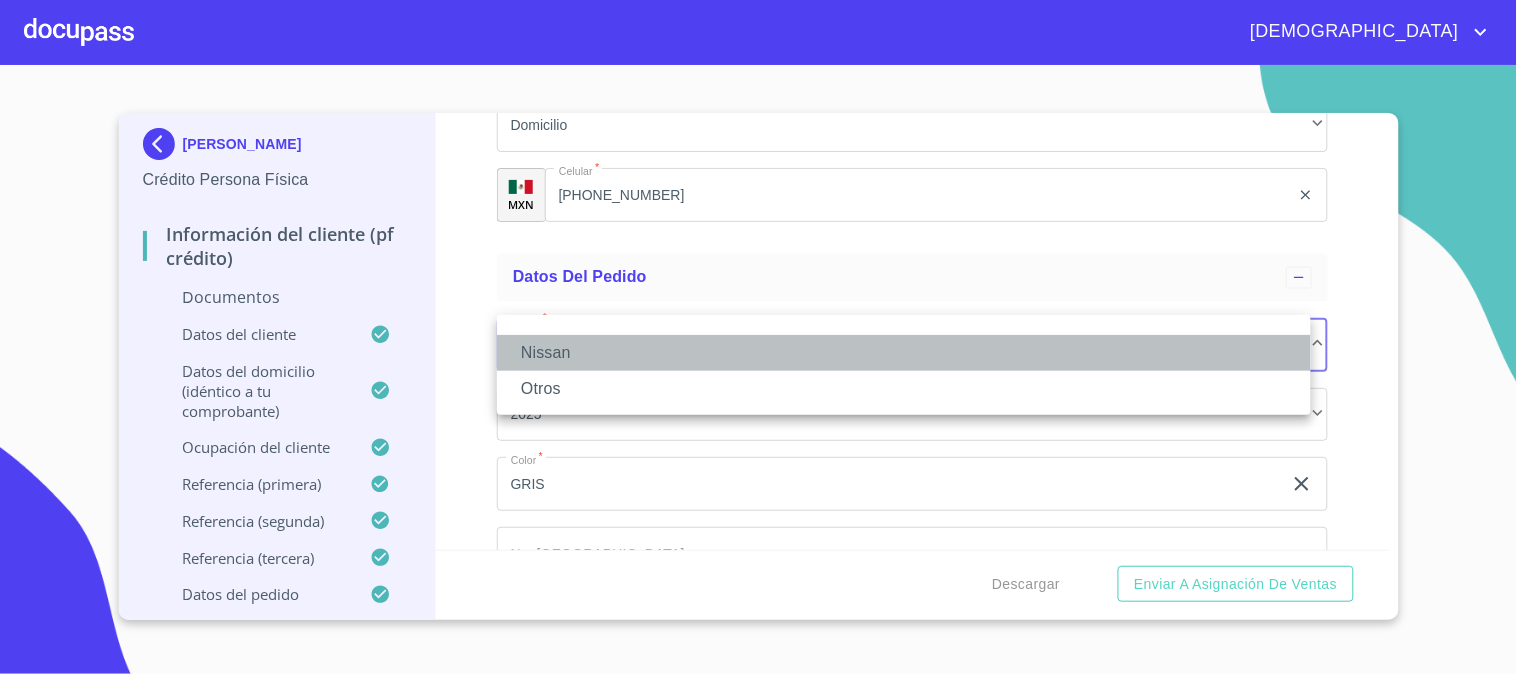 click on "Nissan" at bounding box center [904, 353] 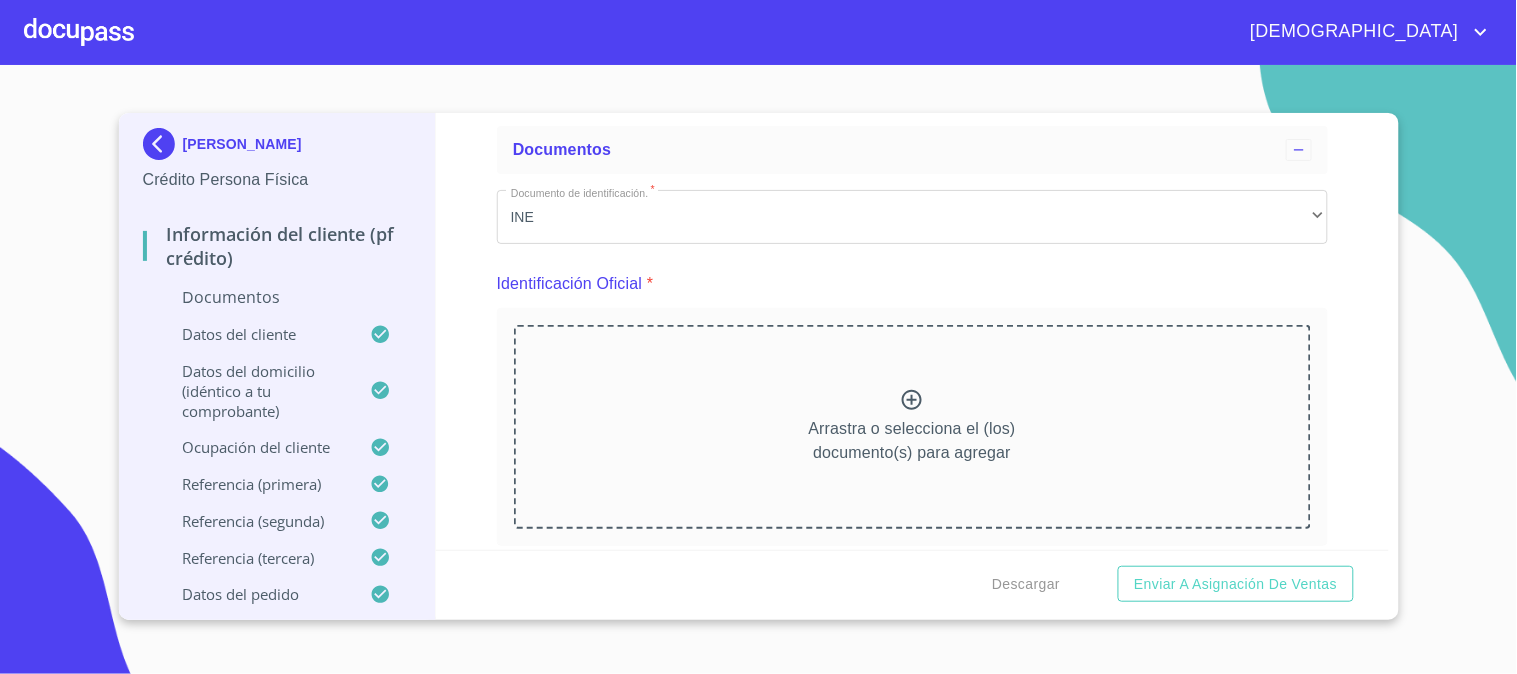 scroll, scrollTop: 222, scrollLeft: 0, axis: vertical 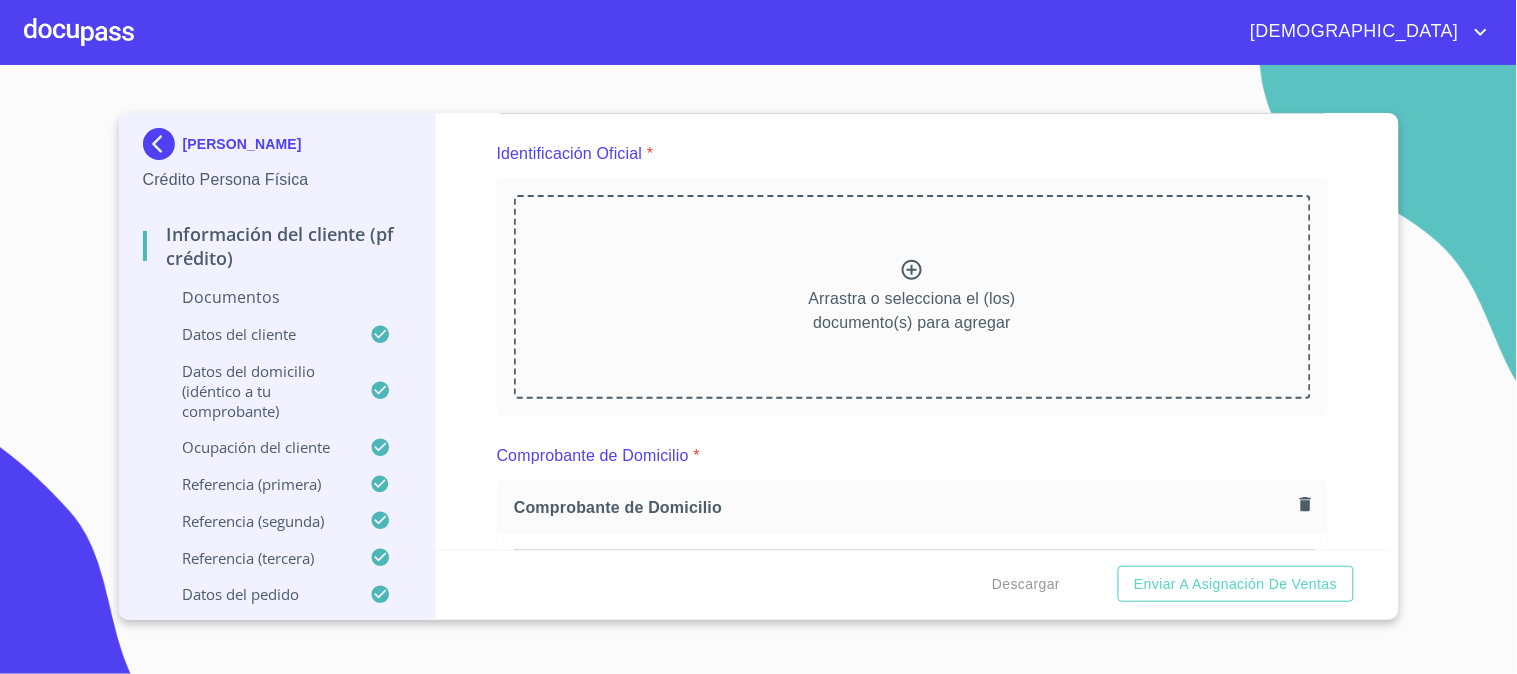 click 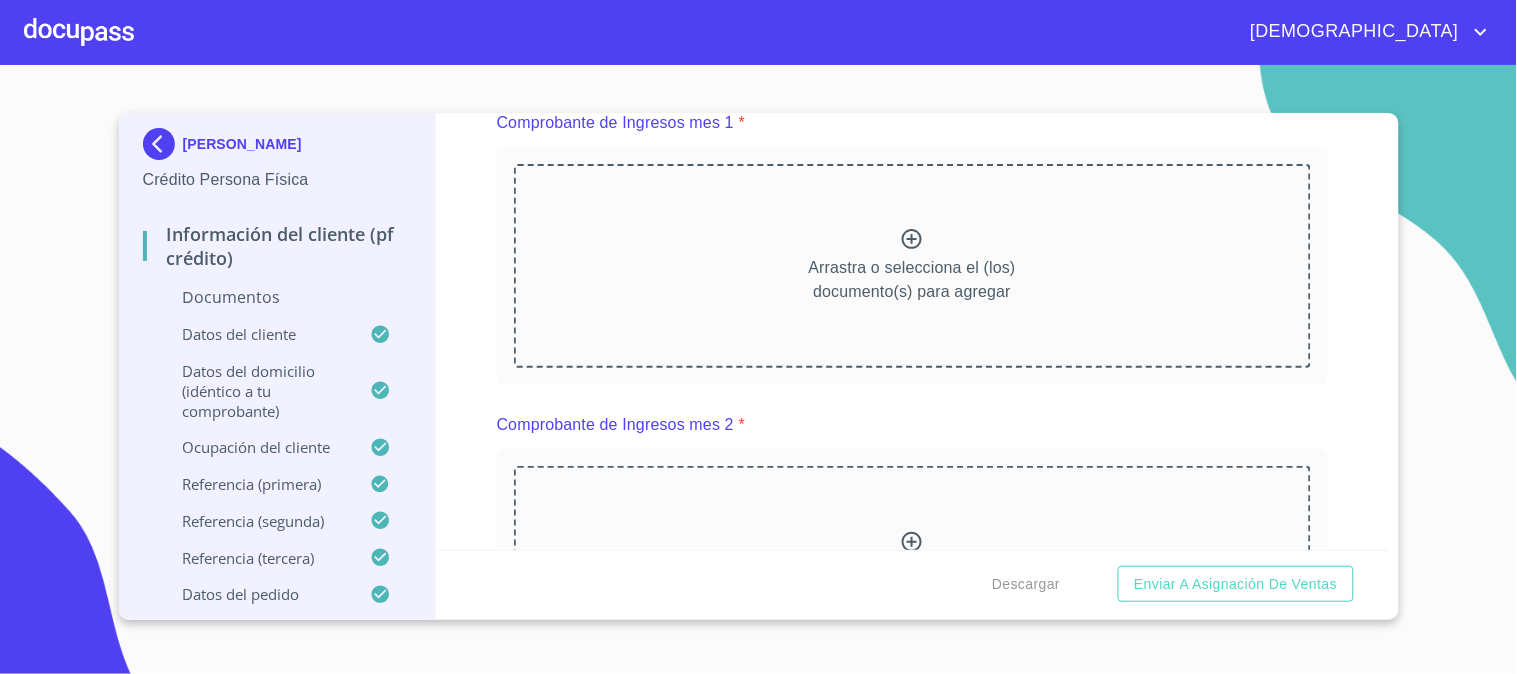 scroll, scrollTop: 2000, scrollLeft: 0, axis: vertical 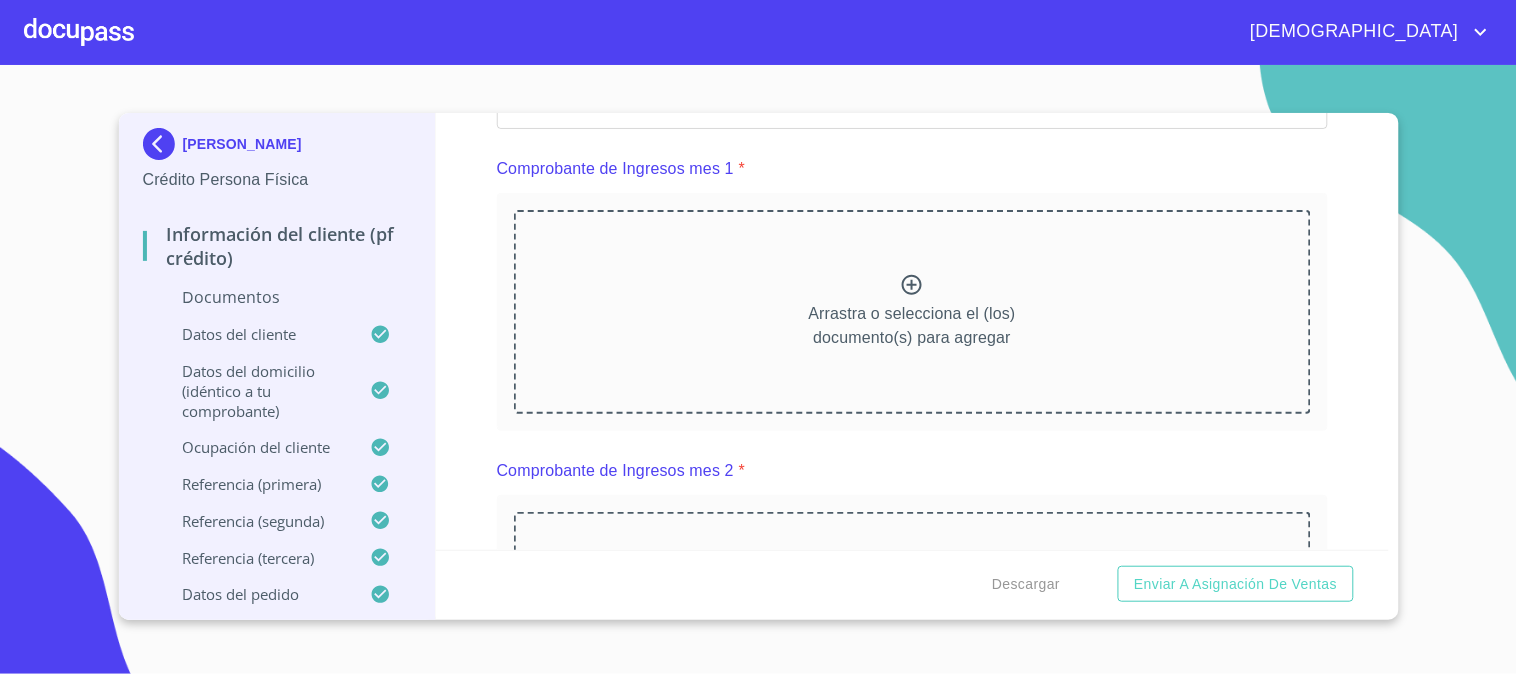 click 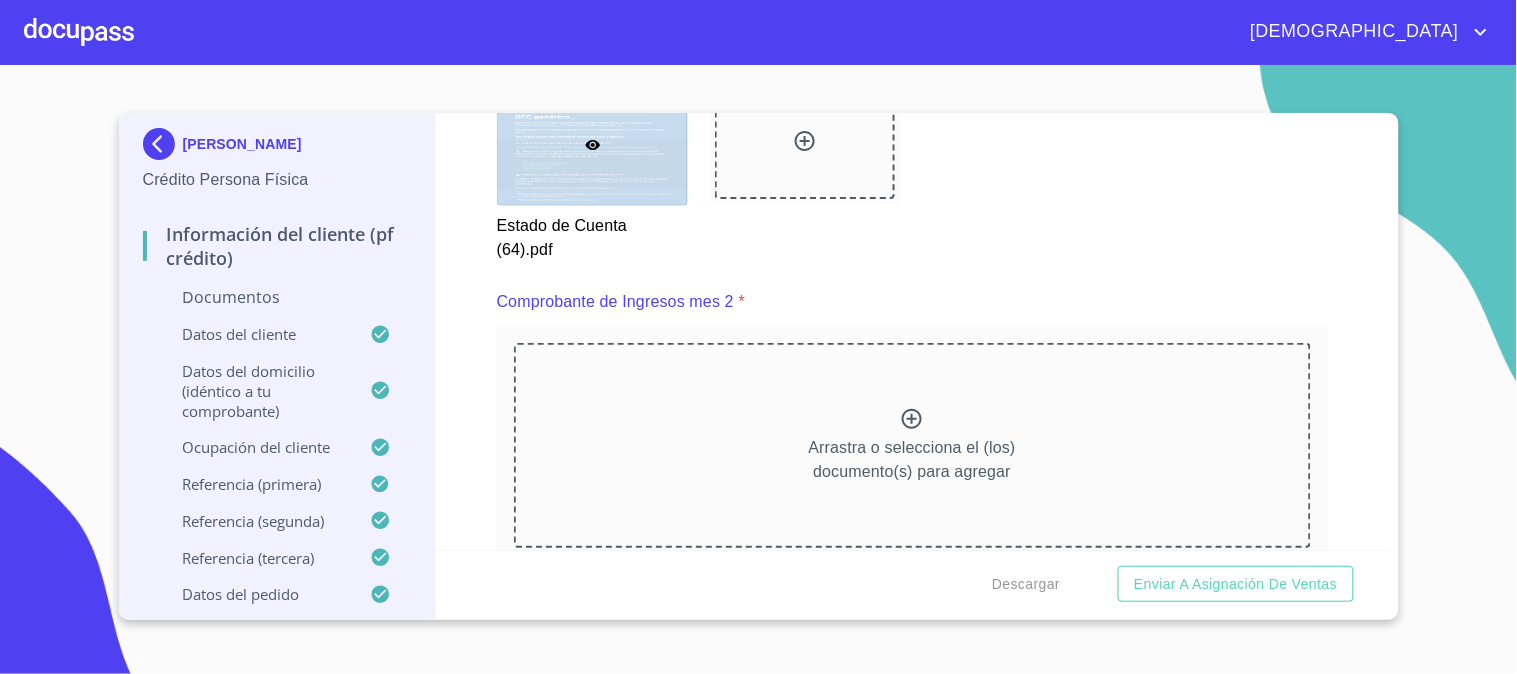 scroll, scrollTop: 2777, scrollLeft: 0, axis: vertical 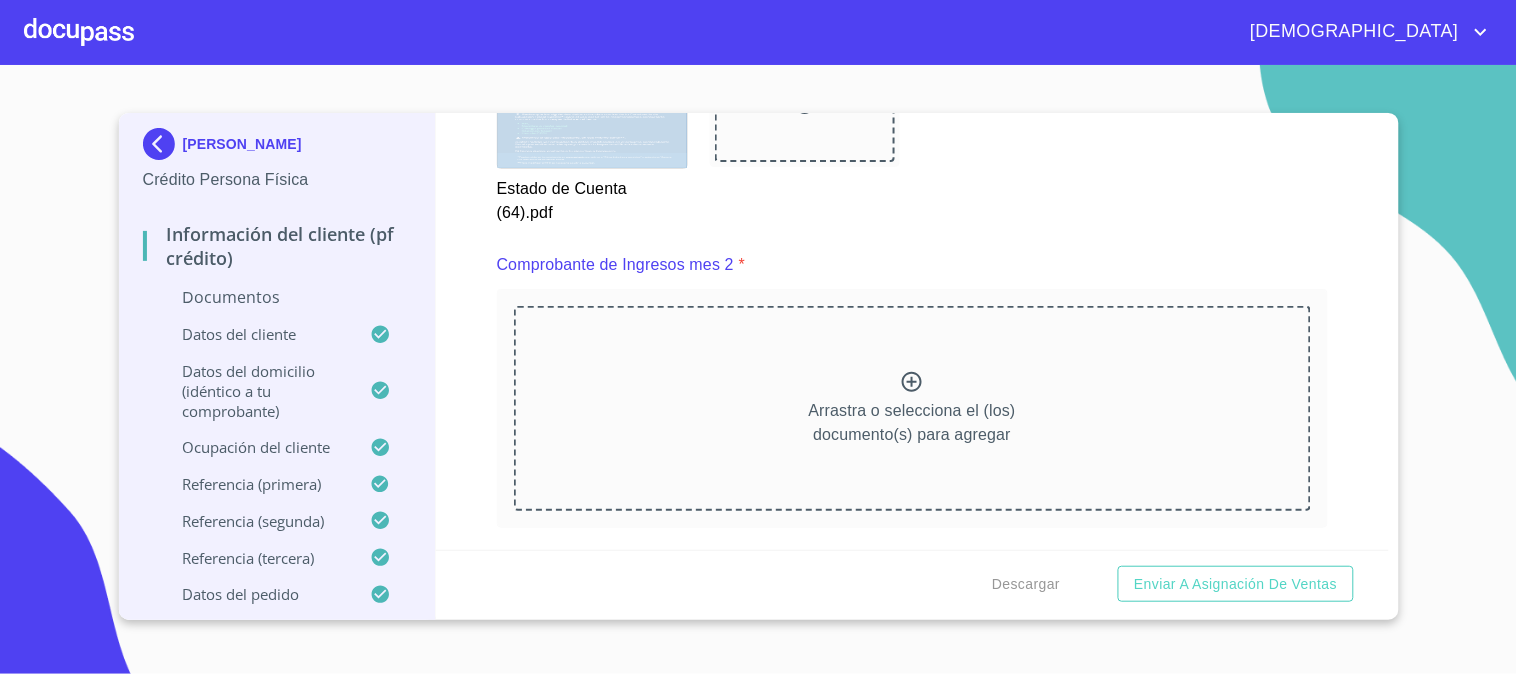 click 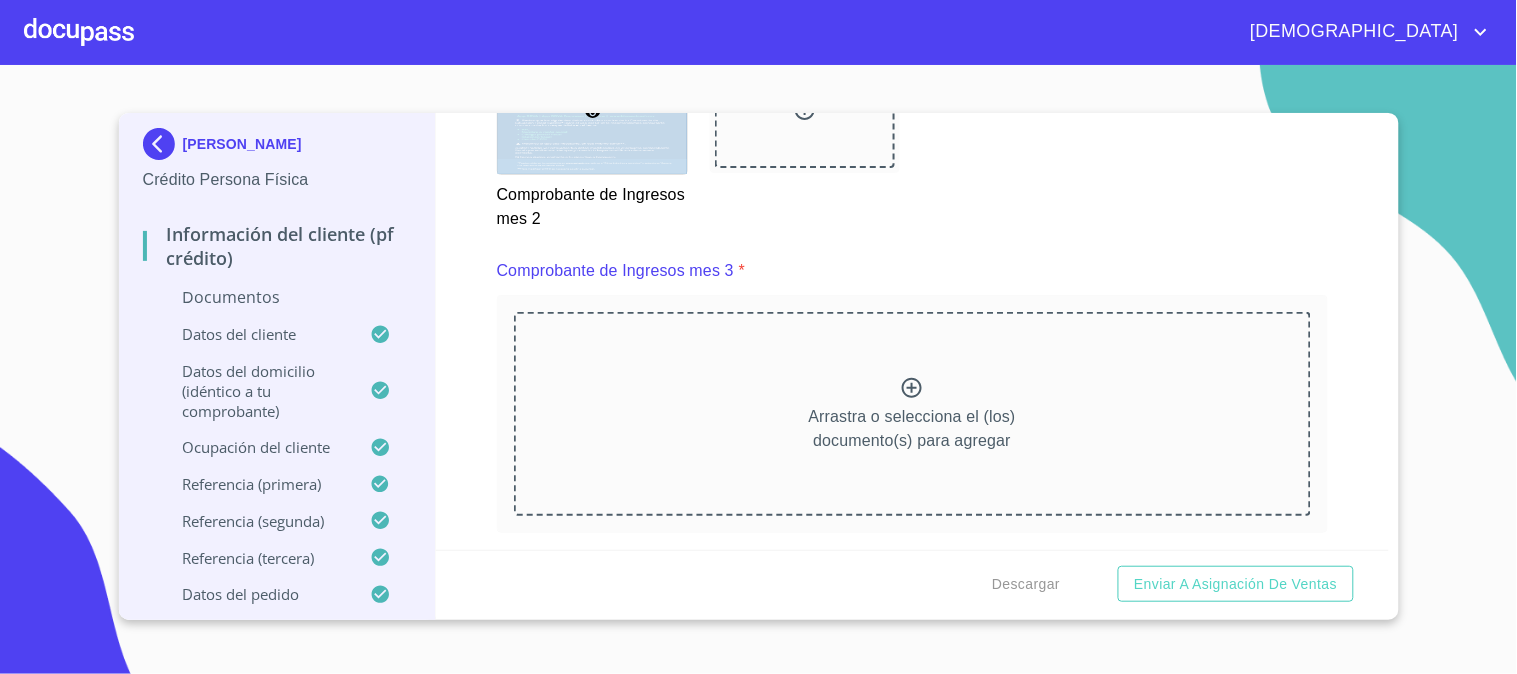 scroll, scrollTop: 3867, scrollLeft: 0, axis: vertical 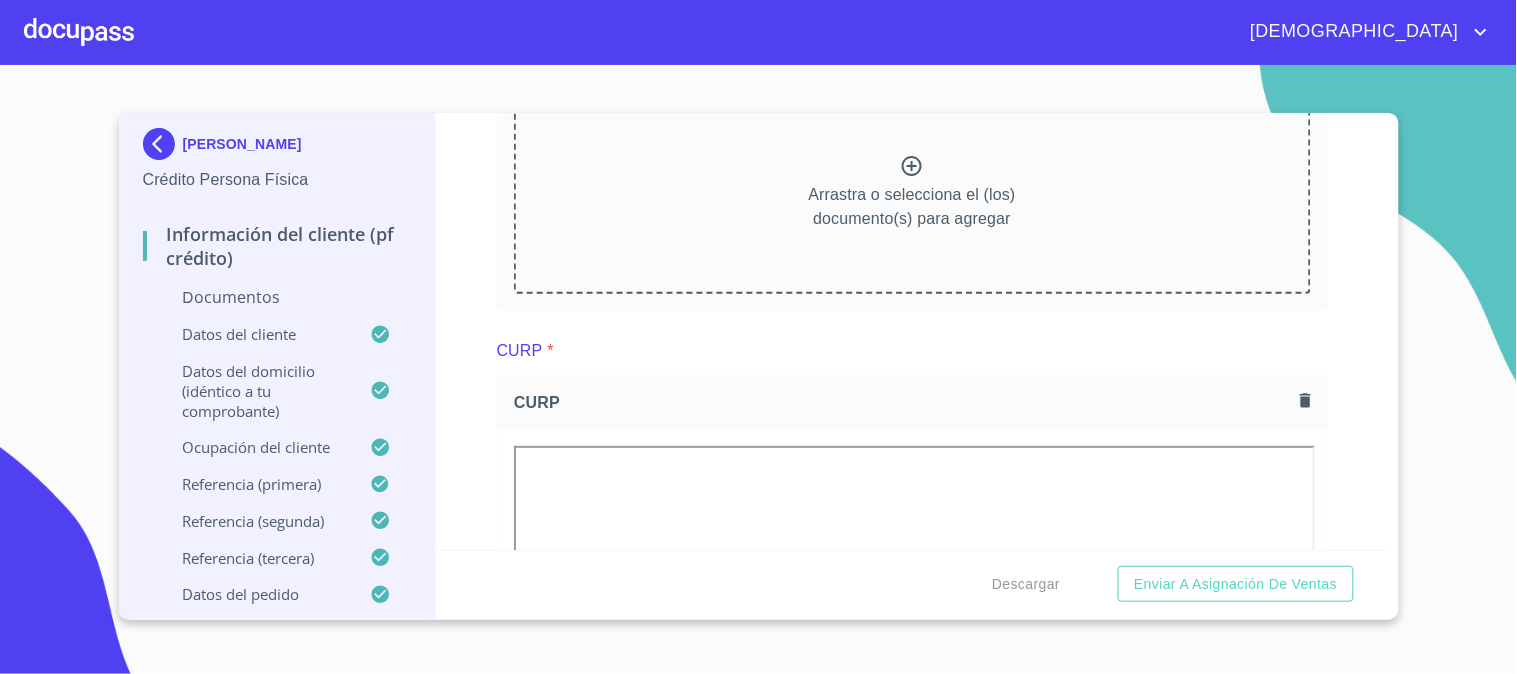click 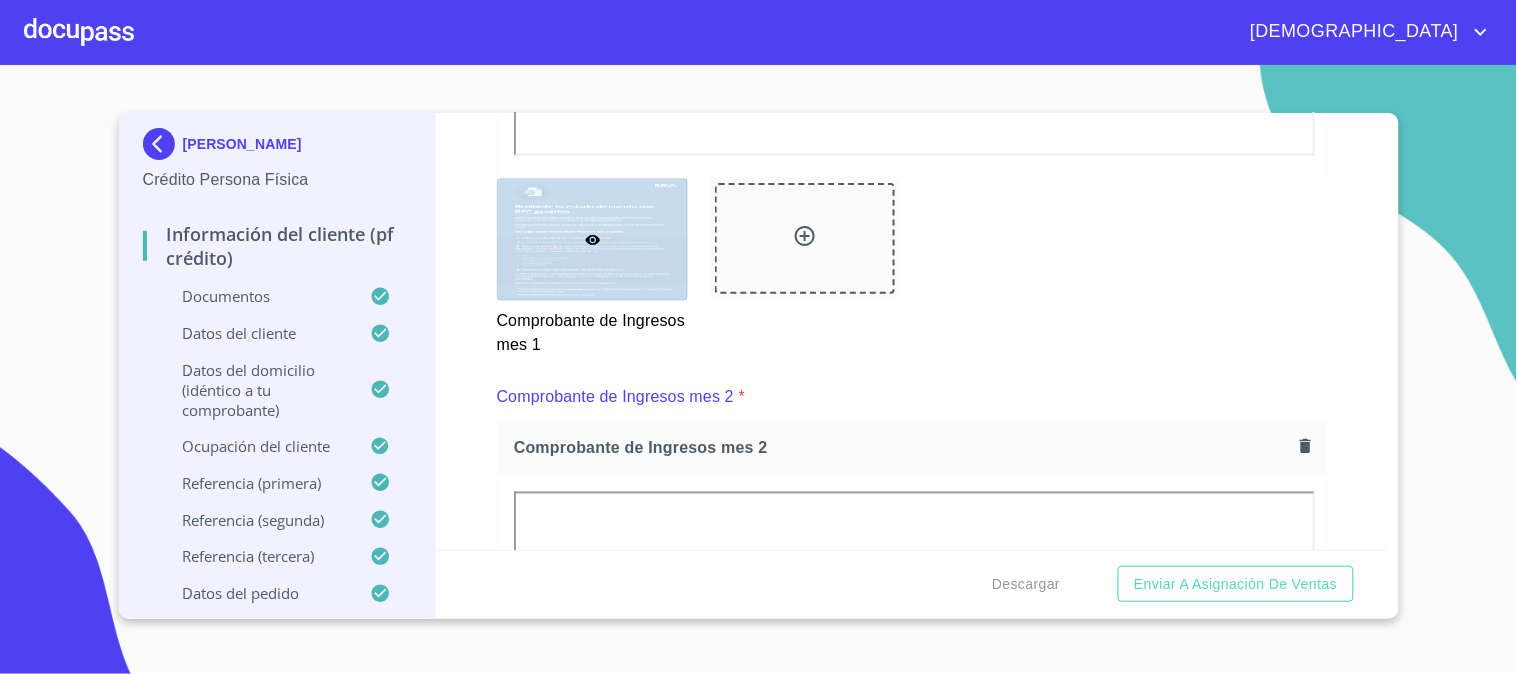 scroll, scrollTop: 2756, scrollLeft: 0, axis: vertical 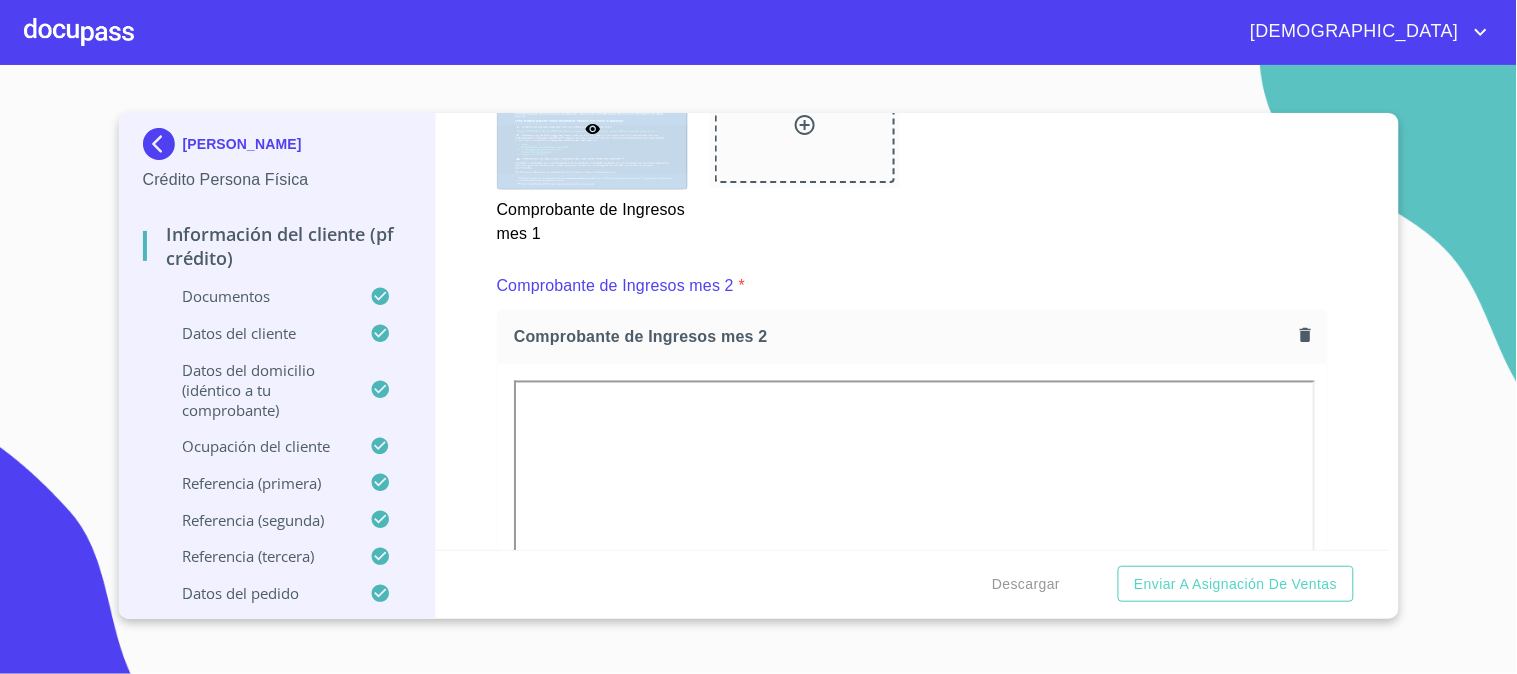 click 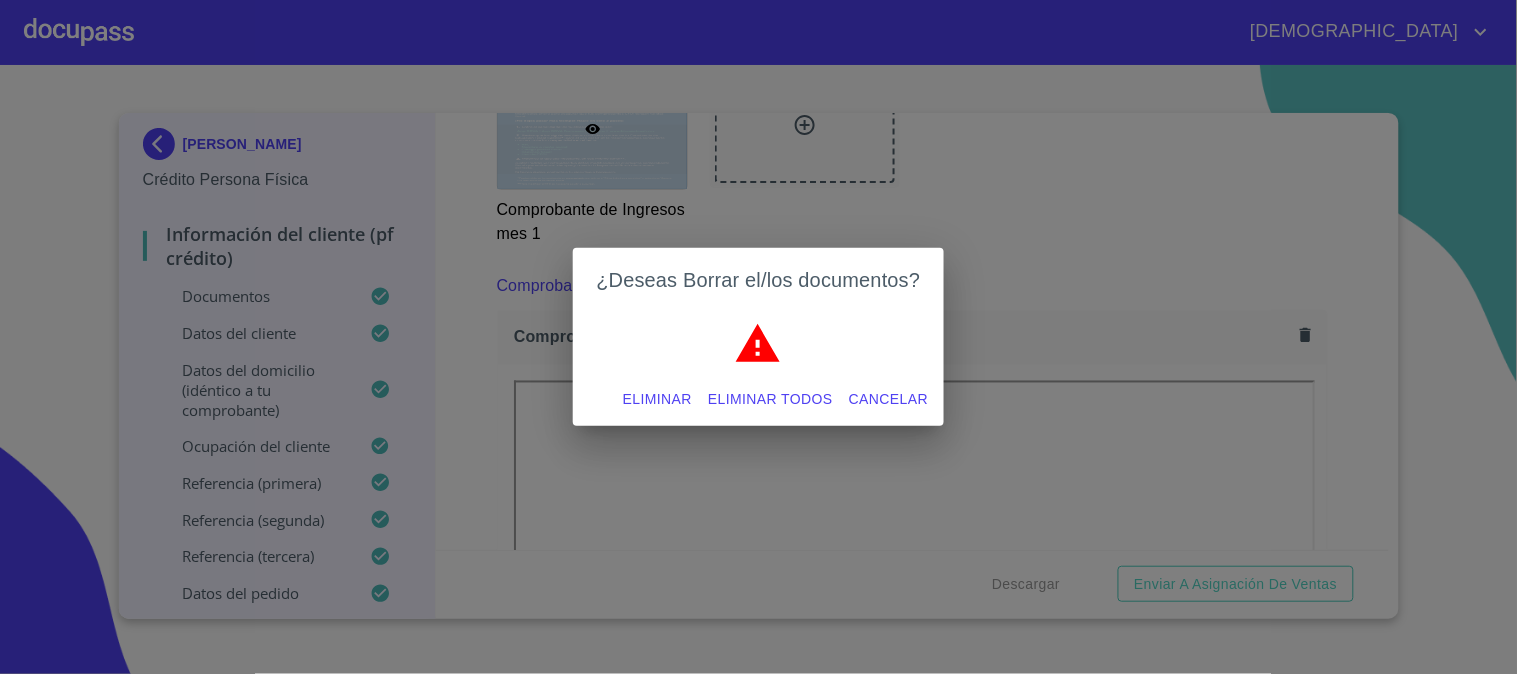 click on "Eliminar" at bounding box center (657, 399) 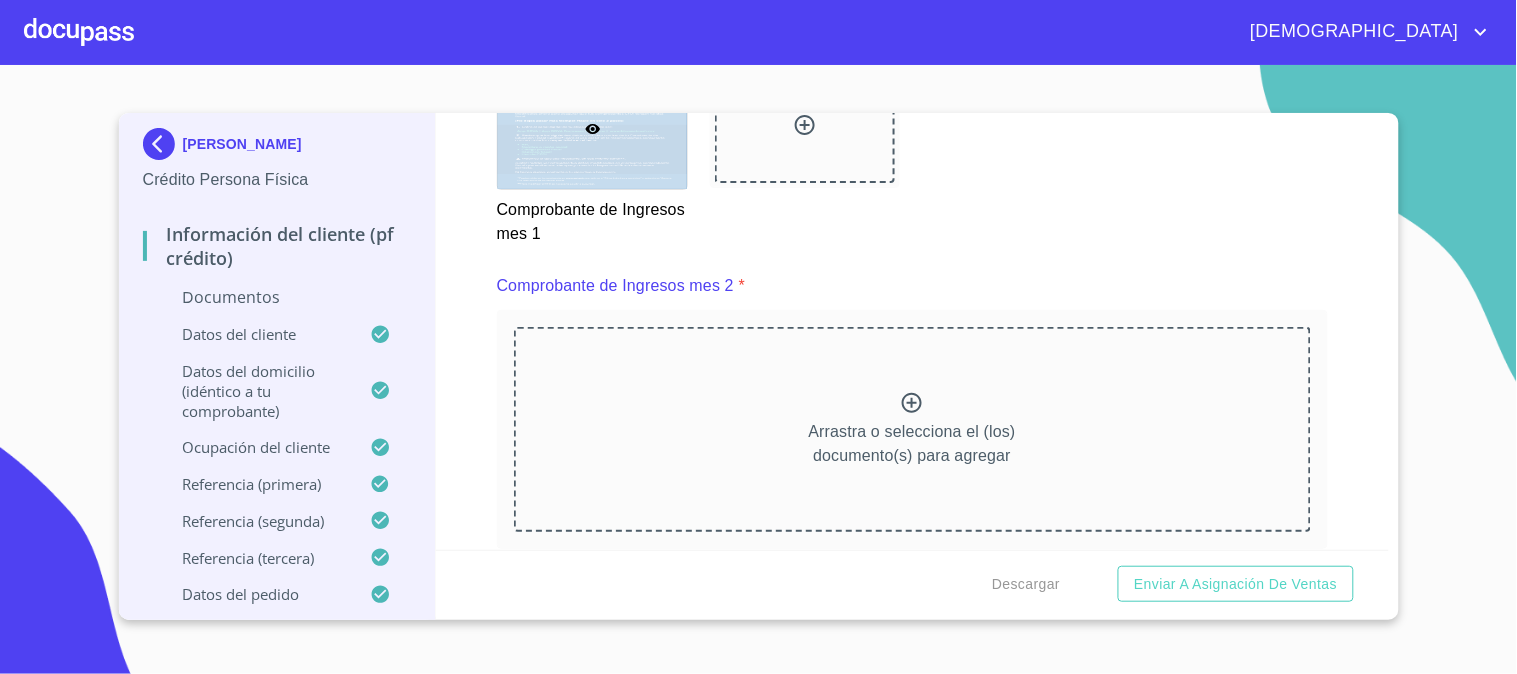 scroll, scrollTop: 2947, scrollLeft: 0, axis: vertical 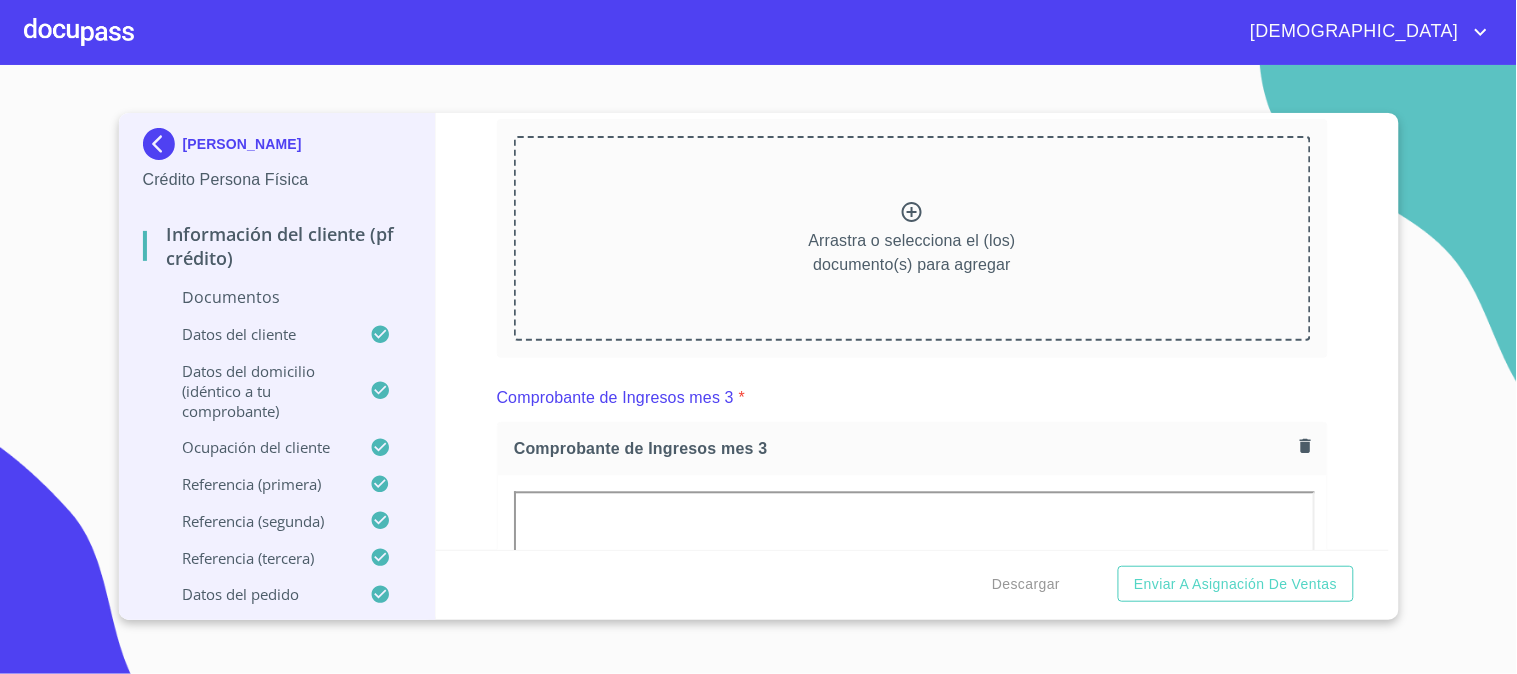 click 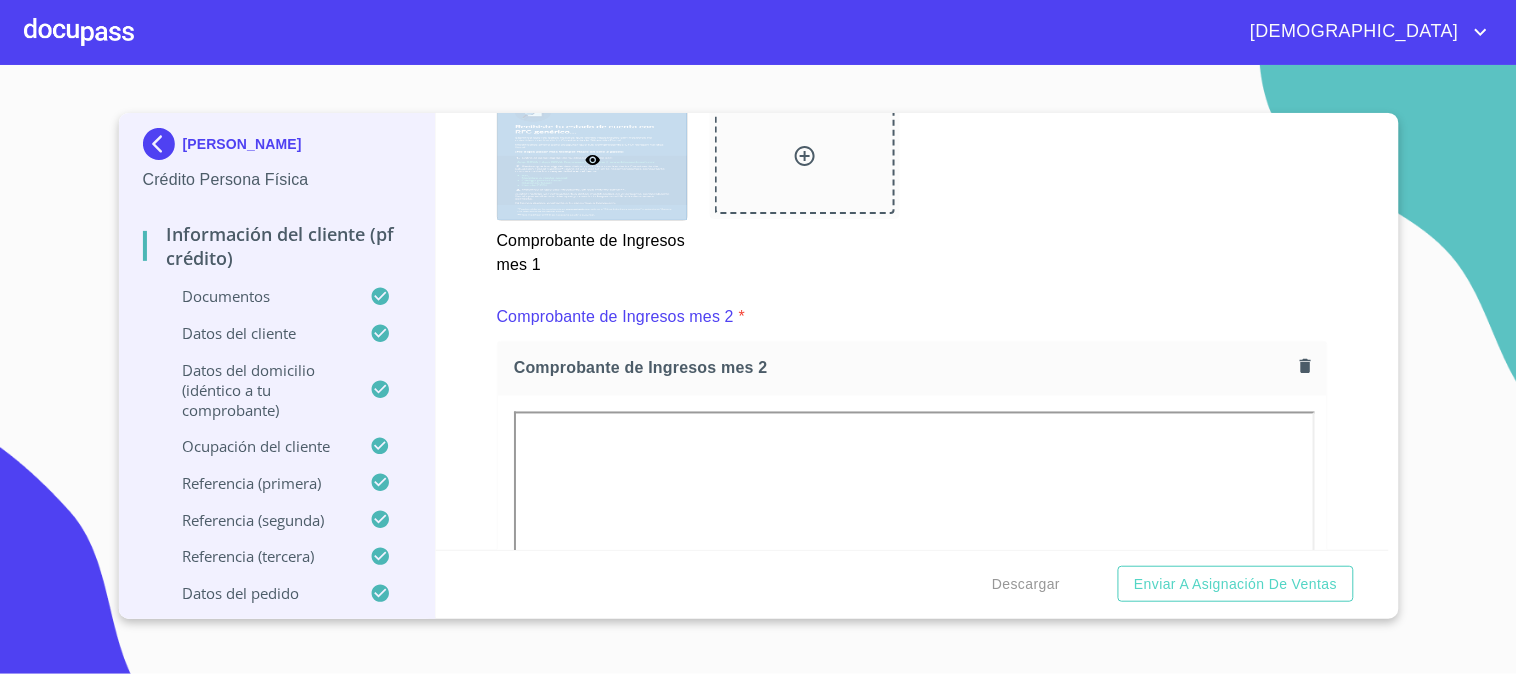 scroll, scrollTop: 2836, scrollLeft: 0, axis: vertical 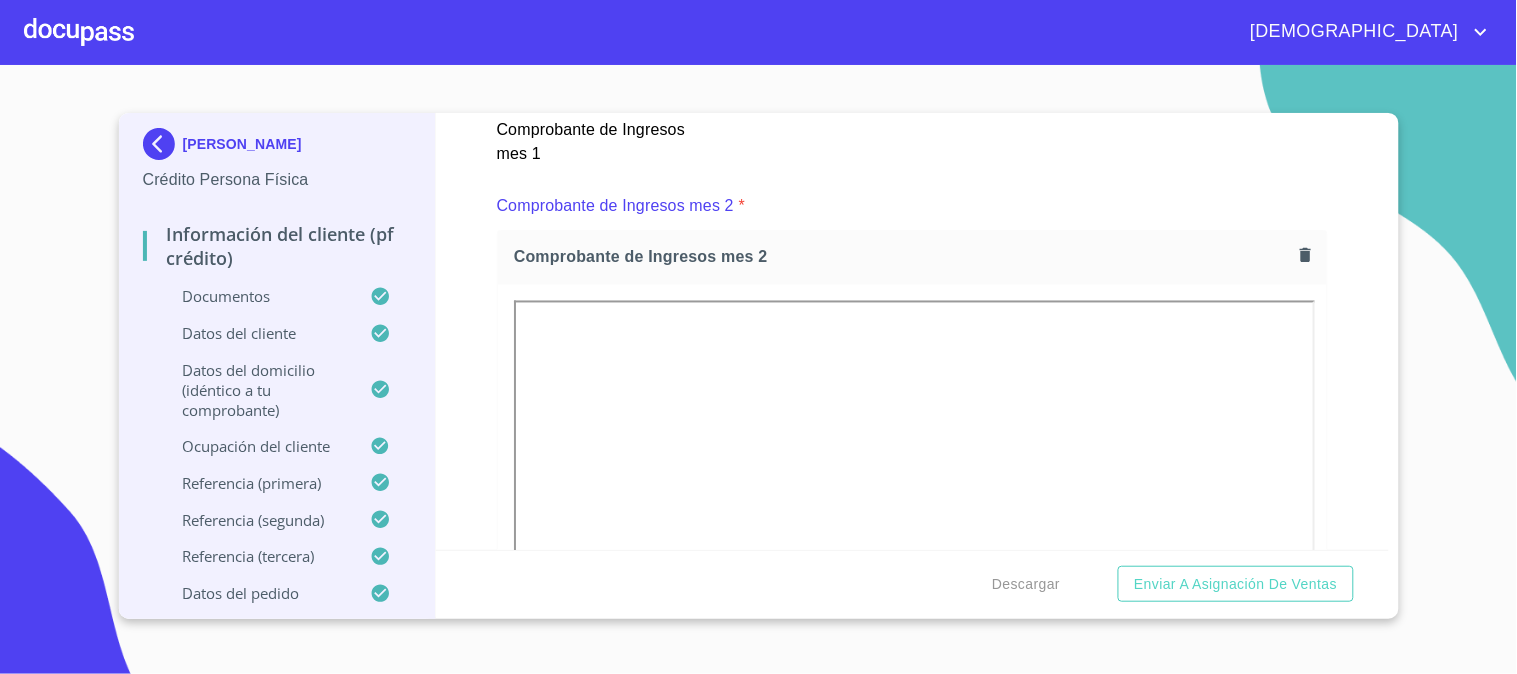 click 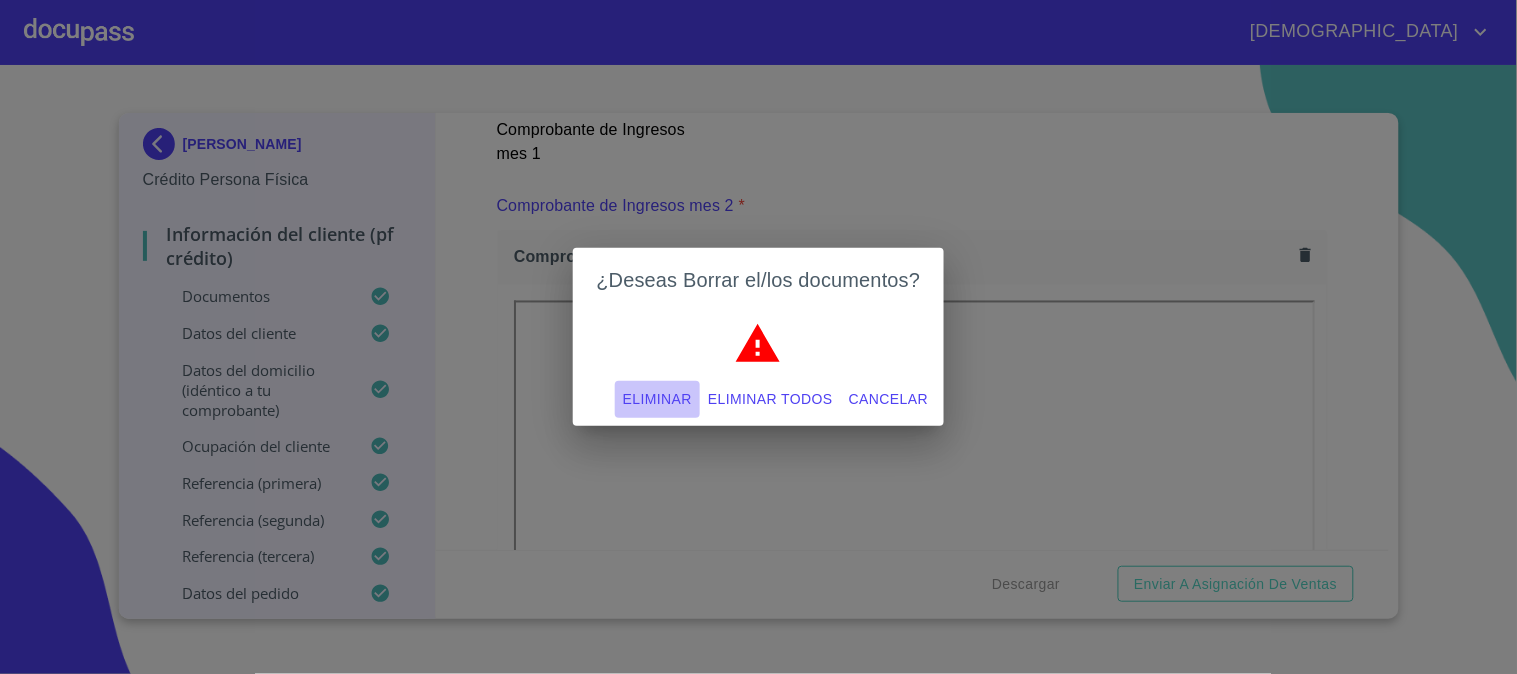 click on "Eliminar" at bounding box center [657, 399] 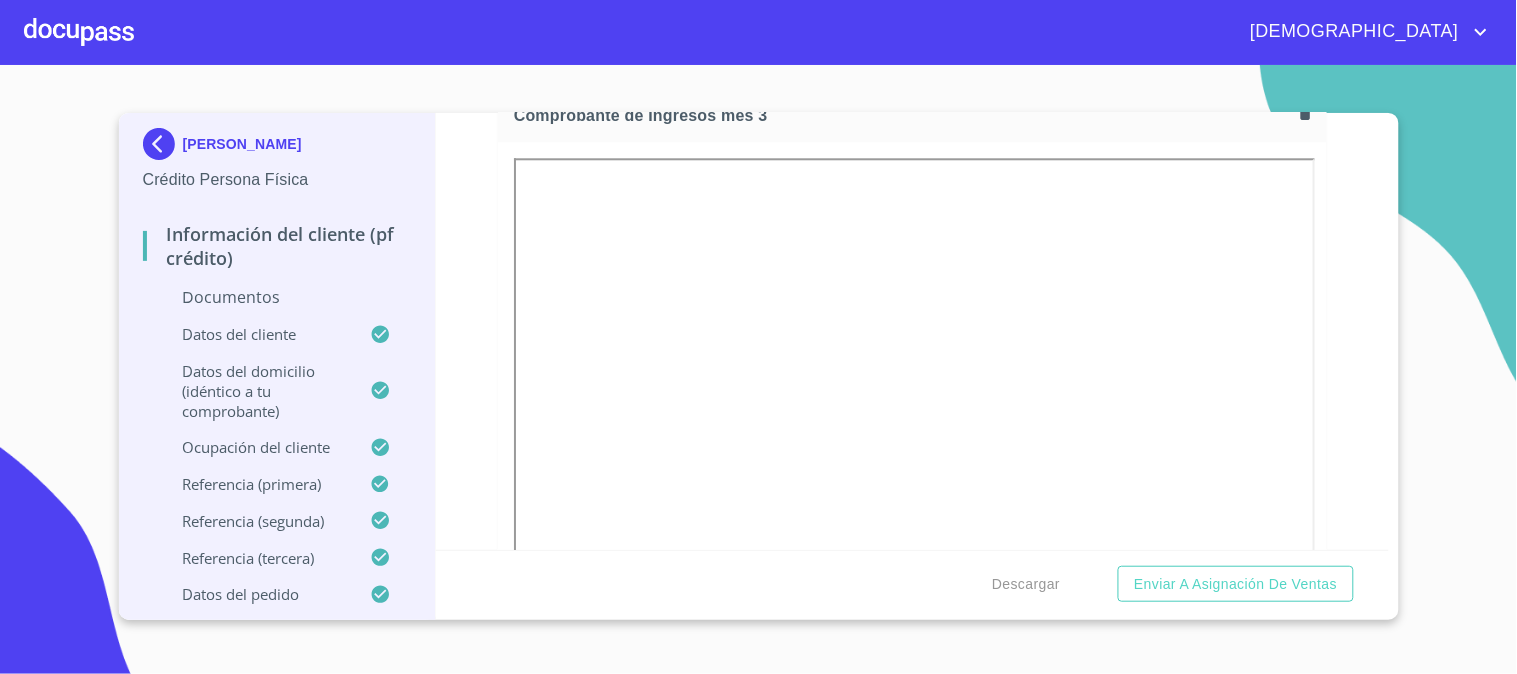 scroll, scrollTop: 3170, scrollLeft: 0, axis: vertical 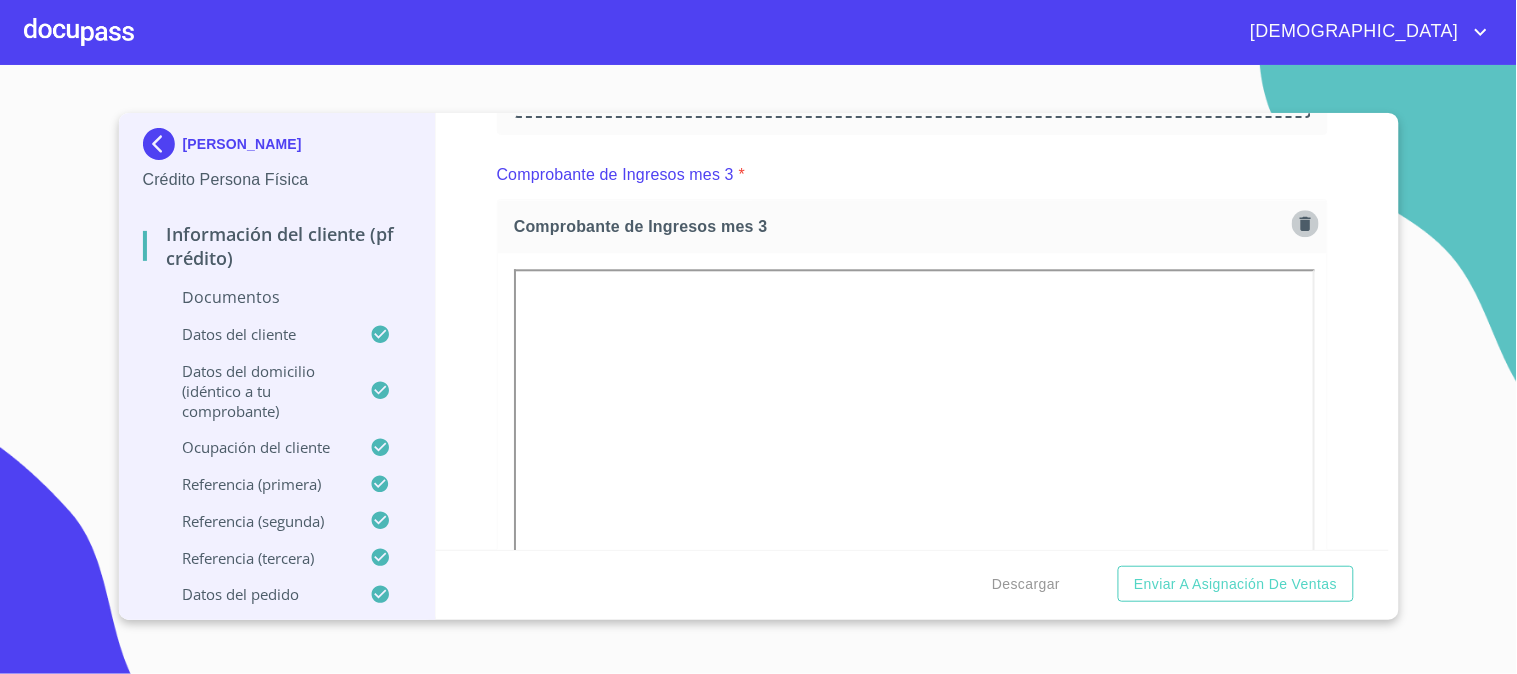 click 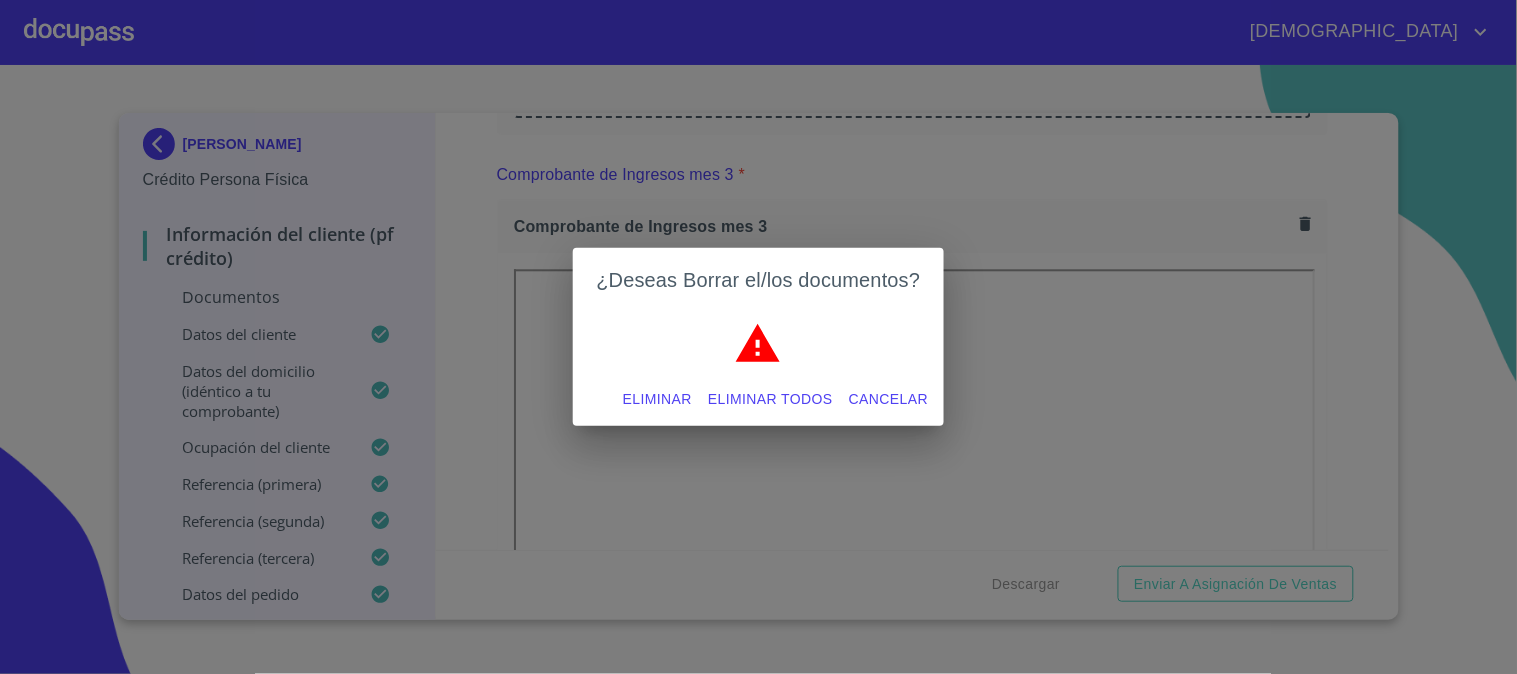 click on "Eliminar" at bounding box center (657, 399) 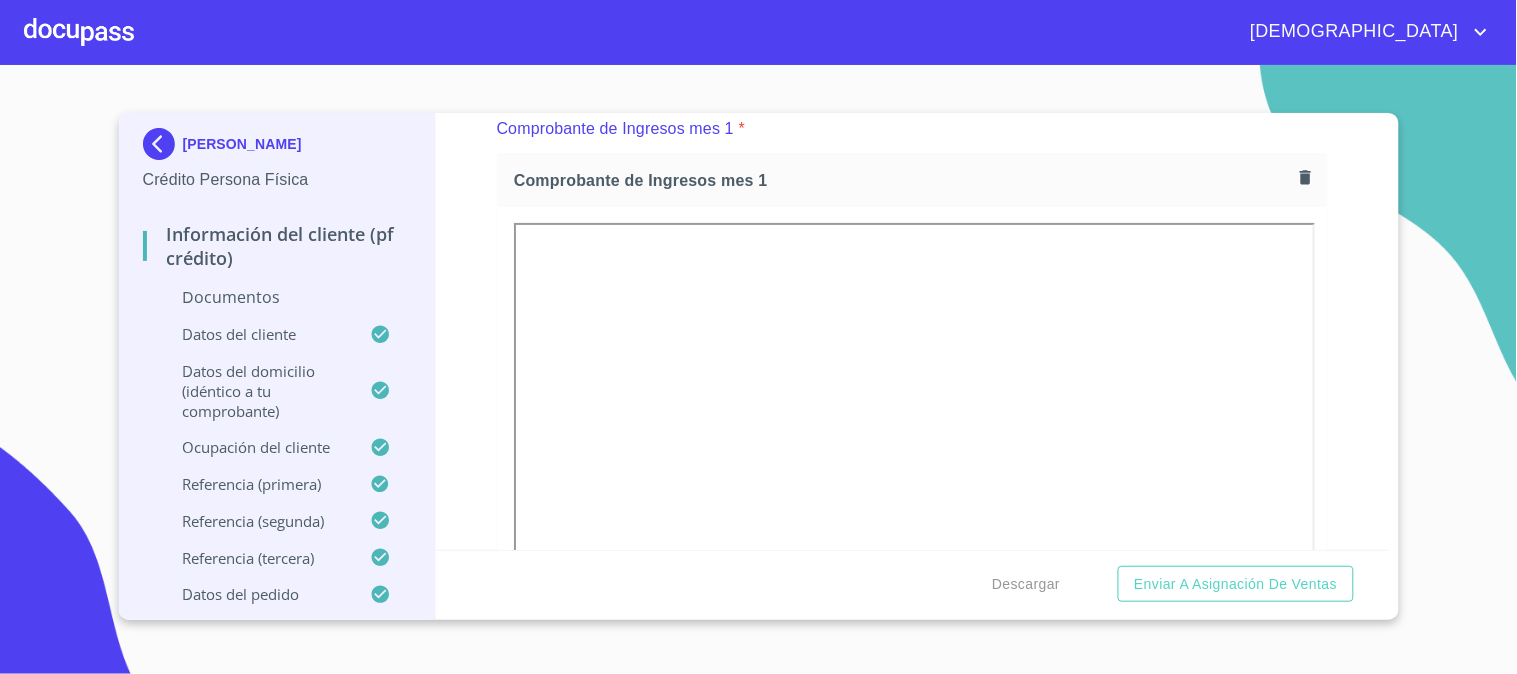 scroll, scrollTop: 2045, scrollLeft: 0, axis: vertical 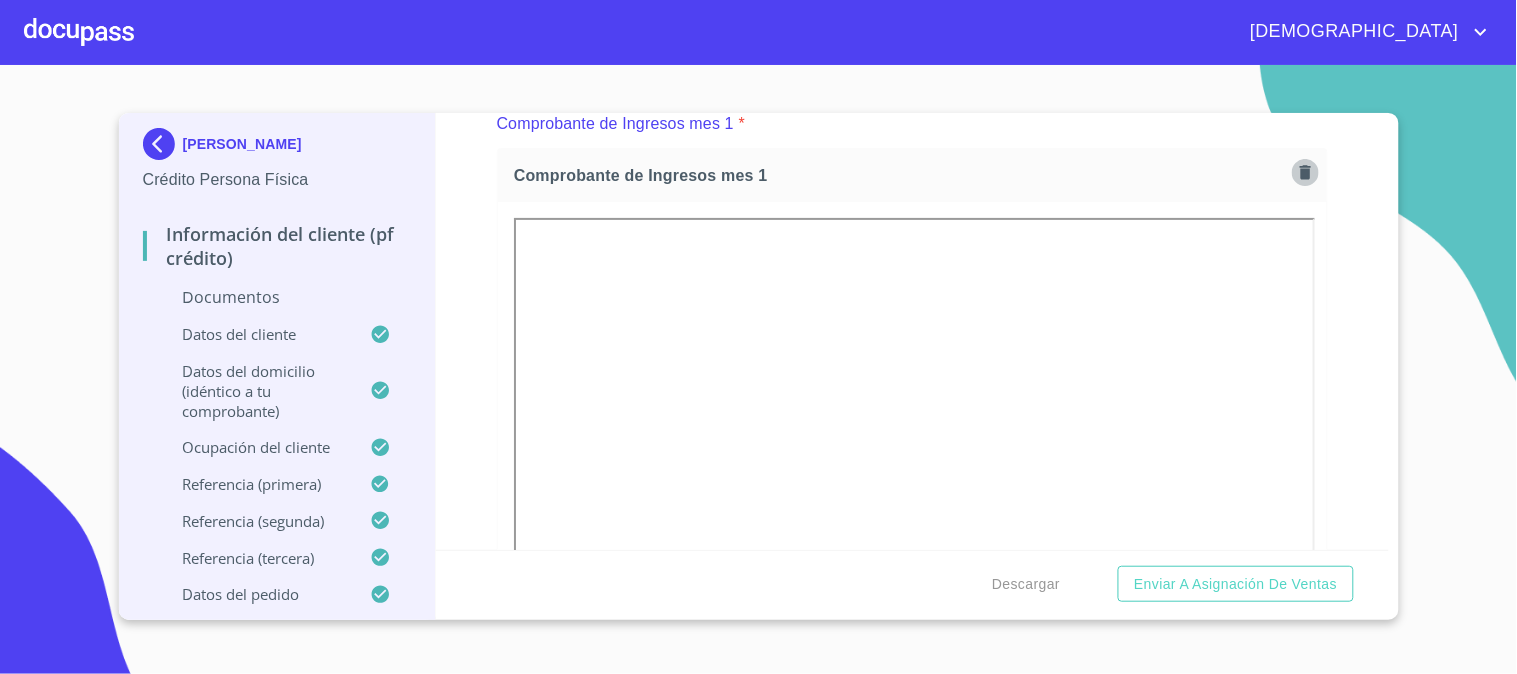 click 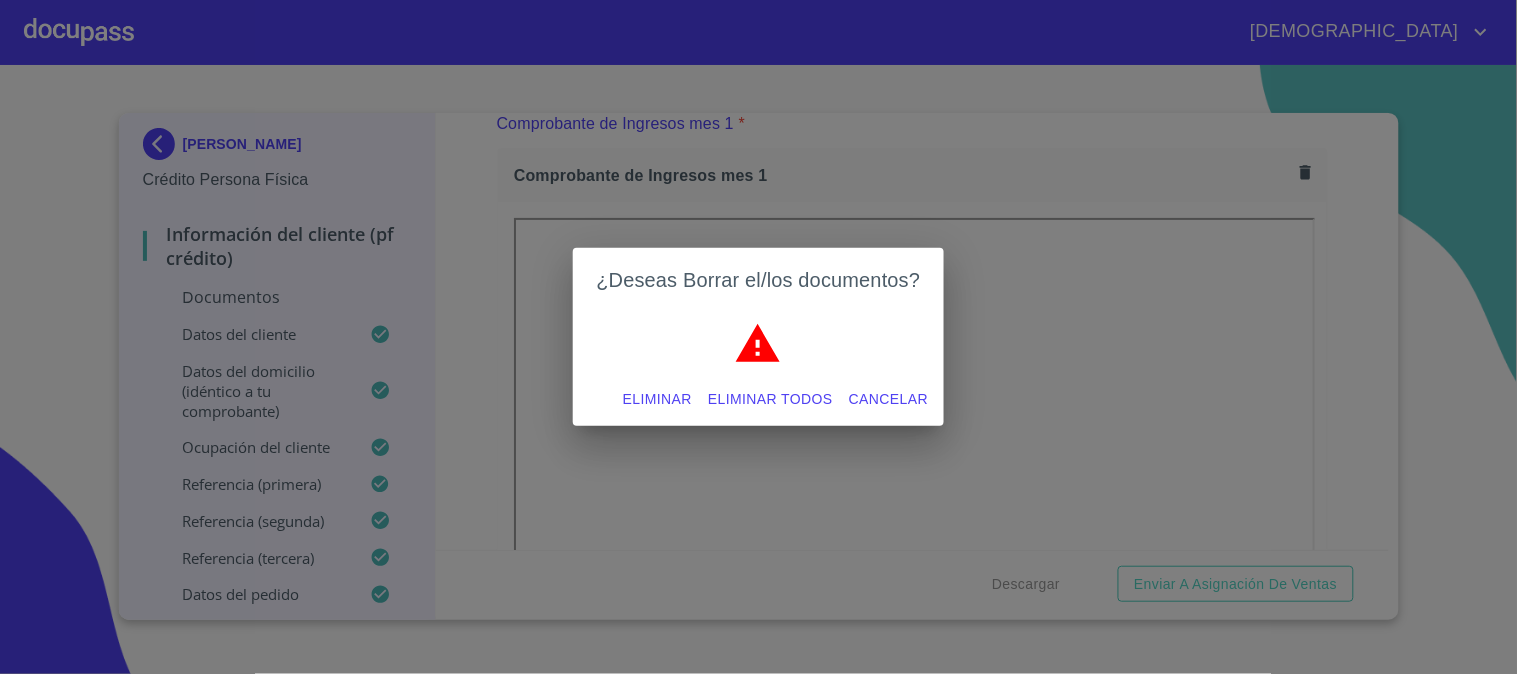 click on "Eliminar" at bounding box center (657, 399) 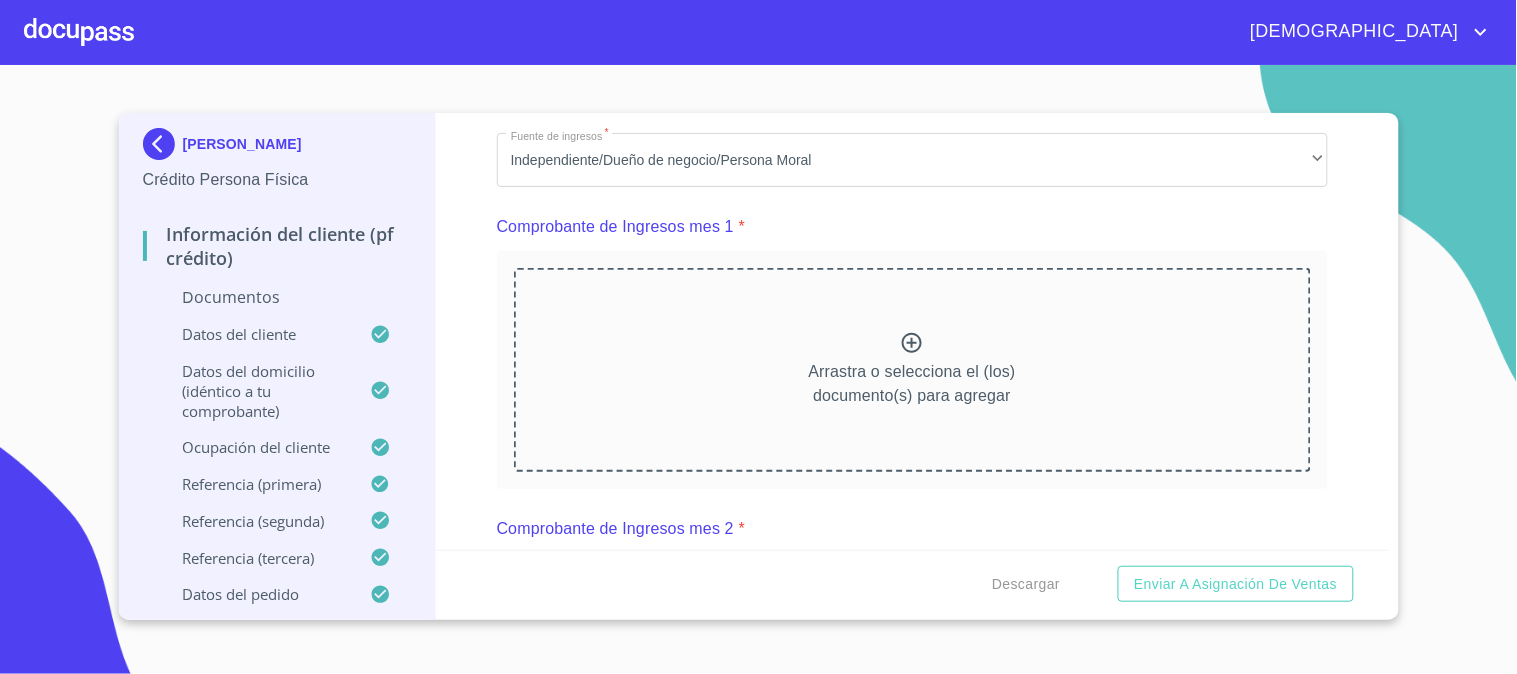 scroll, scrollTop: 1934, scrollLeft: 0, axis: vertical 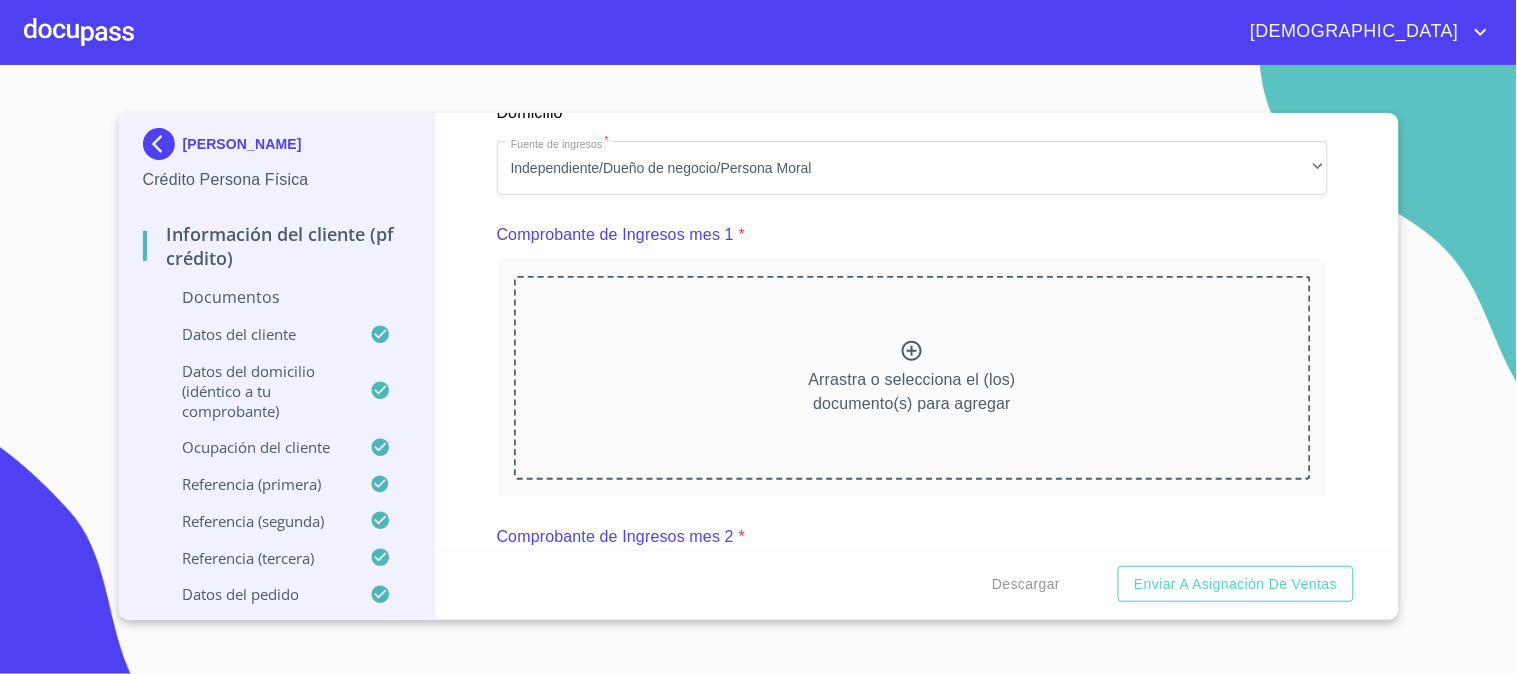click 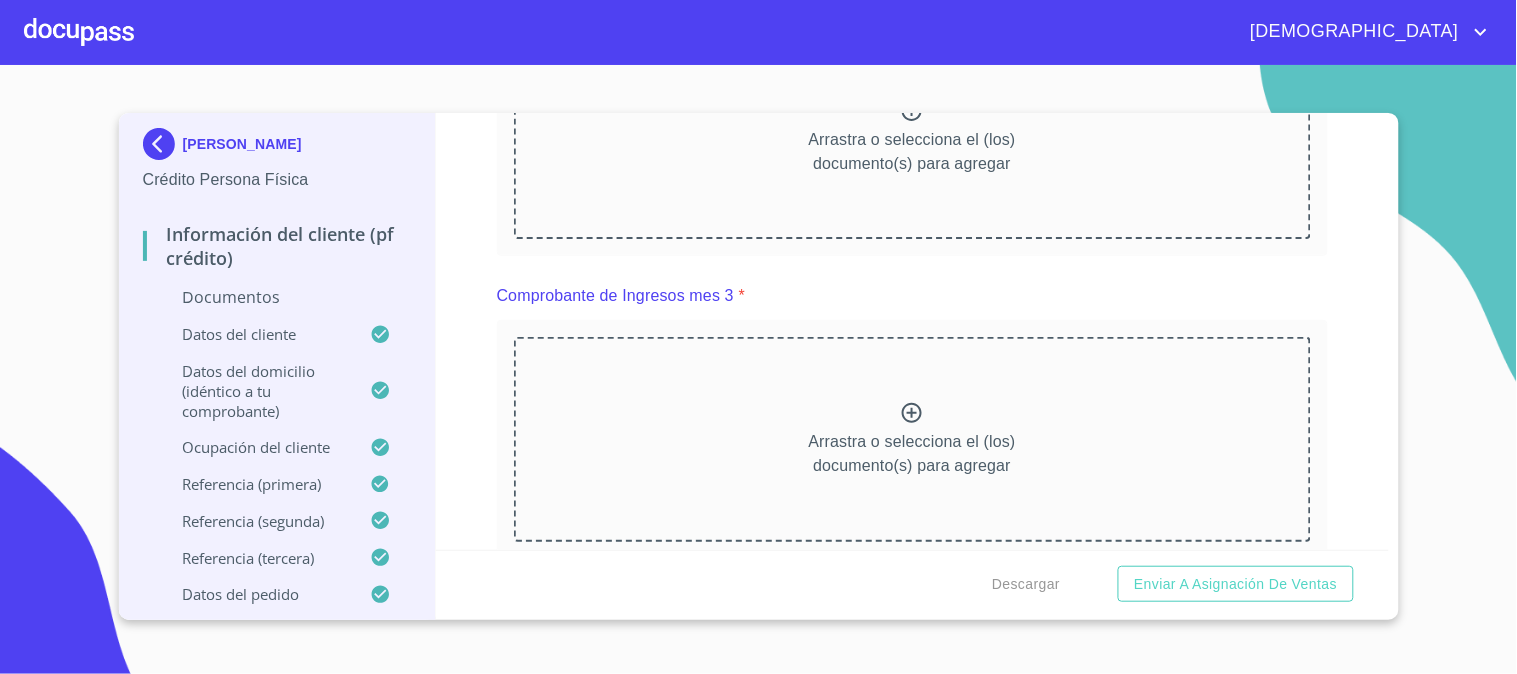 scroll, scrollTop: 2267, scrollLeft: 0, axis: vertical 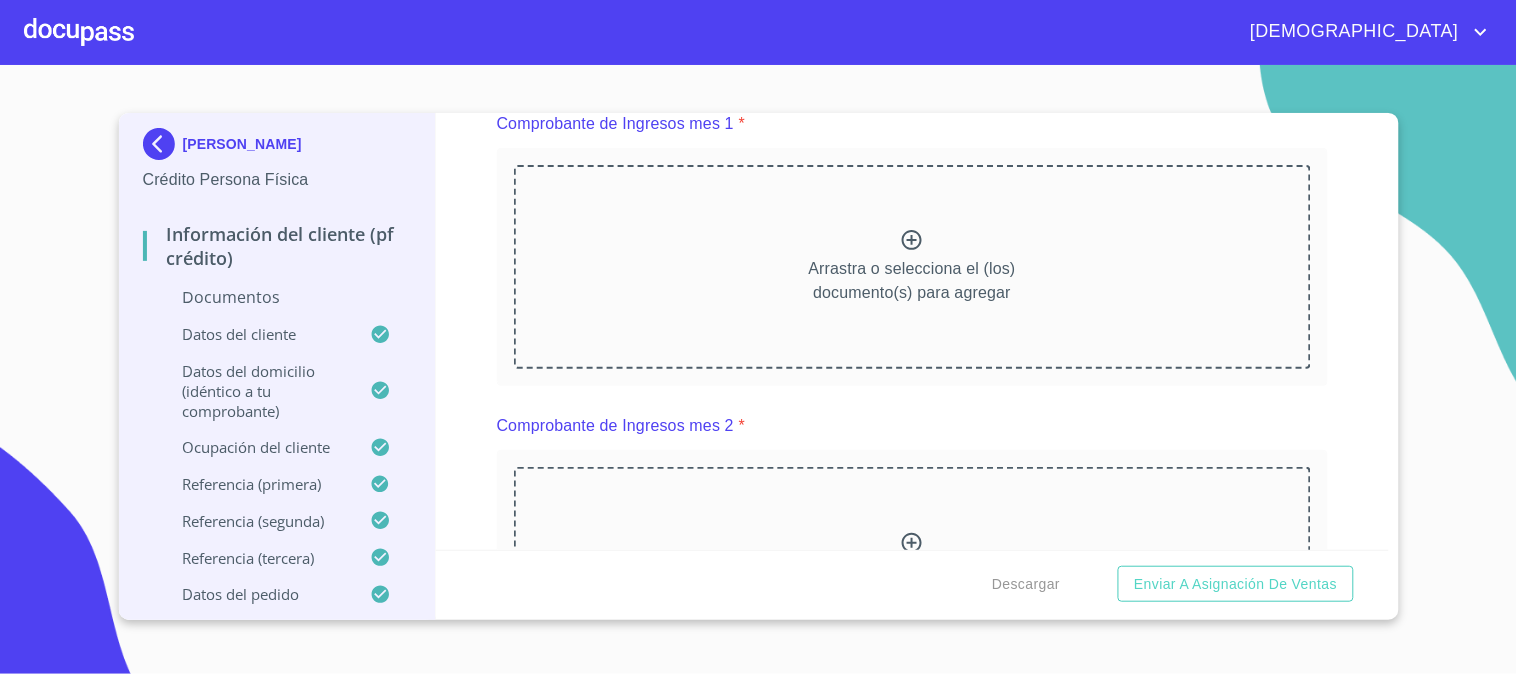 click 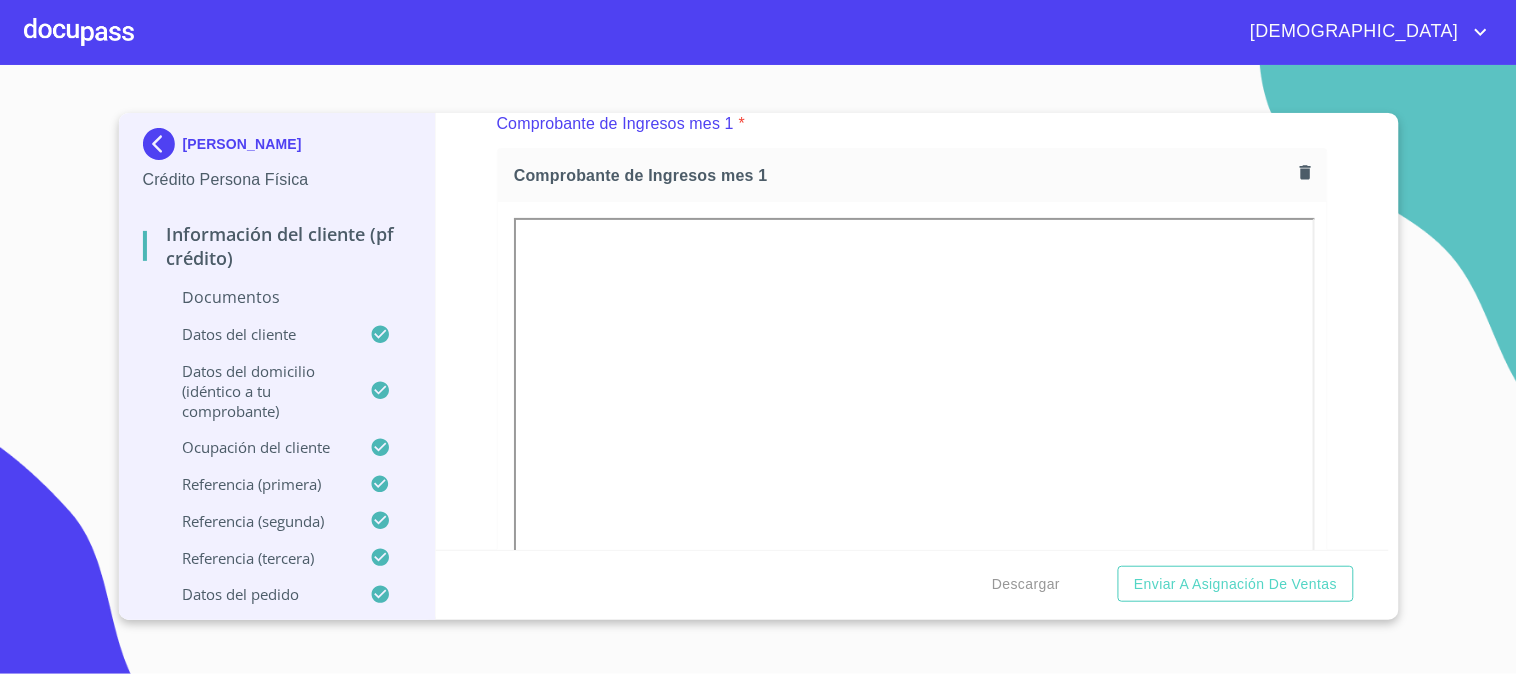 click on "Información del cliente (PF crédito)   Documentos Documento de identificación.   * INE ​ Identificación Oficial * Identificación Oficial Identificación Oficial Identificación Oficial Comprobante de Domicilio * Comprobante de Domicilio Comprobante de [PERSON_NAME] de ingresos   * Independiente/Dueño de negocio/Persona Moral ​ Comprobante de Ingresos mes 1 * Comprobante de Ingresos mes 1 Comprobante de Ingresos mes 1 Comprobante de Ingresos mes 2 * Arrastra o selecciona el (los) documento(s) para agregar Comprobante de Ingresos mes 3 * Arrastra o selecciona el (los) documento(s) para agregar CURP * CURP CURP Constancia de situación fiscal Arrastra o selecciona el (los) documento(s) para agregar Datos del cliente Apellido Paterno   * [PERSON_NAME] ​ Apellido Materno   * [PERSON_NAME] ​ Primer nombre   * [PERSON_NAME] ​ Segundo Nombre [PERSON_NAME] ​ Fecha de nacimiento * [DEMOGRAPHIC_DATA] ​ RFC   * LAZI641008GE7 ​ CURP   * LAZI641008MJCZPS04 ​ ID de Identificación ​ Nacionalidad   * ​" at bounding box center (912, 331) 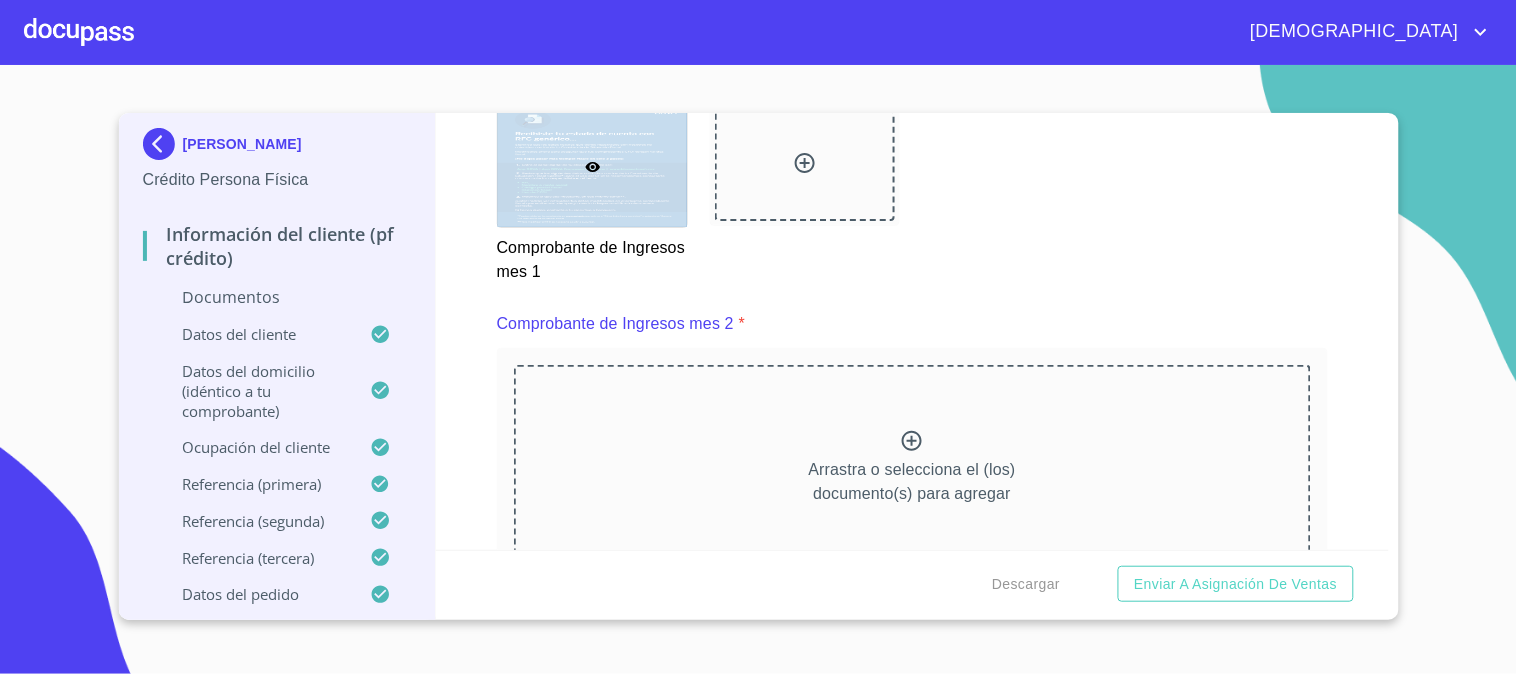 scroll, scrollTop: 2712, scrollLeft: 0, axis: vertical 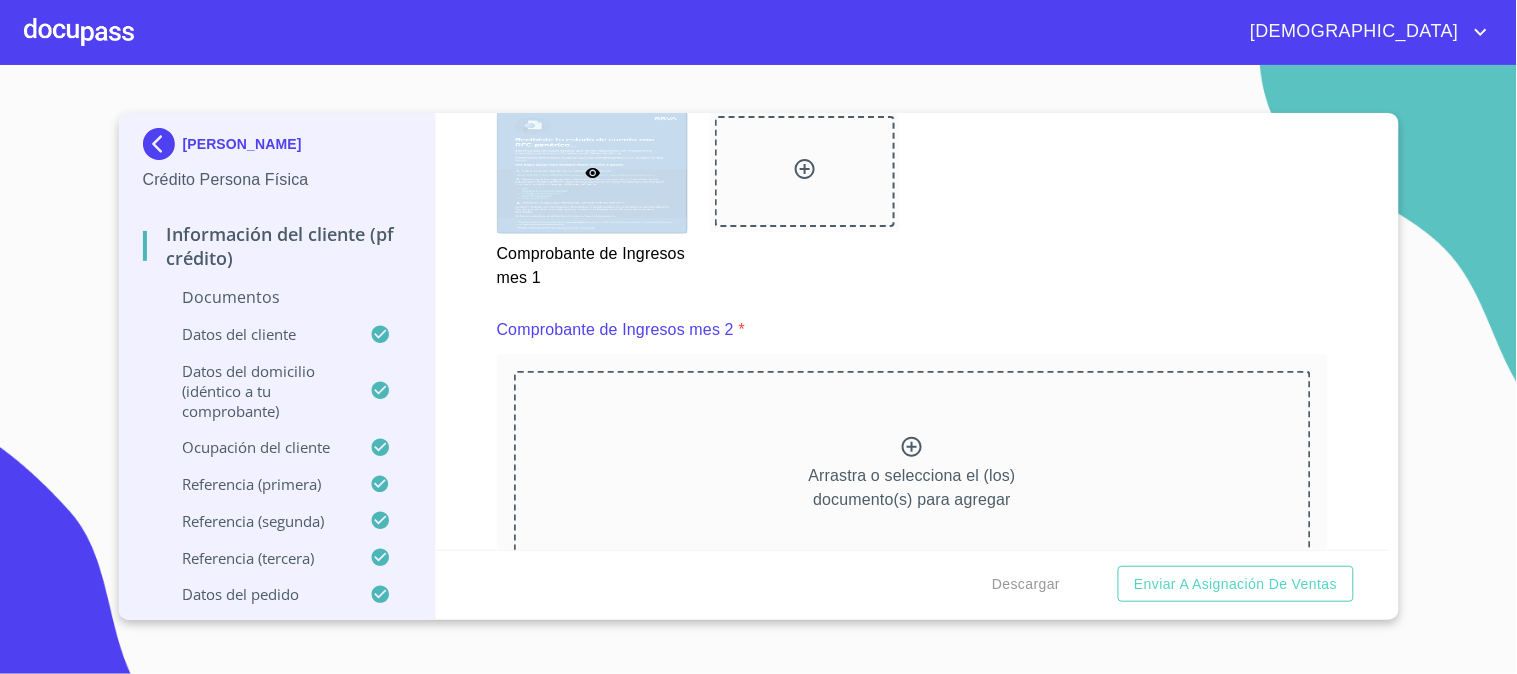 click 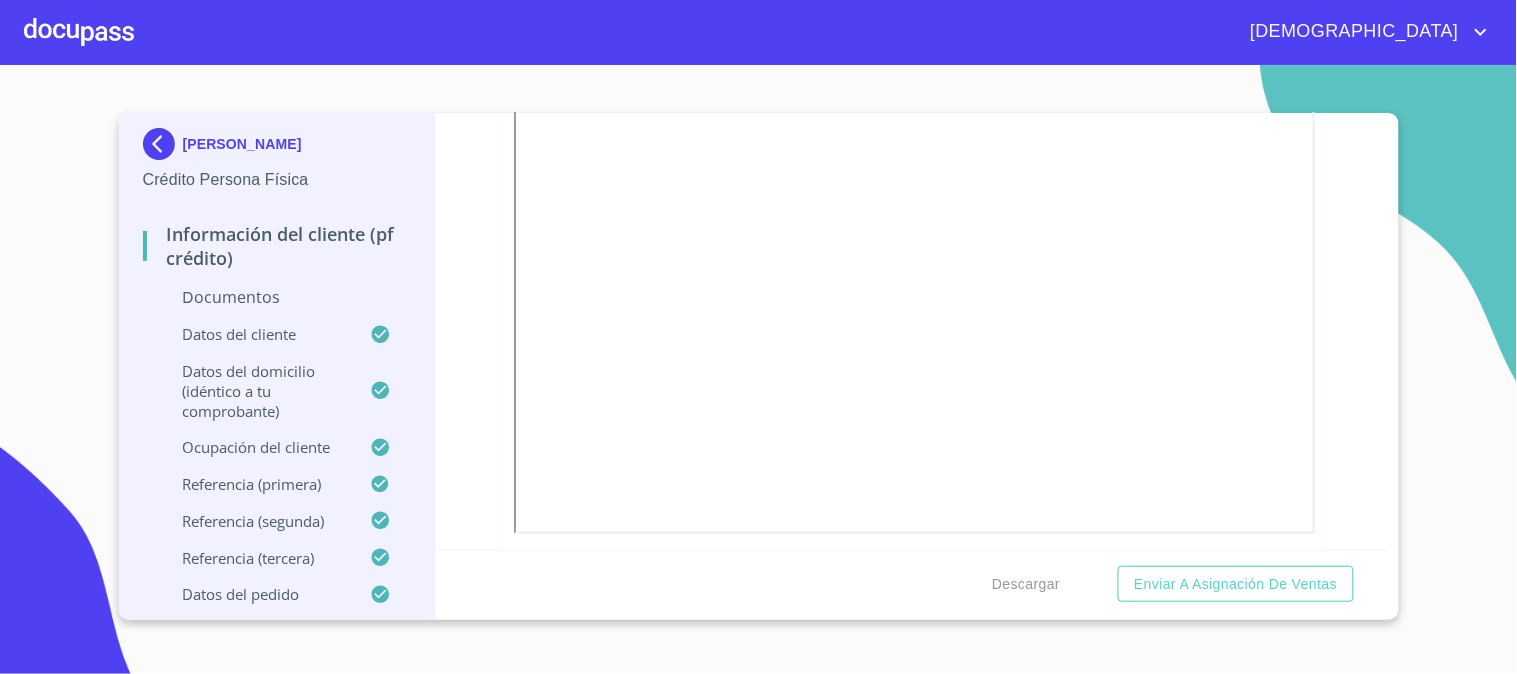 scroll, scrollTop: 2210, scrollLeft: 0, axis: vertical 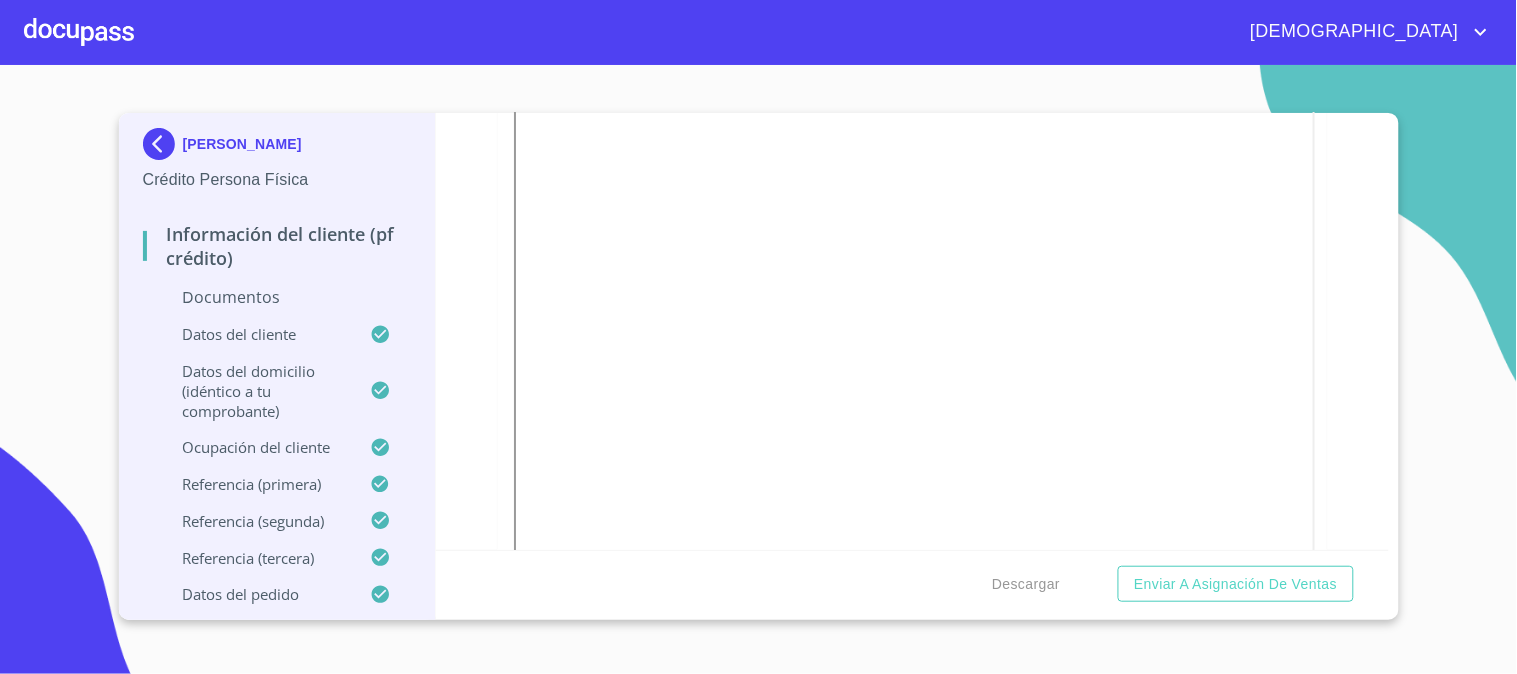 click on "Información del cliente (PF crédito)   Documentos Documento de identificación.   * INE ​ Identificación Oficial * Identificación Oficial Identificación Oficial Identificación Oficial Comprobante de Domicilio * Comprobante de Domicilio Comprobante de [PERSON_NAME] de ingresos   * Independiente/Dueño de negocio/Persona Moral ​ Comprobante de Ingresos mes 1 * Comprobante de Ingresos mes 1 Comprobante de Ingresos mes 1 Comprobante de Ingresos mes 2 * Comprobante de Ingresos mes 2 Comprobante de Ingresos mes 2 Comprobante de Ingresos mes 3 * Arrastra o selecciona el (los) documento(s) para agregar CURP * CURP CURP Constancia de situación fiscal Arrastra o selecciona el (los) documento(s) para agregar Datos del cliente Apellido Paterno   * [PERSON_NAME] ​ Apellido Materno   * [PERSON_NAME] ​ Primer nombre   * [PERSON_NAME] ​ Segundo Nombre [PERSON_NAME] ​ Fecha de nacimiento * [DEMOGRAPHIC_DATA] ​ RFC   * LAZI641008GE7 ​ CURP   * LAZI641008MJCZPS04 ​ ID de Identificación ​ Nacionalidad   * ​" at bounding box center (912, 331) 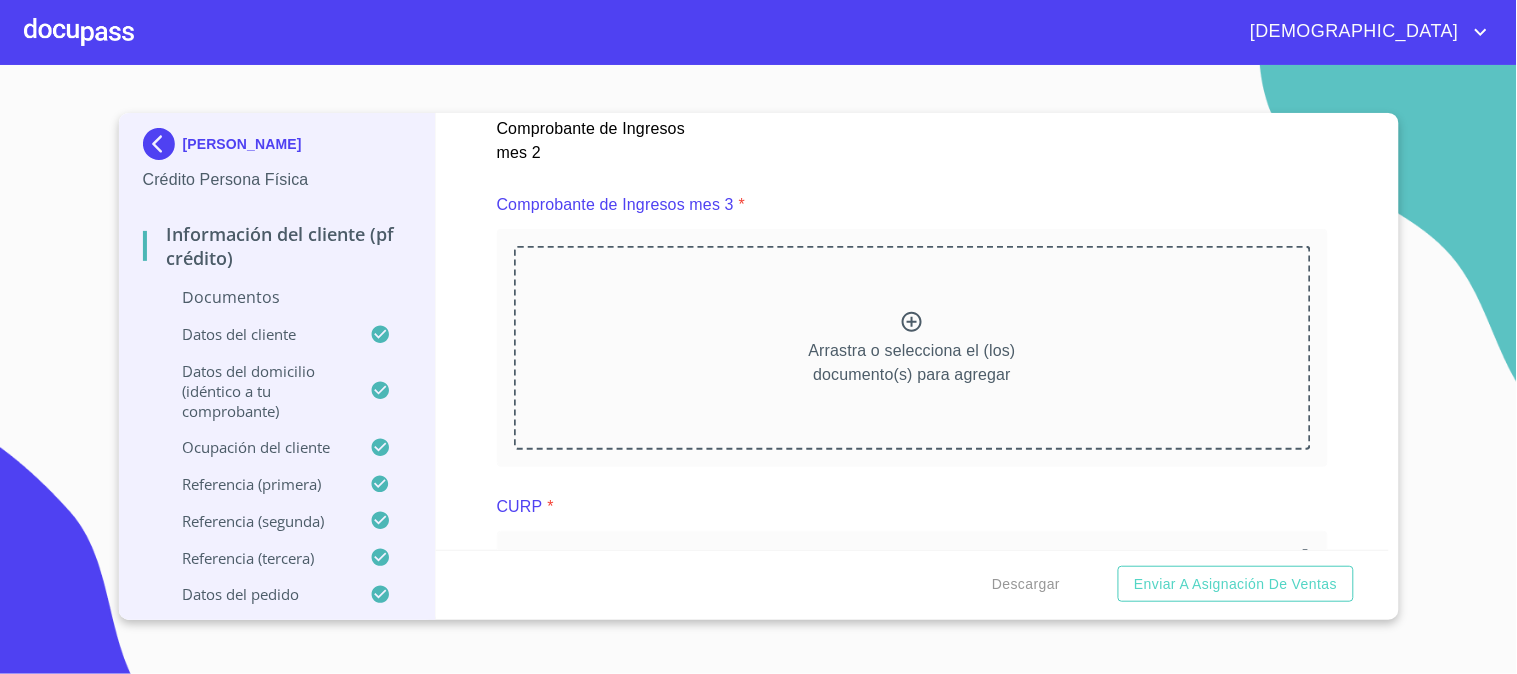 scroll, scrollTop: 3747, scrollLeft: 0, axis: vertical 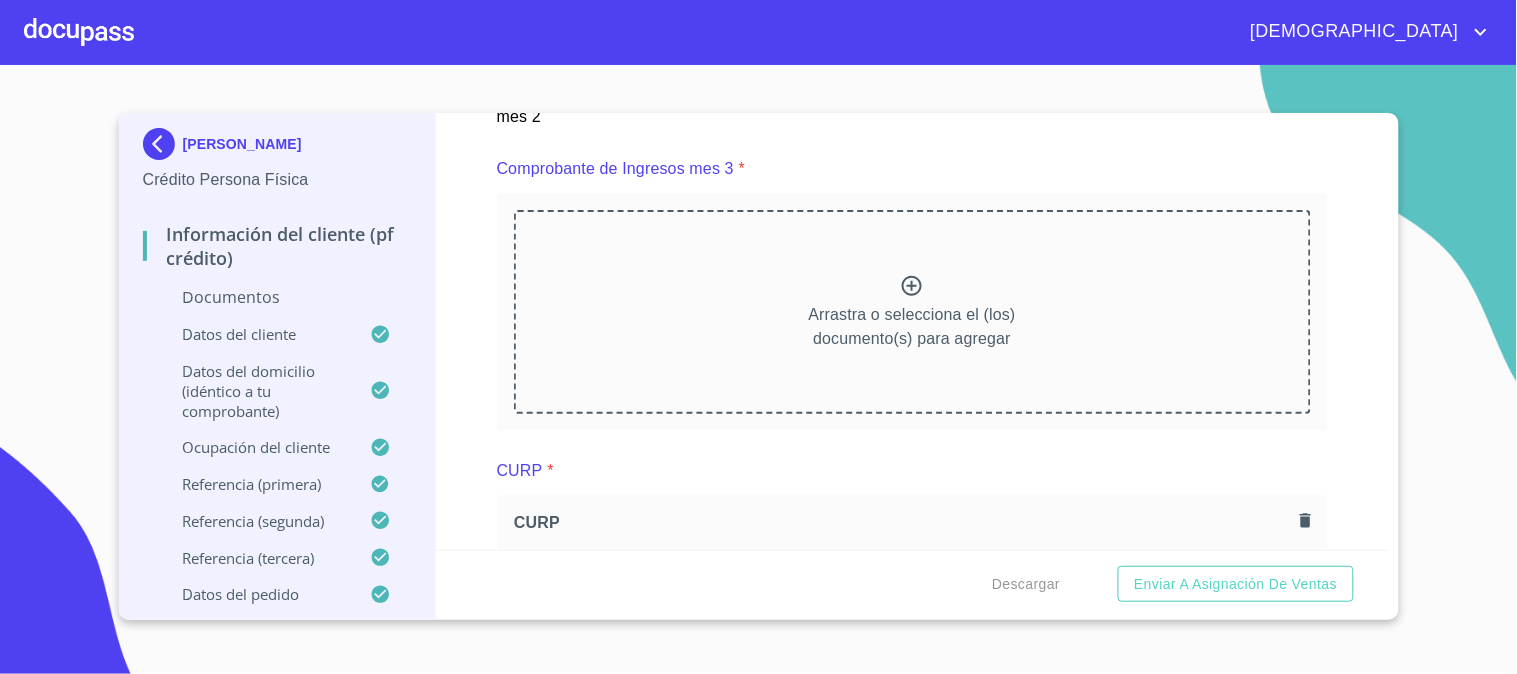 click 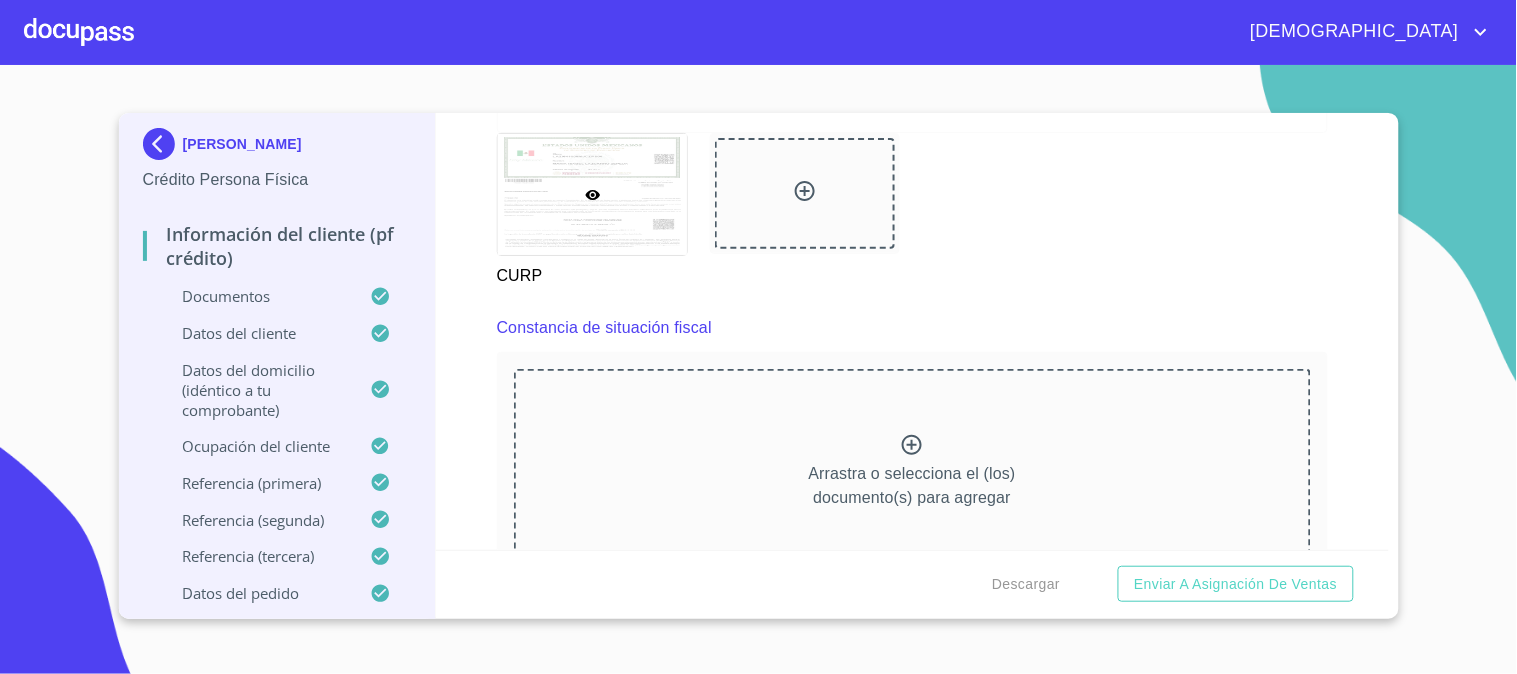 scroll, scrollTop: 5303, scrollLeft: 0, axis: vertical 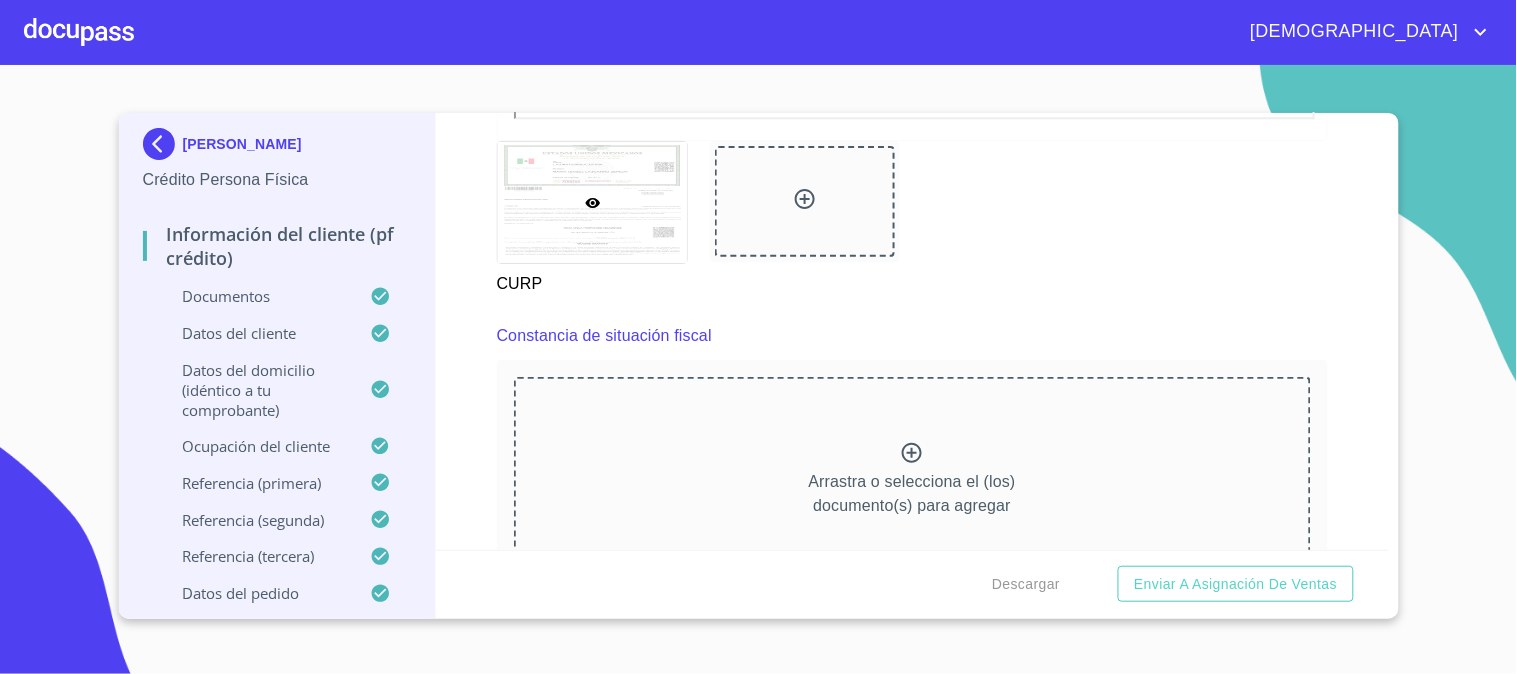 click 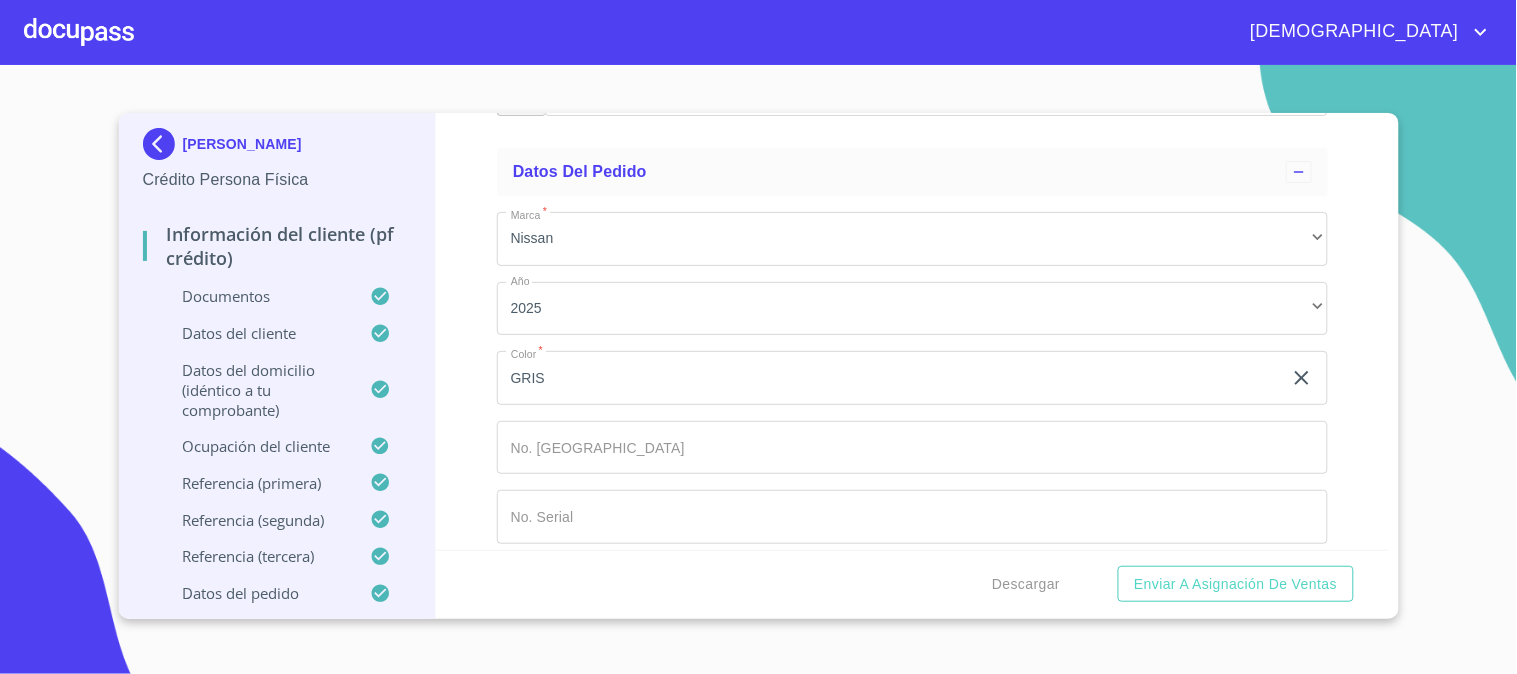 scroll, scrollTop: 11655, scrollLeft: 0, axis: vertical 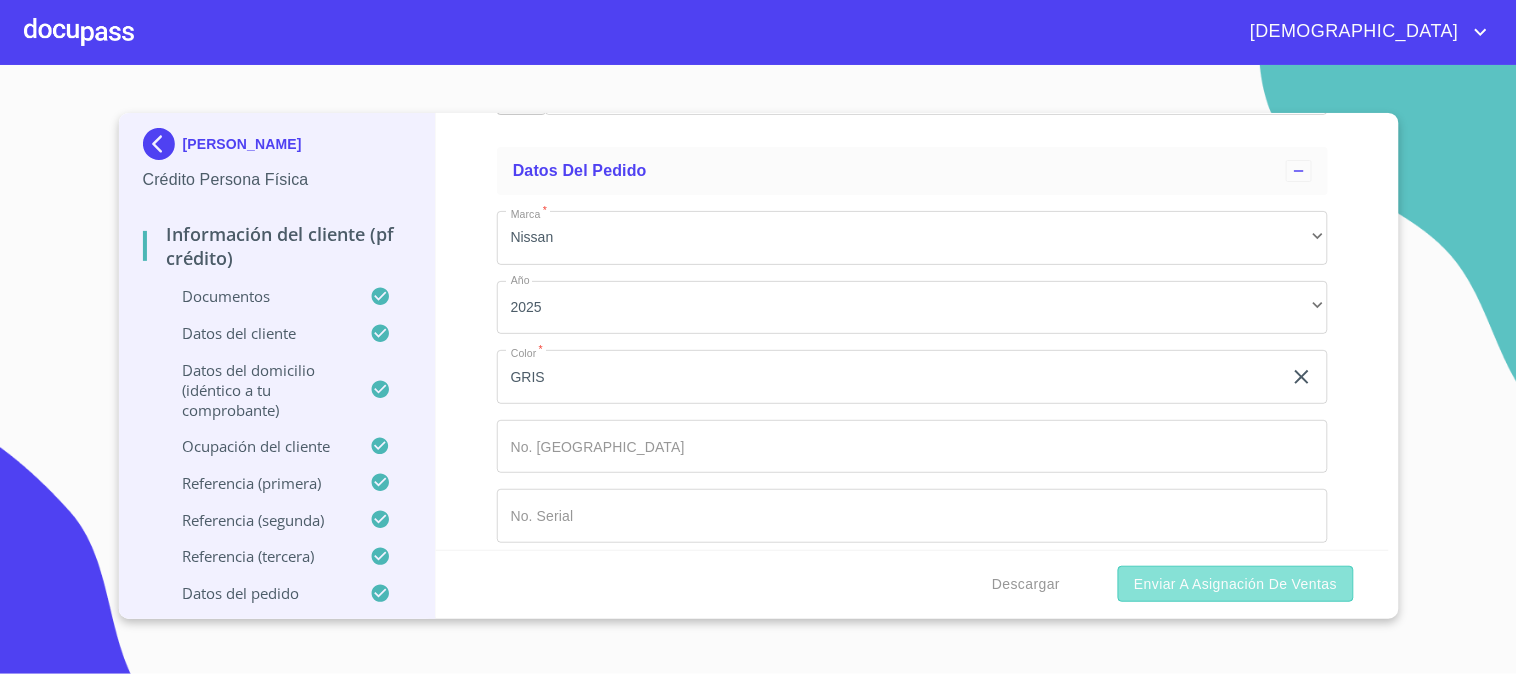click on "Enviar a Asignación de Ventas" at bounding box center [1235, 584] 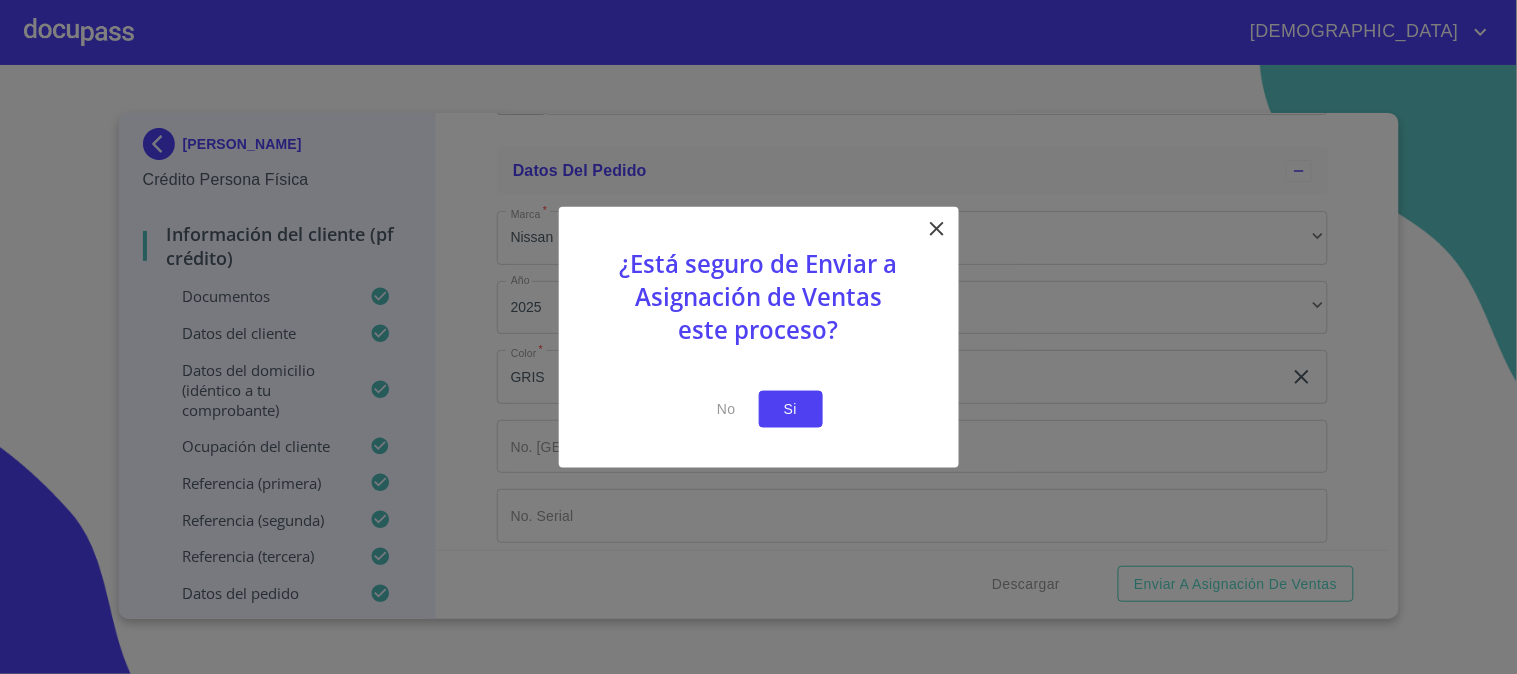 click on "Si" at bounding box center (791, 409) 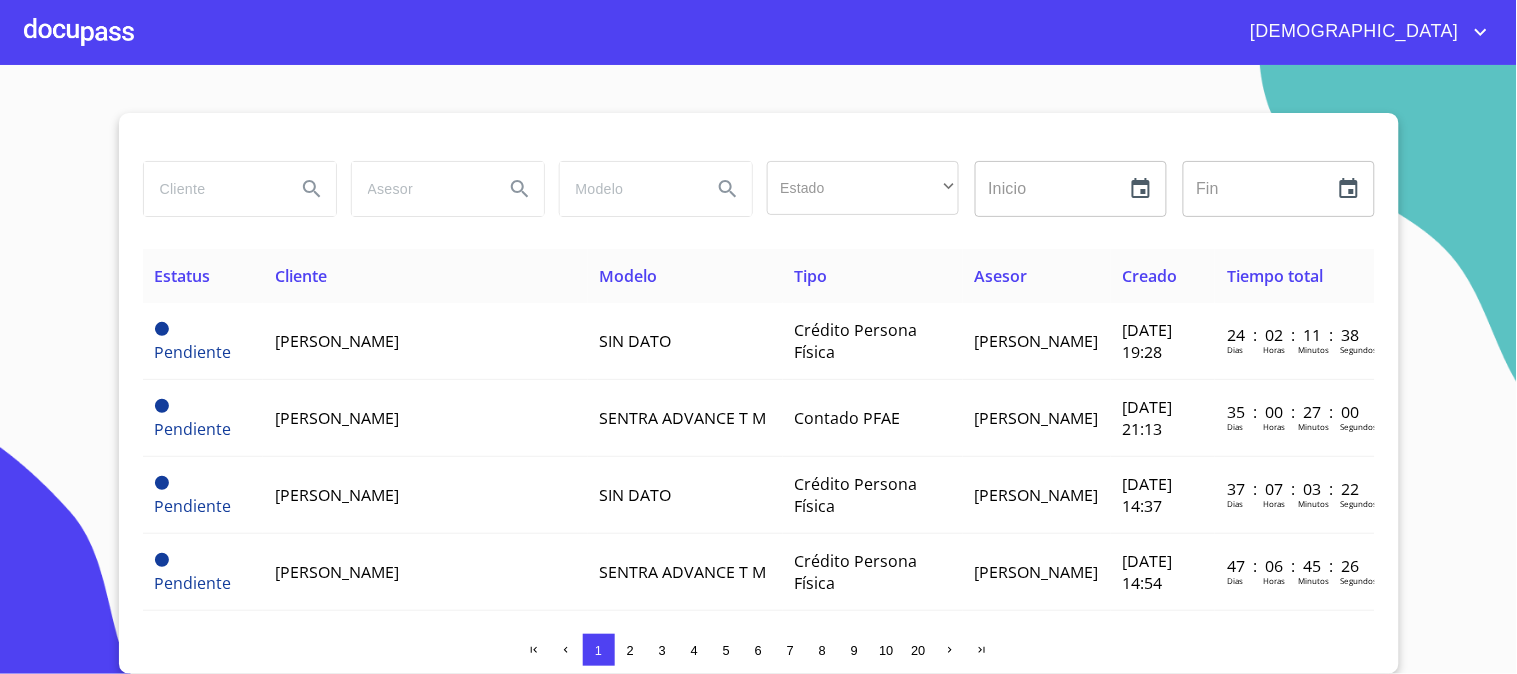click at bounding box center (79, 32) 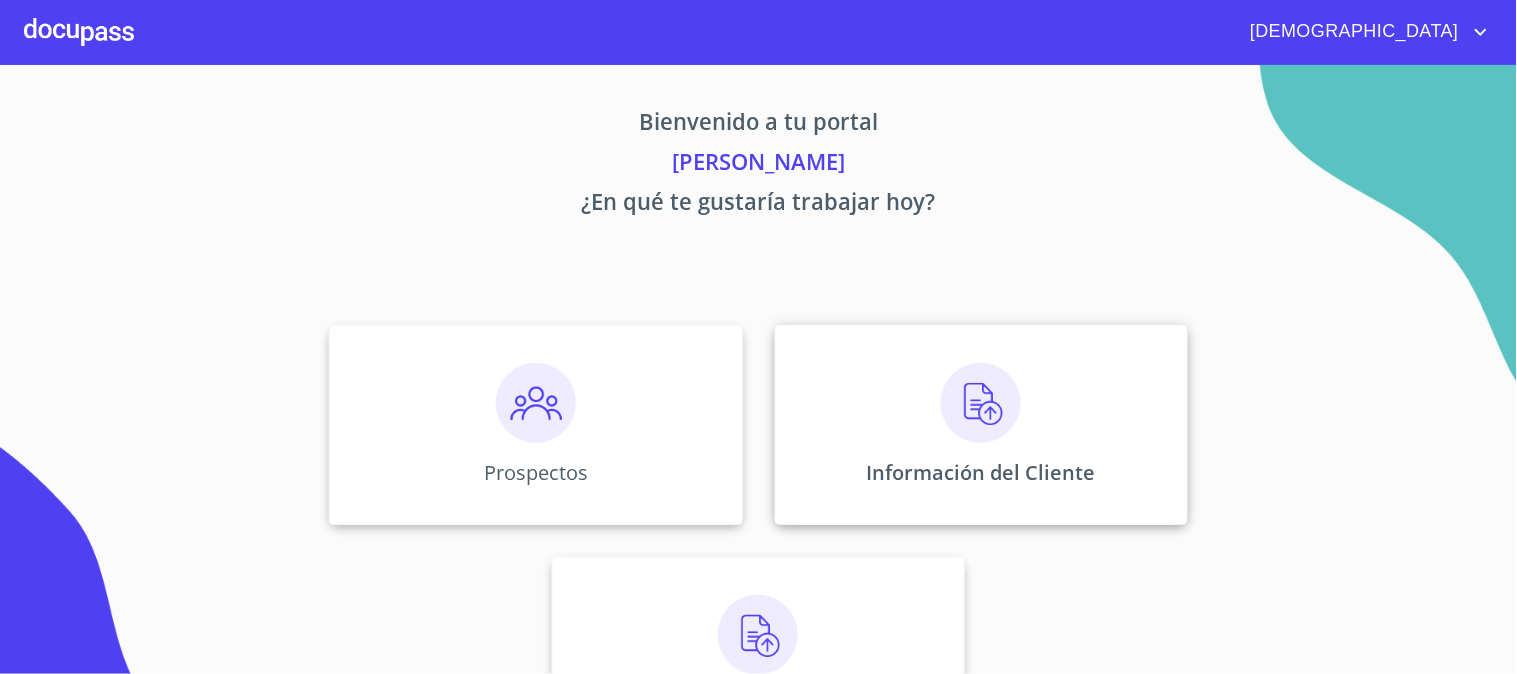 scroll, scrollTop: 97, scrollLeft: 0, axis: vertical 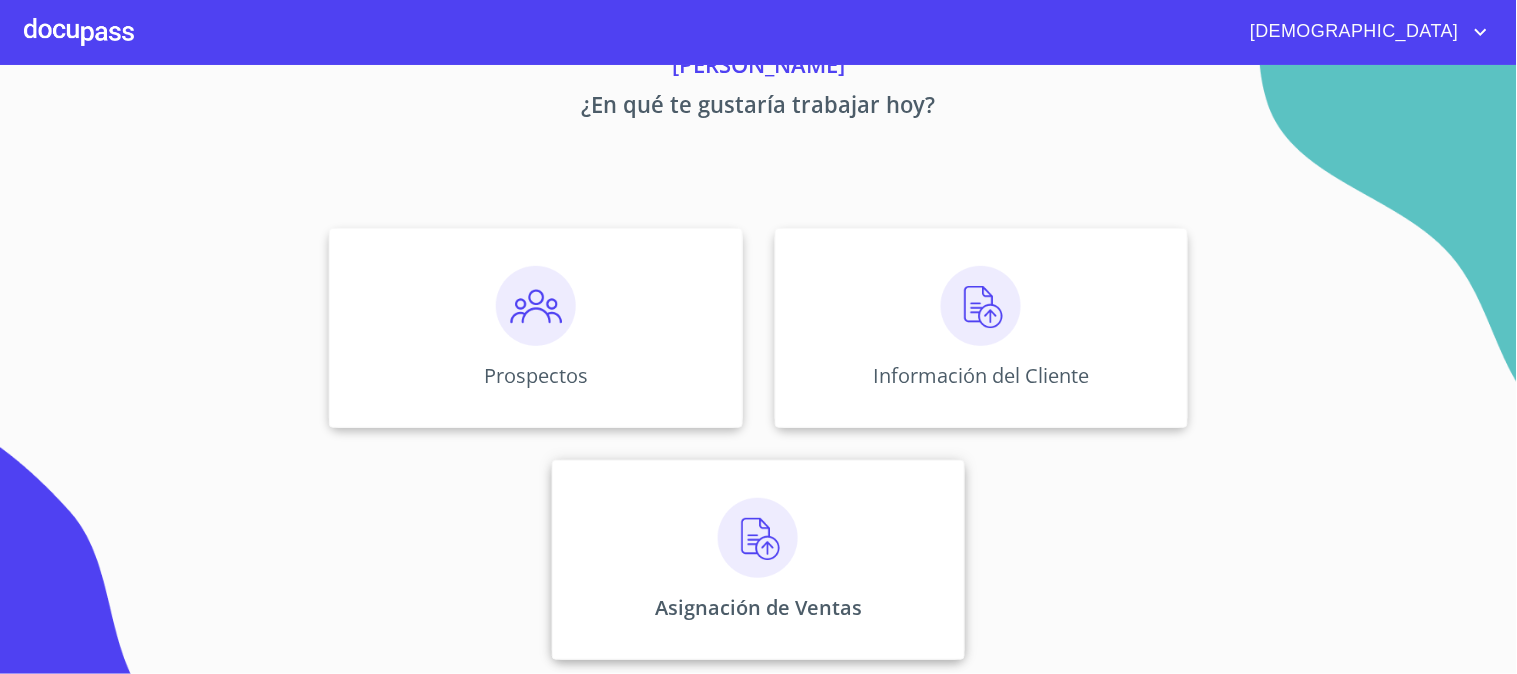 click at bounding box center (758, 538) 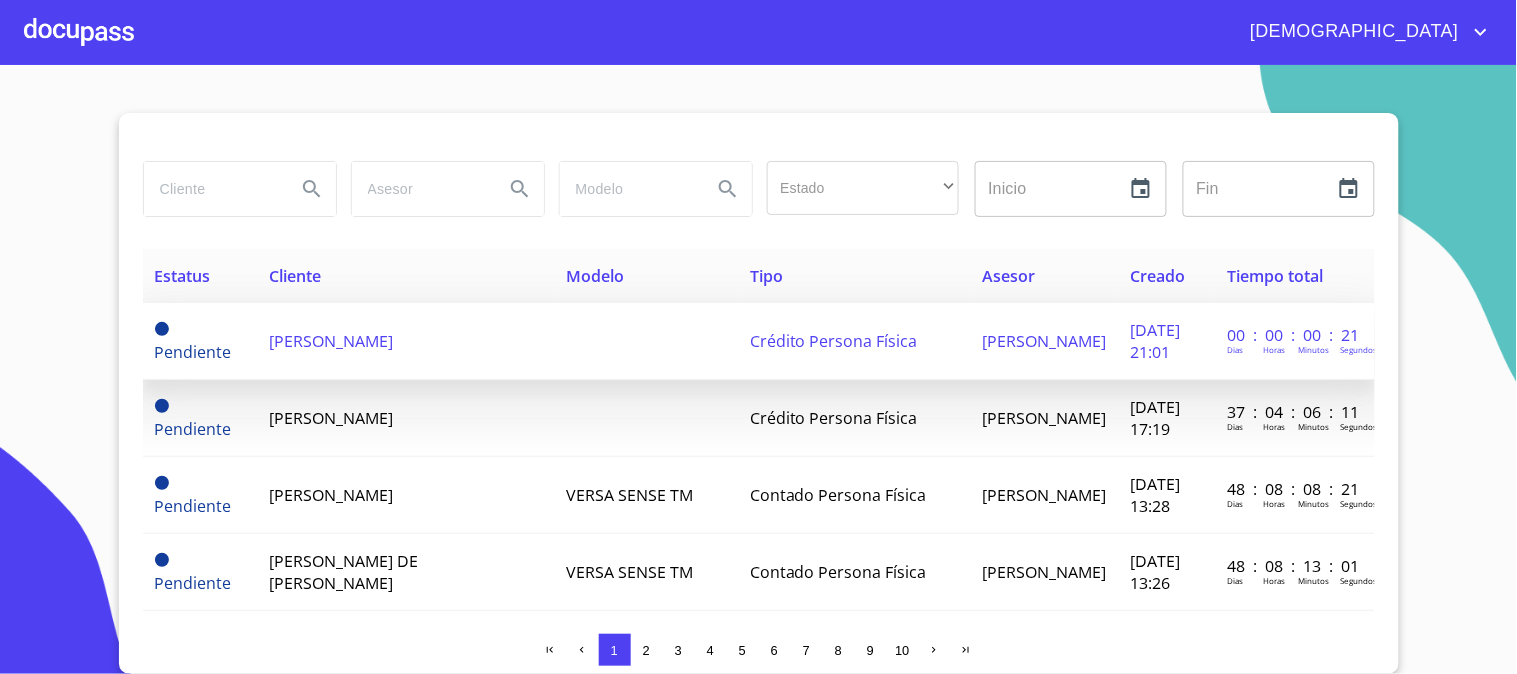 click on "[PERSON_NAME]" at bounding box center (331, 341) 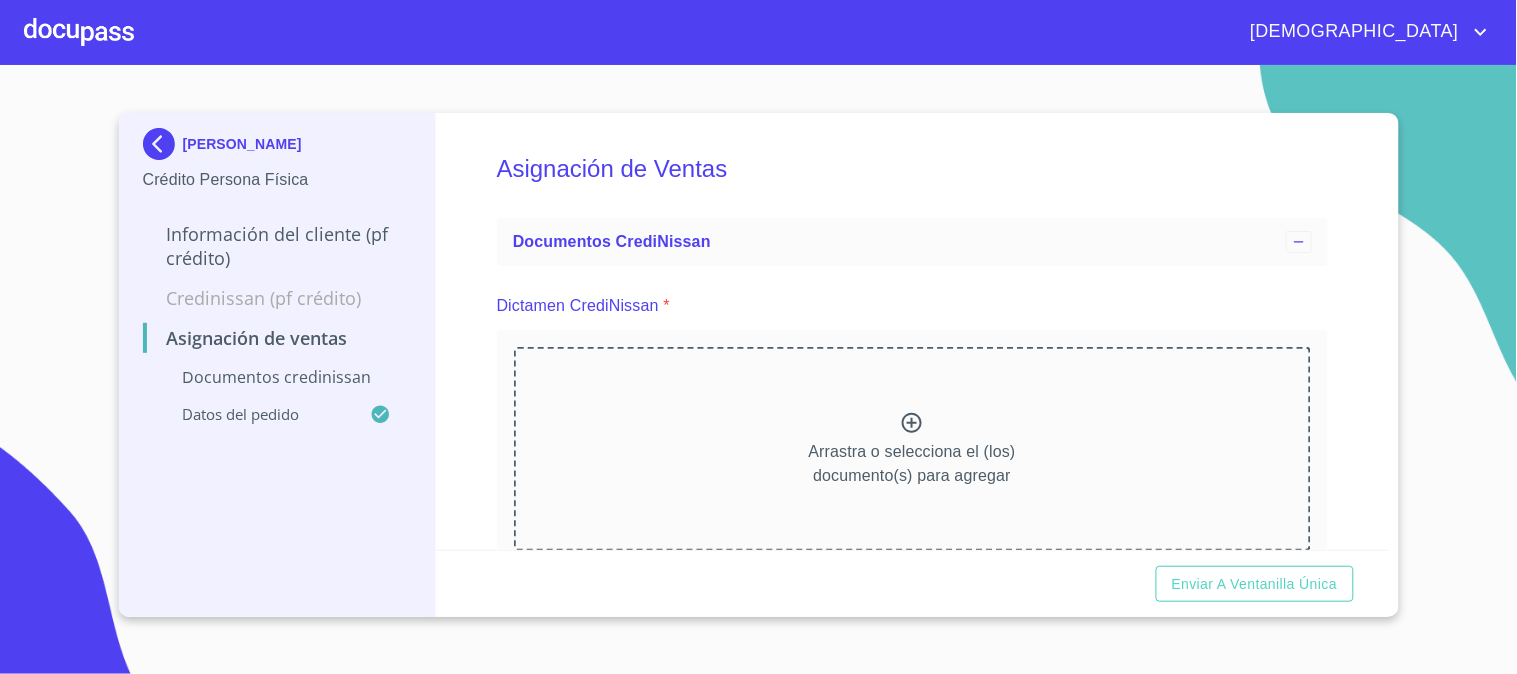 click on "Datos del pedido" at bounding box center [257, 414] 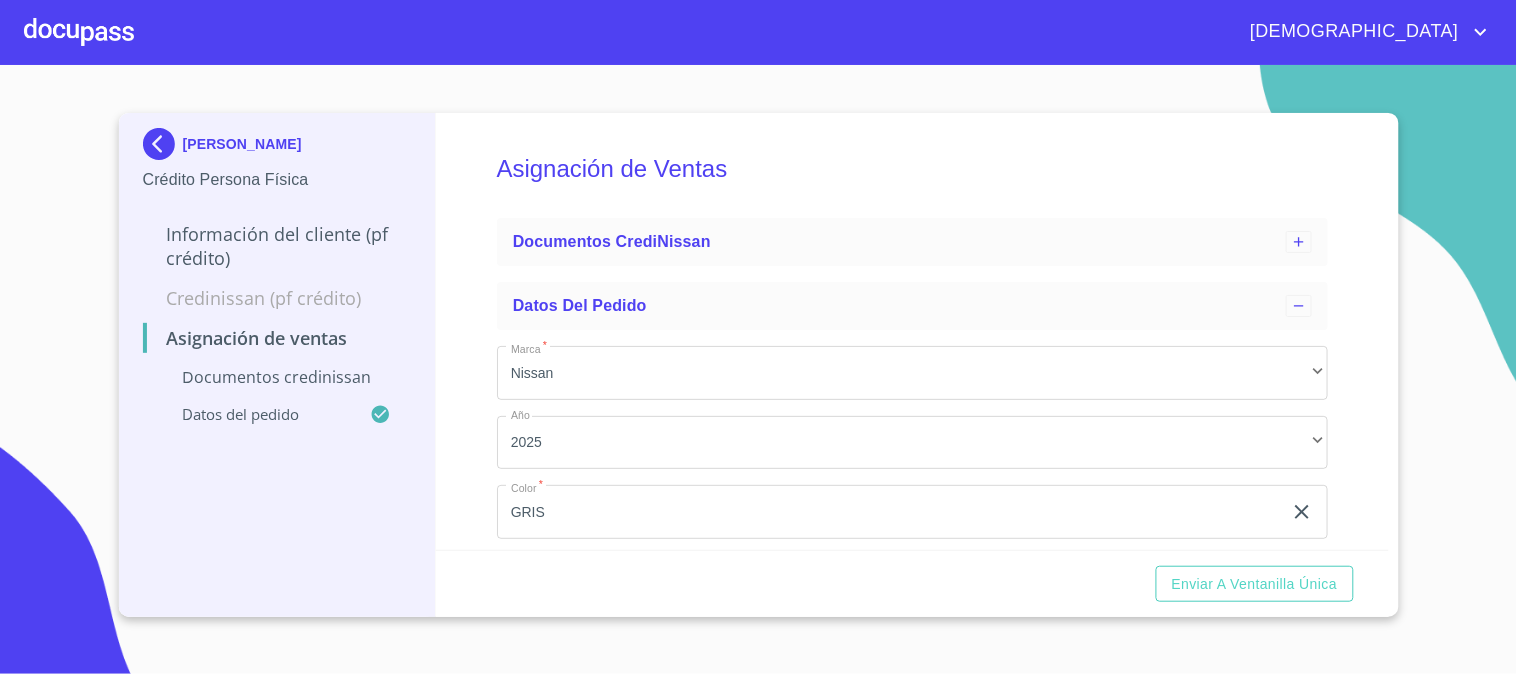 click on "Información del cliente (PF crédito)" at bounding box center [277, 246] 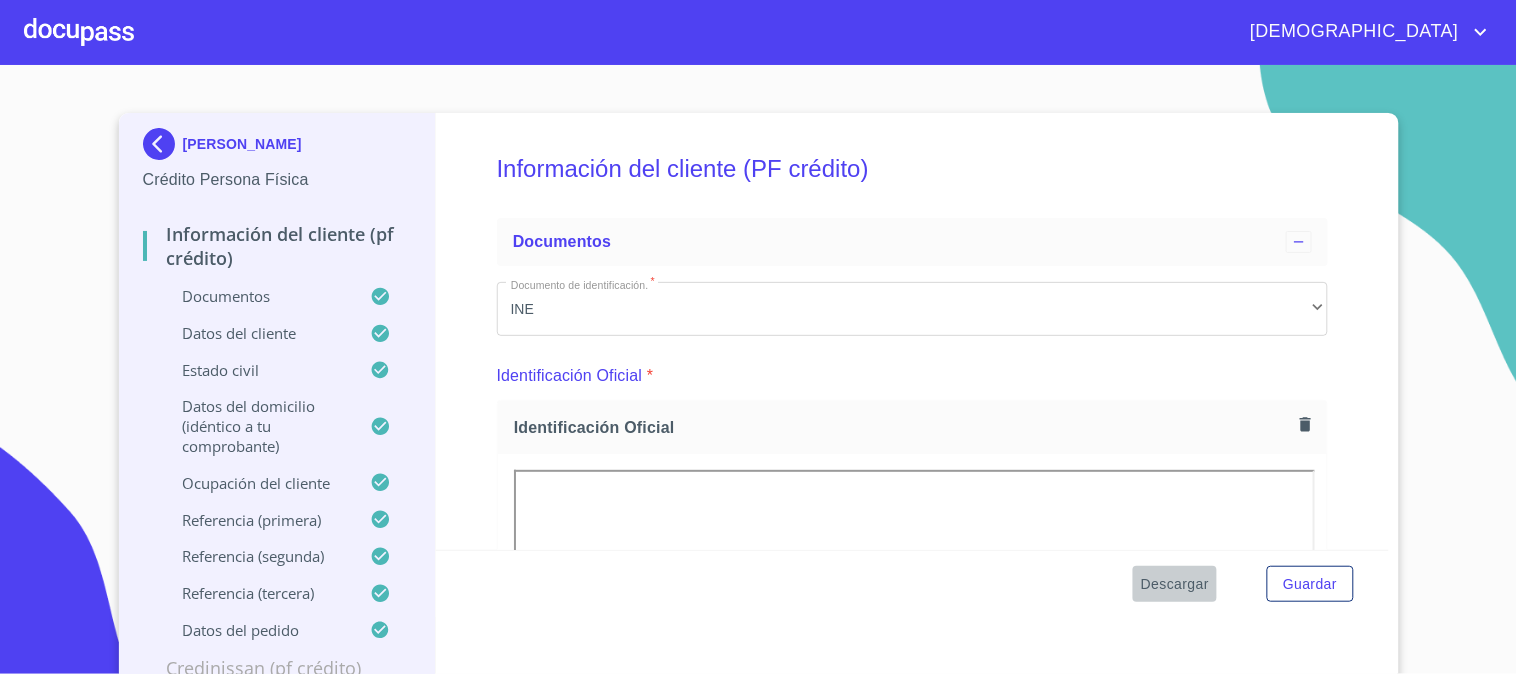 click on "Descargar" at bounding box center (1175, 584) 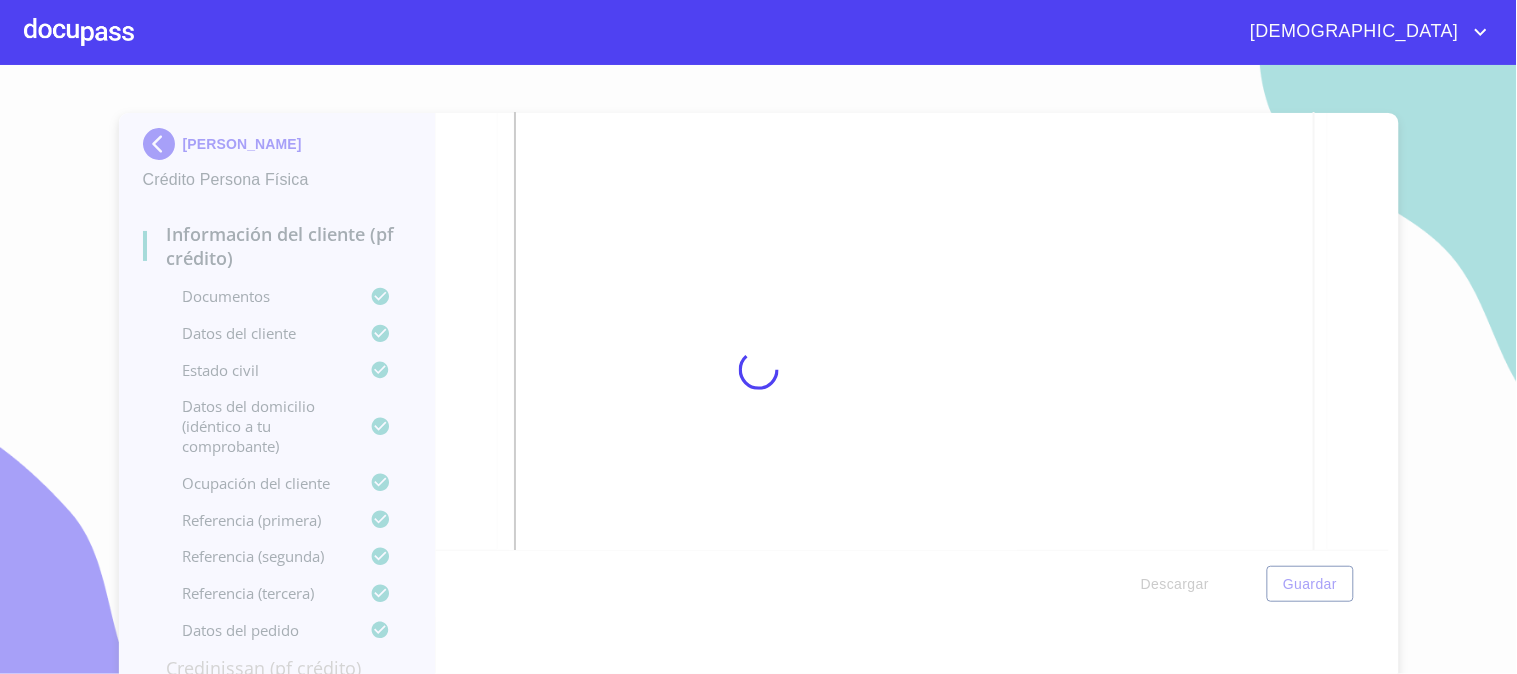 scroll, scrollTop: 5236, scrollLeft: 0, axis: vertical 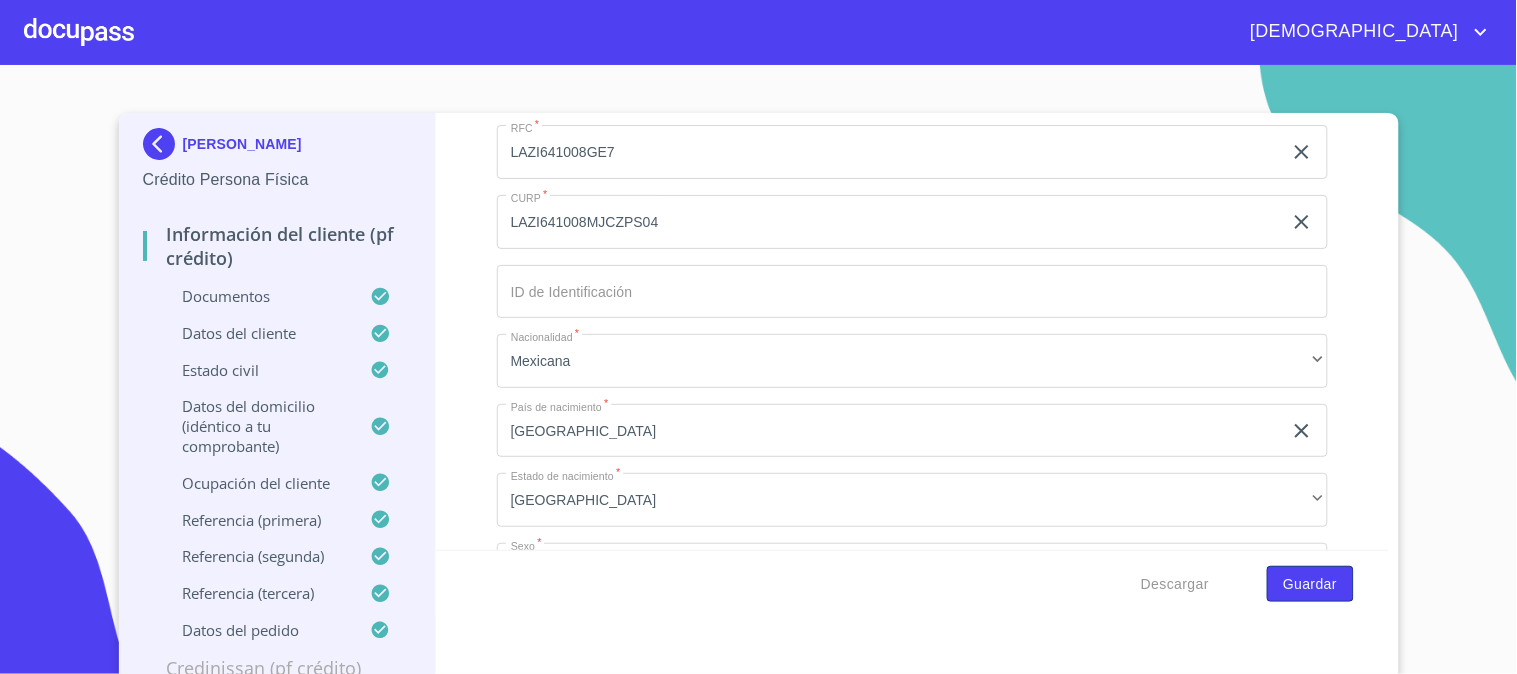 click on "Guardar" at bounding box center (1310, 584) 